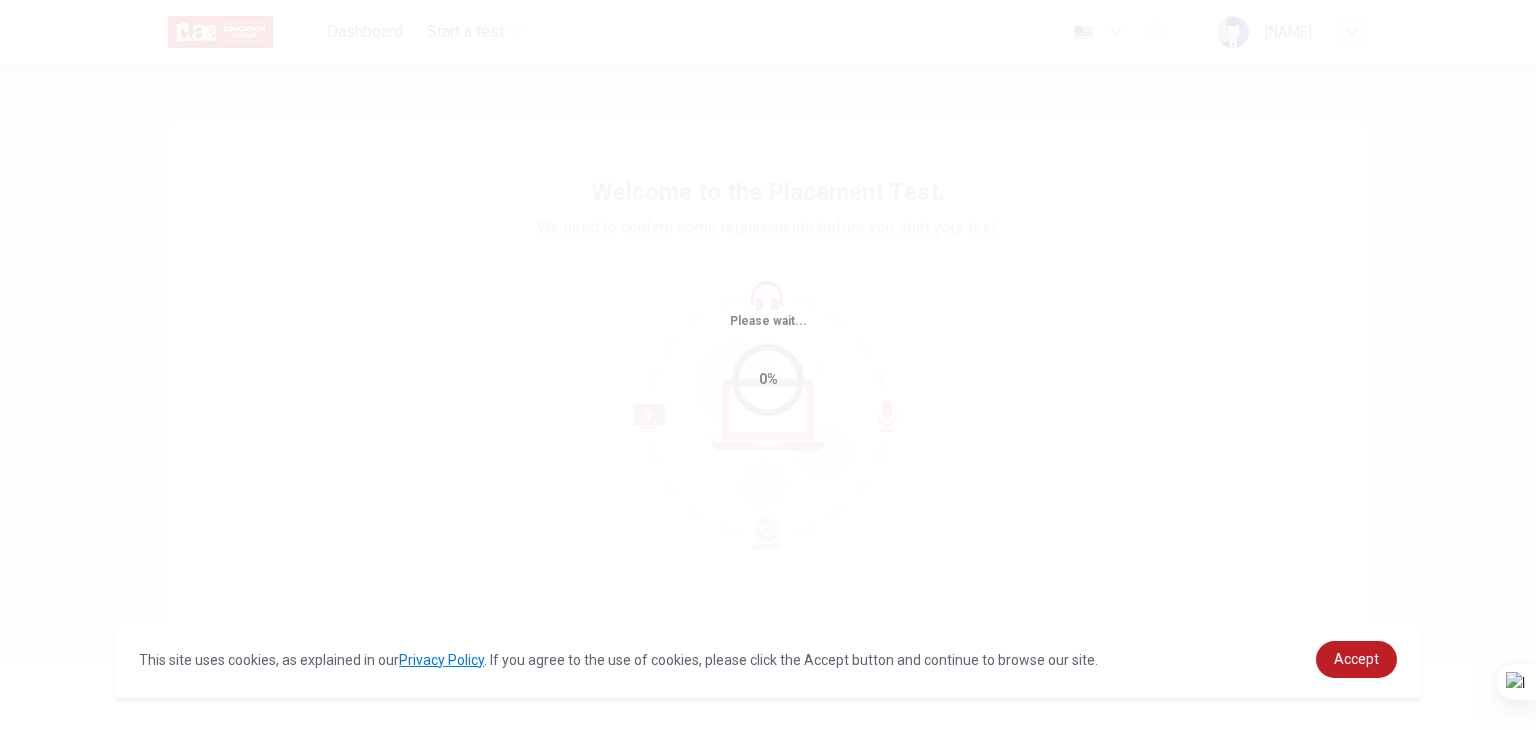 scroll, scrollTop: 0, scrollLeft: 0, axis: both 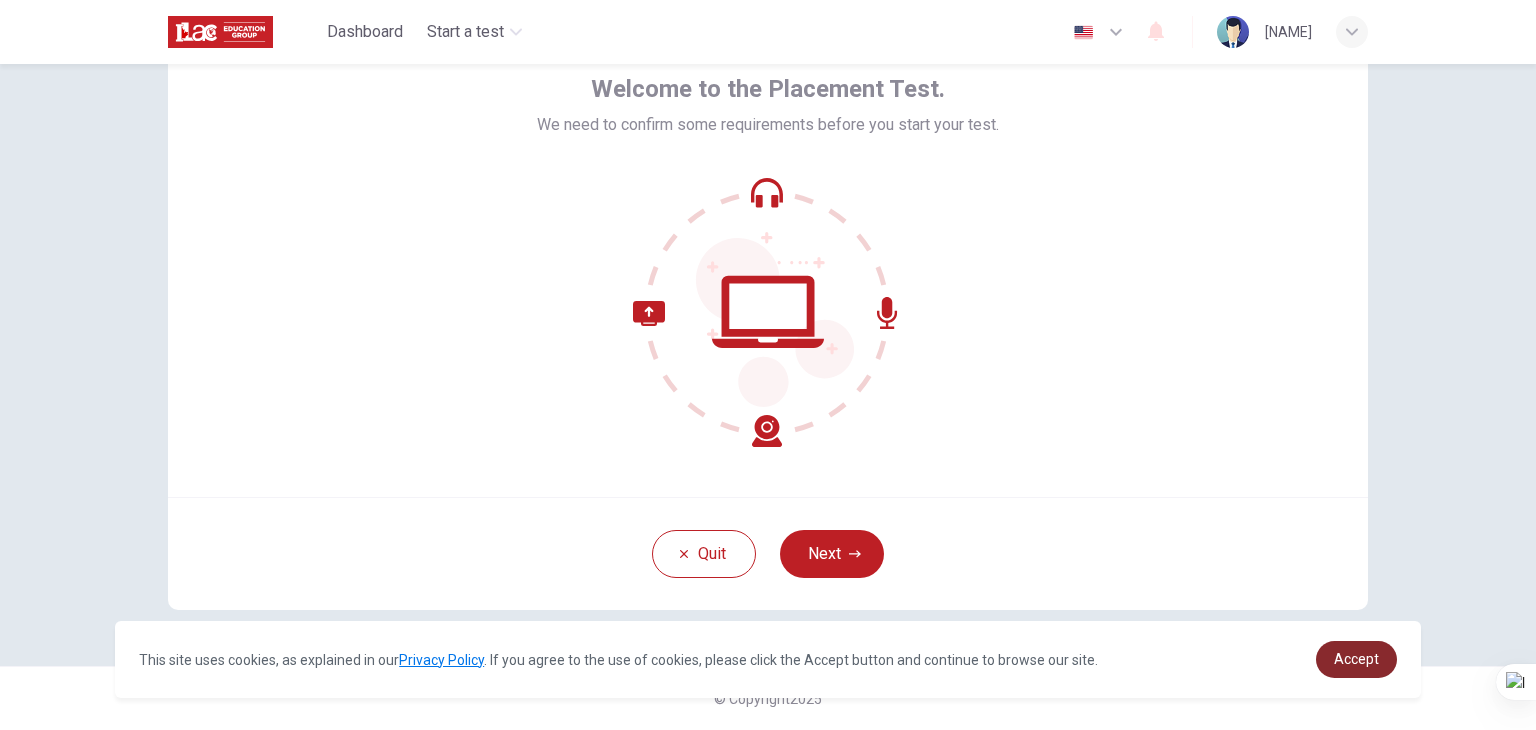 click on "Accept" at bounding box center [1356, 659] 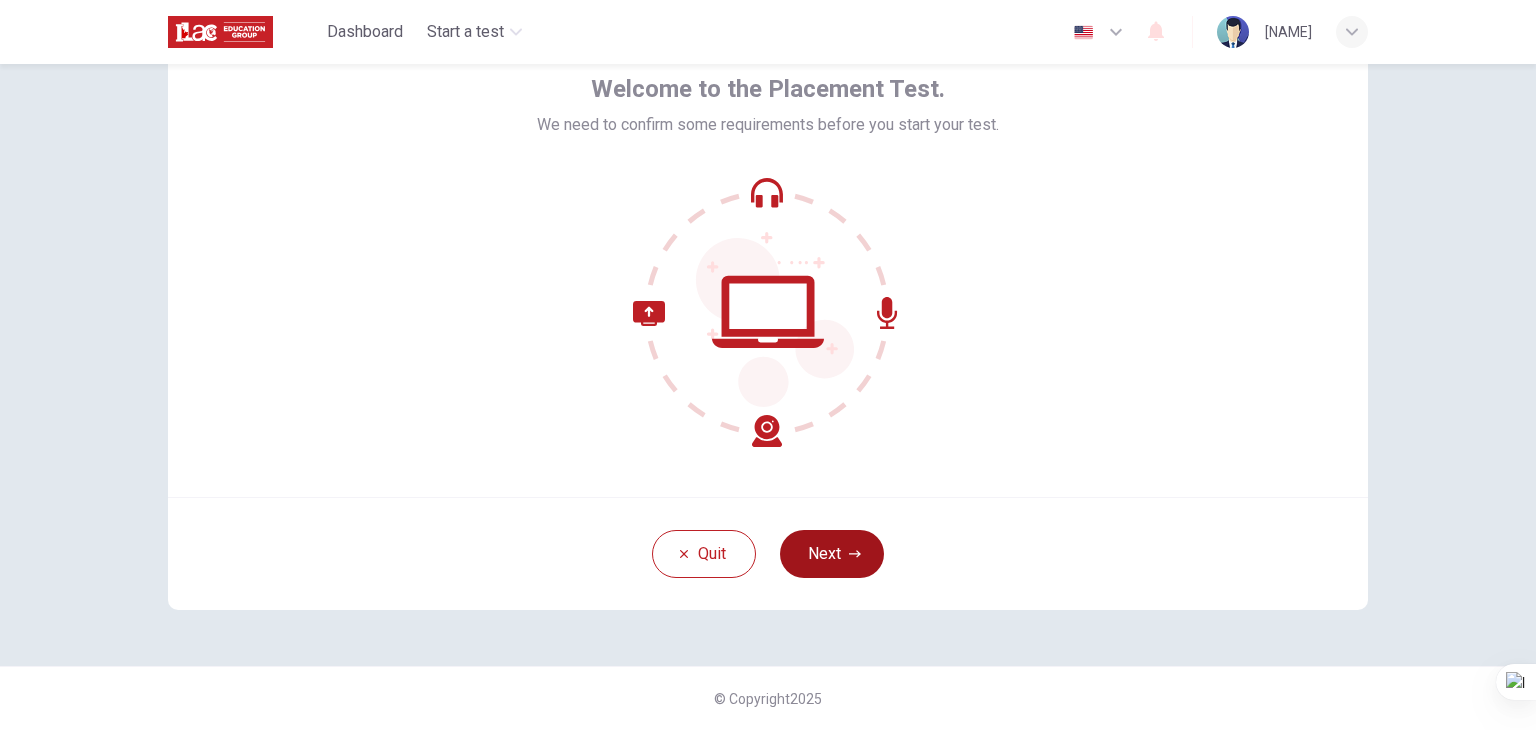 click on "Next" at bounding box center [832, 554] 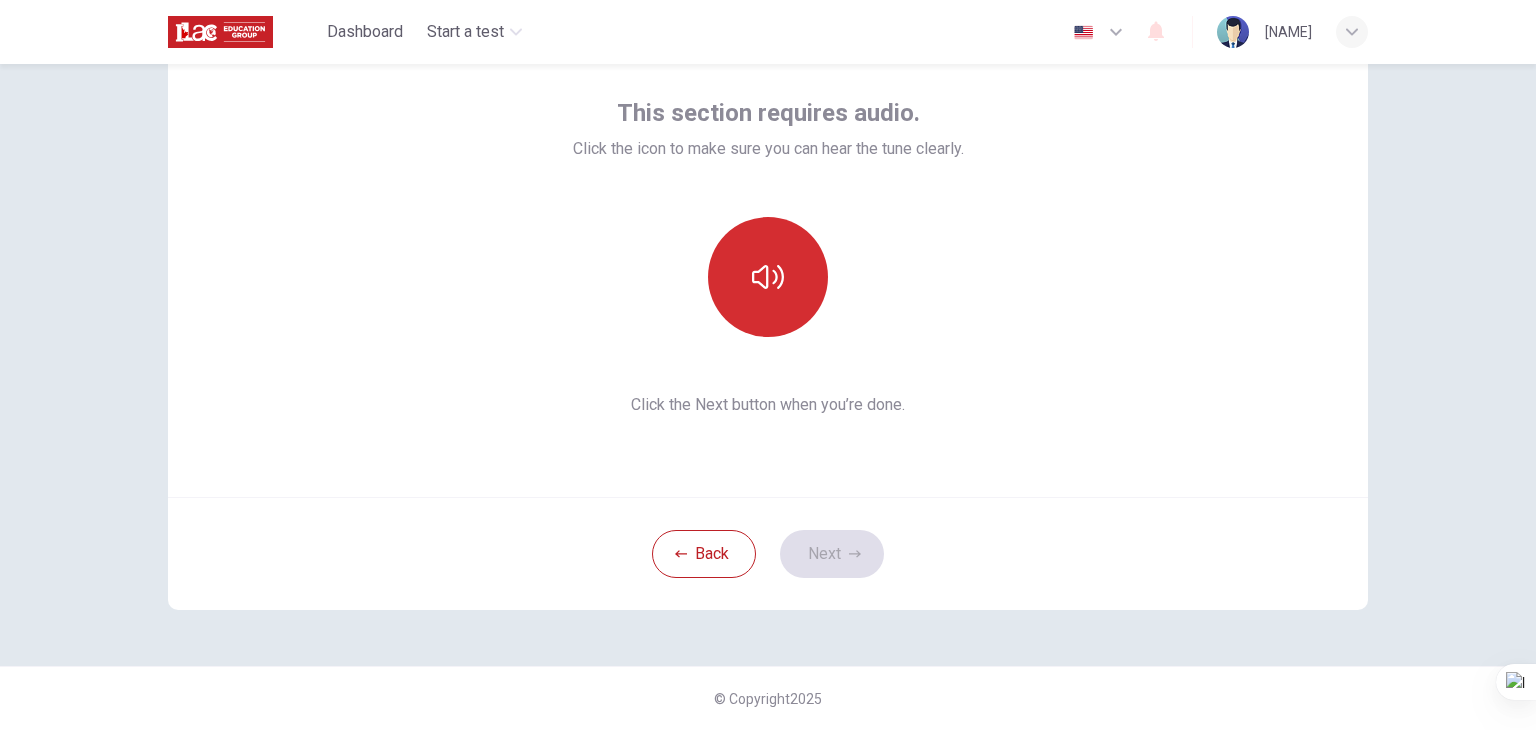 click 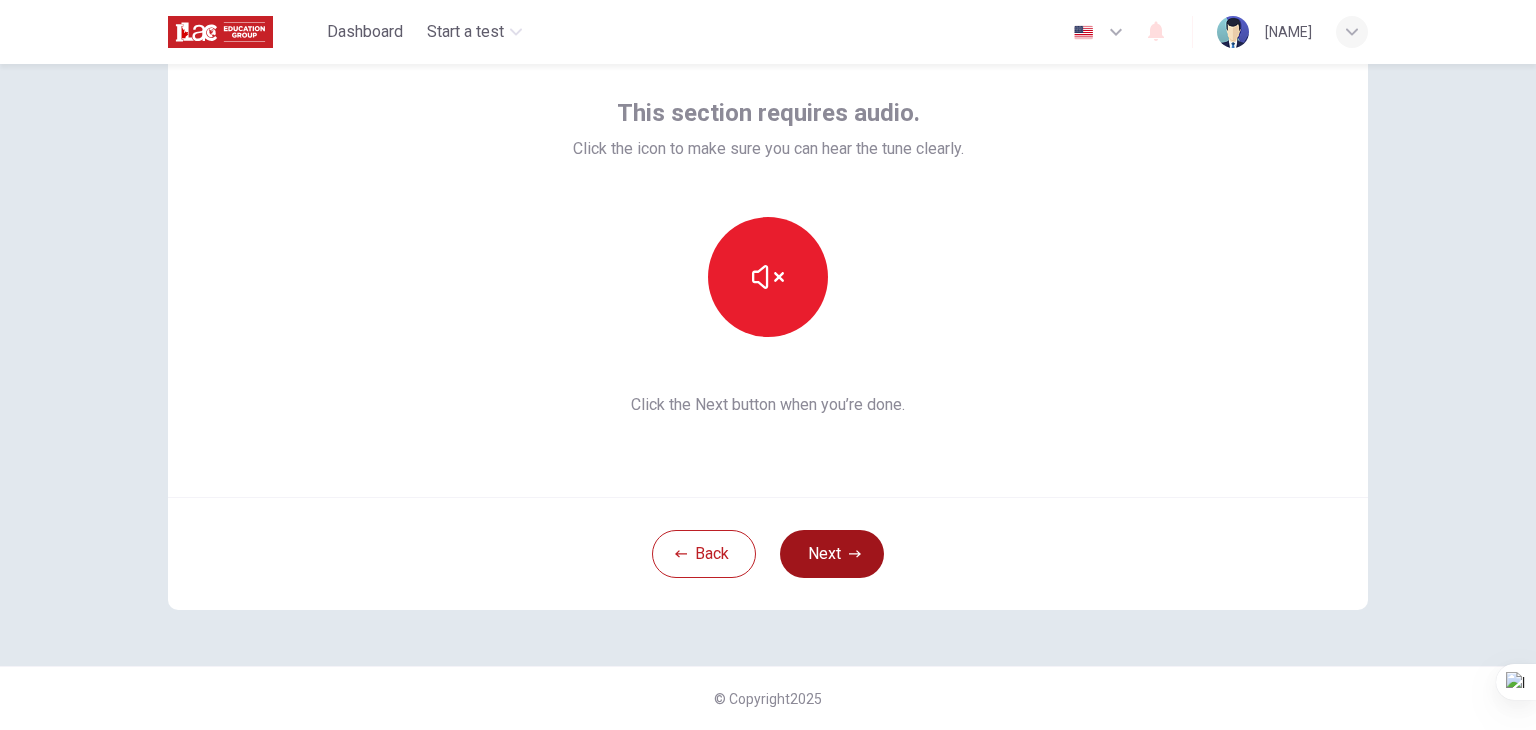 click on "Next" at bounding box center [832, 554] 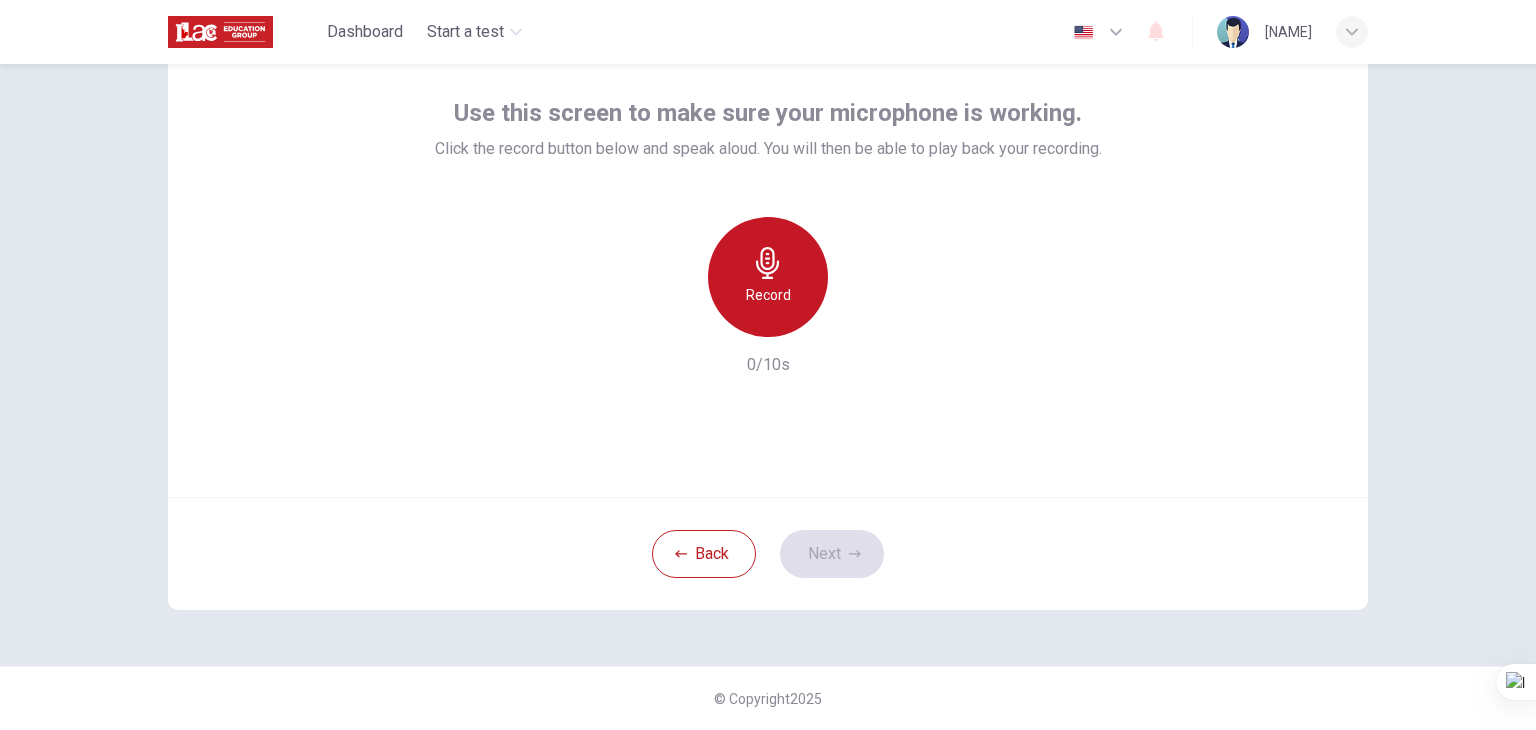 click 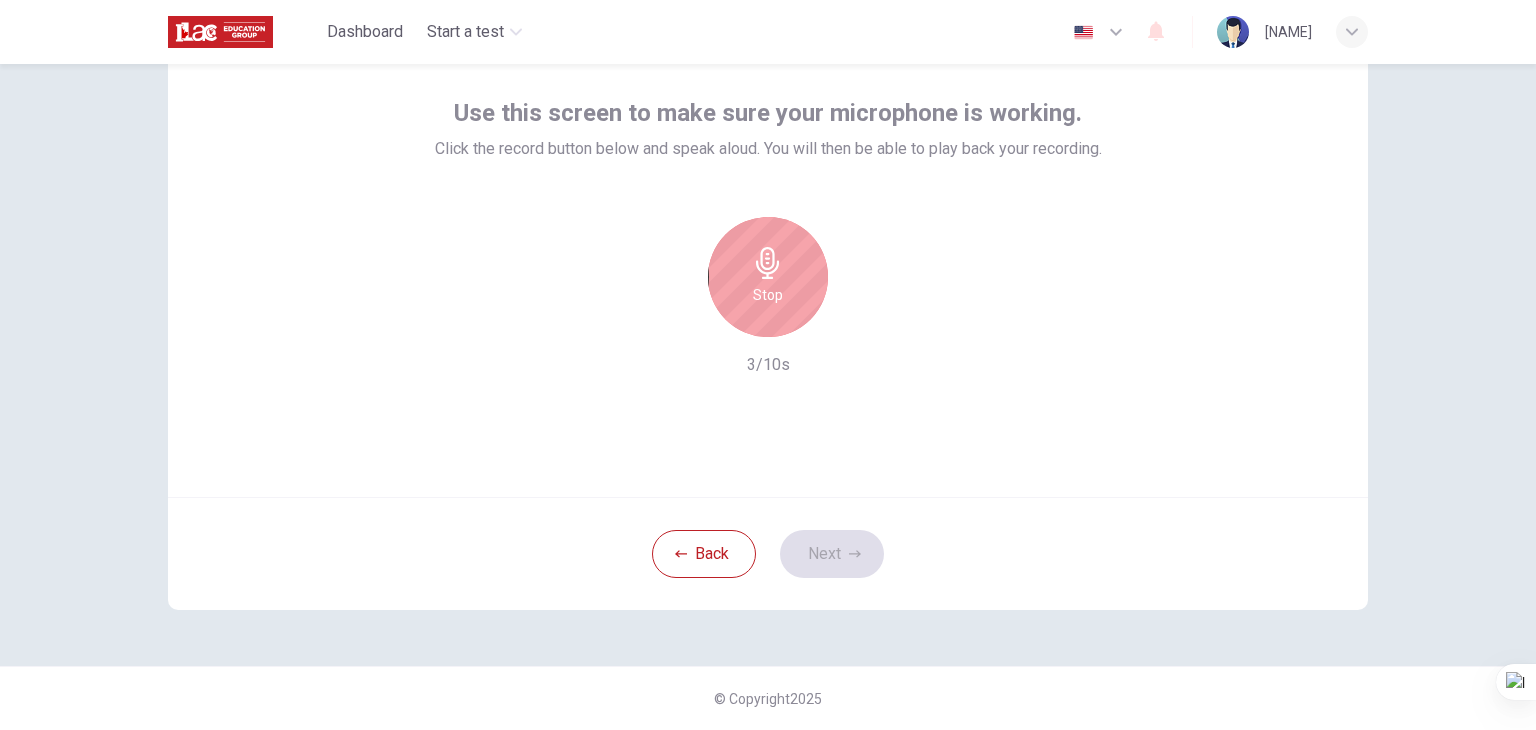 click on "Stop" at bounding box center (768, 277) 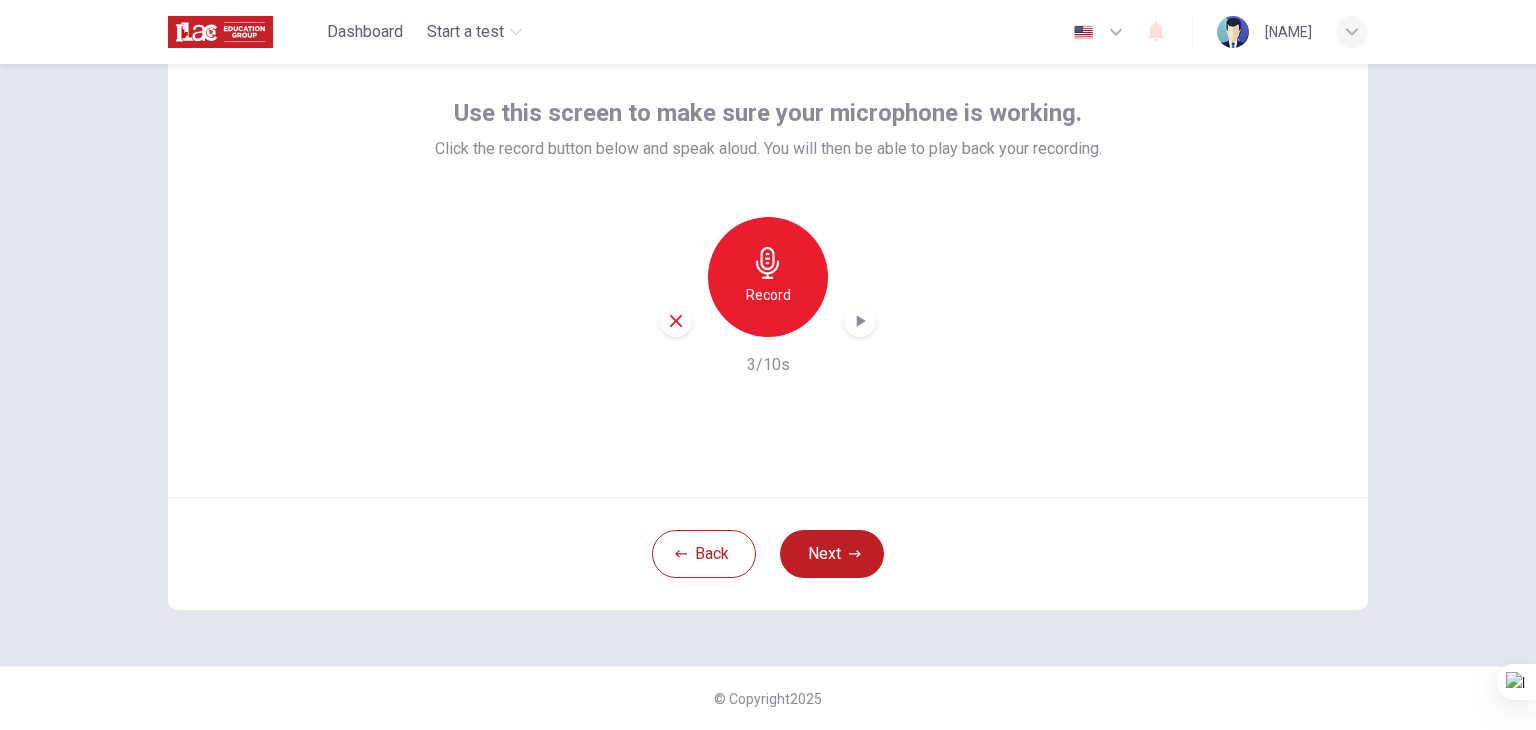 click 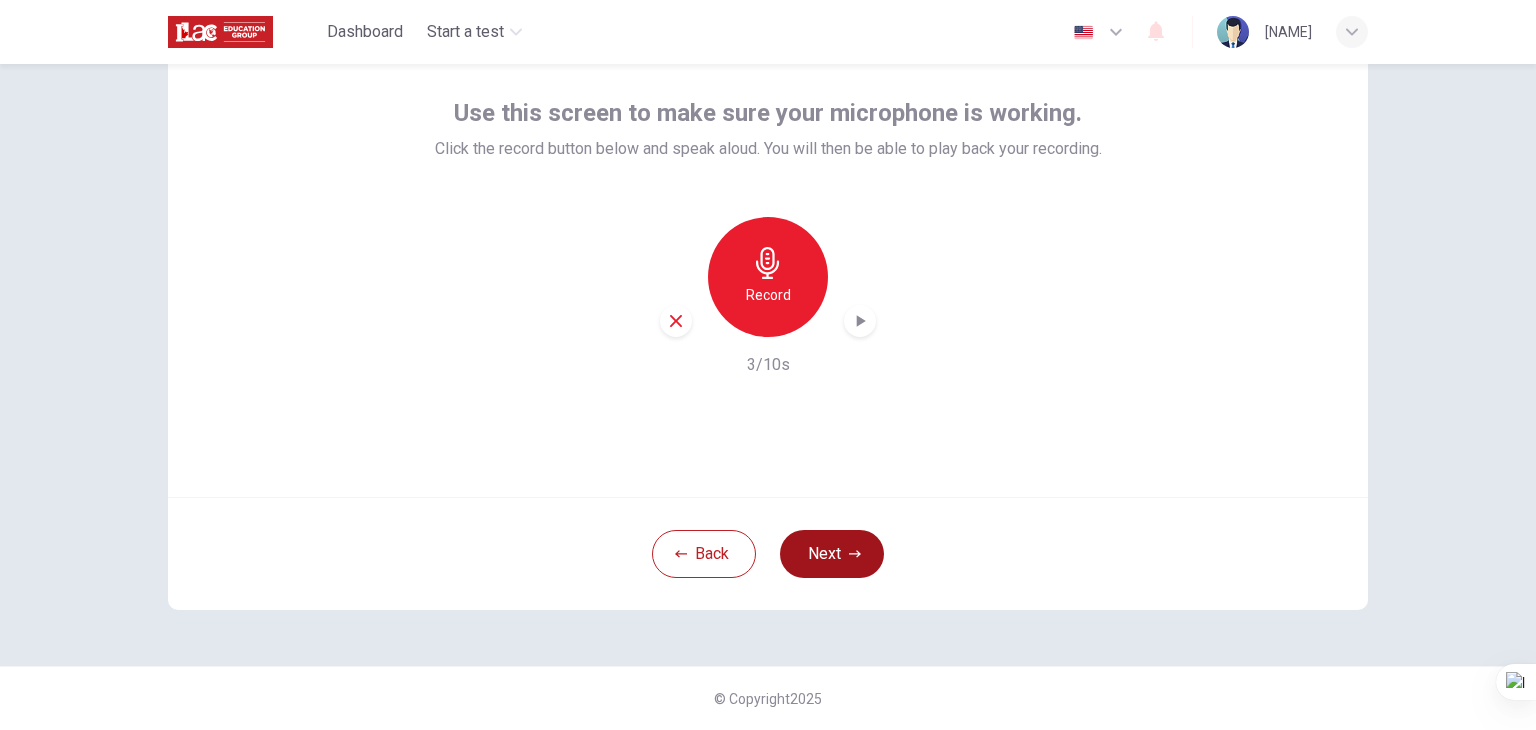 click 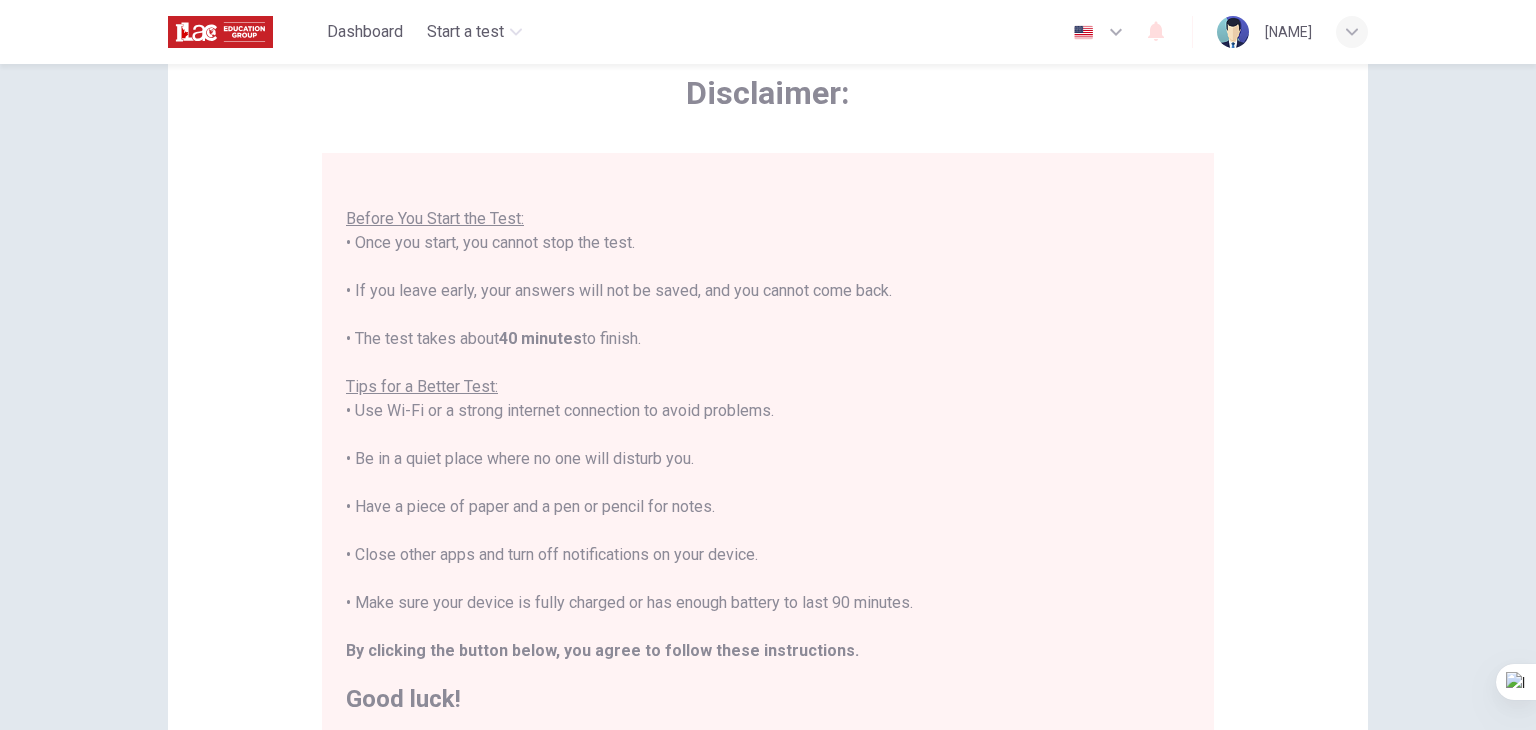 scroll, scrollTop: 23, scrollLeft: 0, axis: vertical 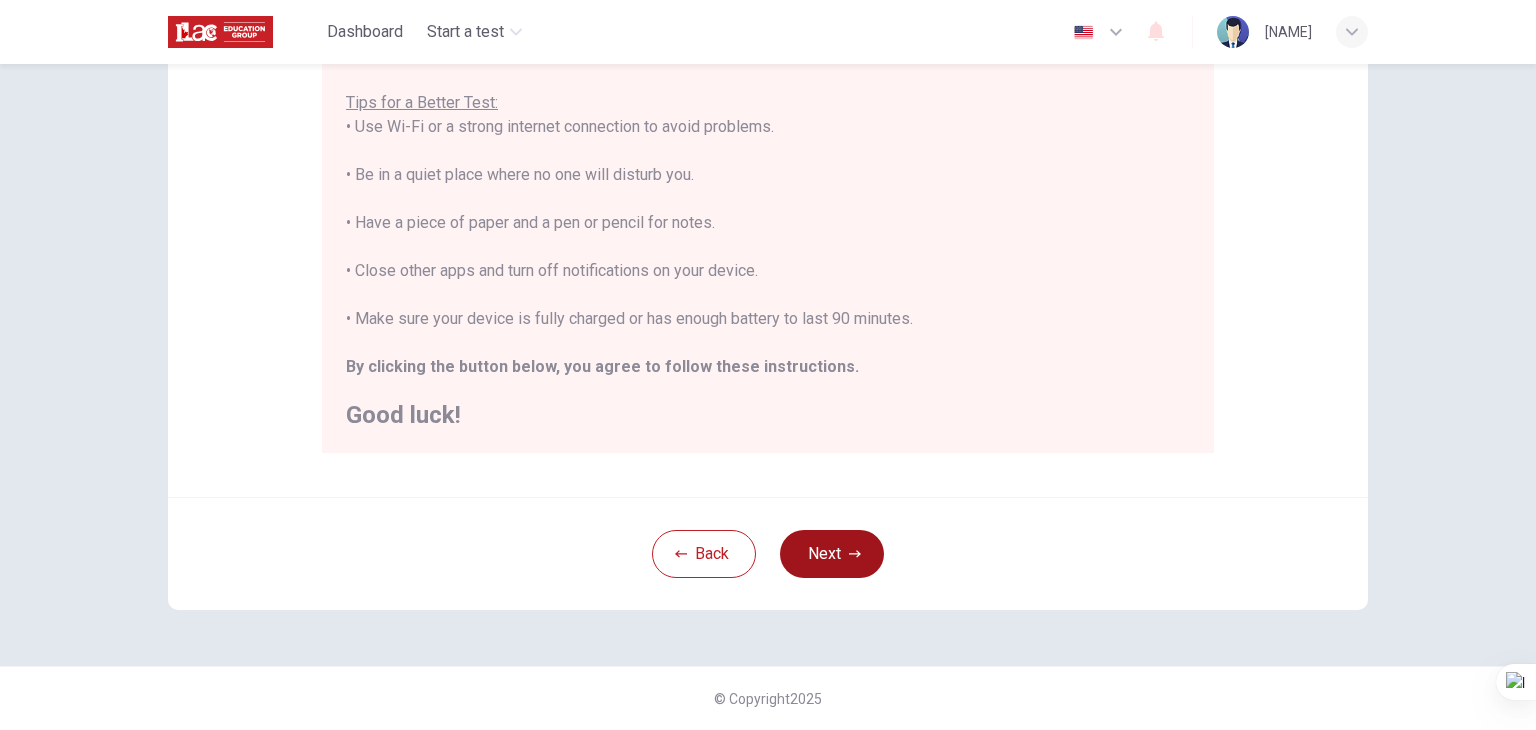 click on "Next" at bounding box center [832, 554] 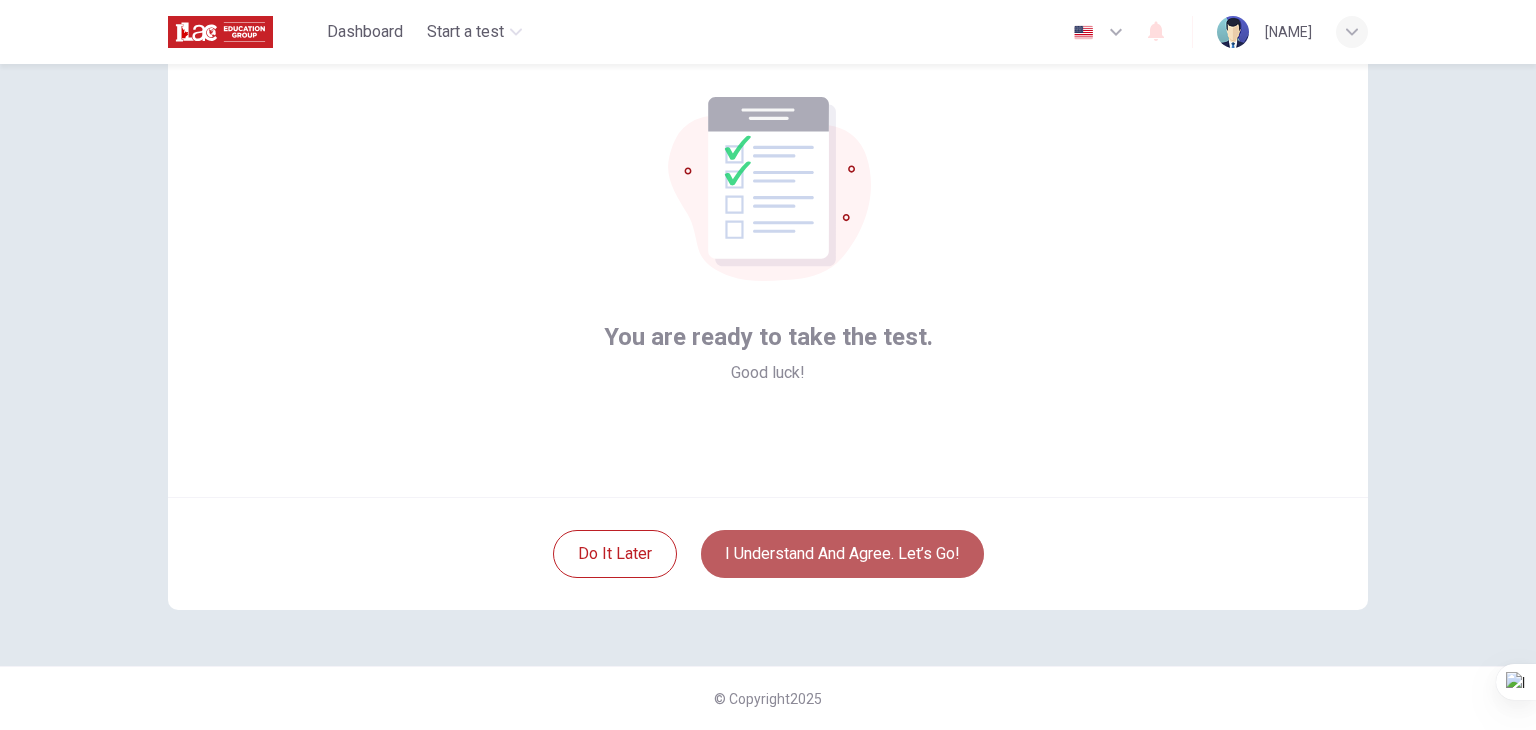 click on "I understand and agree. Let’s go!" at bounding box center (842, 554) 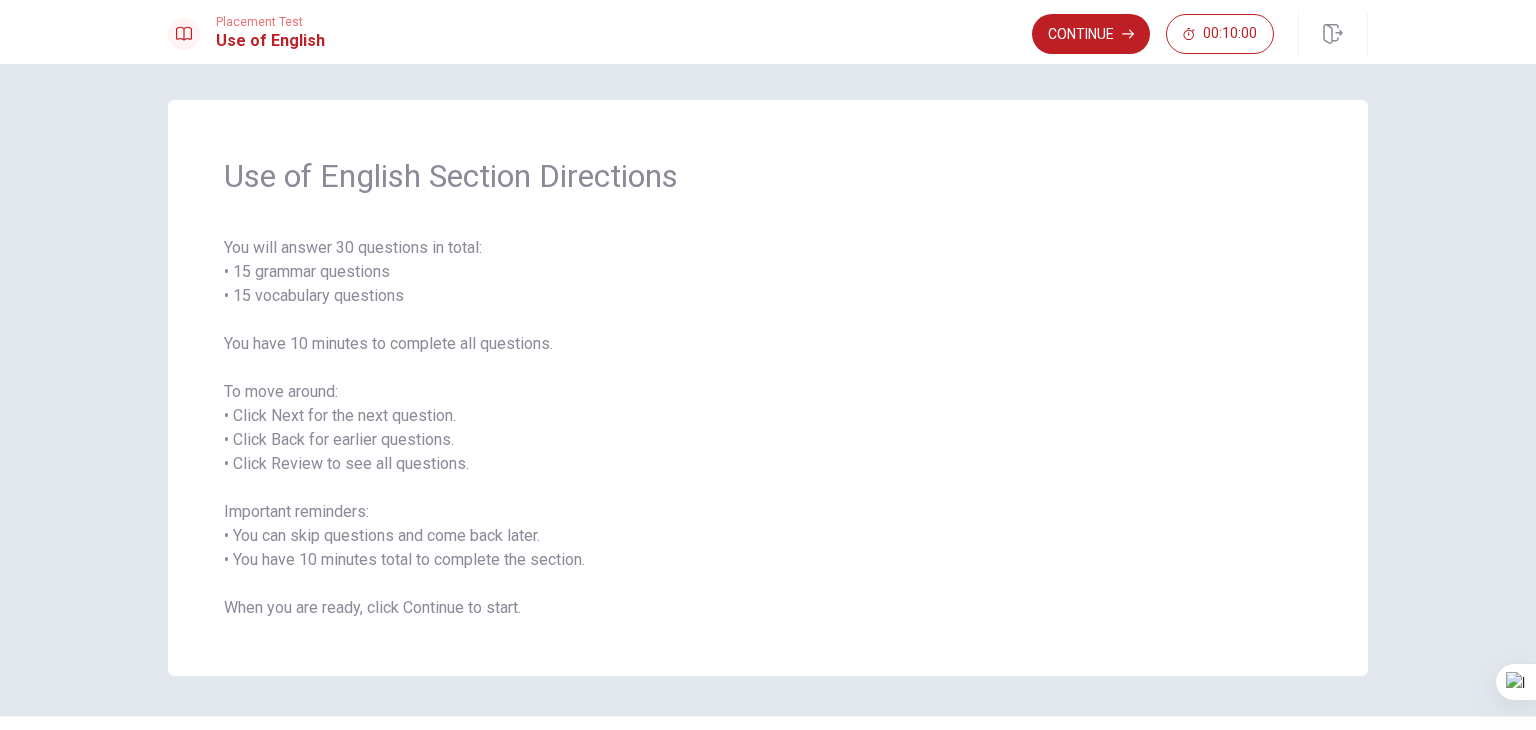 scroll, scrollTop: 0, scrollLeft: 0, axis: both 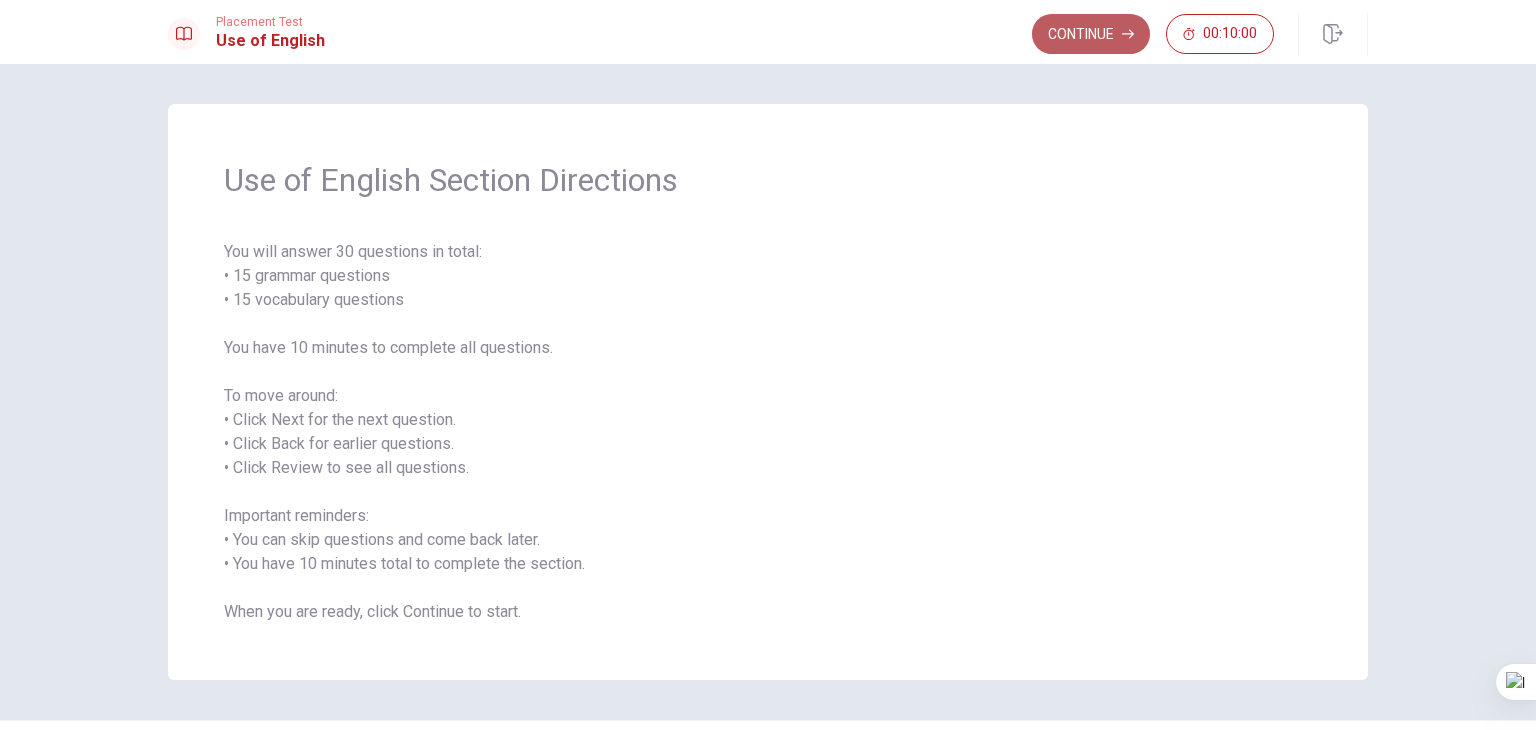click on "Continue" at bounding box center (1091, 34) 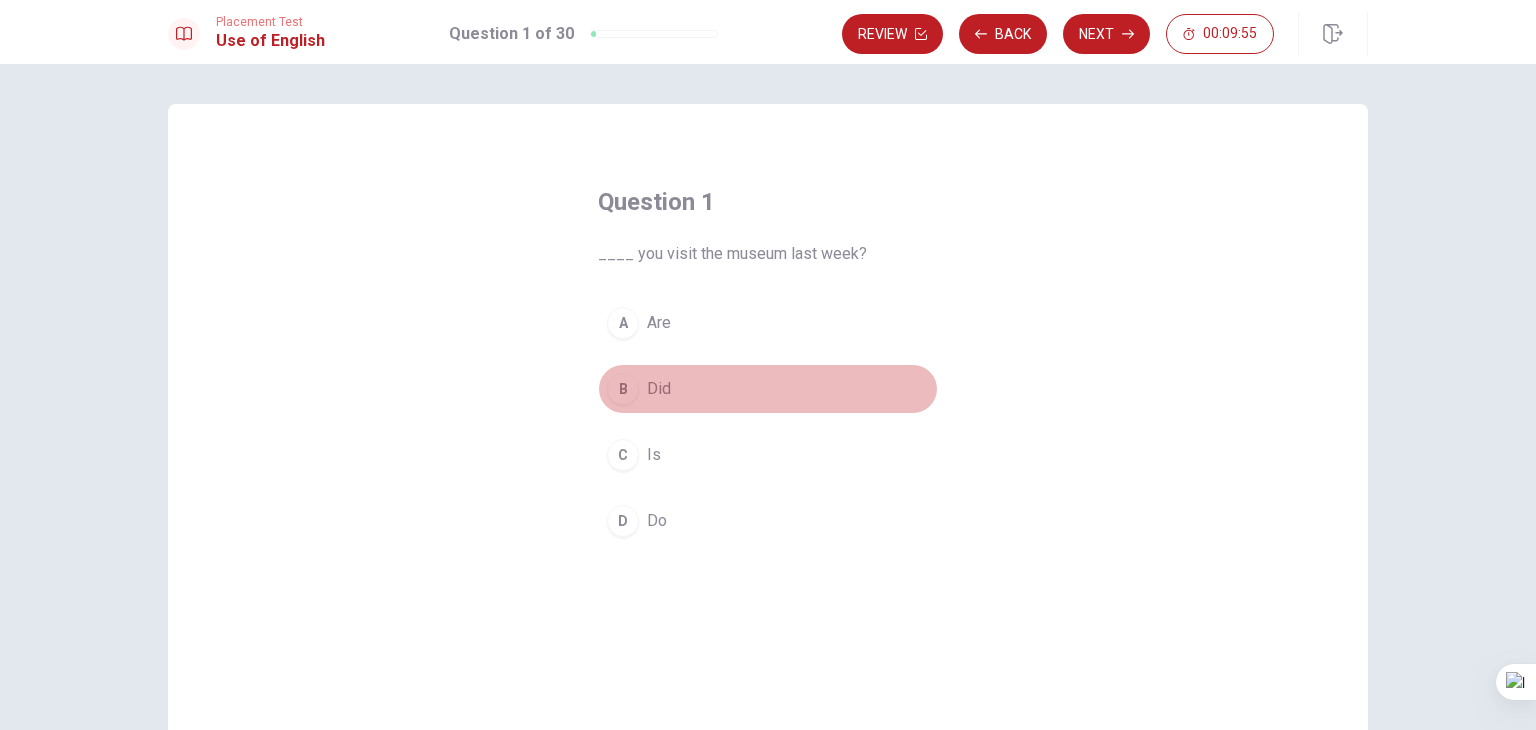 click on "B" at bounding box center (623, 389) 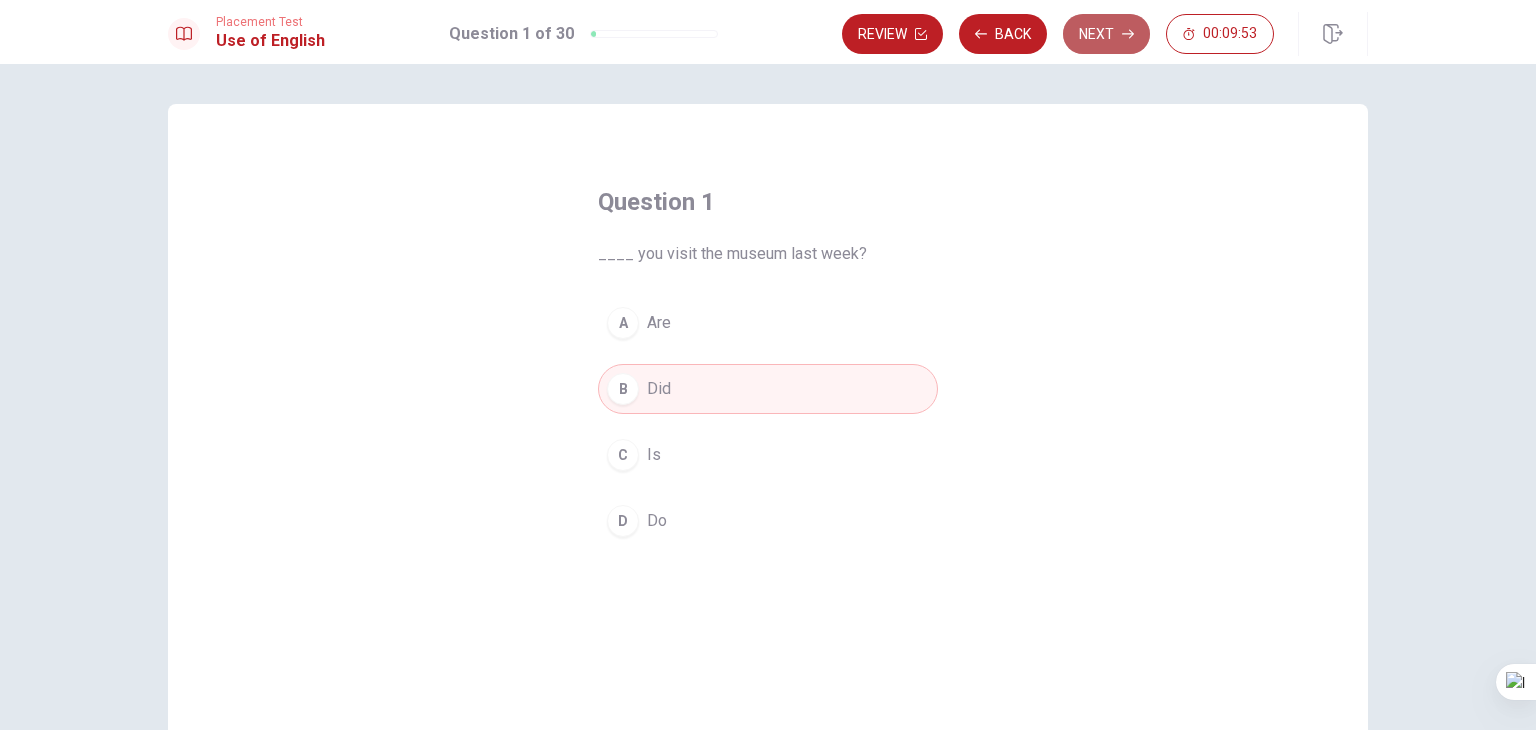 click on "Next" at bounding box center [1106, 34] 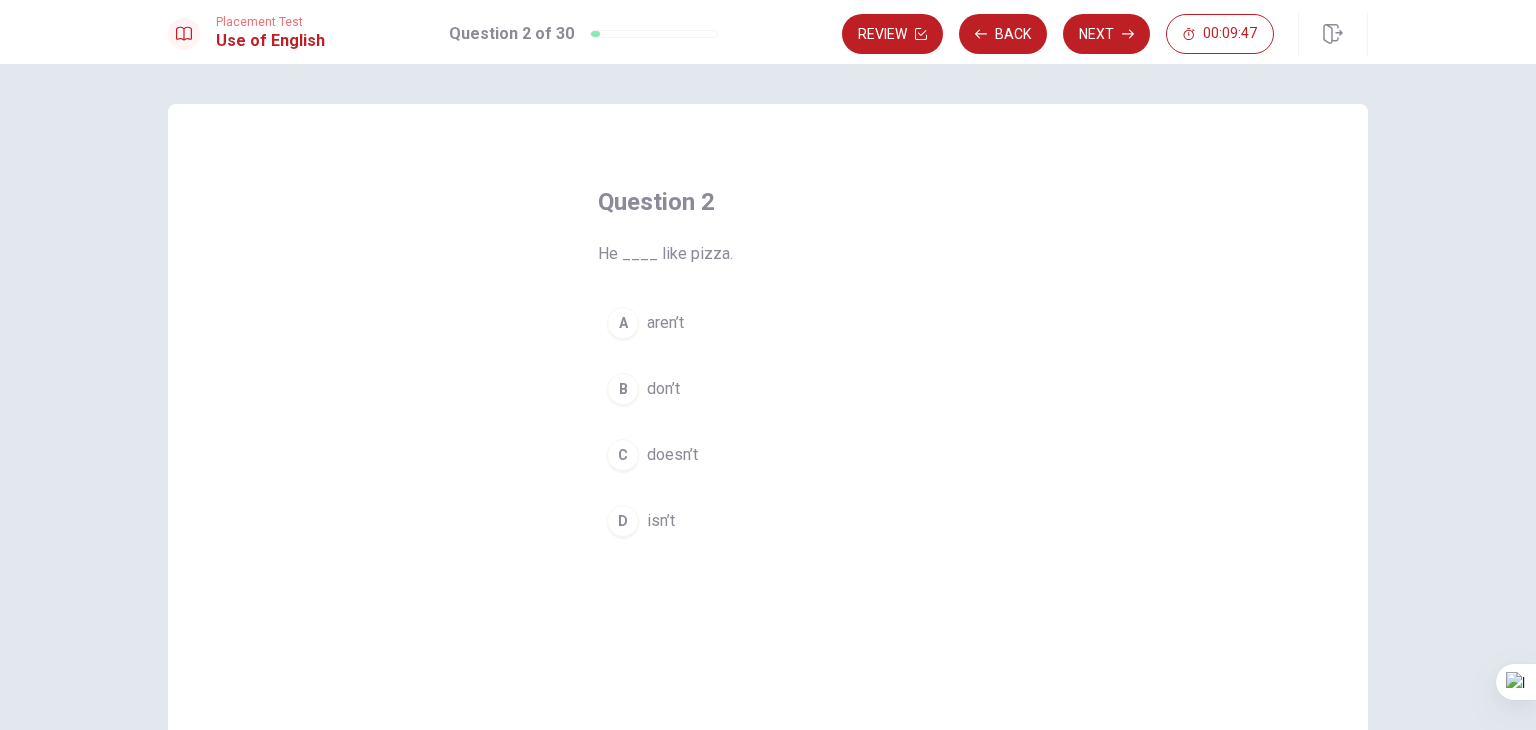 click on "C" at bounding box center [623, 455] 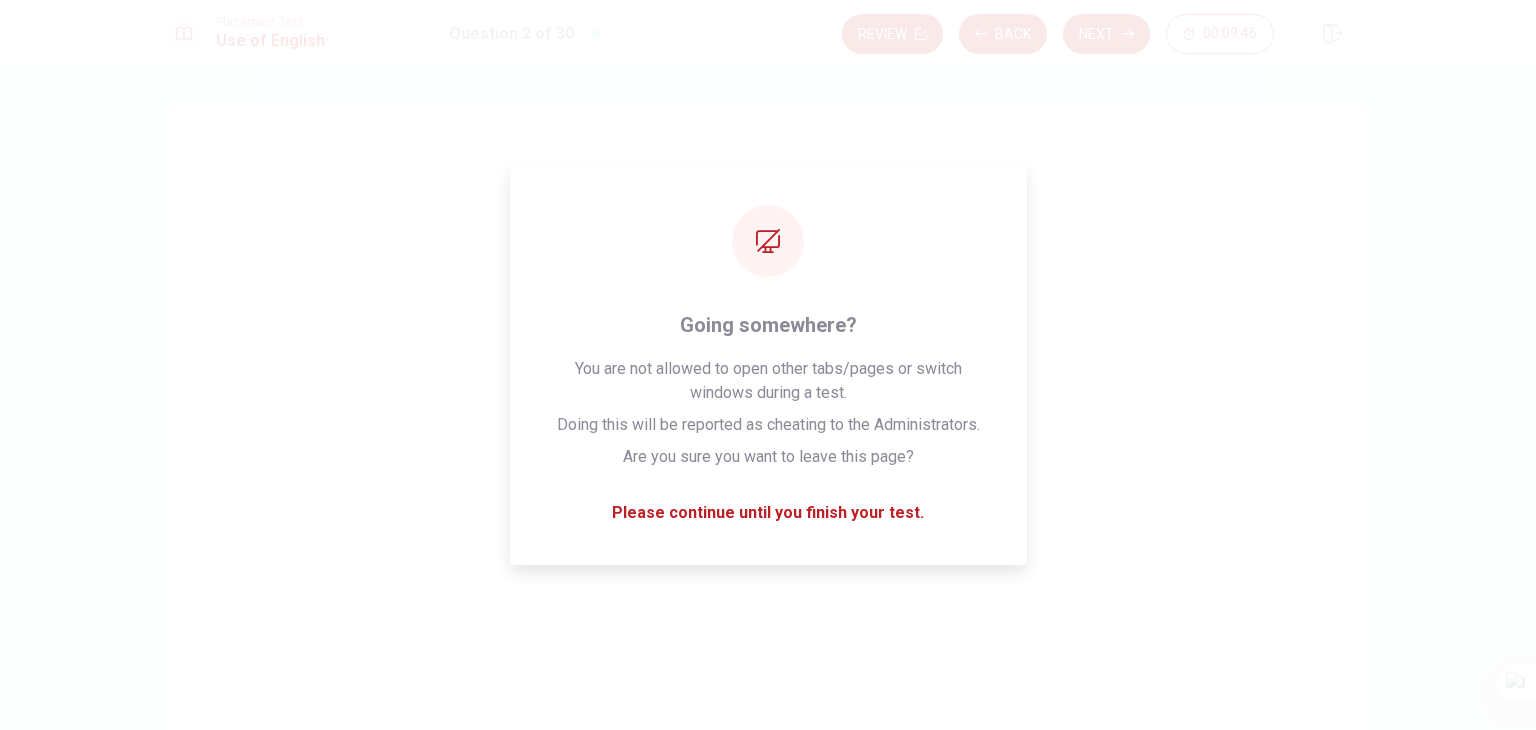 click on "Review Back Next [TIME]" at bounding box center (1105, 34) 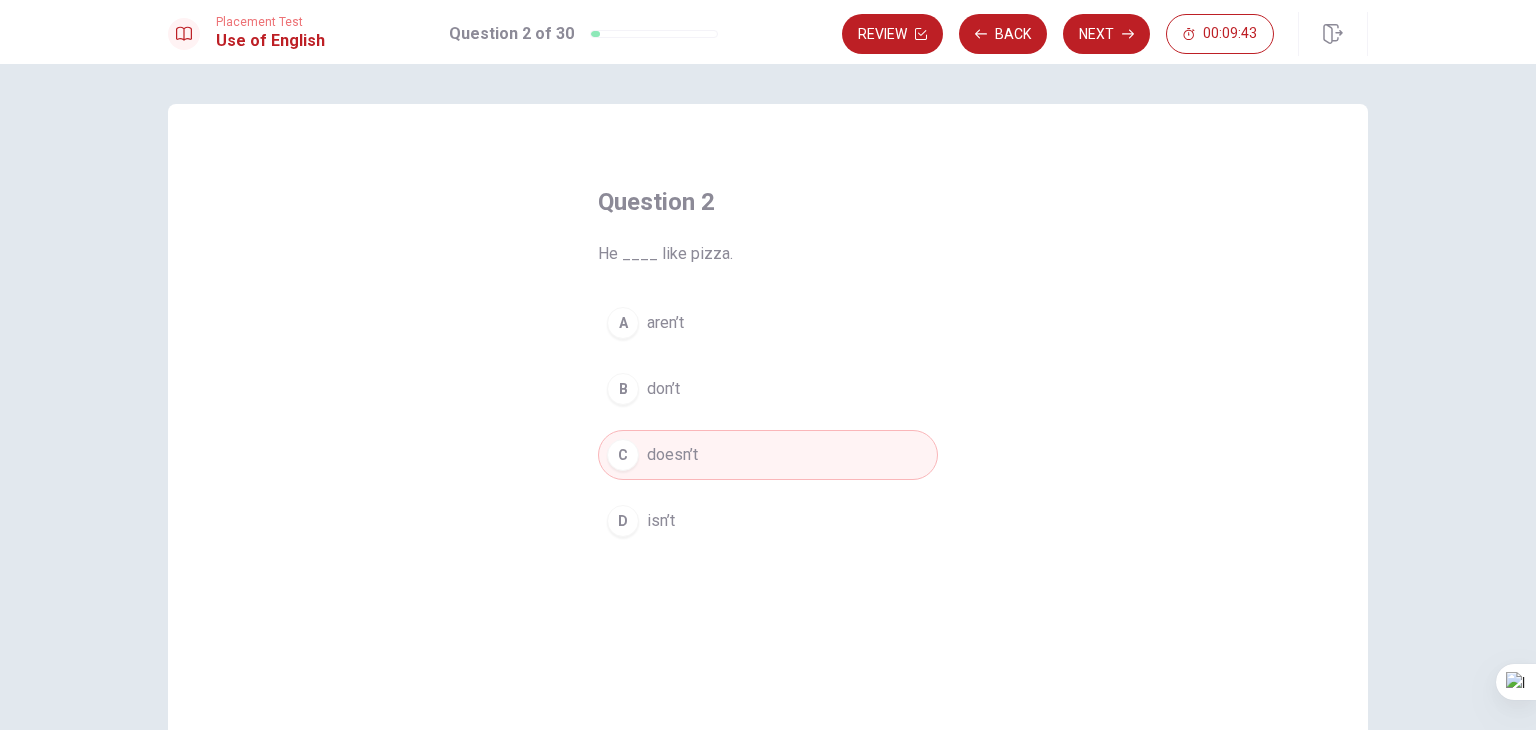 click on "C doesn’t" at bounding box center (768, 455) 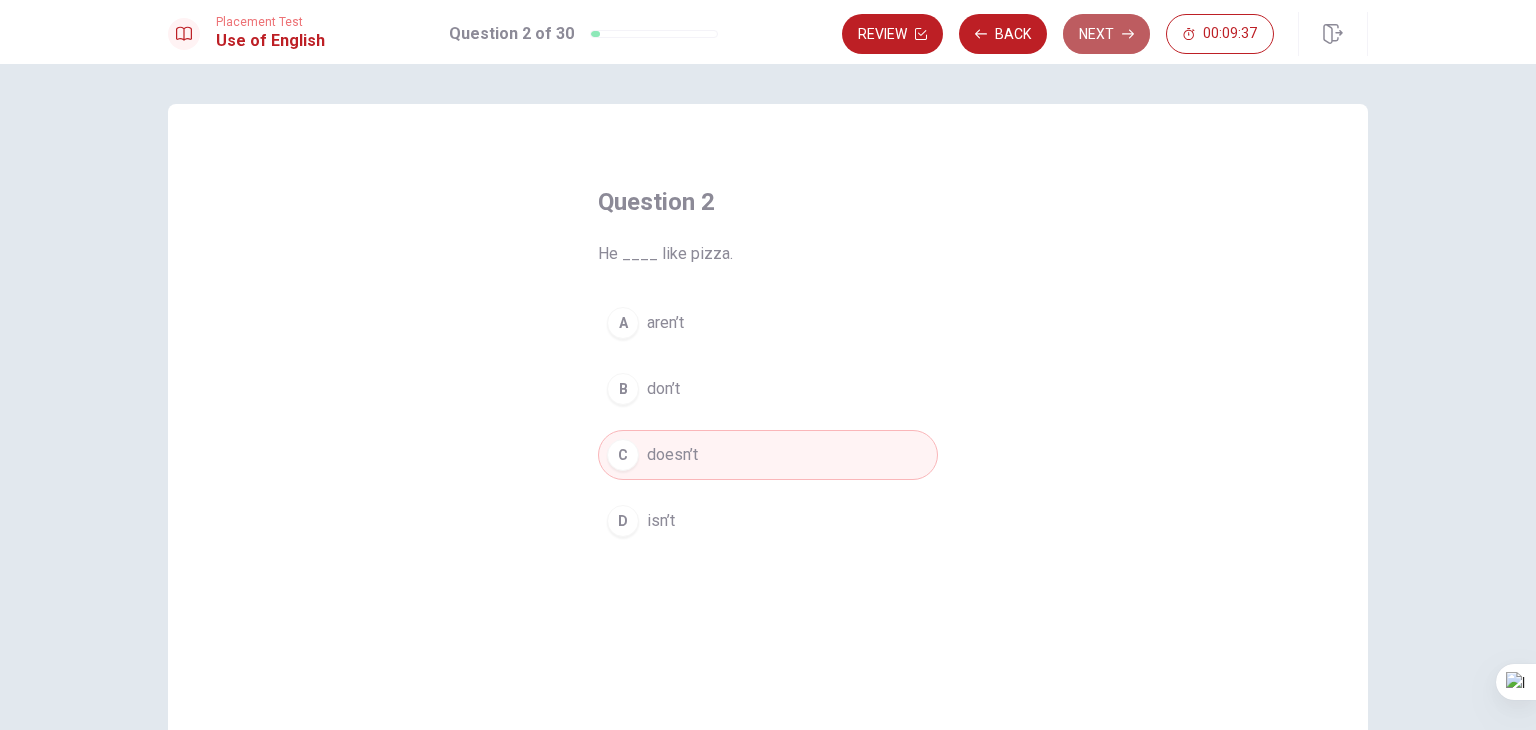 click 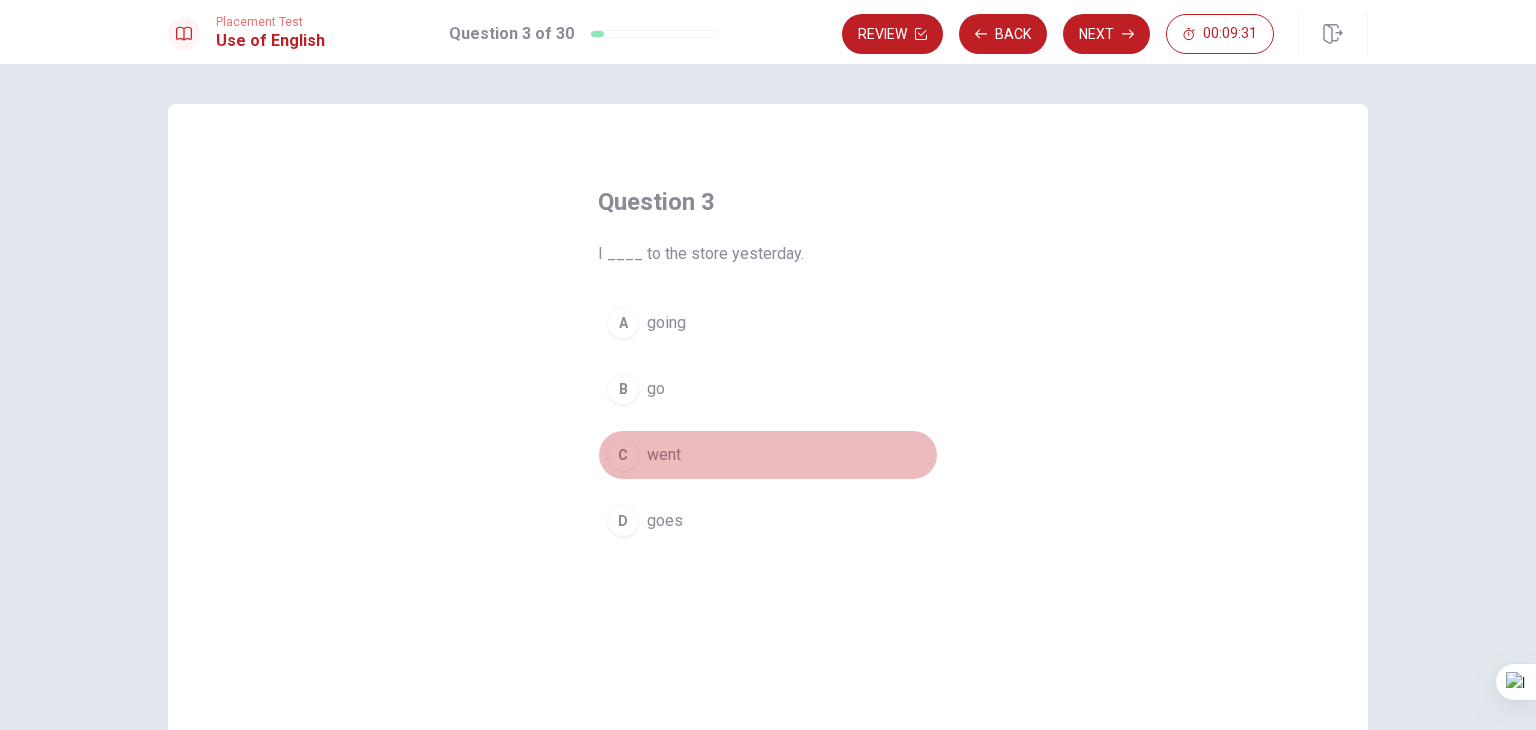 click on "C" at bounding box center [623, 455] 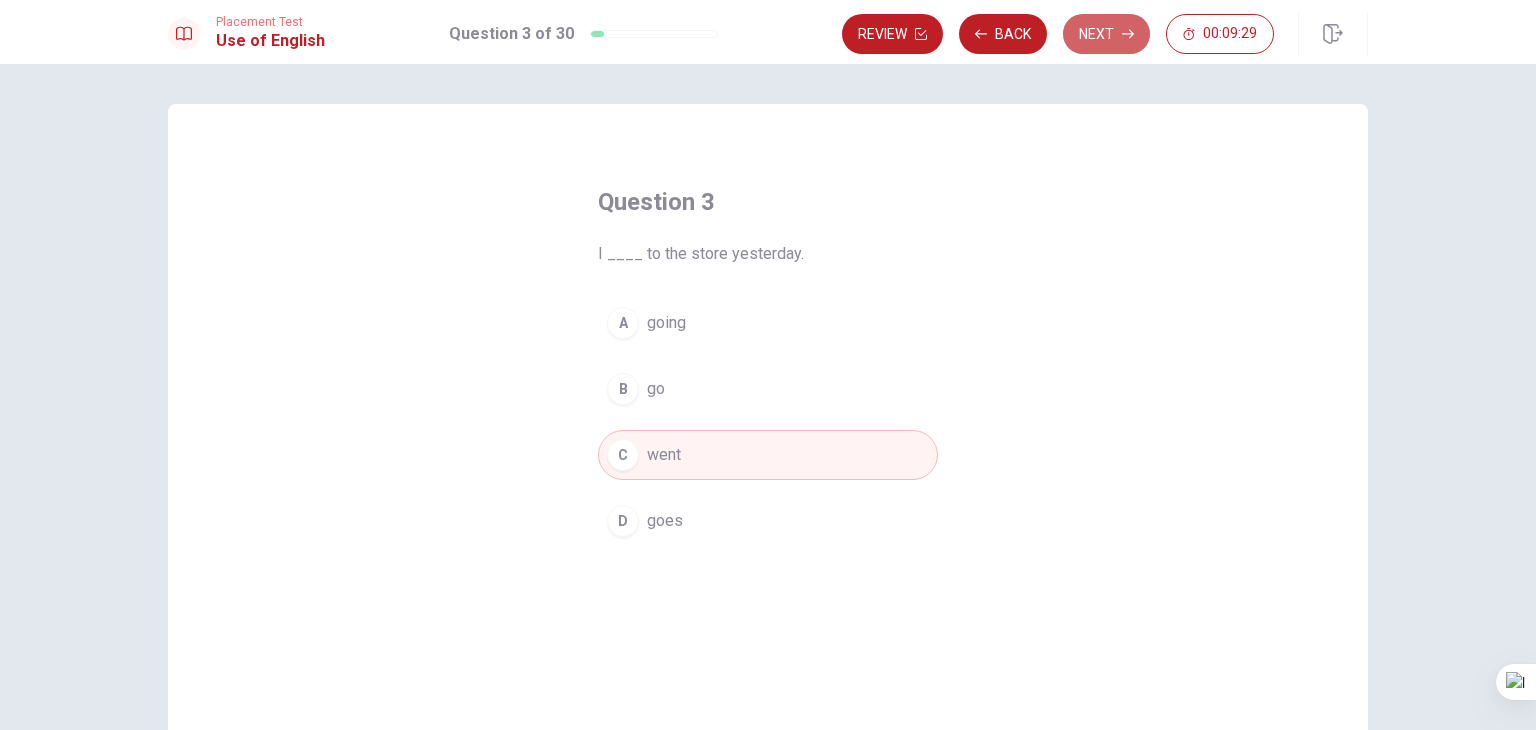 click on "Next" at bounding box center [1106, 34] 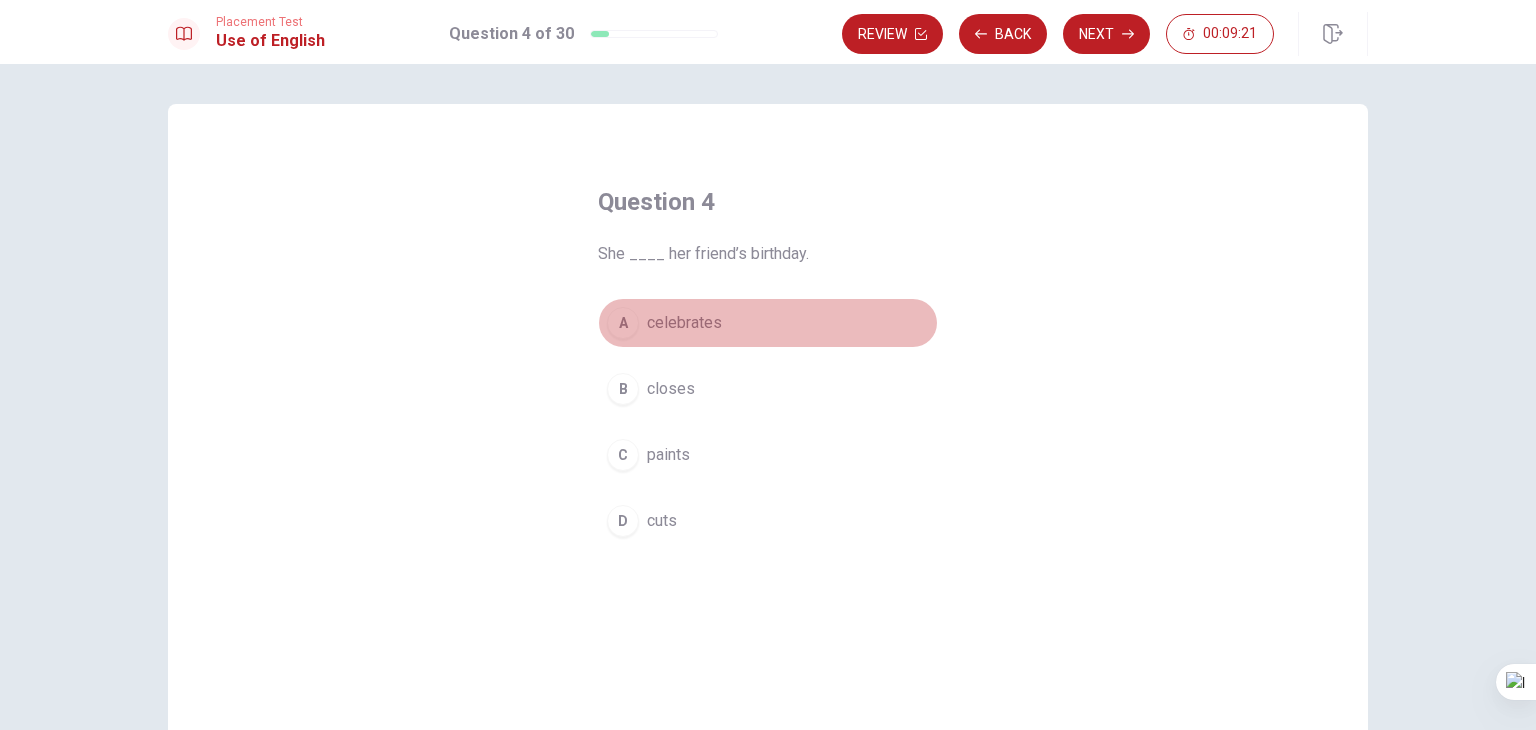 drag, startPoint x: 621, startPoint y: 326, endPoint x: 652, endPoint y: 309, distance: 35.35534 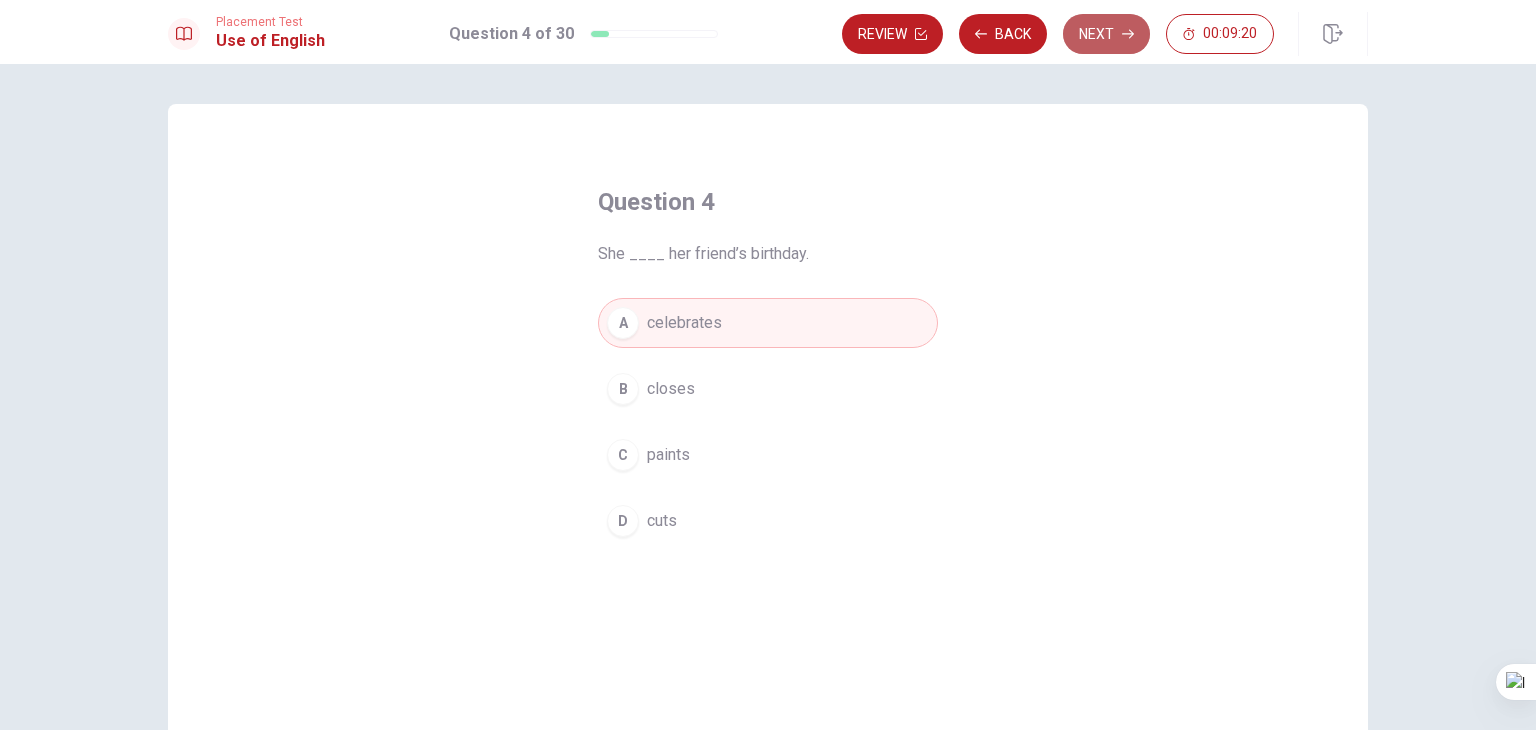 click on "Next" at bounding box center (1106, 34) 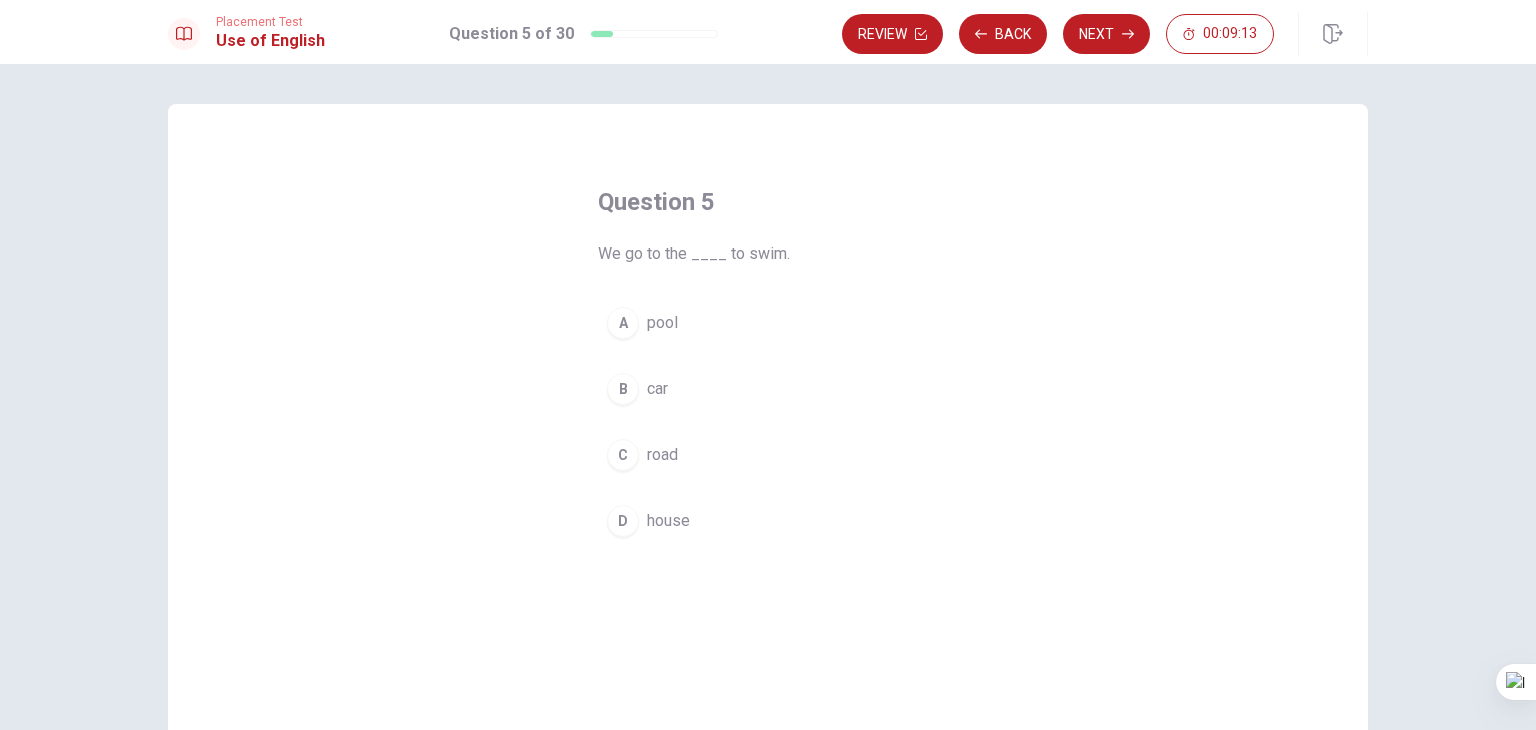 drag, startPoint x: 628, startPoint y: 325, endPoint x: 708, endPoint y: 296, distance: 85.09406 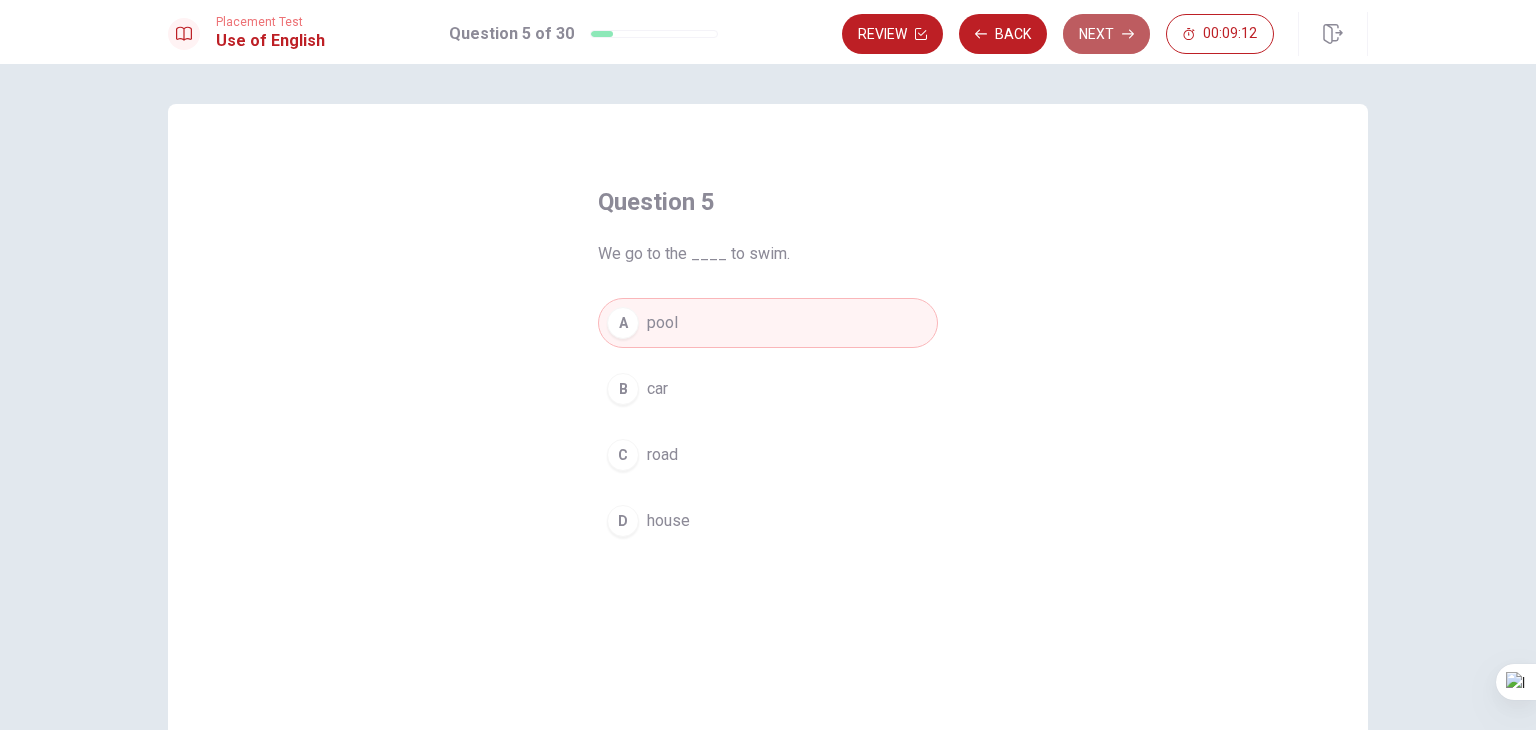 click on "Next" at bounding box center [1106, 34] 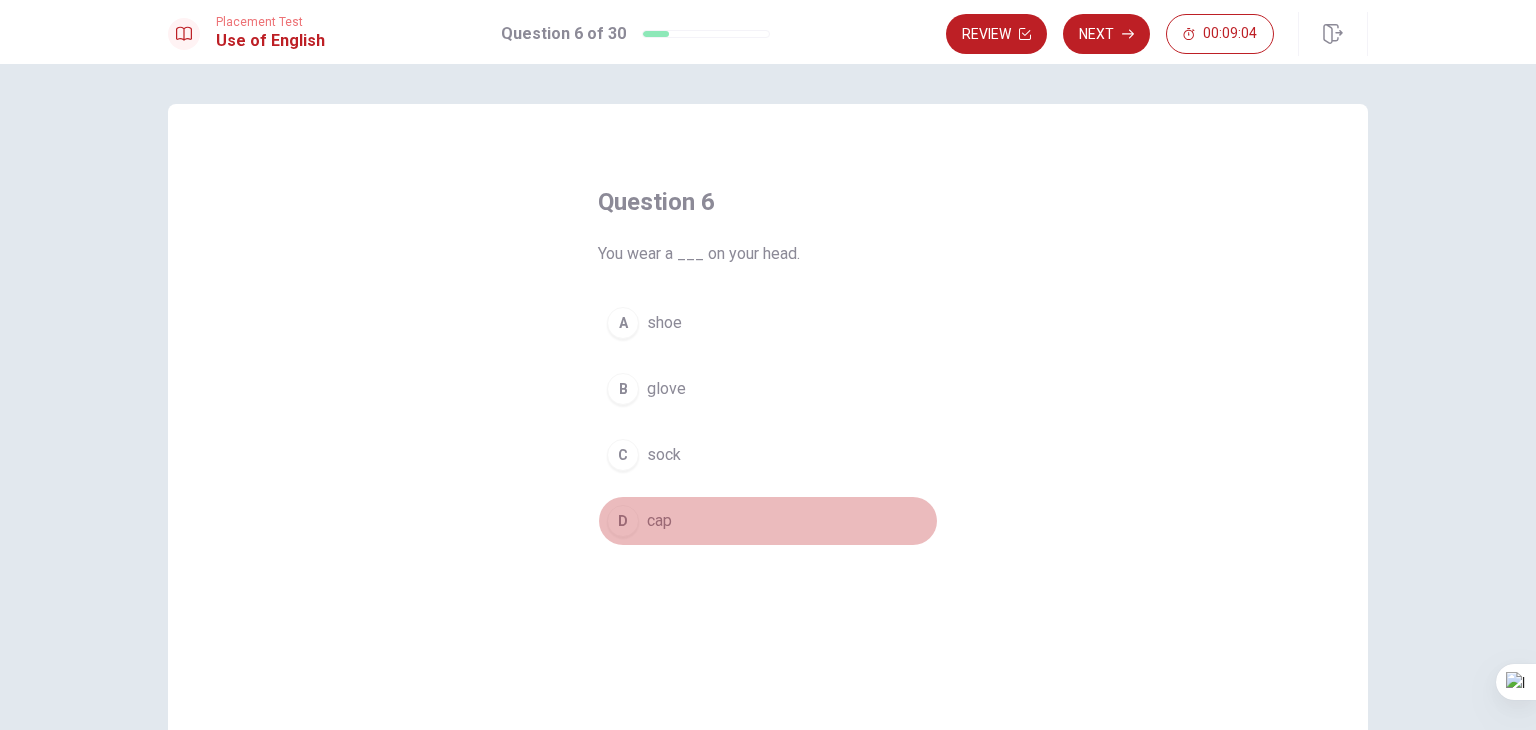 drag, startPoint x: 620, startPoint y: 514, endPoint x: 687, endPoint y: 446, distance: 95.462036 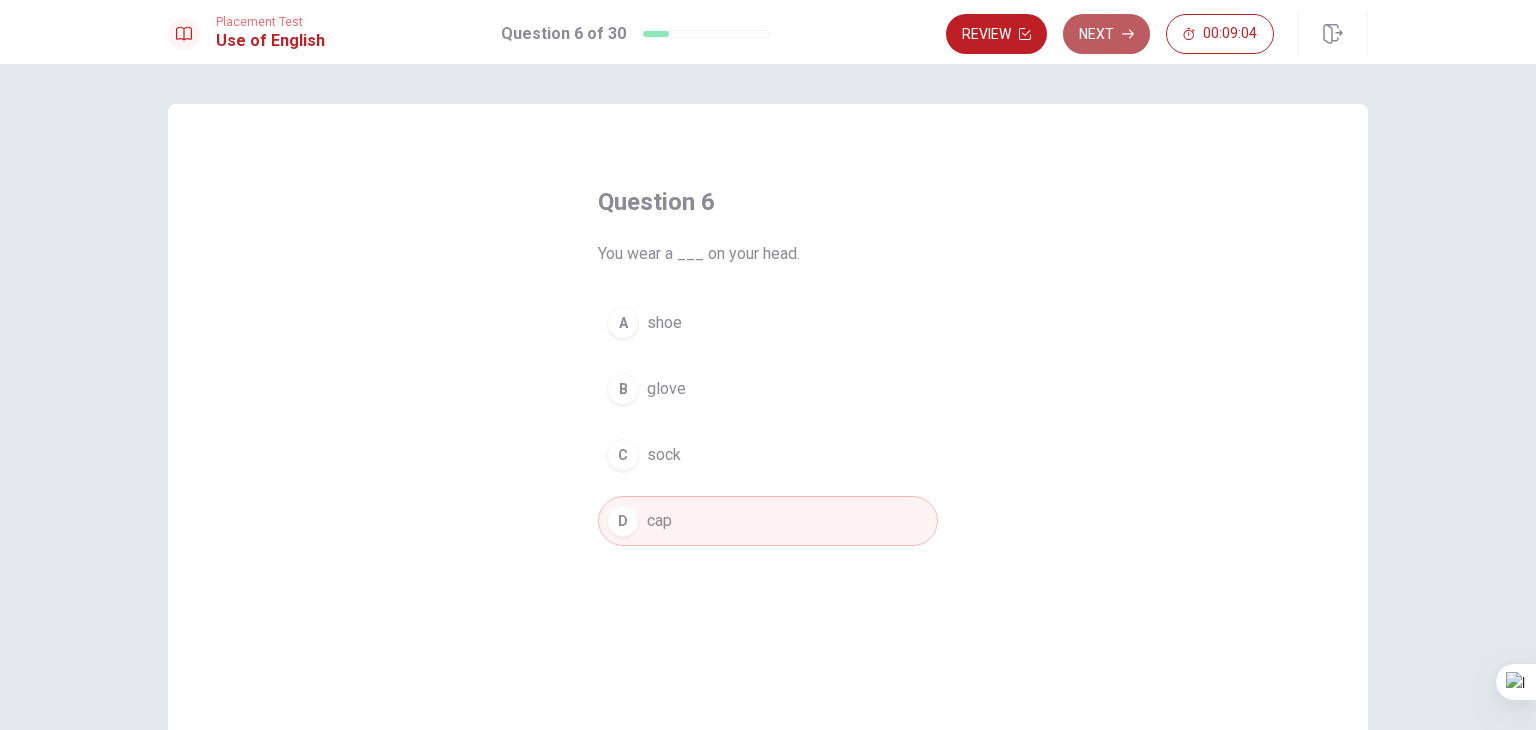 click on "Next" at bounding box center [1106, 34] 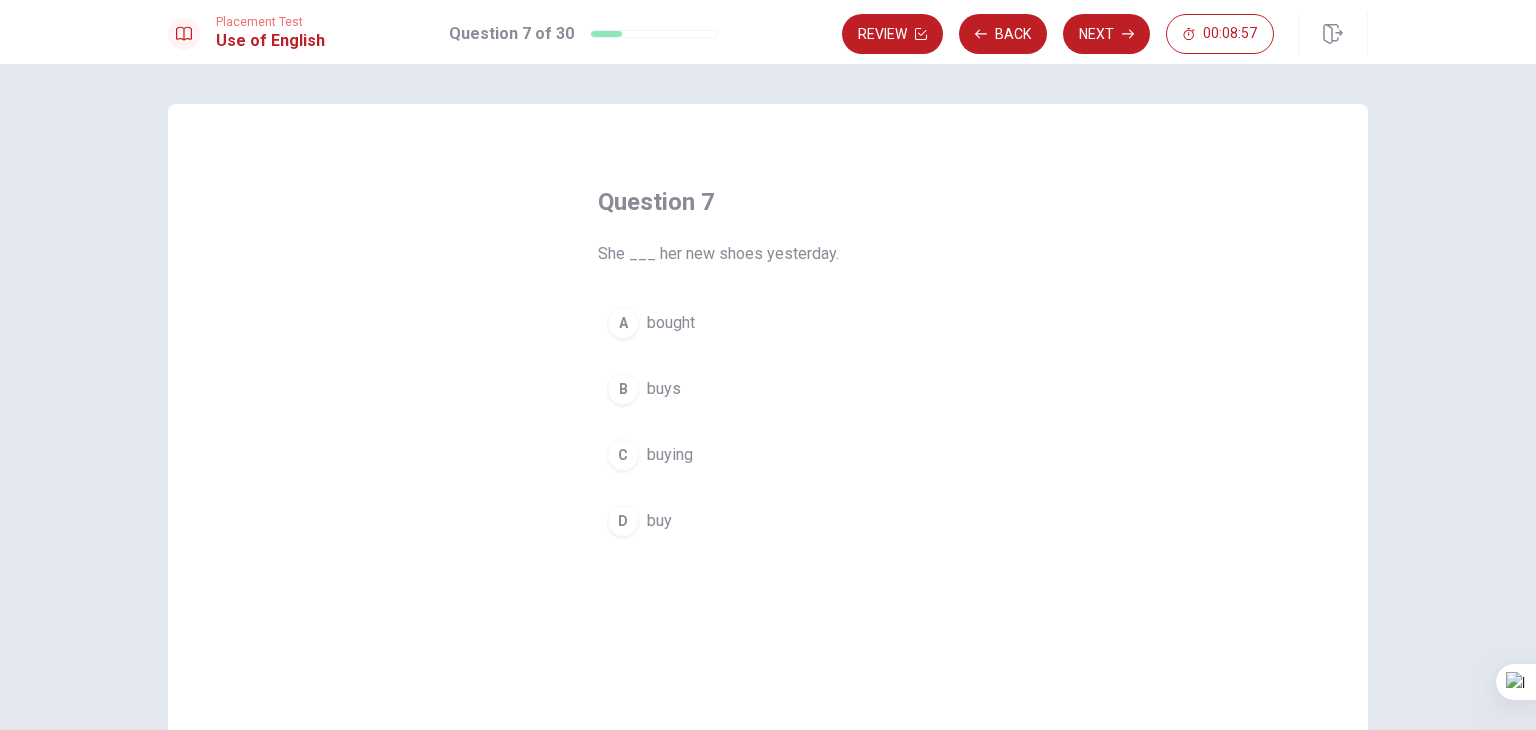 click on "bought" at bounding box center (671, 323) 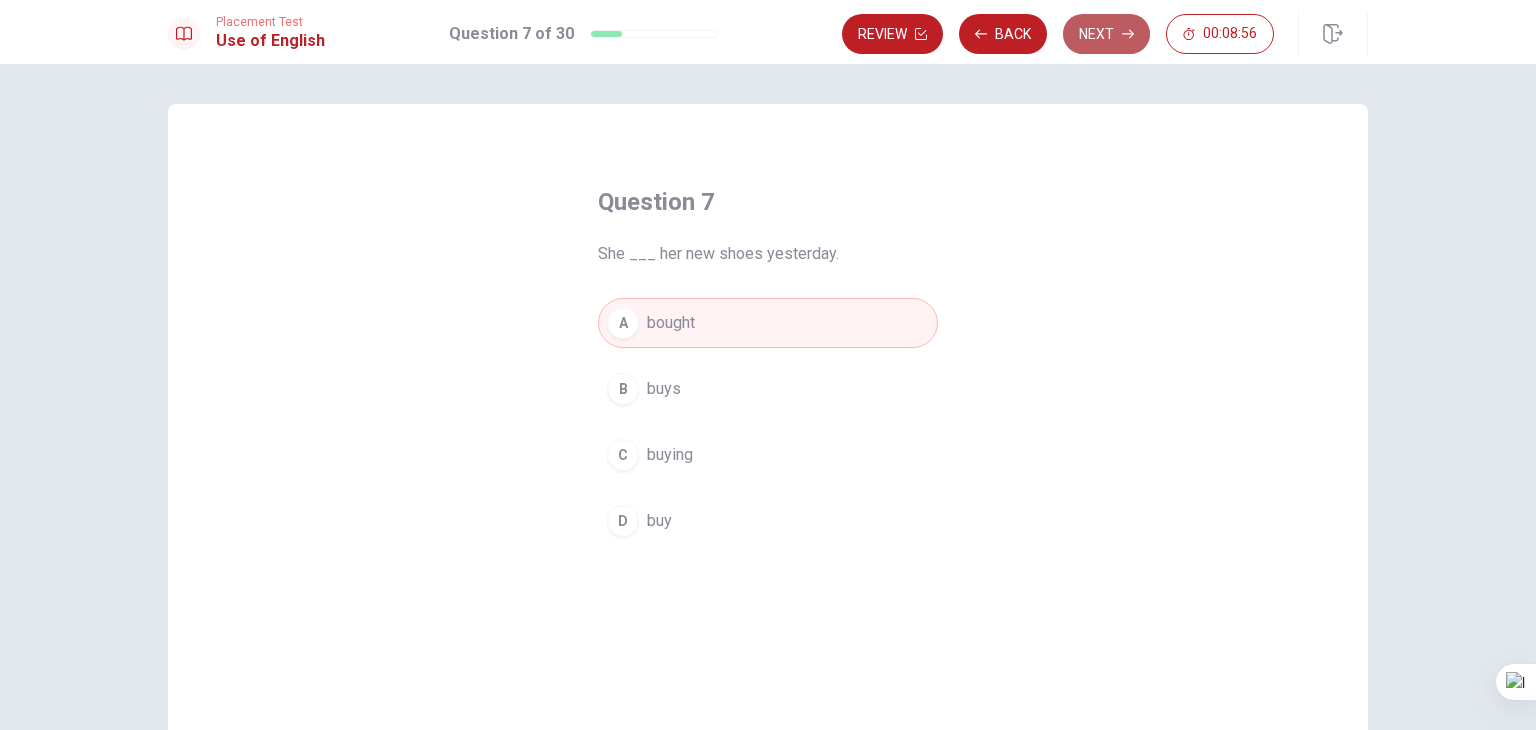 click on "Next" at bounding box center (1106, 34) 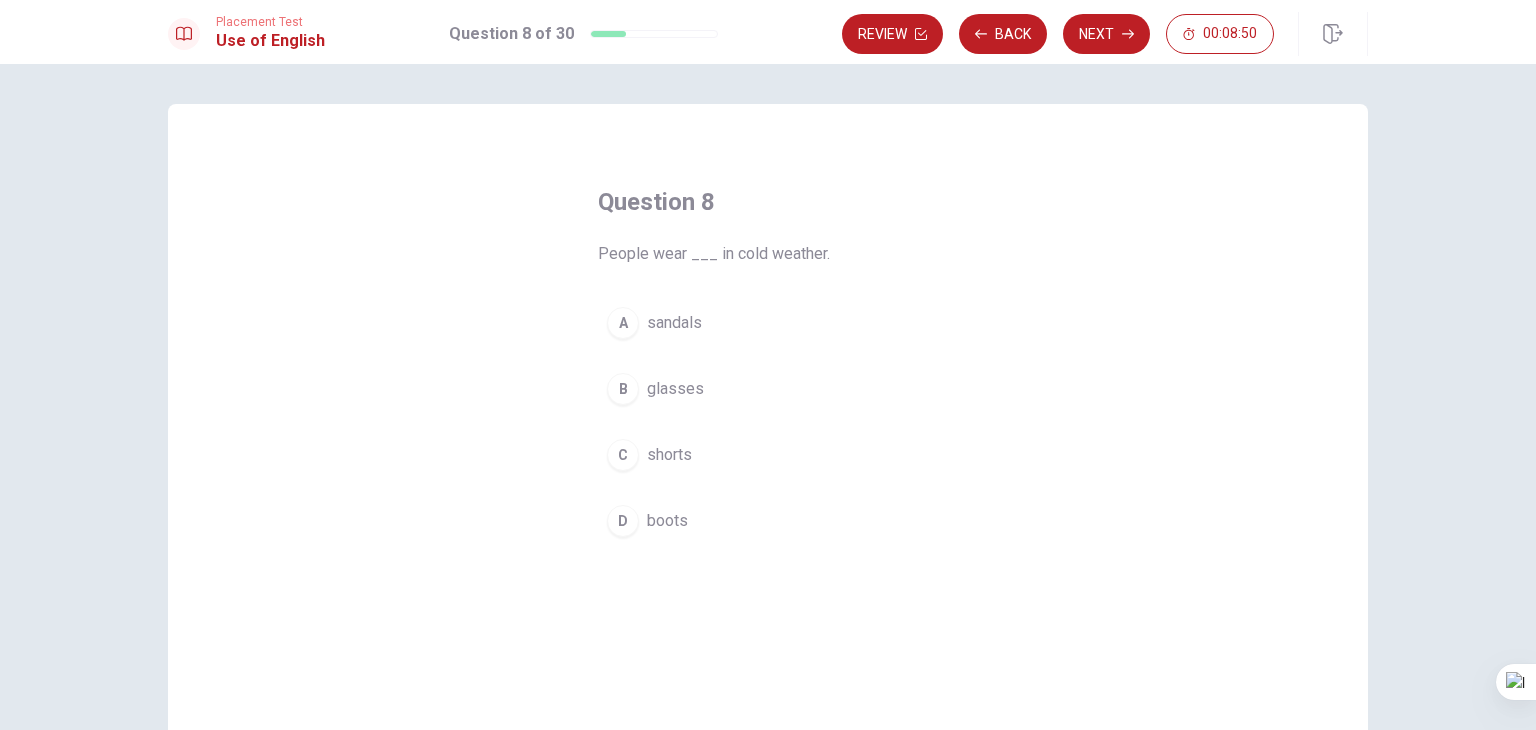 click on "boots" at bounding box center [667, 521] 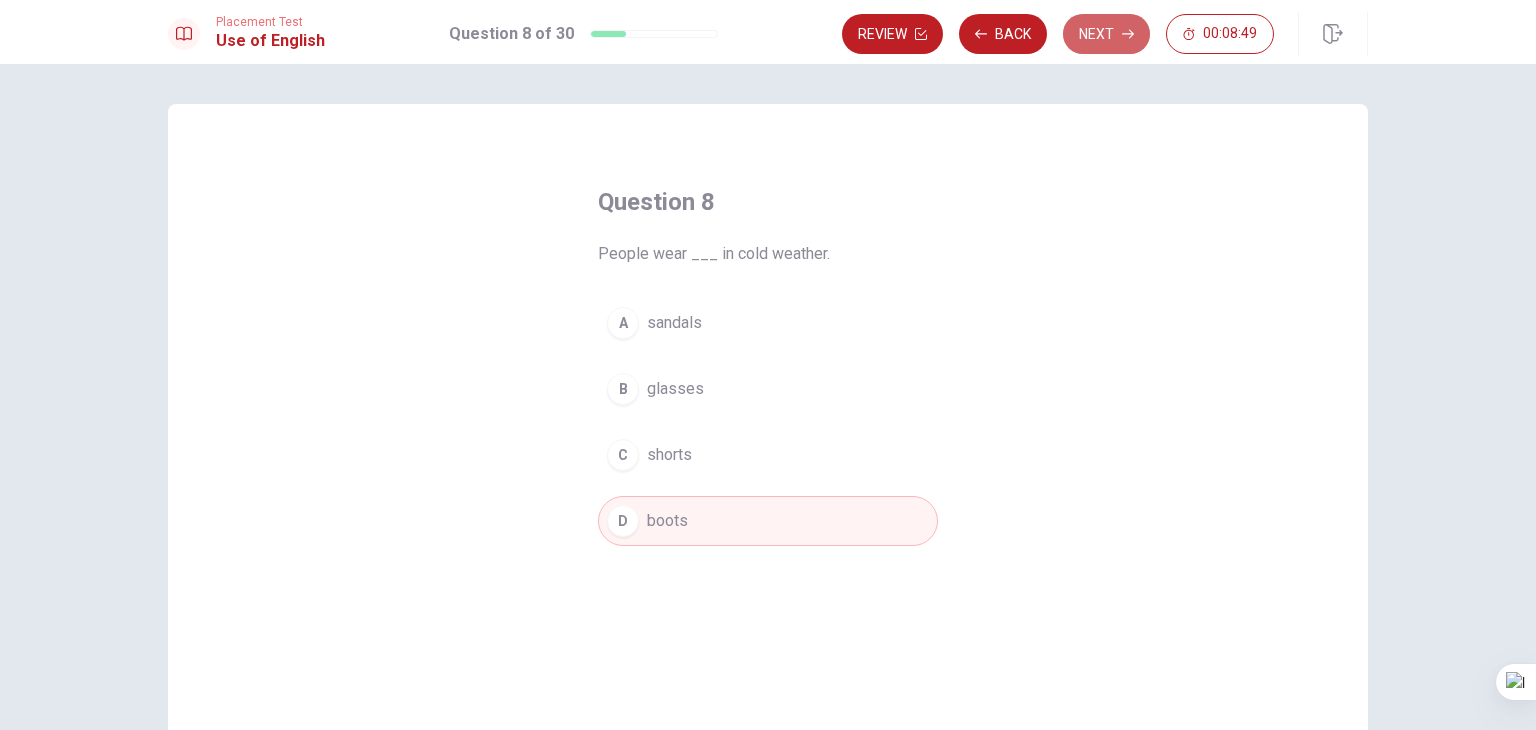 drag, startPoint x: 1109, startPoint y: 44, endPoint x: 1101, endPoint y: 53, distance: 12.0415945 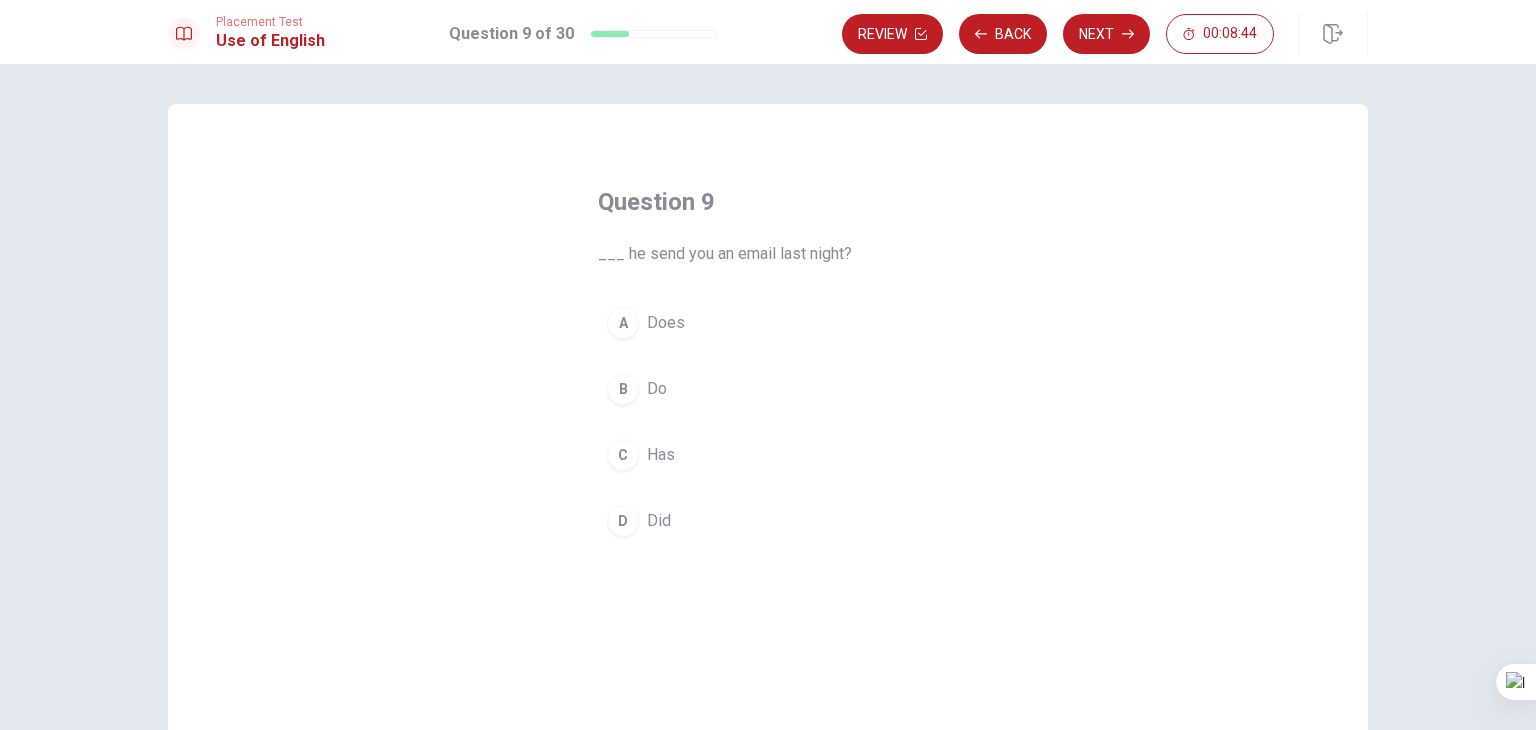 click on "Did" at bounding box center [659, 521] 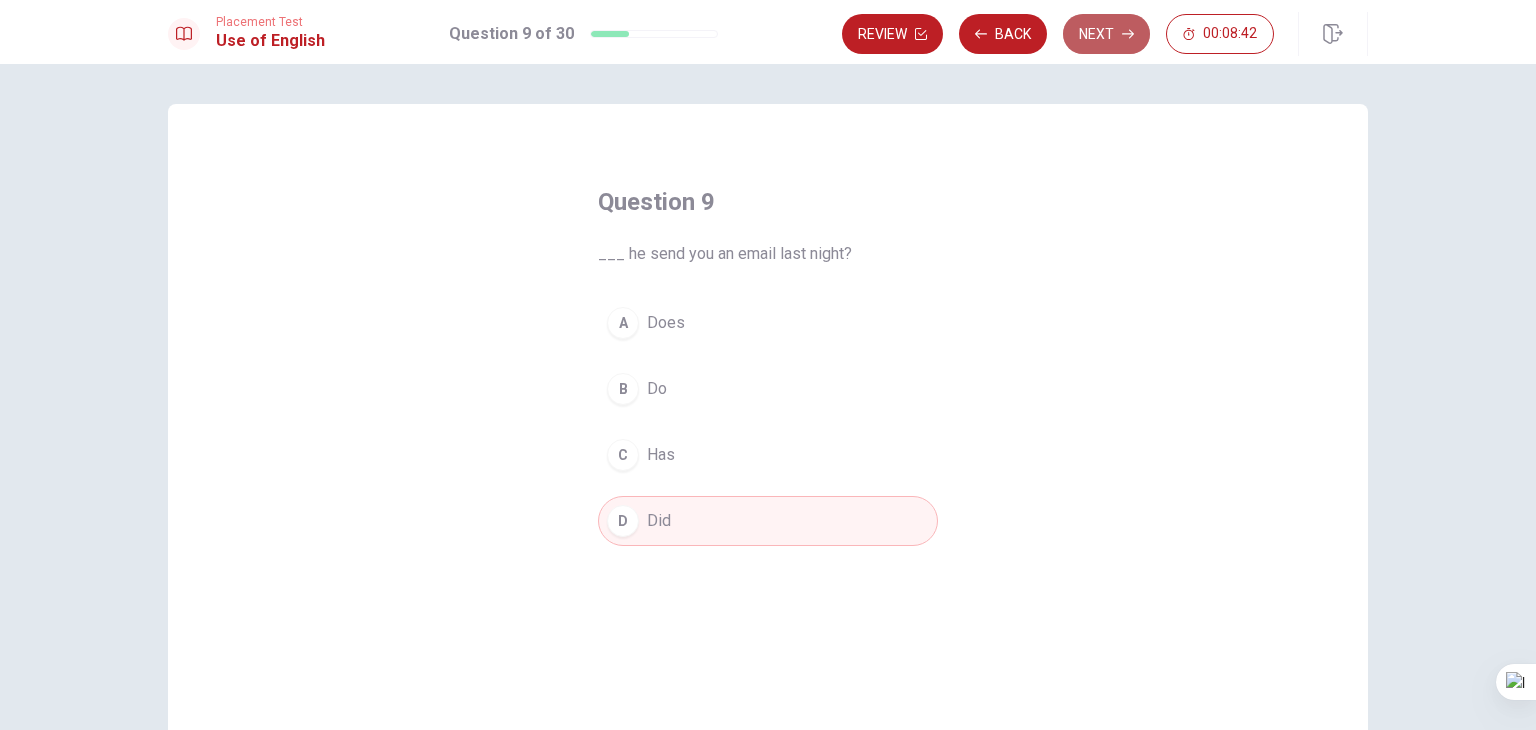 click on "Next" at bounding box center (1106, 34) 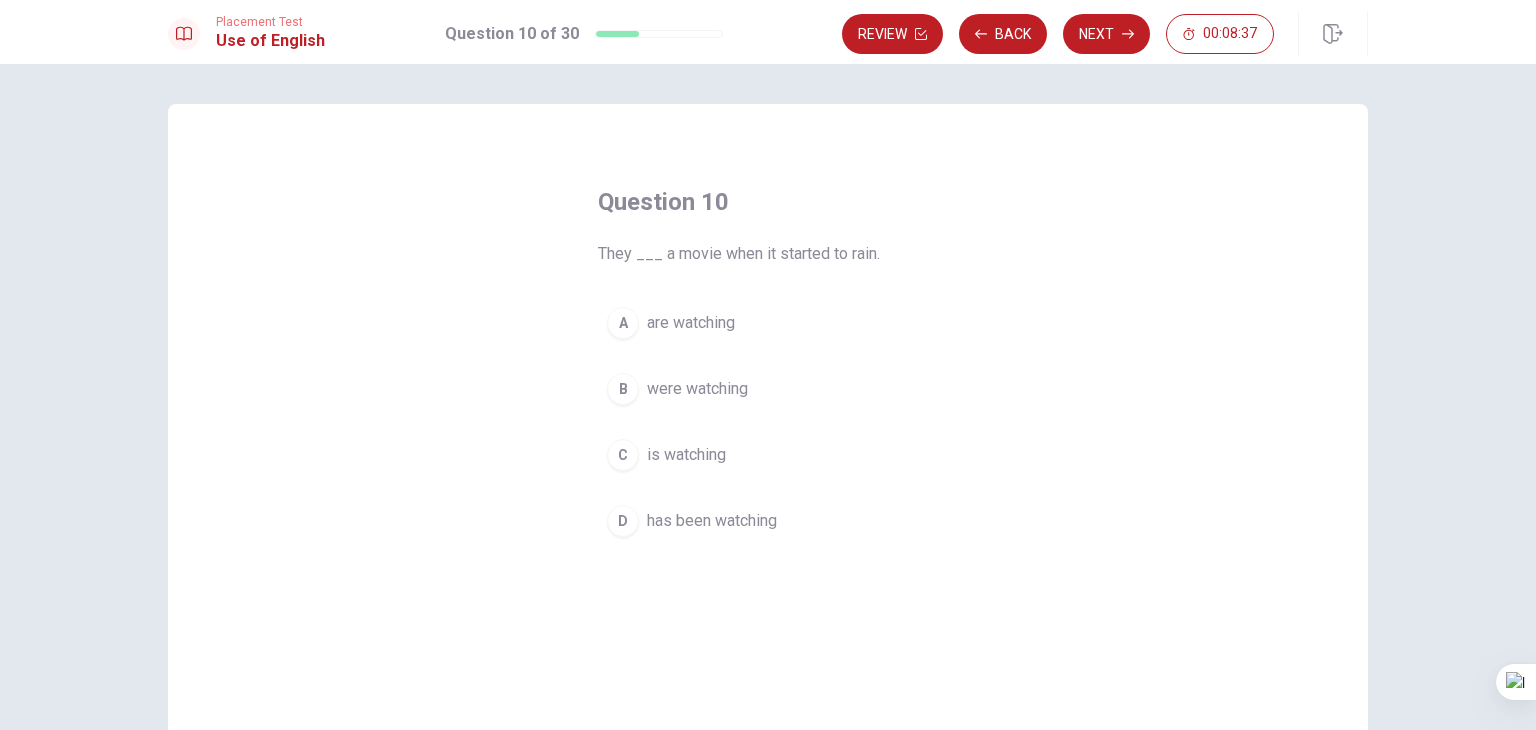 click on "has been watching" at bounding box center (712, 521) 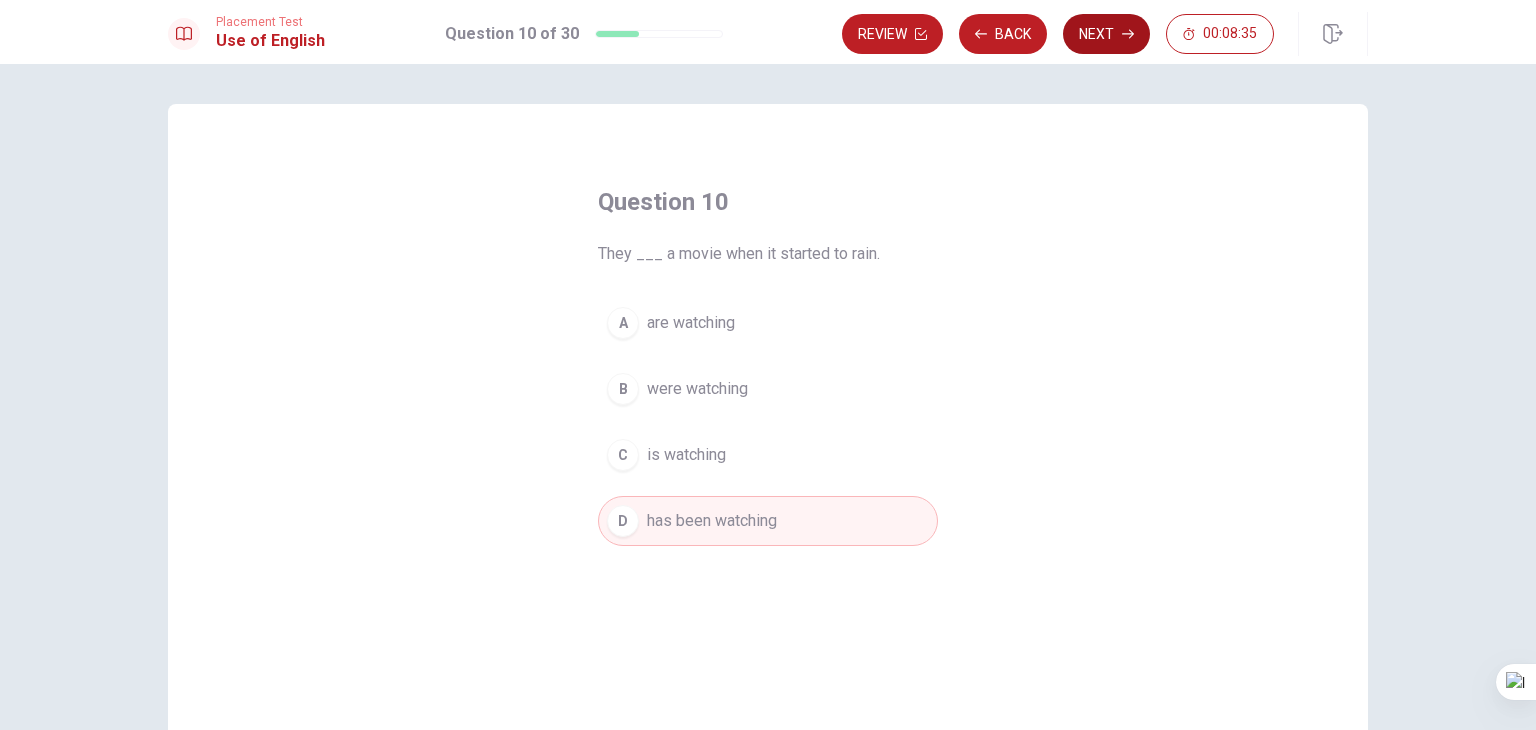 click on "Next" at bounding box center [1106, 34] 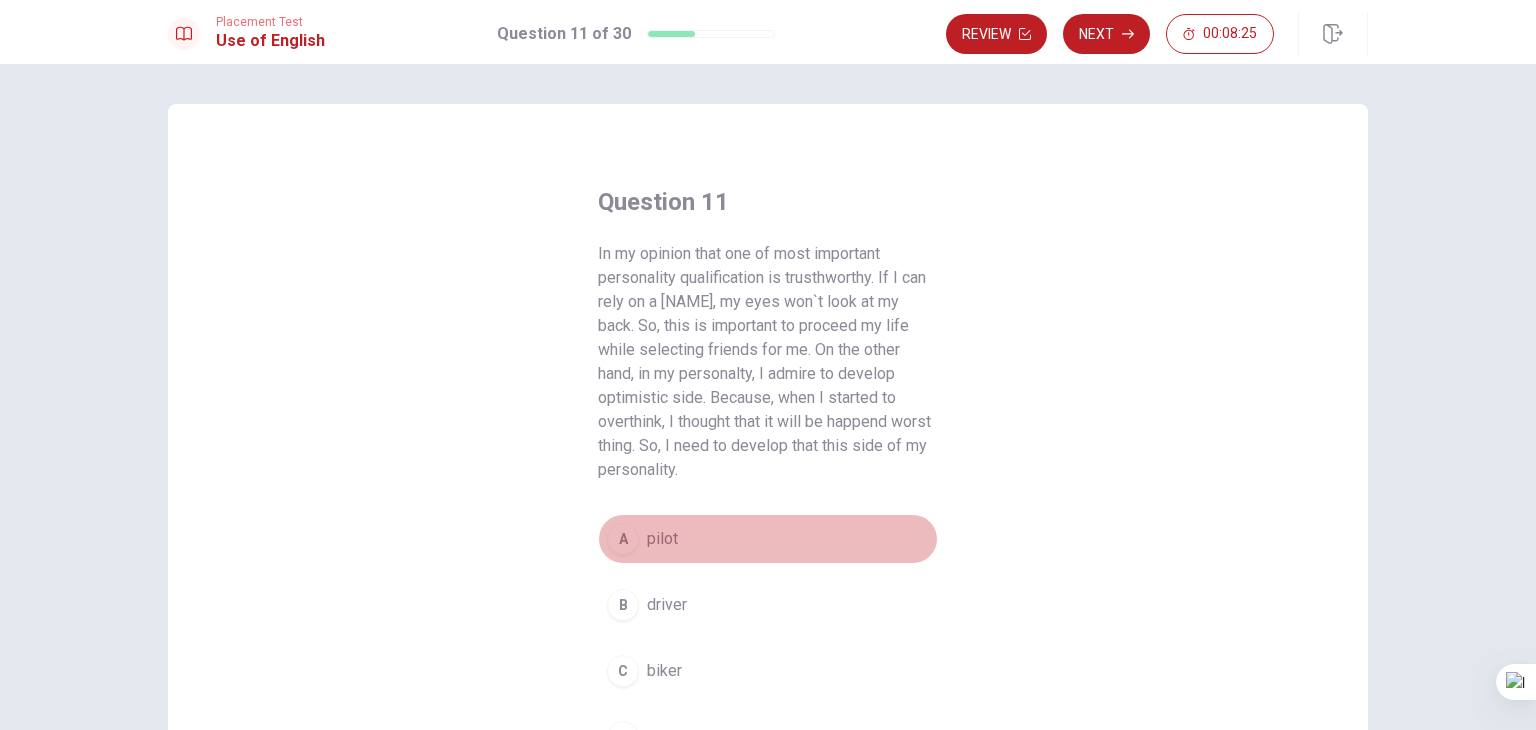 drag, startPoint x: 624, startPoint y: 318, endPoint x: 647, endPoint y: 309, distance: 24.698177 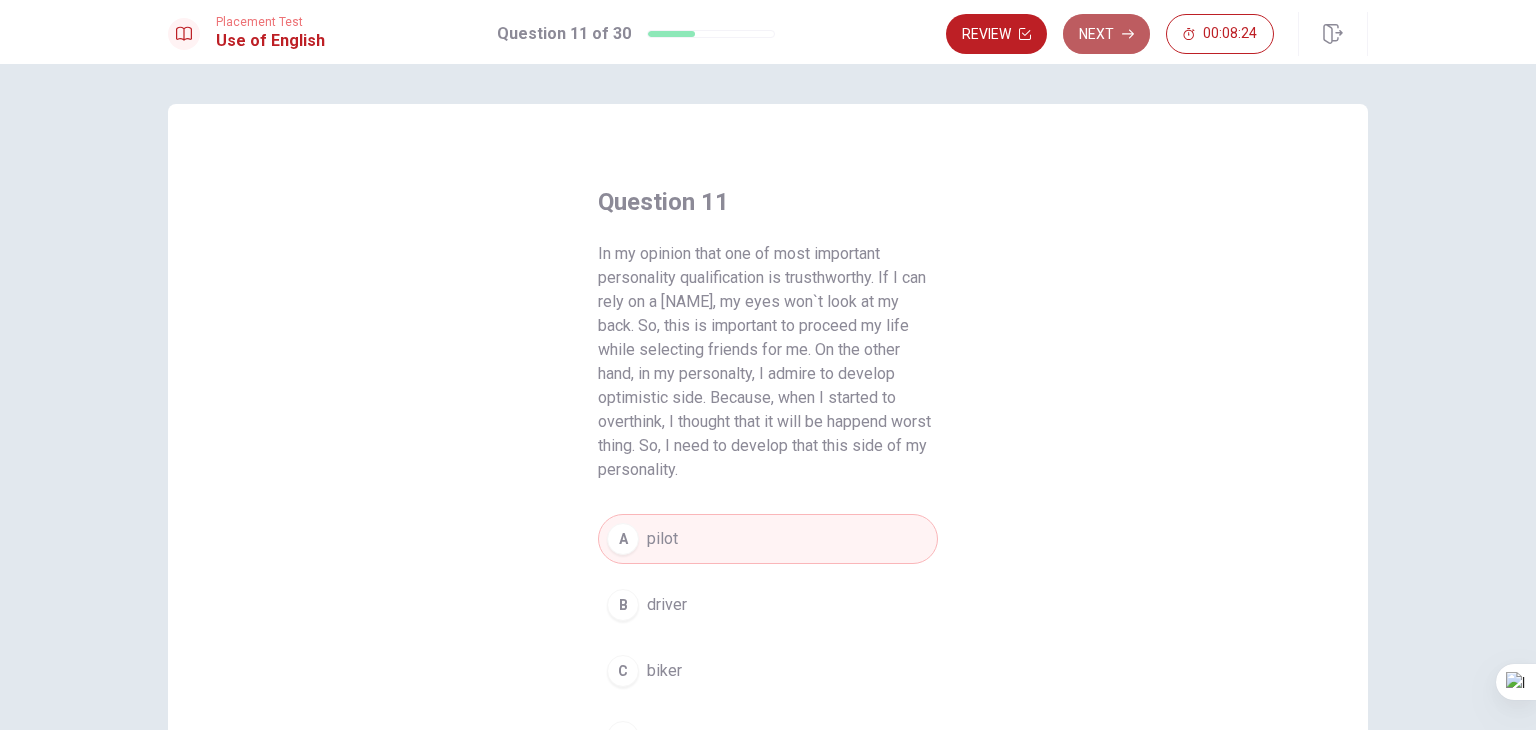 click on "Next" at bounding box center (1106, 34) 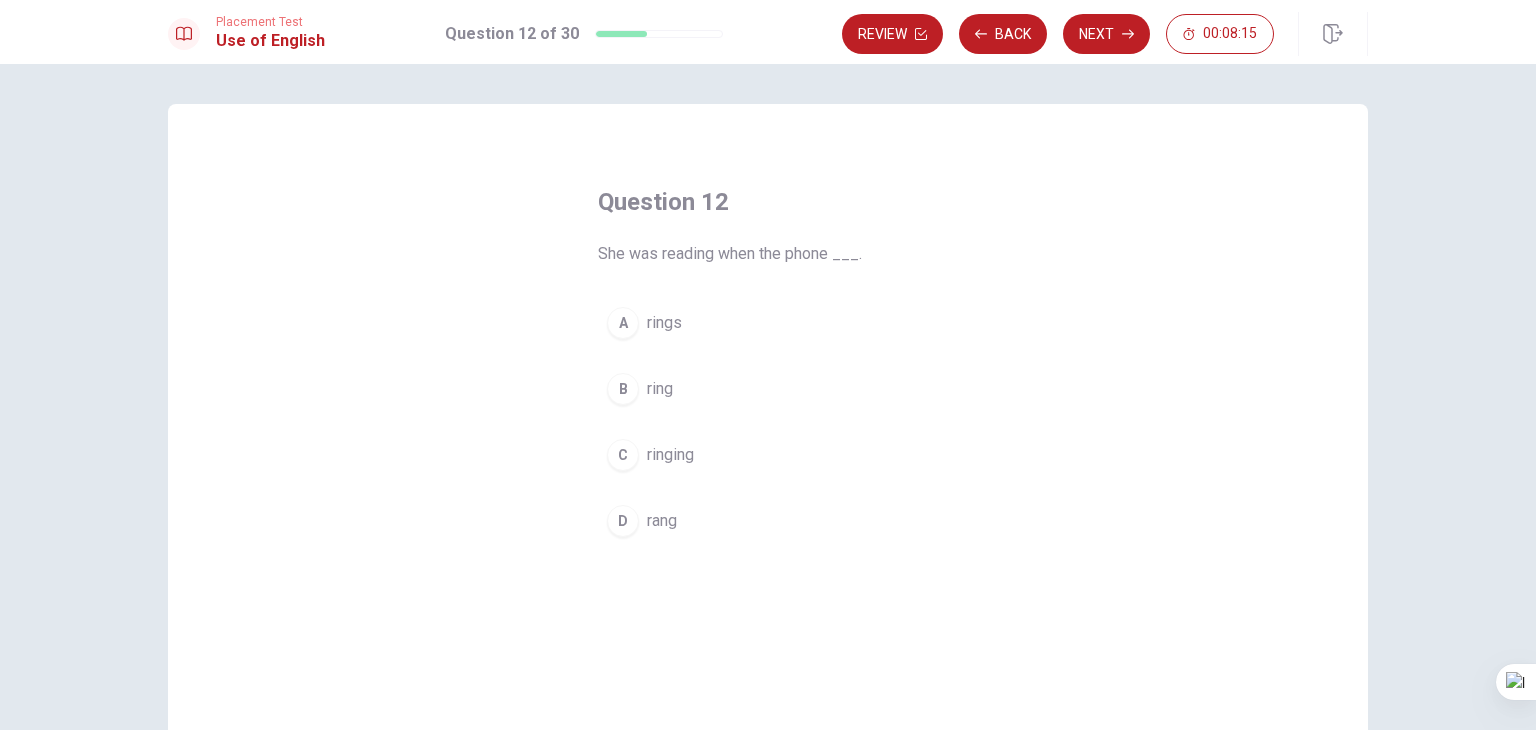 click on "rang" at bounding box center [662, 521] 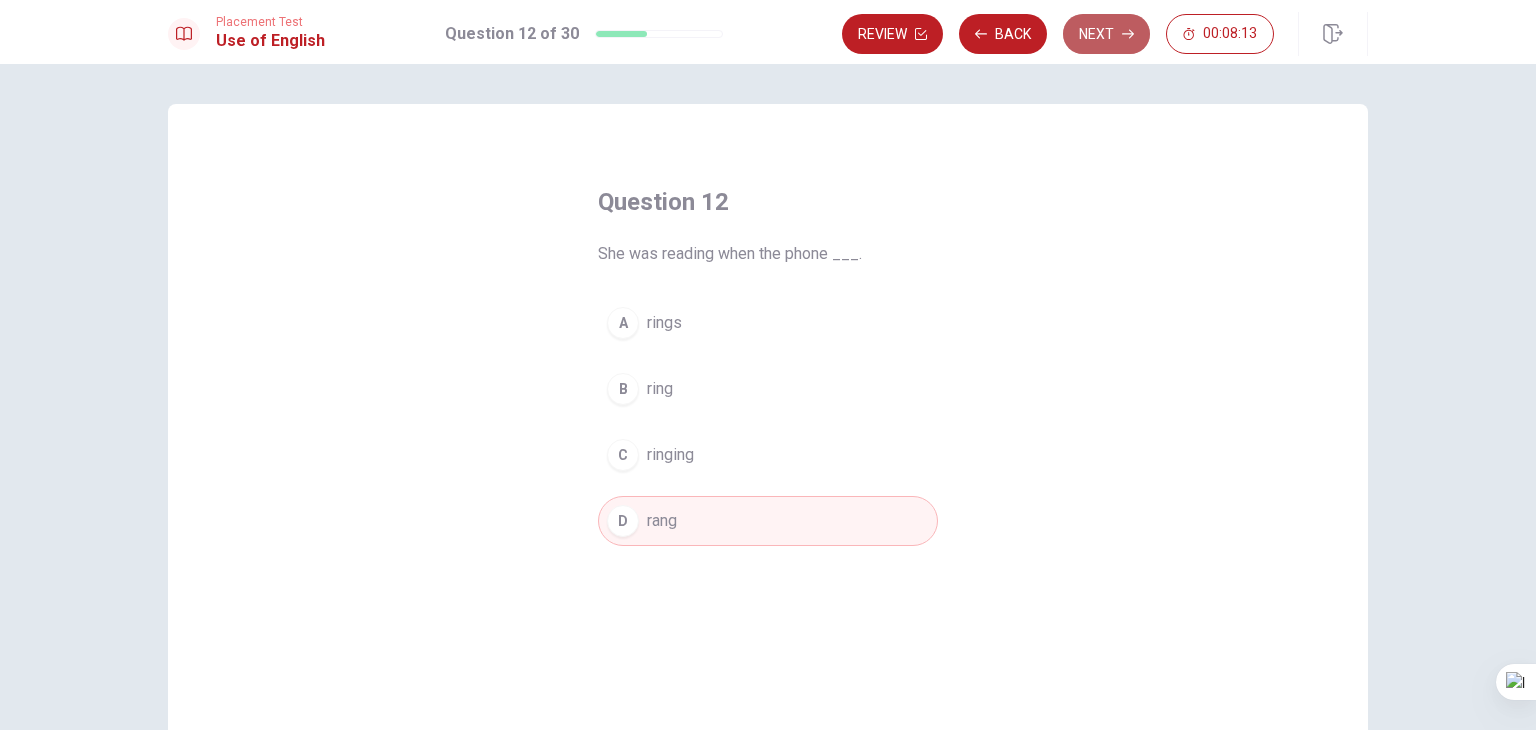 click on "Next" at bounding box center [1106, 34] 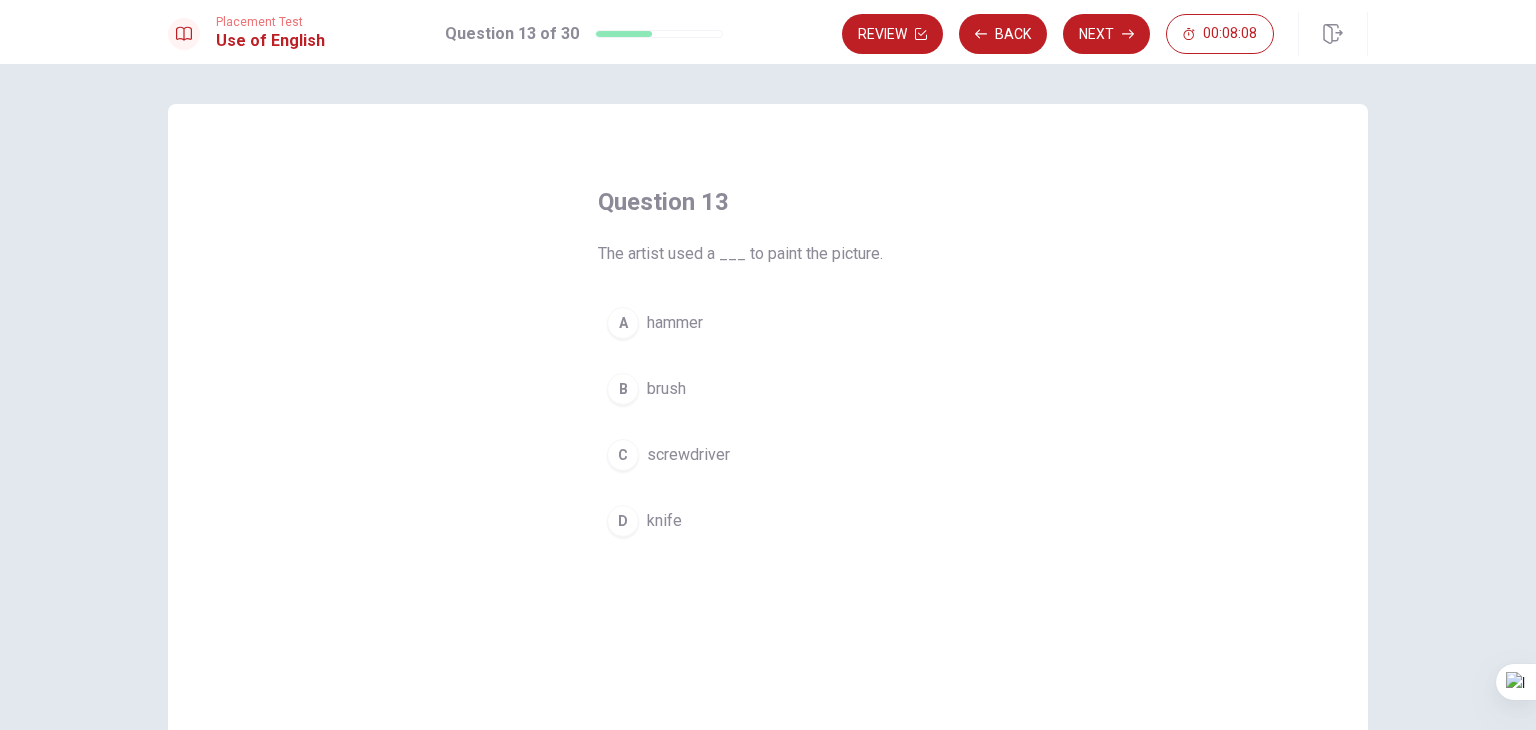 click on "brush" at bounding box center (666, 389) 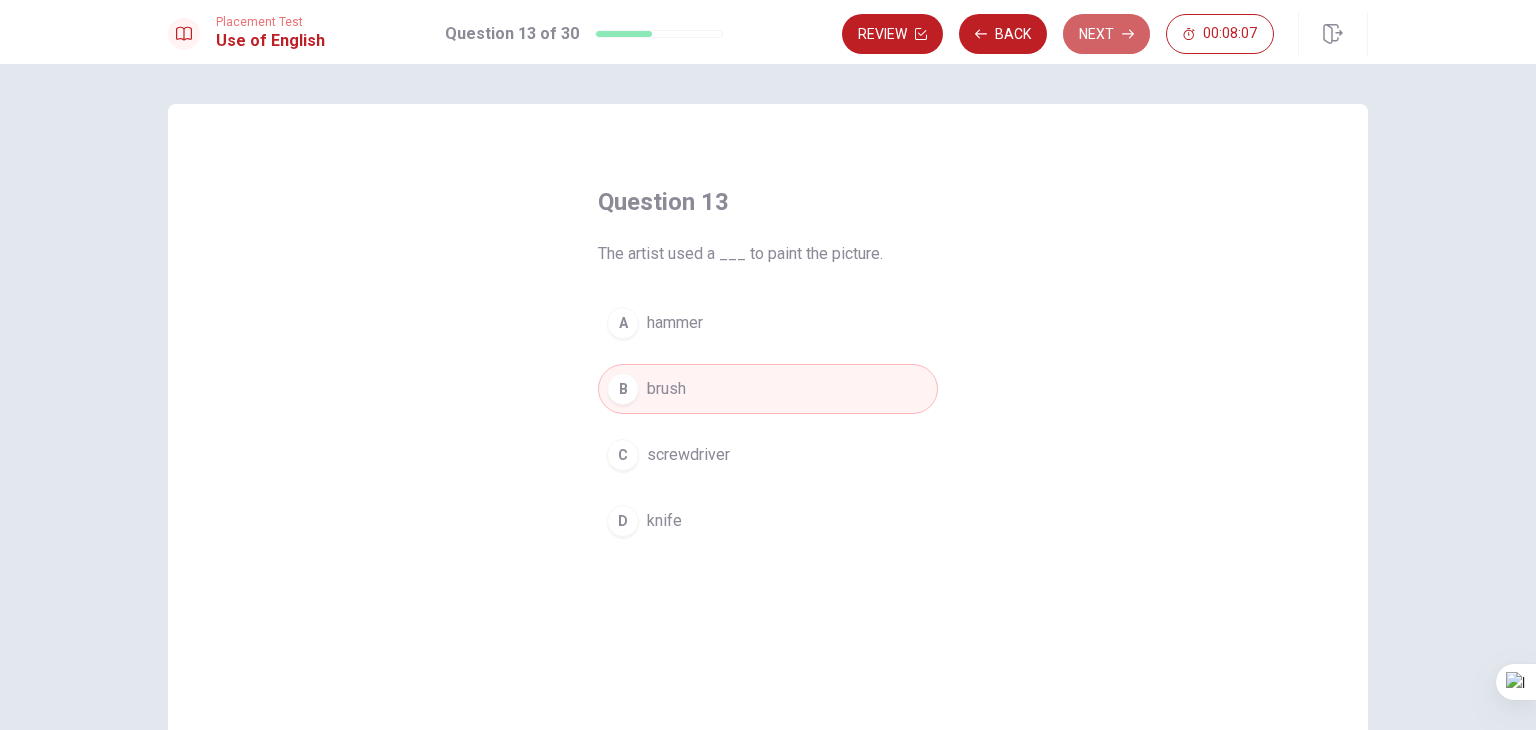 drag, startPoint x: 1119, startPoint y: 43, endPoint x: 1084, endPoint y: 135, distance: 98.43272 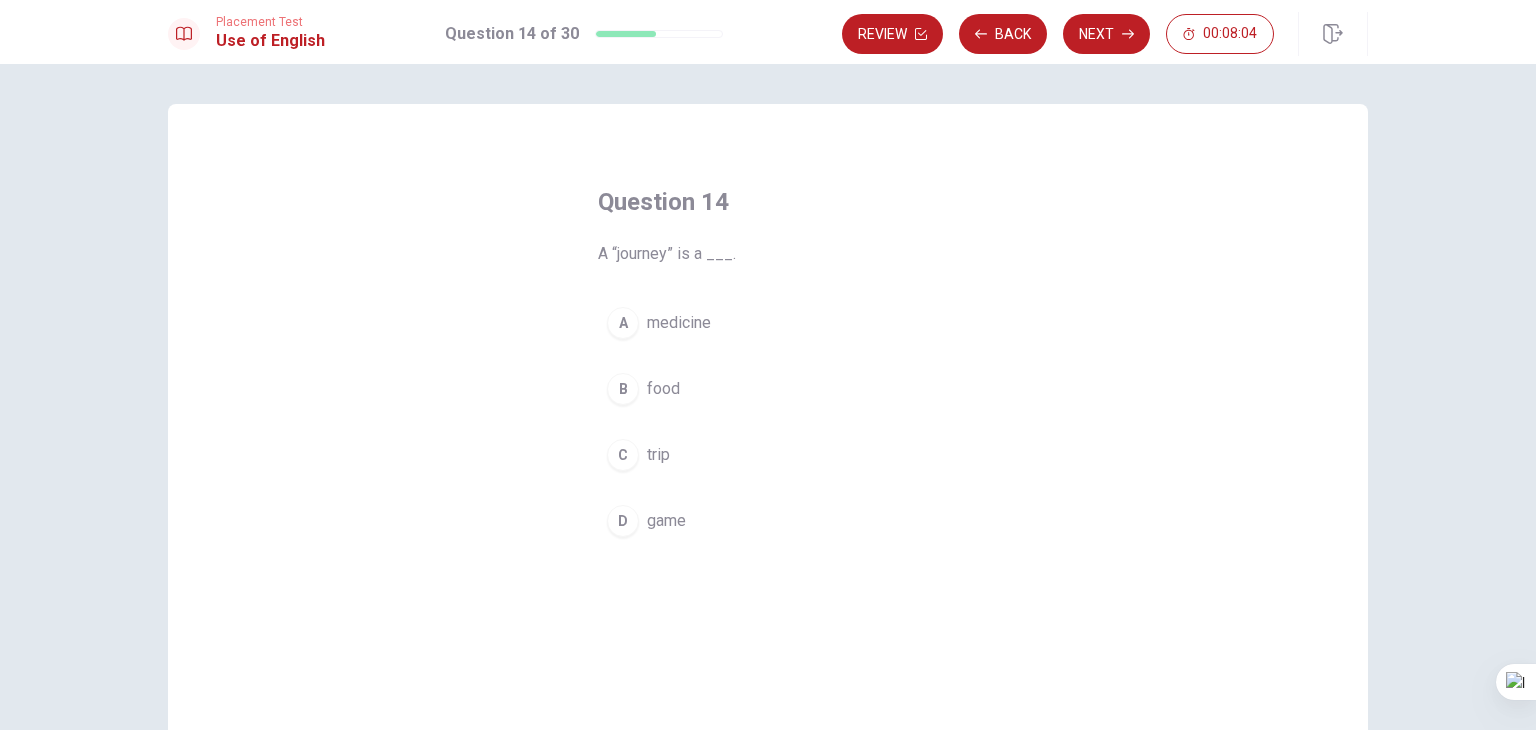 click on "trip" at bounding box center [658, 455] 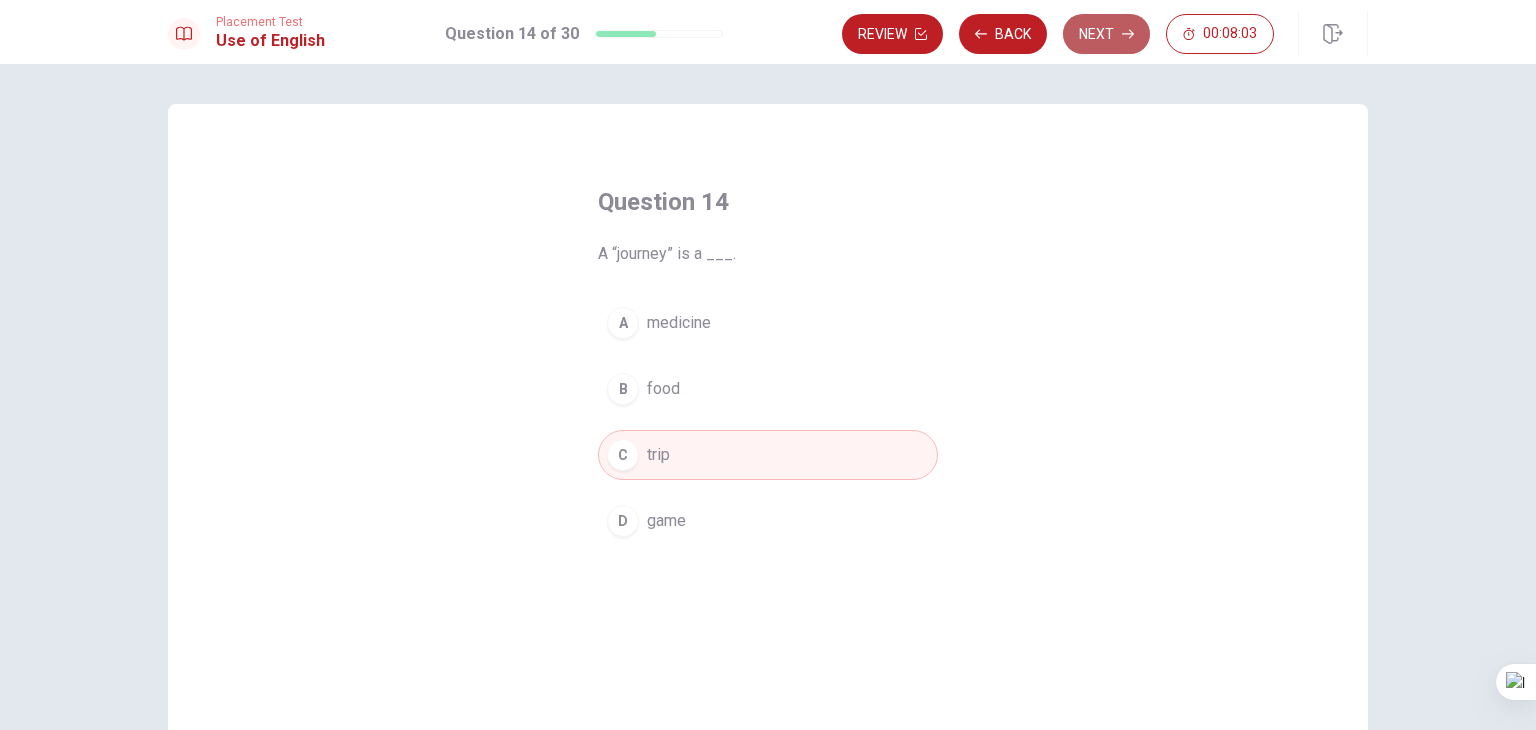 click on "Next" at bounding box center [1106, 34] 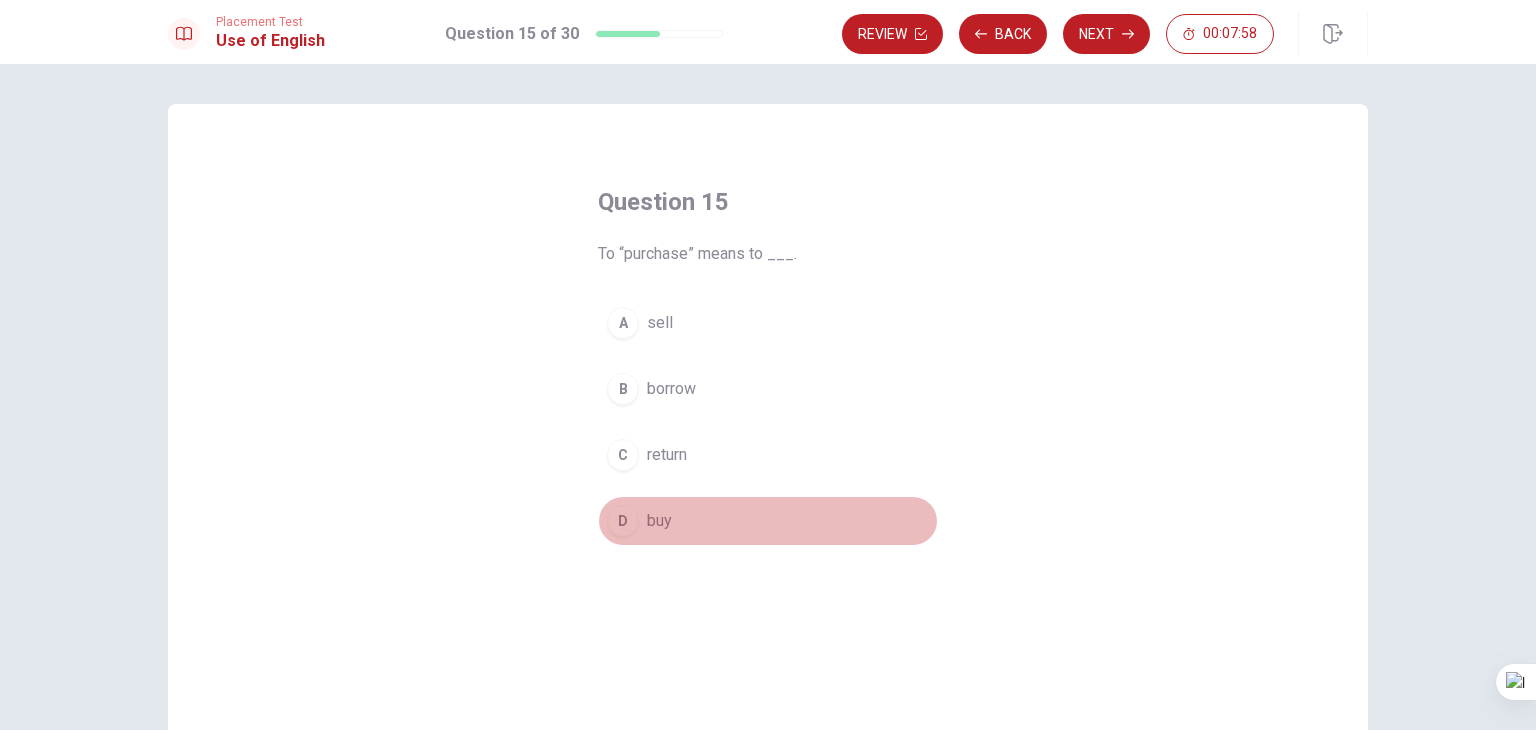 click on "D buy" at bounding box center (768, 521) 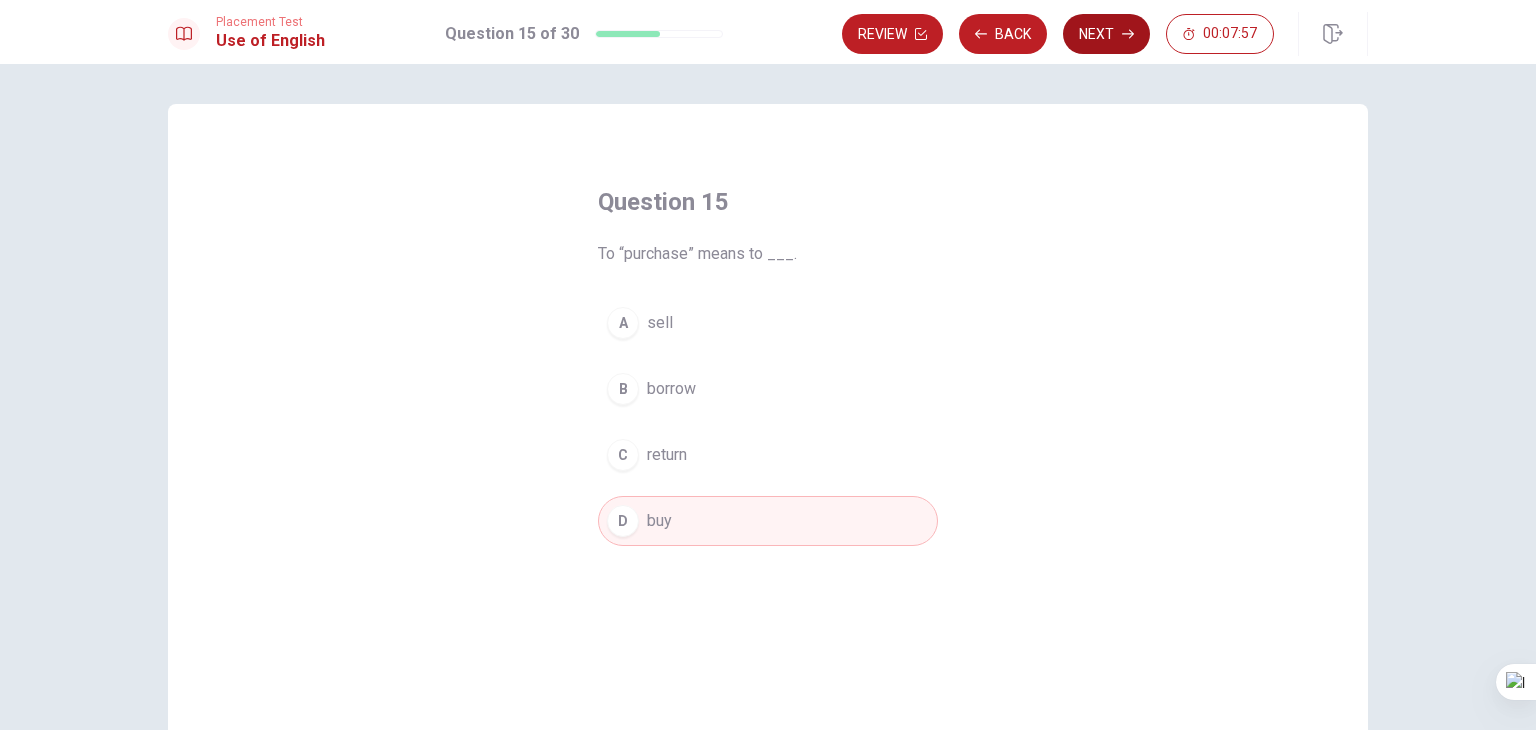 click on "Next" at bounding box center (1106, 34) 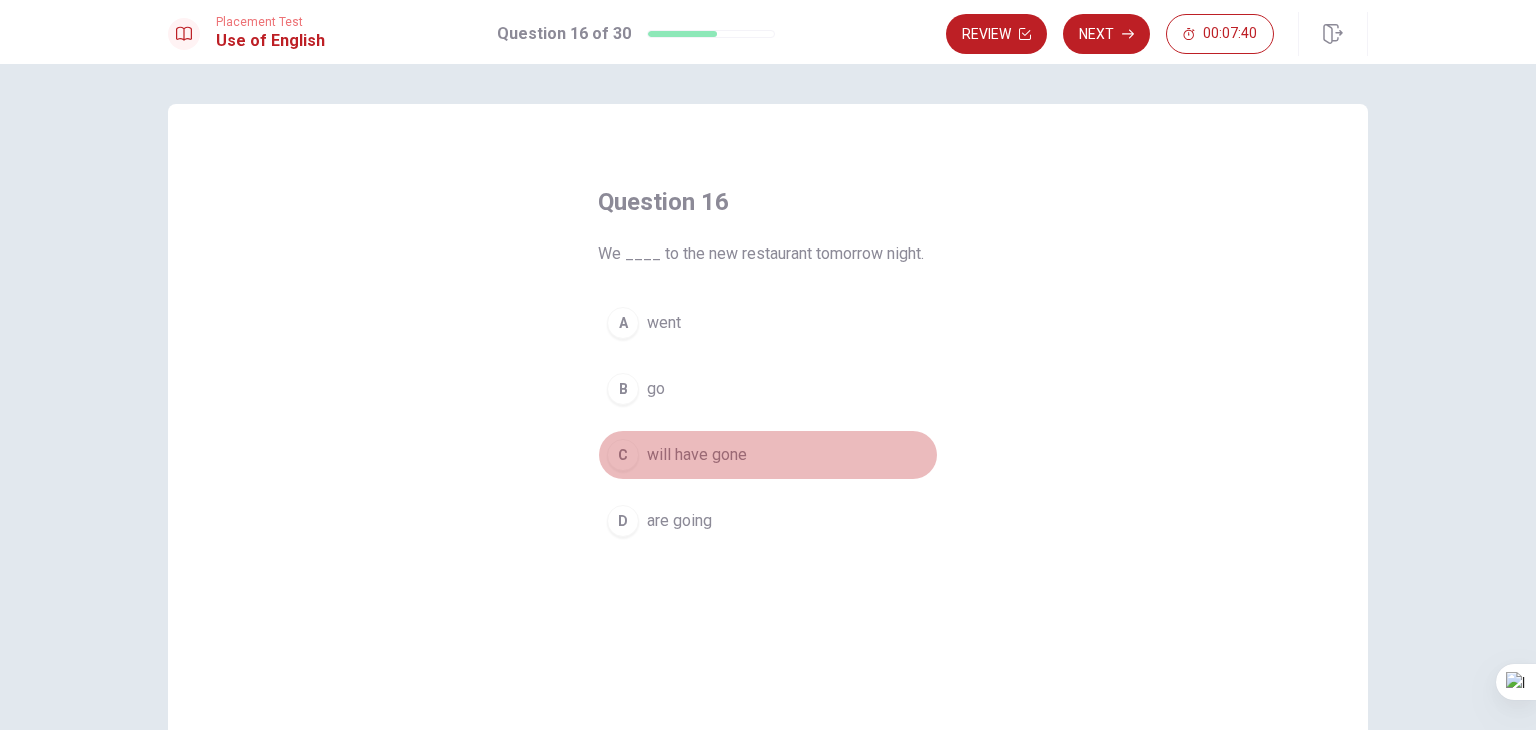 click on "will have gone" at bounding box center [697, 455] 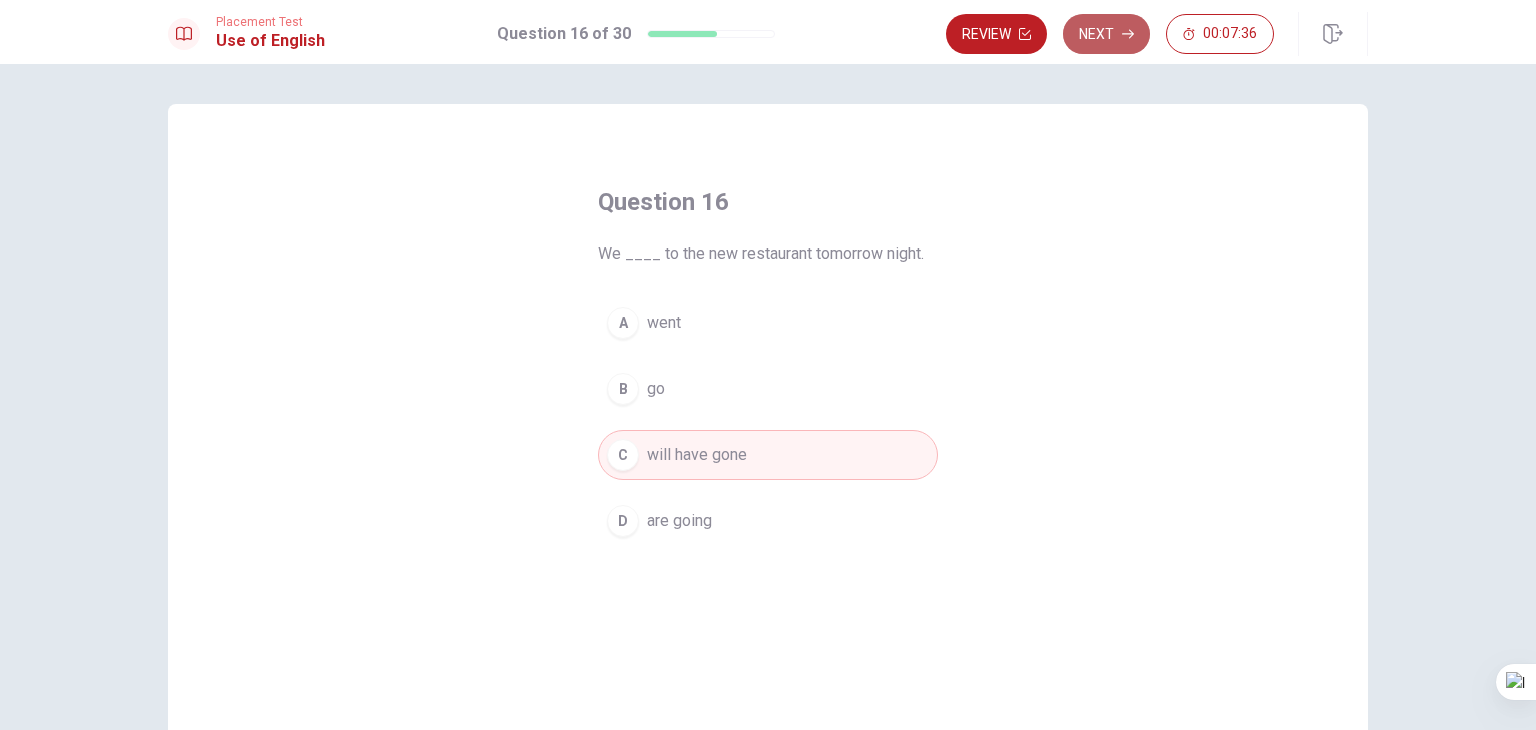 click on "Next" at bounding box center [1106, 34] 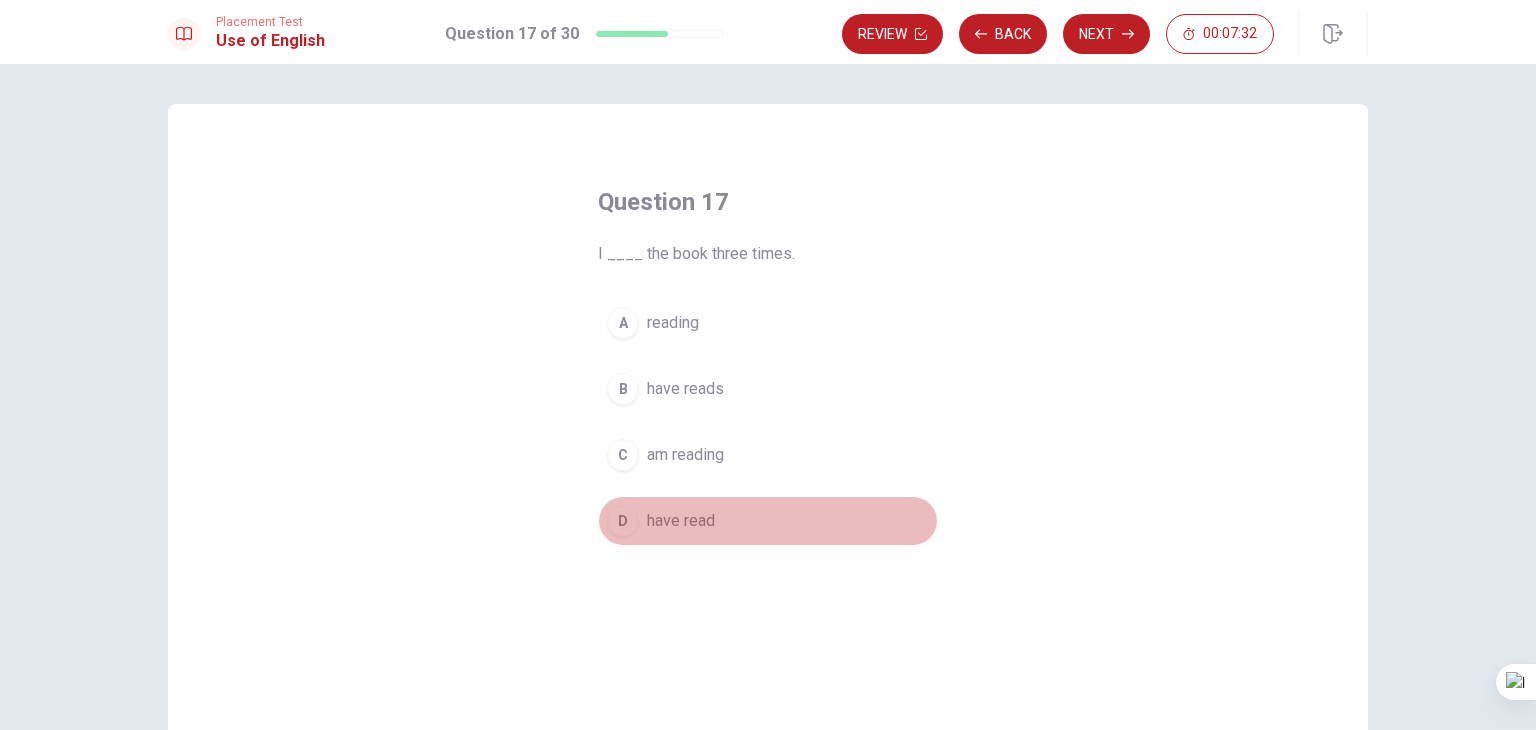 click on "have read" at bounding box center [681, 521] 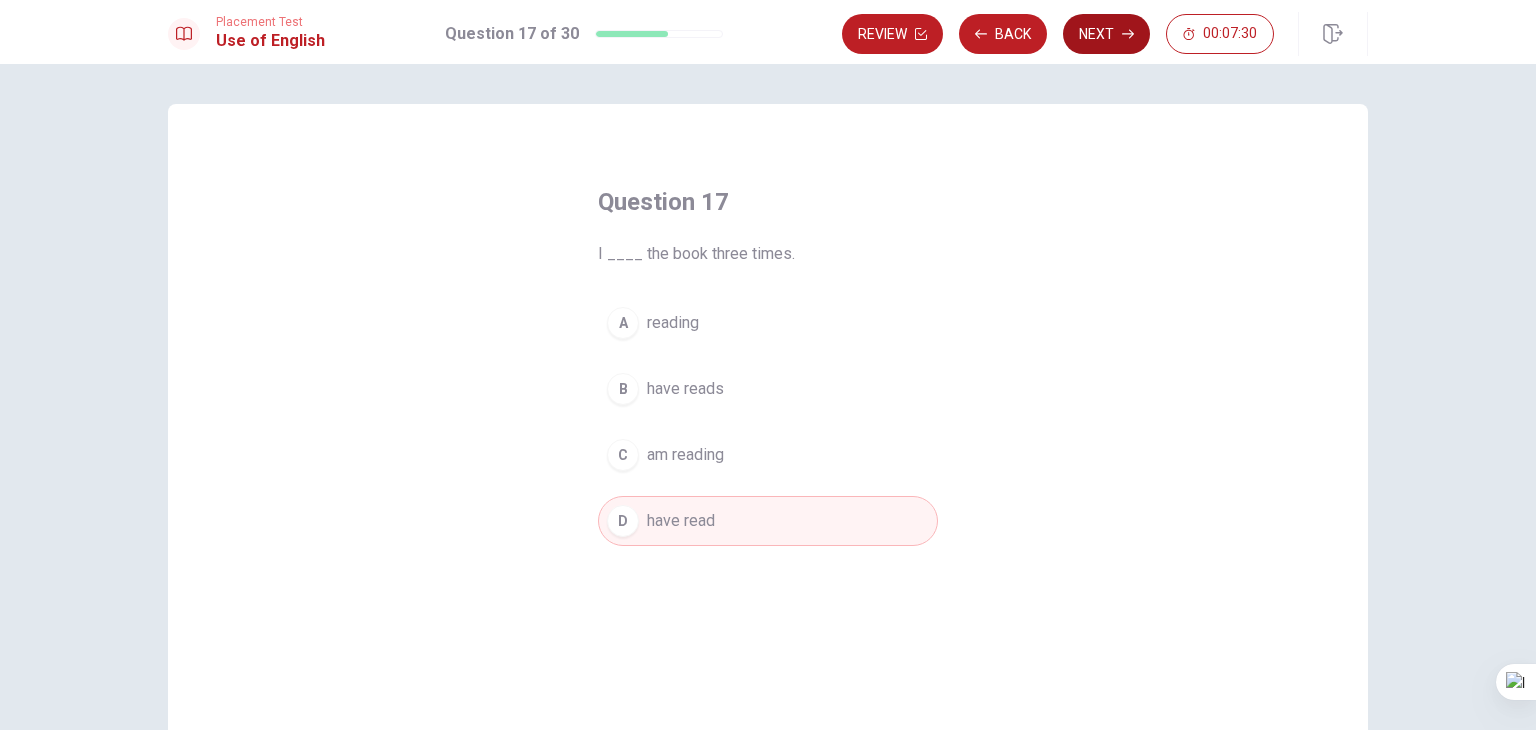click on "Next" at bounding box center (1106, 34) 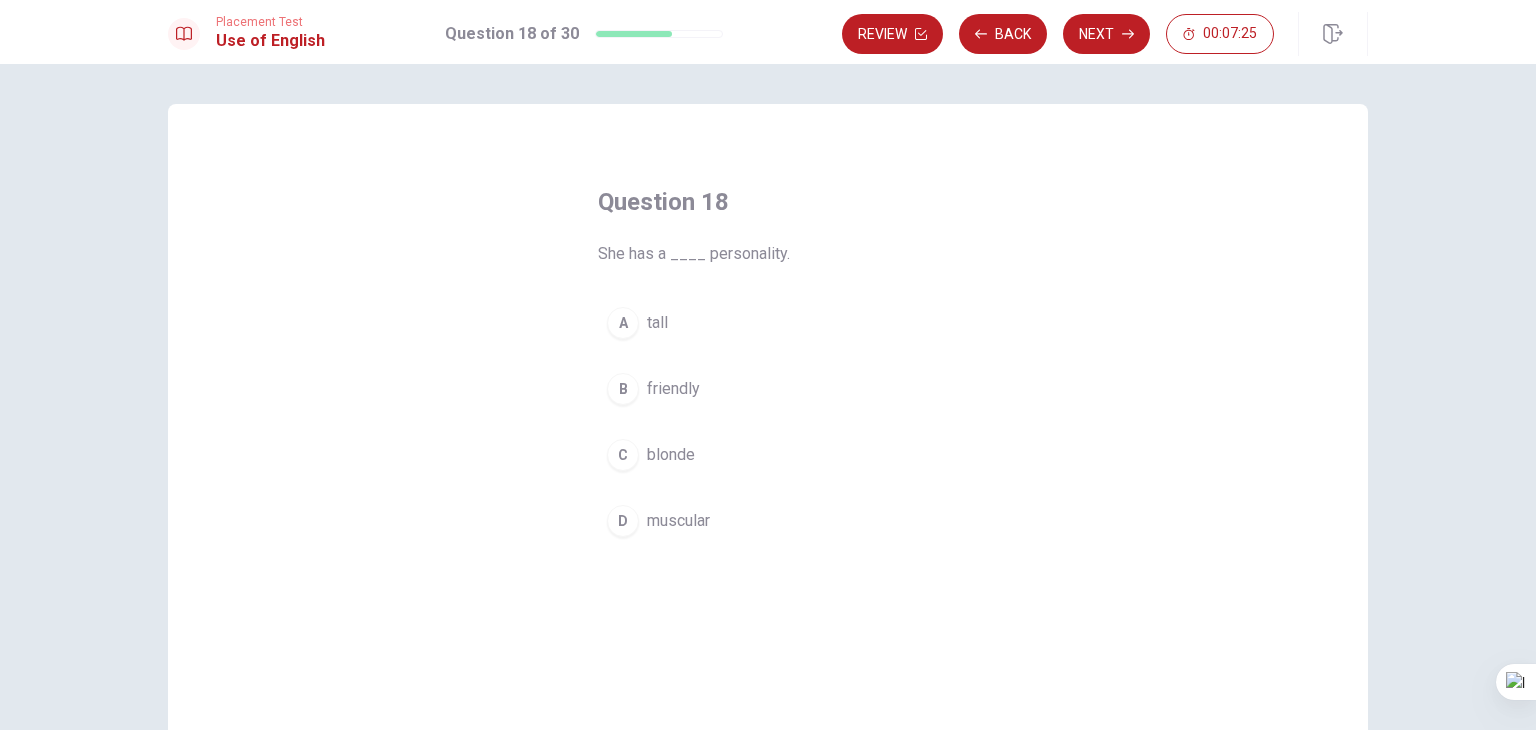 click on "friendly" at bounding box center [673, 389] 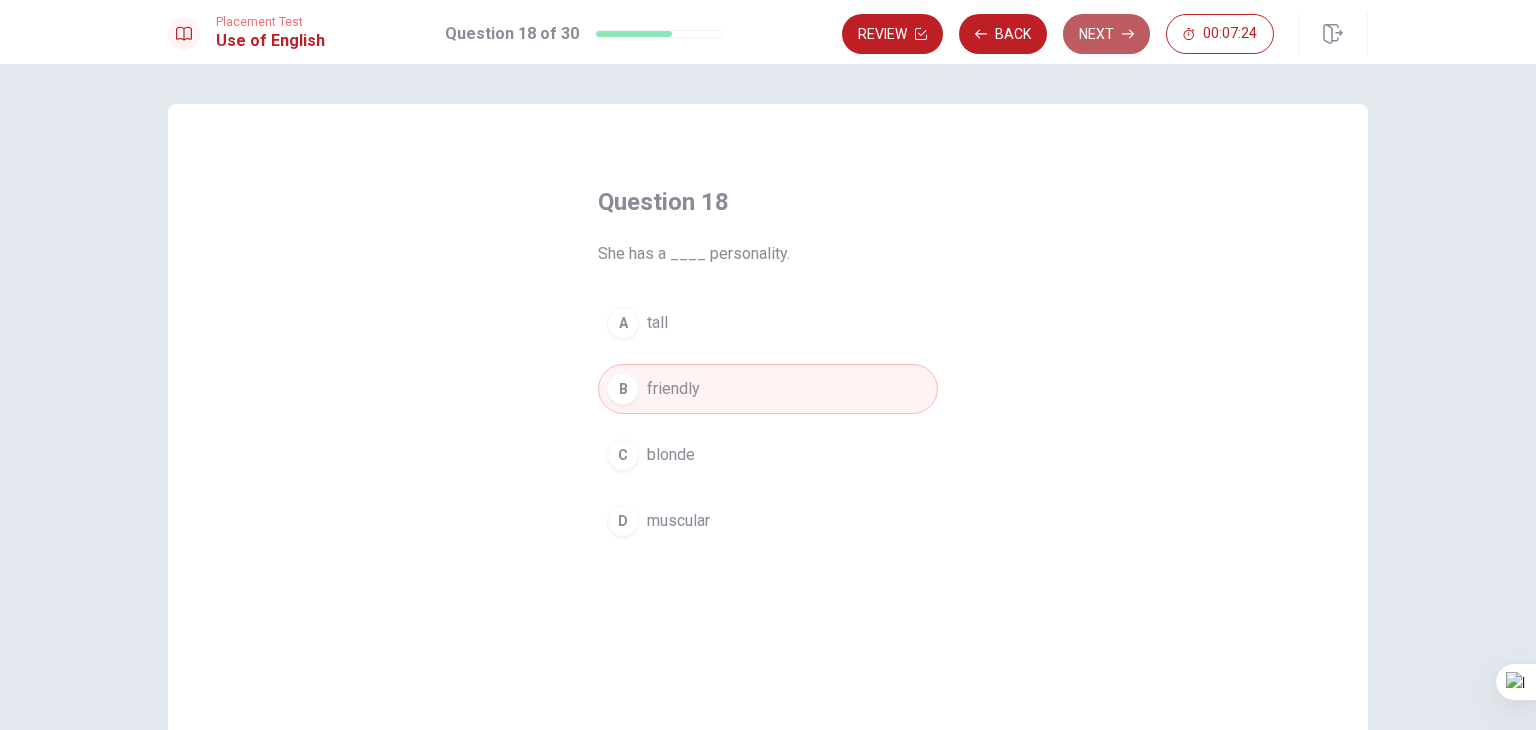 click on "Next" at bounding box center (1106, 34) 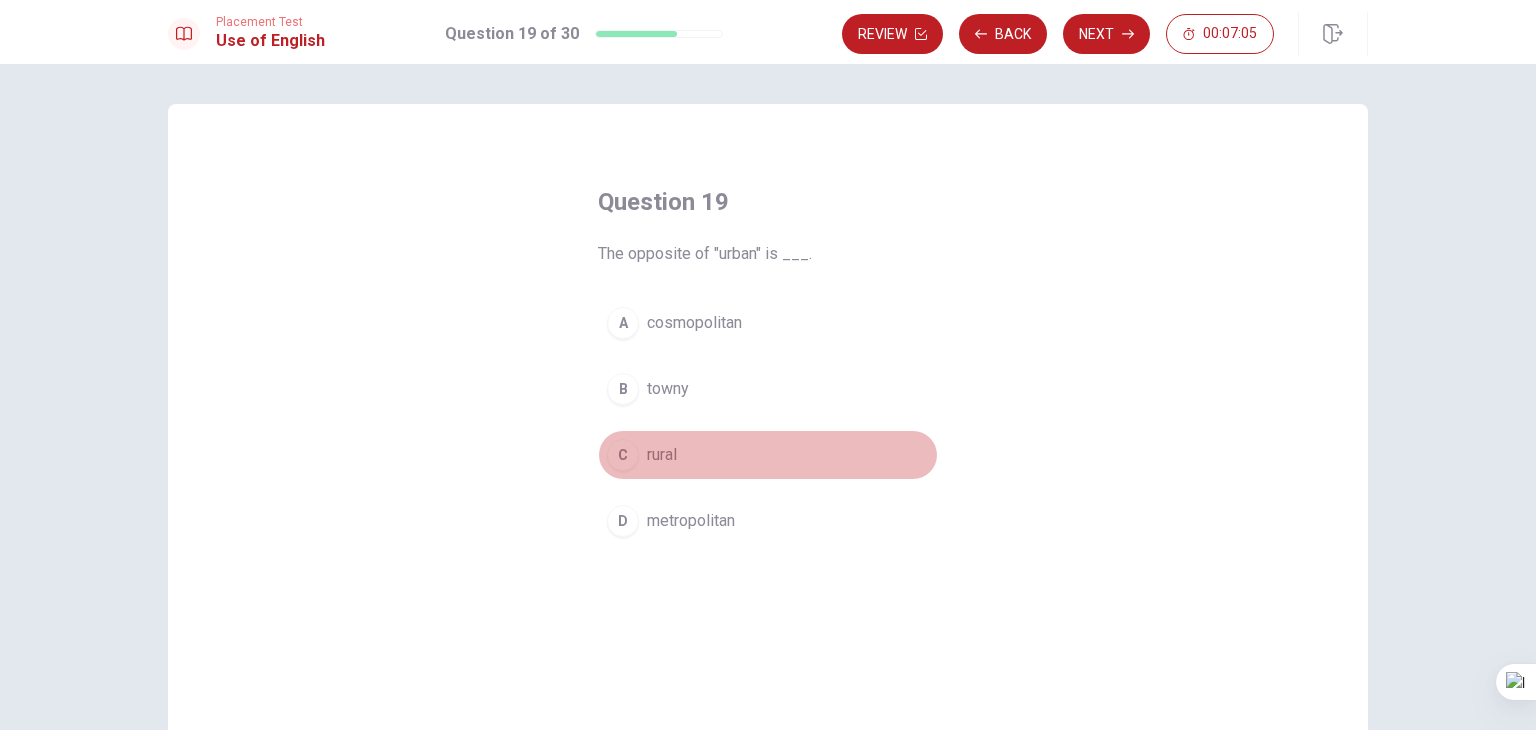 click on "rural" at bounding box center (662, 455) 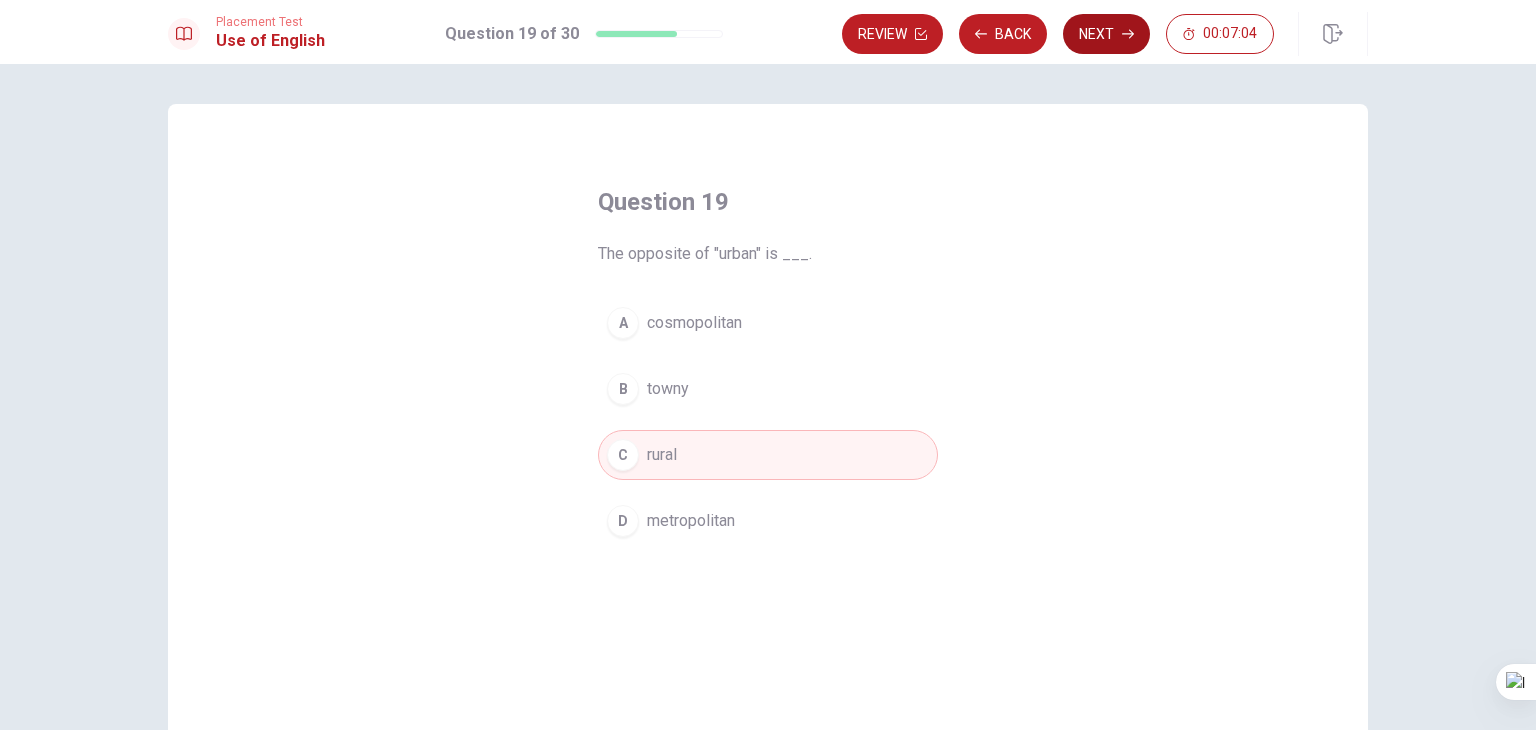 click on "Next" at bounding box center (1106, 34) 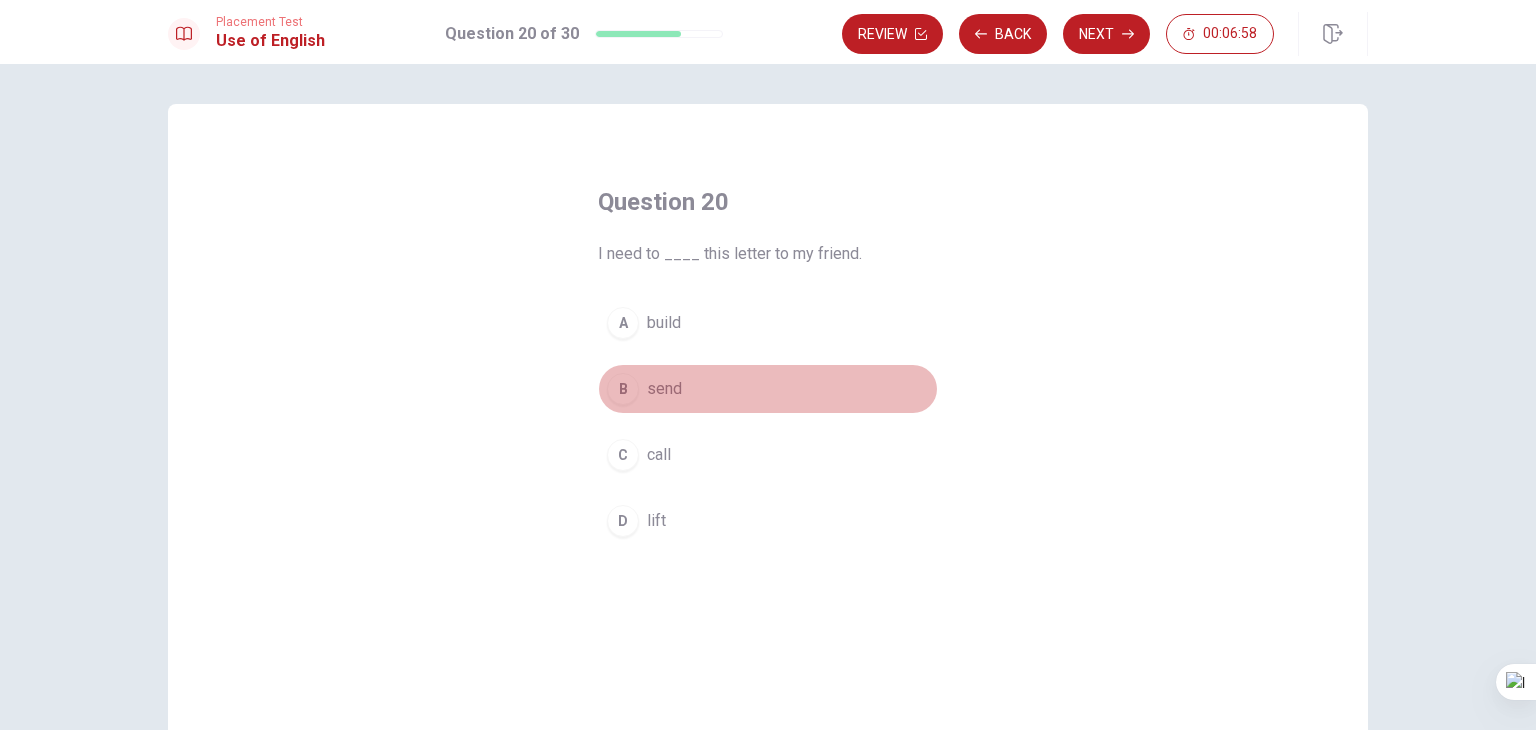 click on "B send" at bounding box center [768, 389] 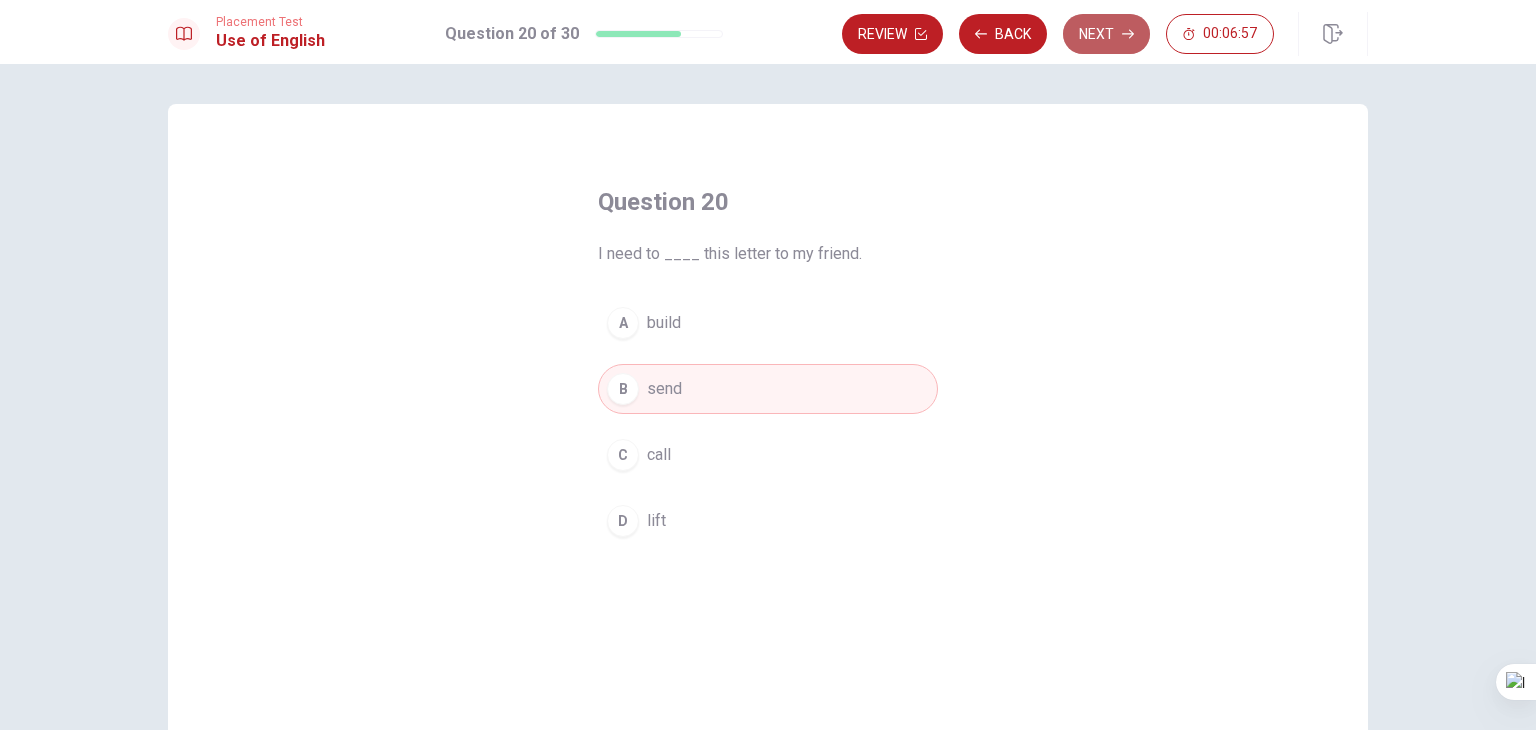 click on "Next" at bounding box center [1106, 34] 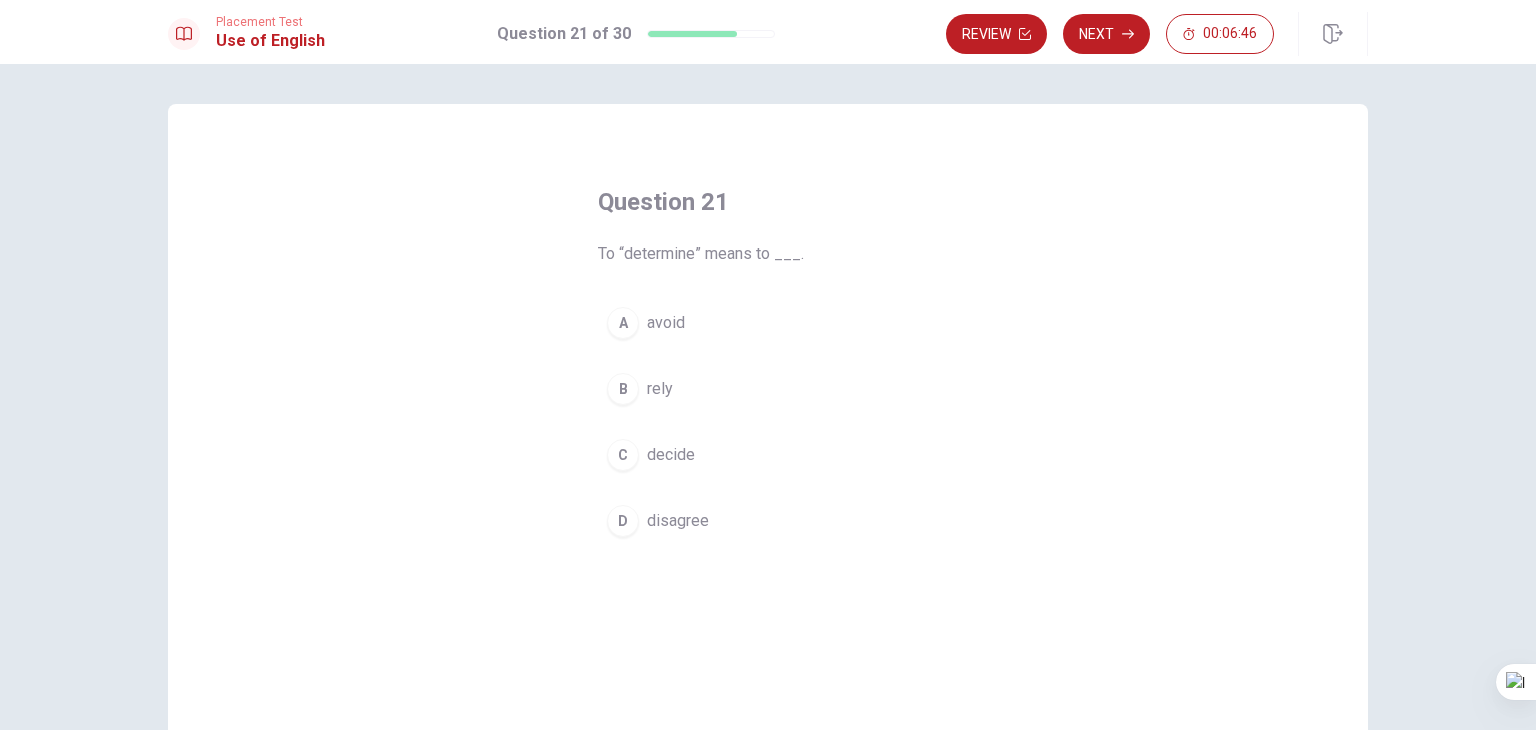 drag, startPoint x: 708, startPoint y: 457, endPoint x: 697, endPoint y: 455, distance: 11.18034 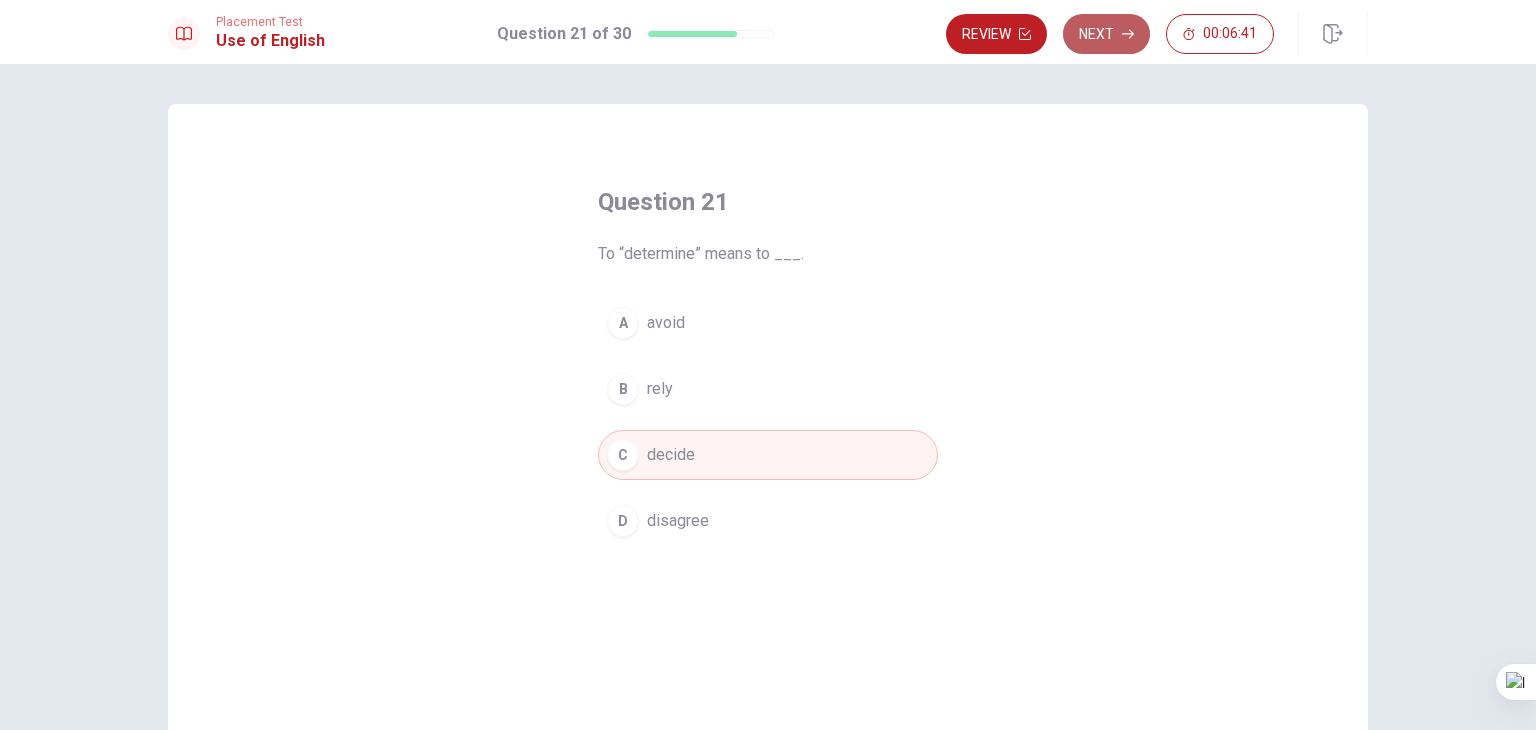 click on "Next" at bounding box center [1106, 34] 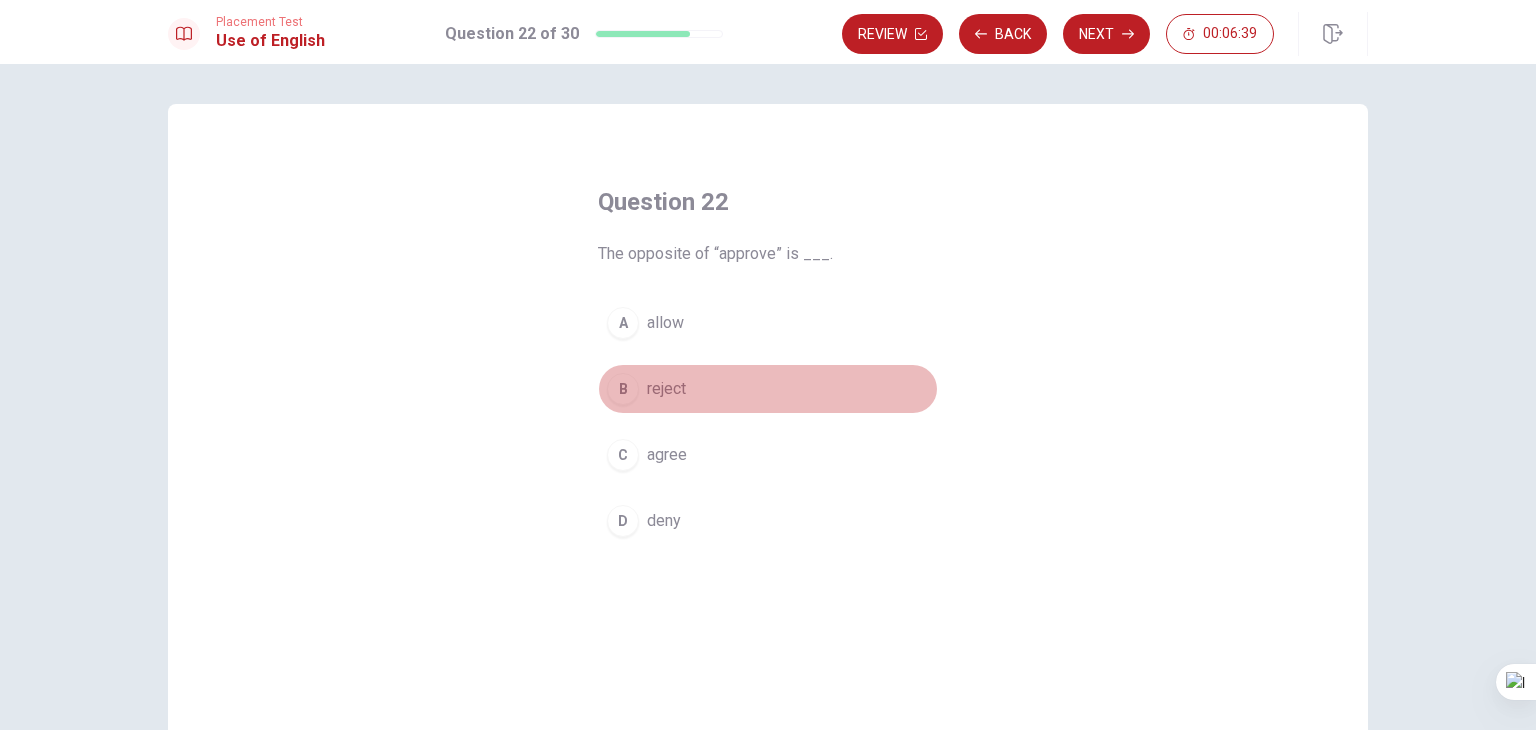 drag, startPoint x: 672, startPoint y: 393, endPoint x: 785, endPoint y: 349, distance: 121.264175 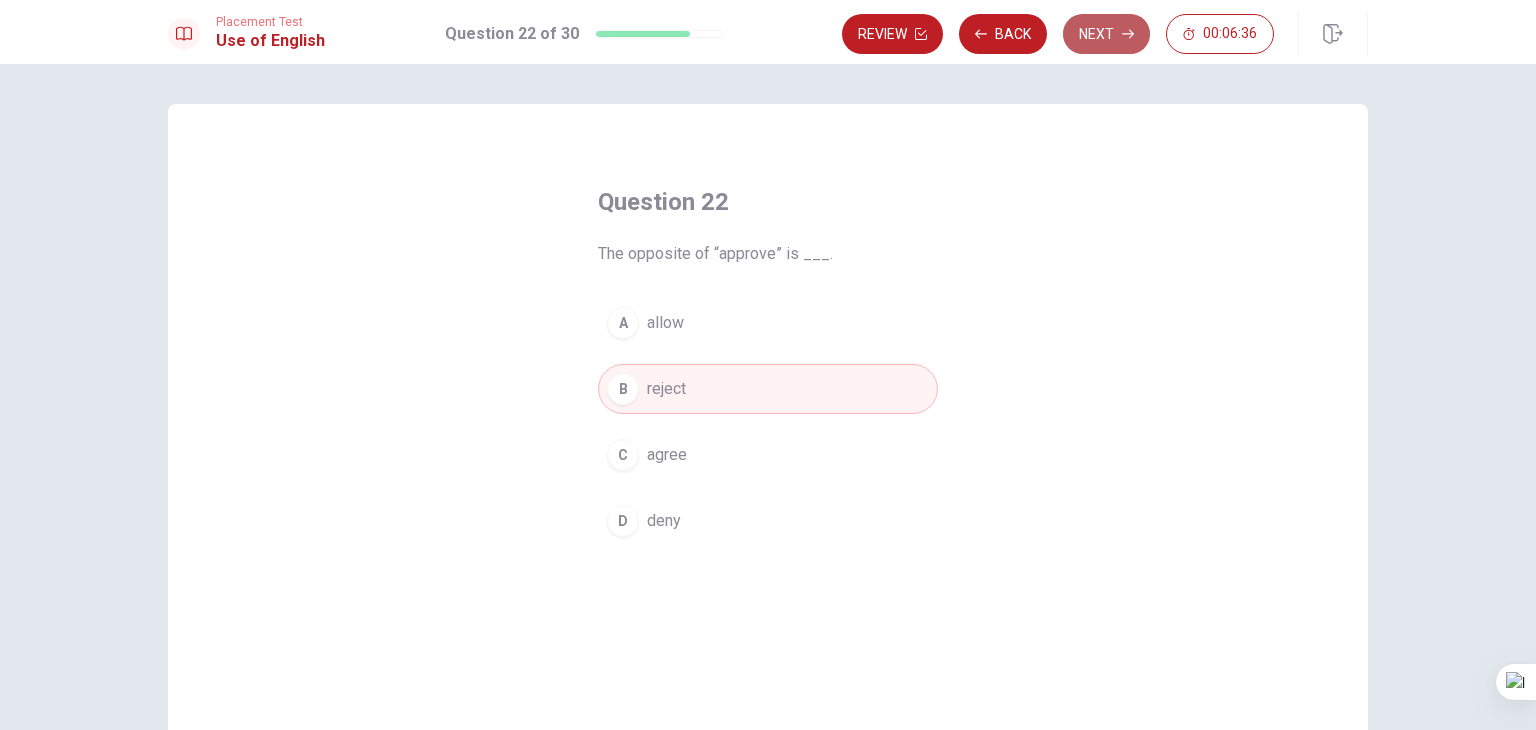 click on "Next" at bounding box center [1106, 34] 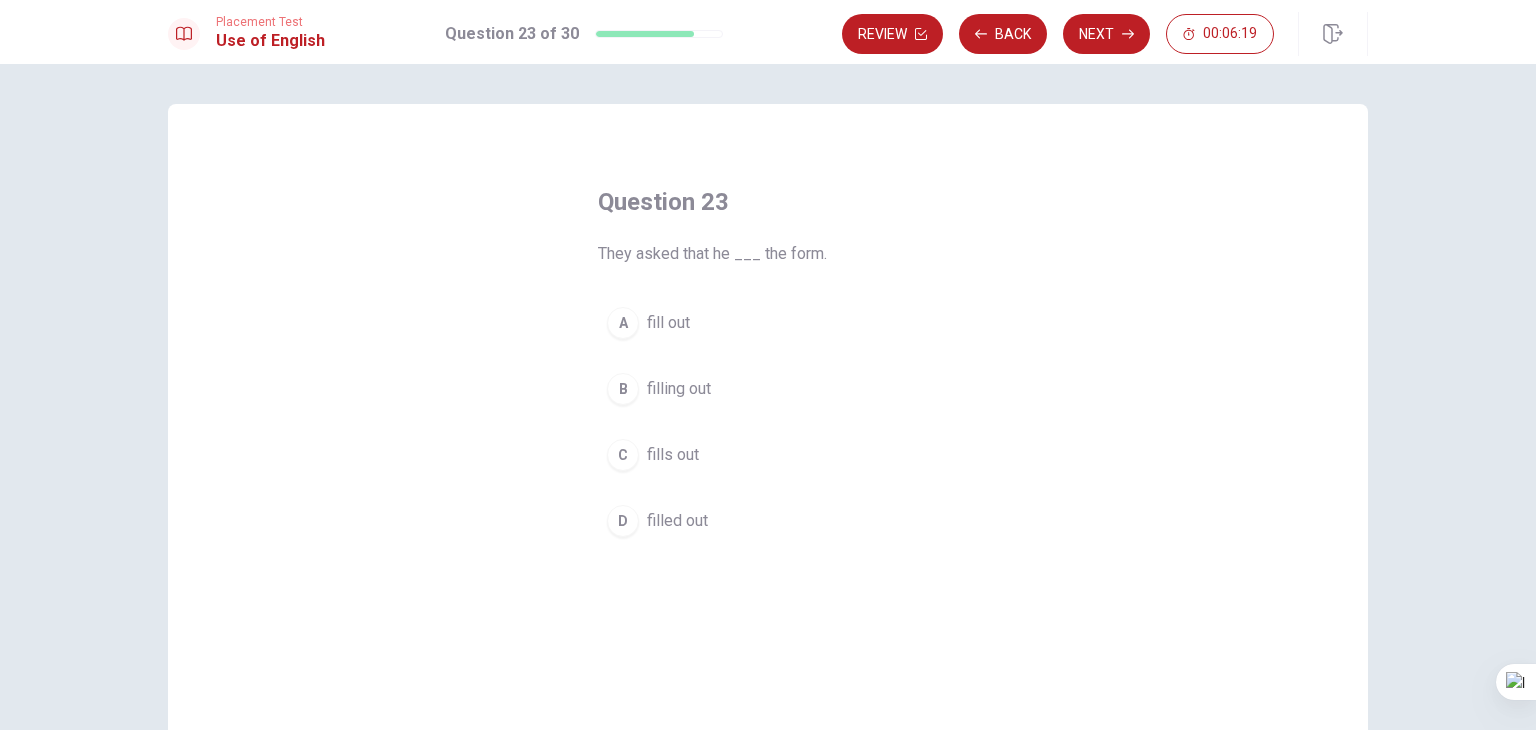 drag, startPoint x: 697, startPoint y: 526, endPoint x: 732, endPoint y: 484, distance: 54.67175 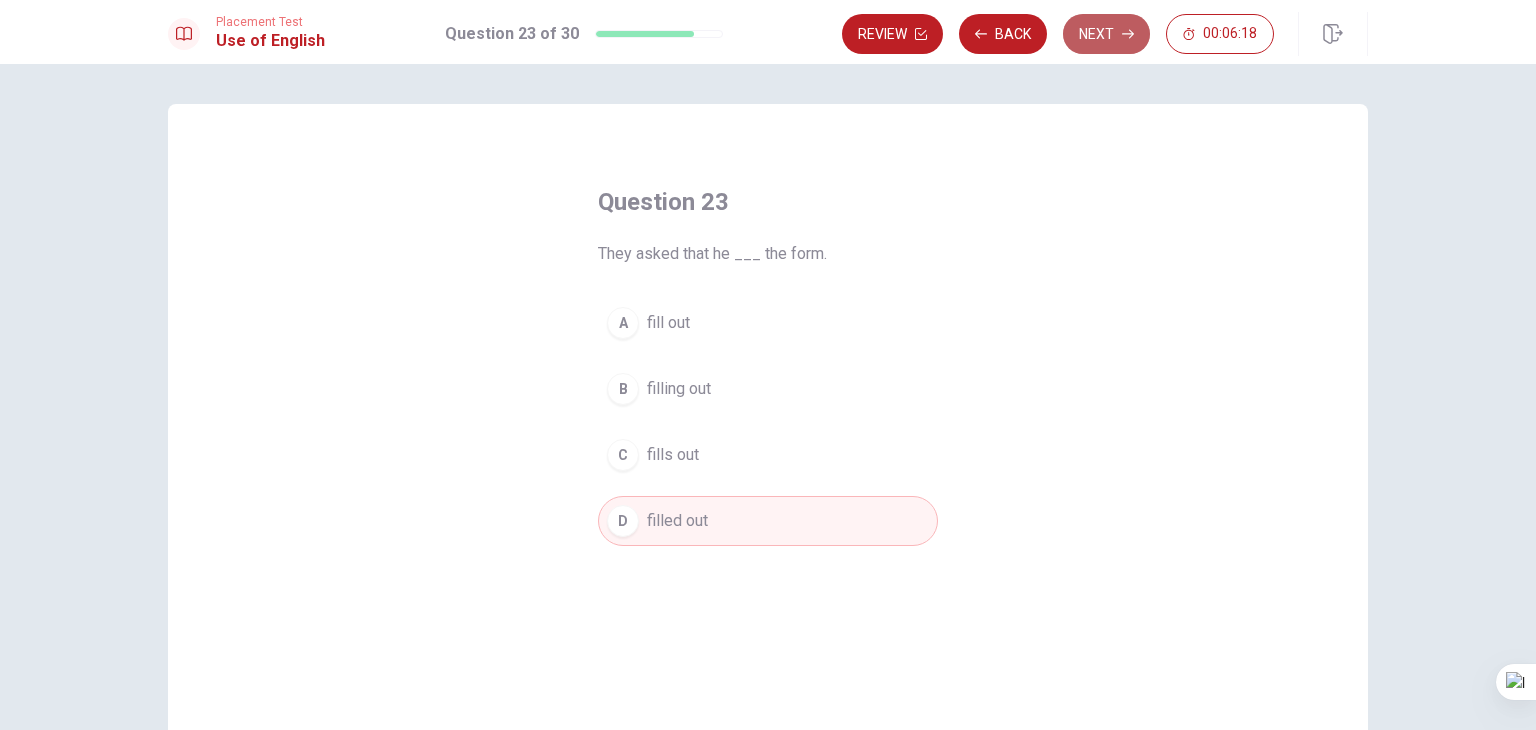click on "Next" at bounding box center [1106, 34] 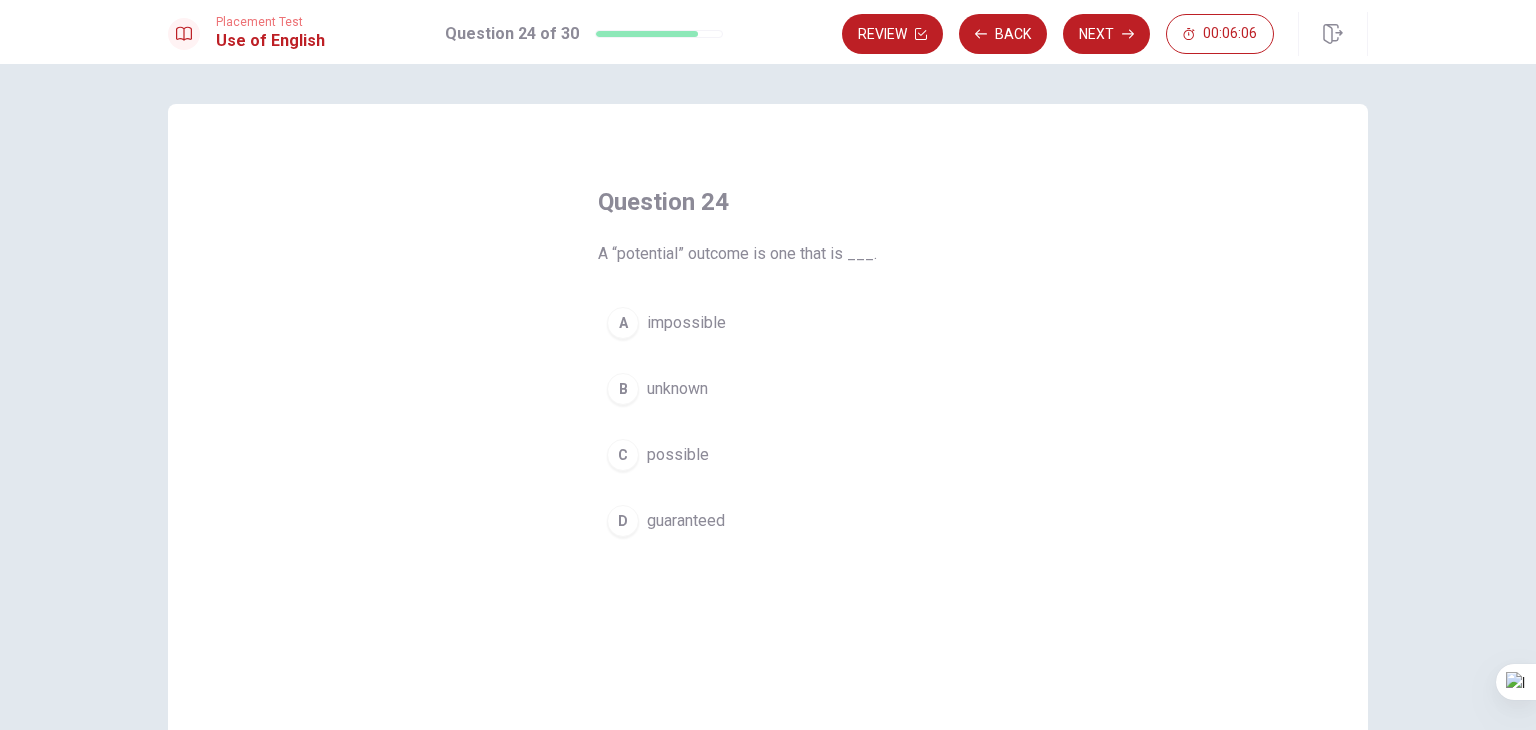 click on "C possible" at bounding box center (768, 455) 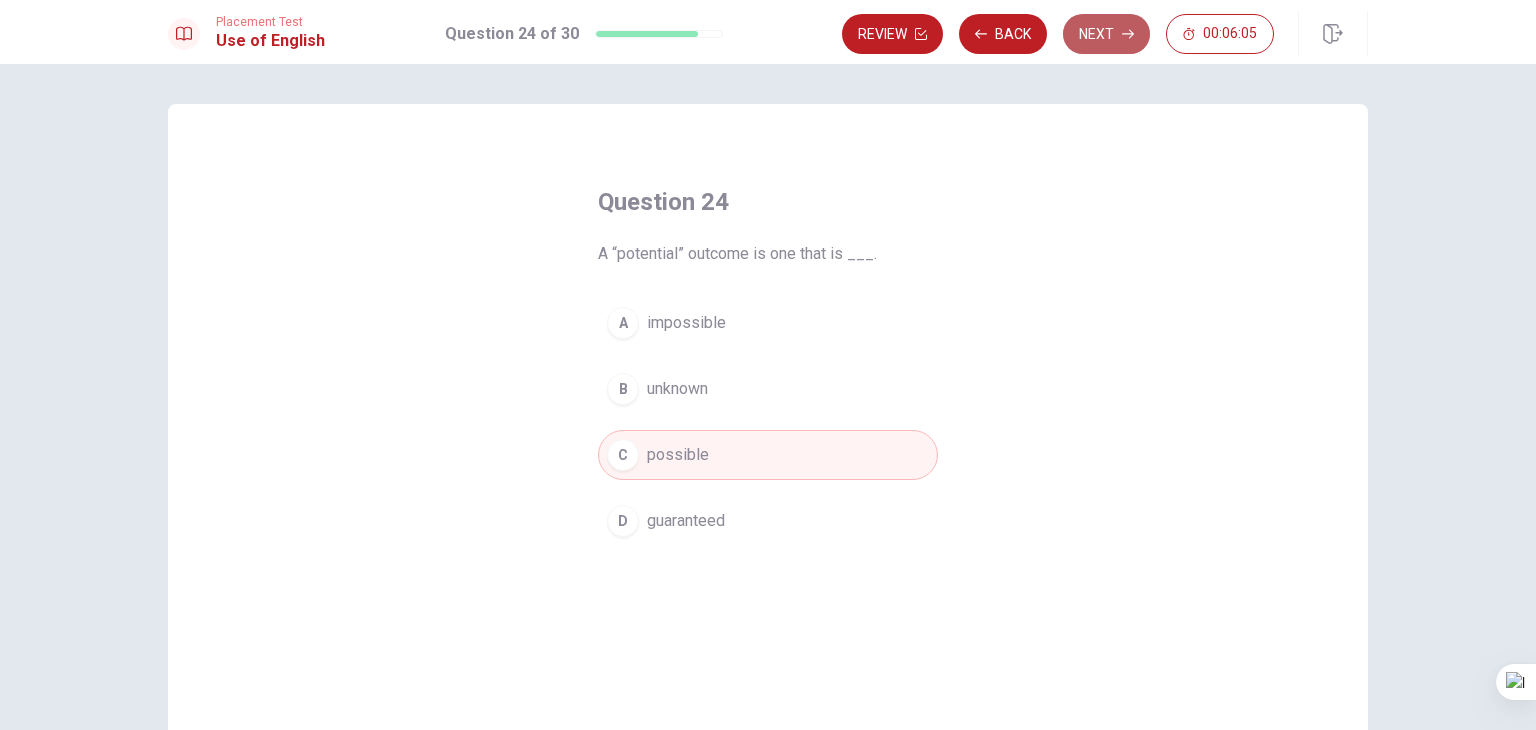 click on "Next" at bounding box center (1106, 34) 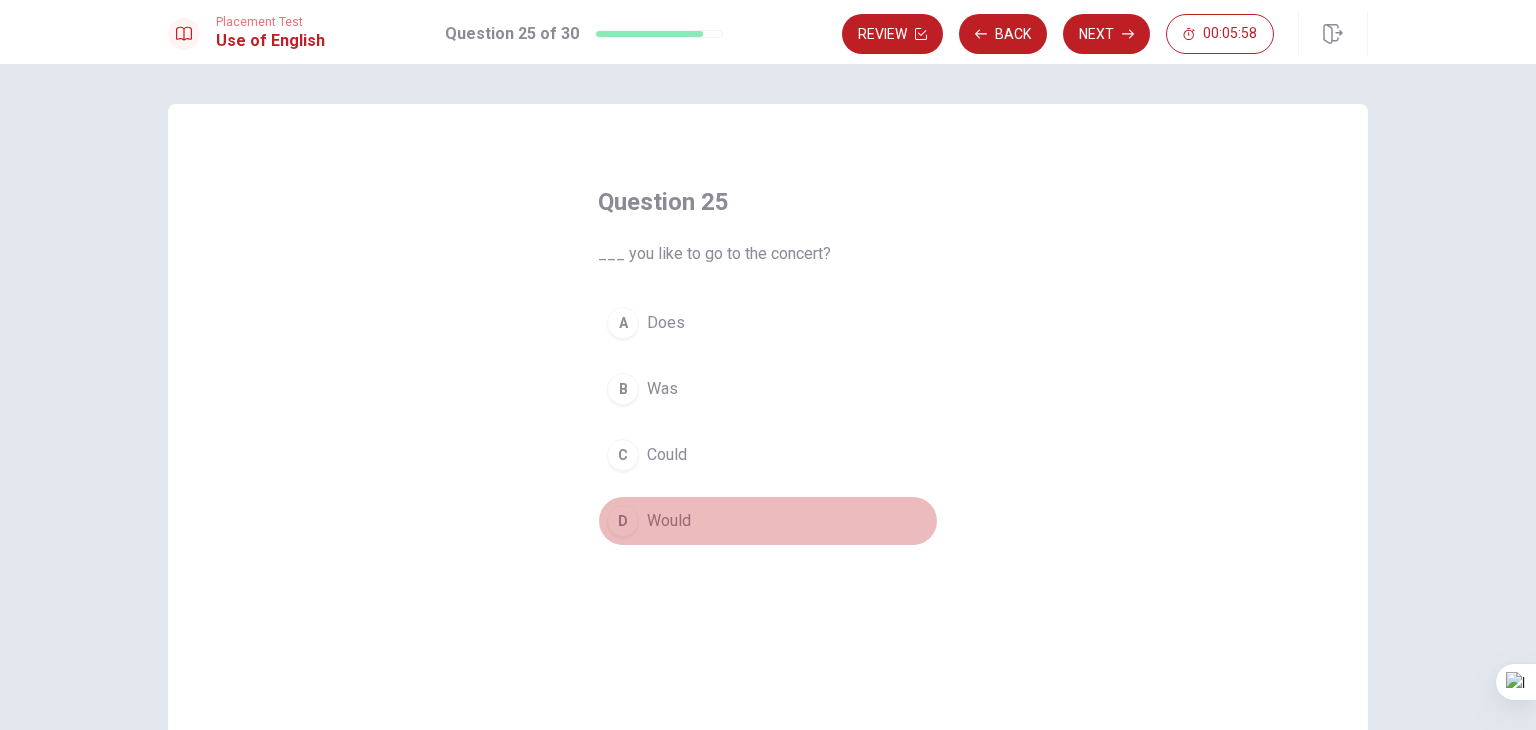 drag, startPoint x: 664, startPoint y: 517, endPoint x: 685, endPoint y: 509, distance: 22.472204 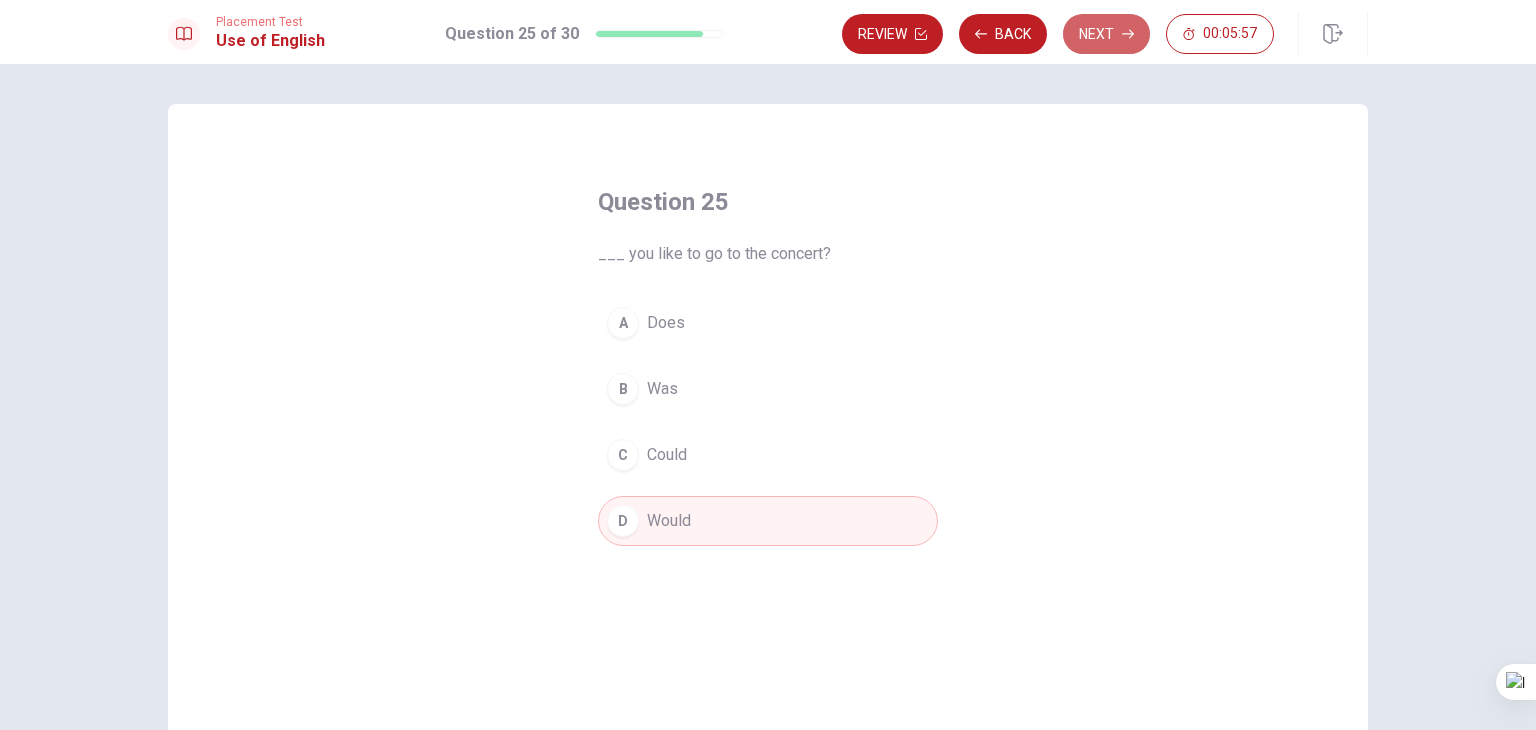 click on "Next" at bounding box center [1106, 34] 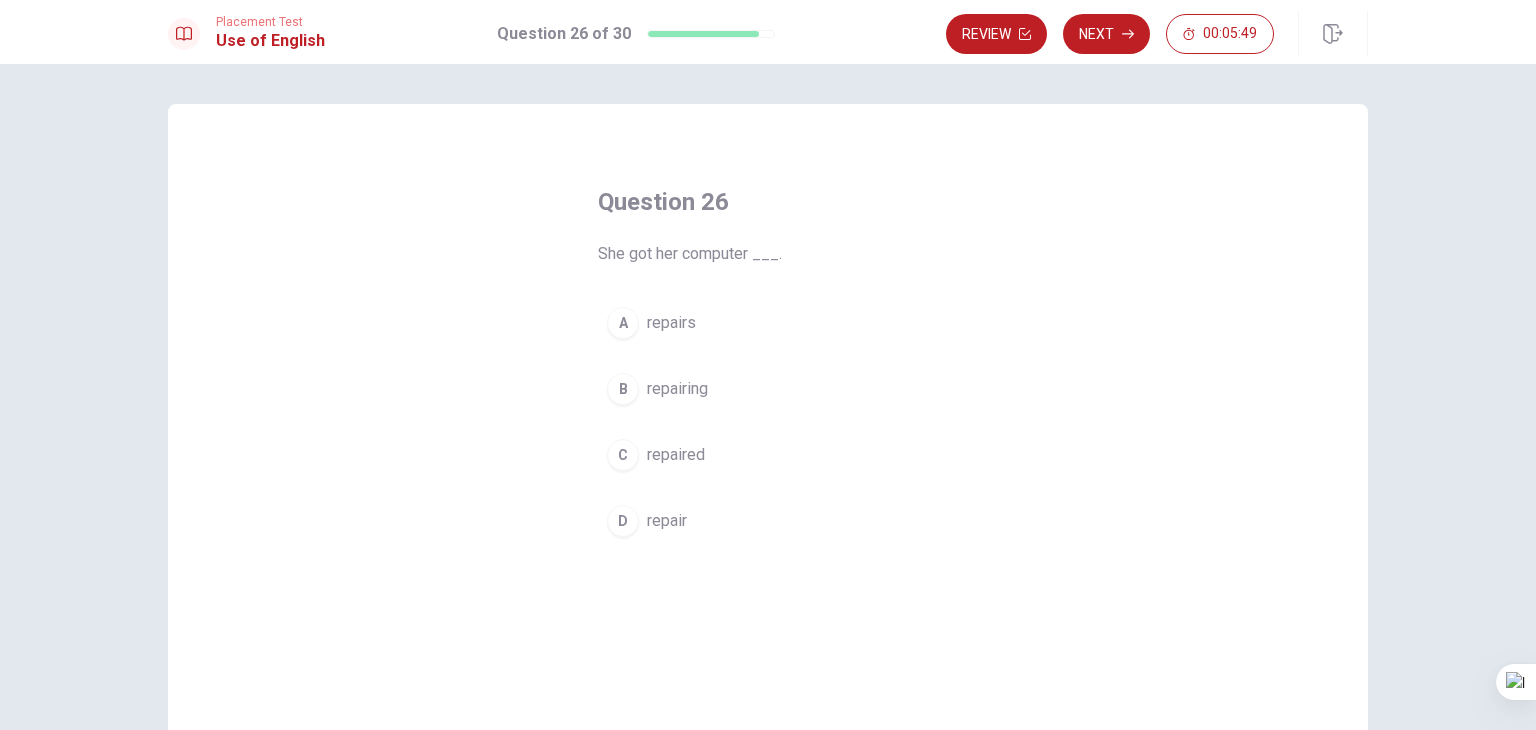 click on "repairing" at bounding box center [677, 389] 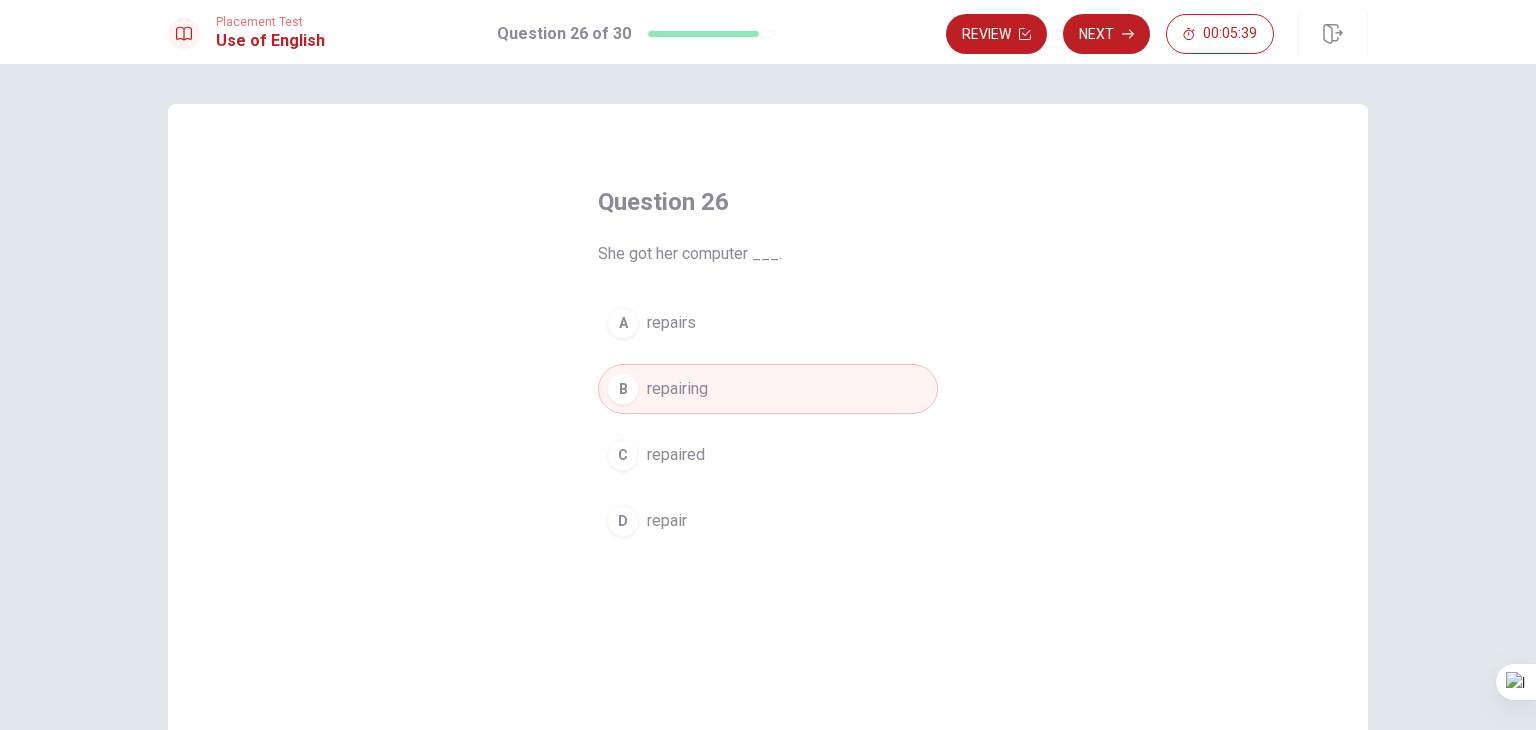 click on "C repaired" at bounding box center [768, 455] 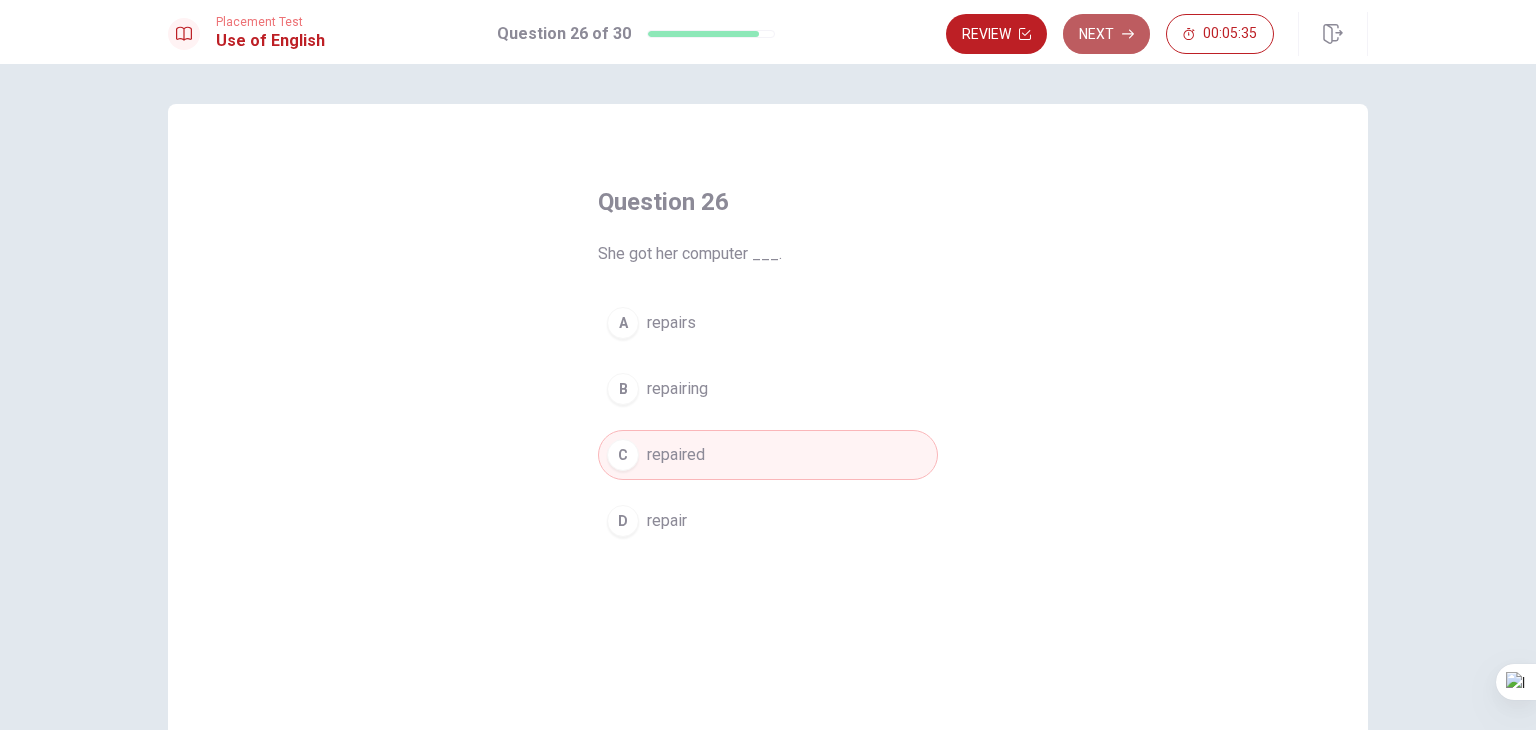 click on "Next" at bounding box center (1106, 34) 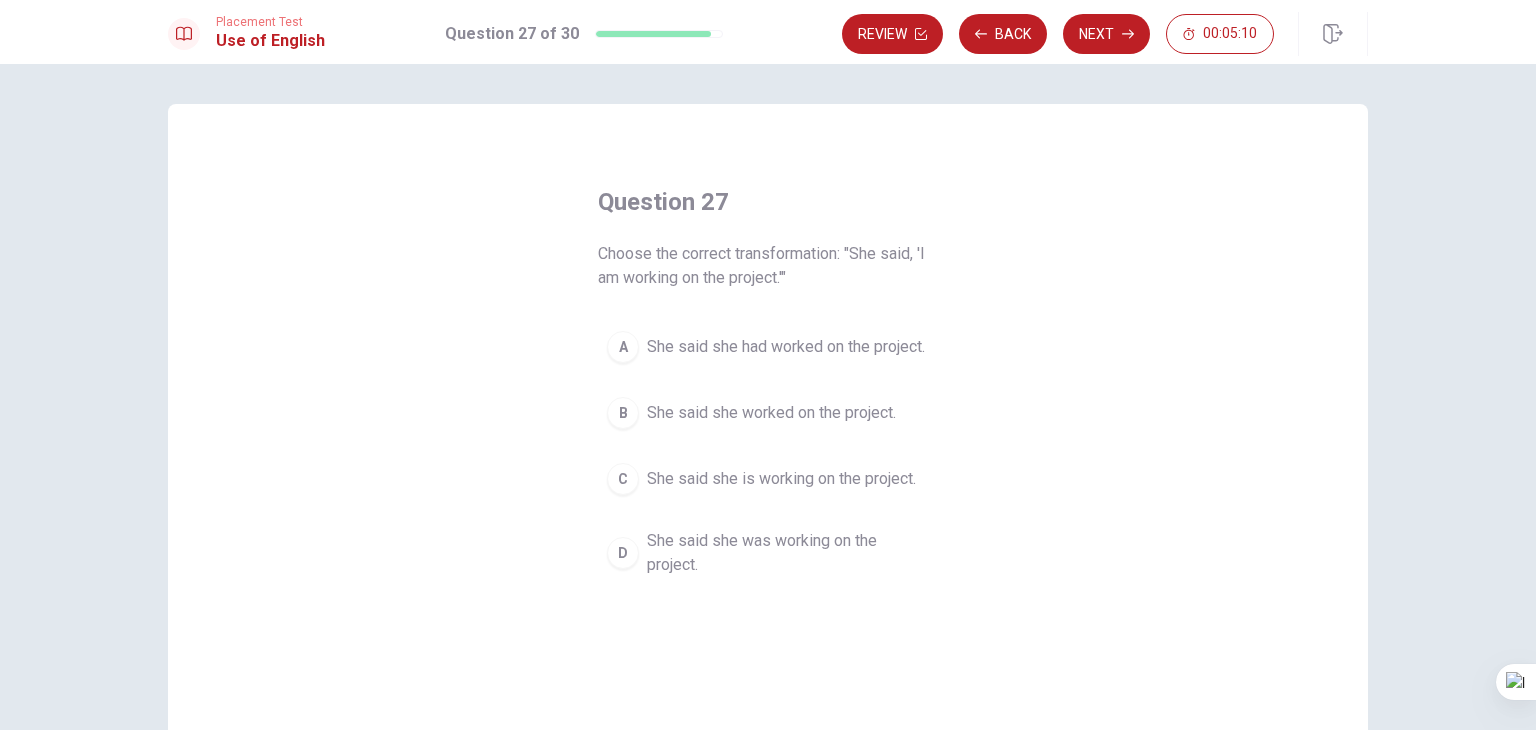 click on "She said she is working on the project." at bounding box center [781, 479] 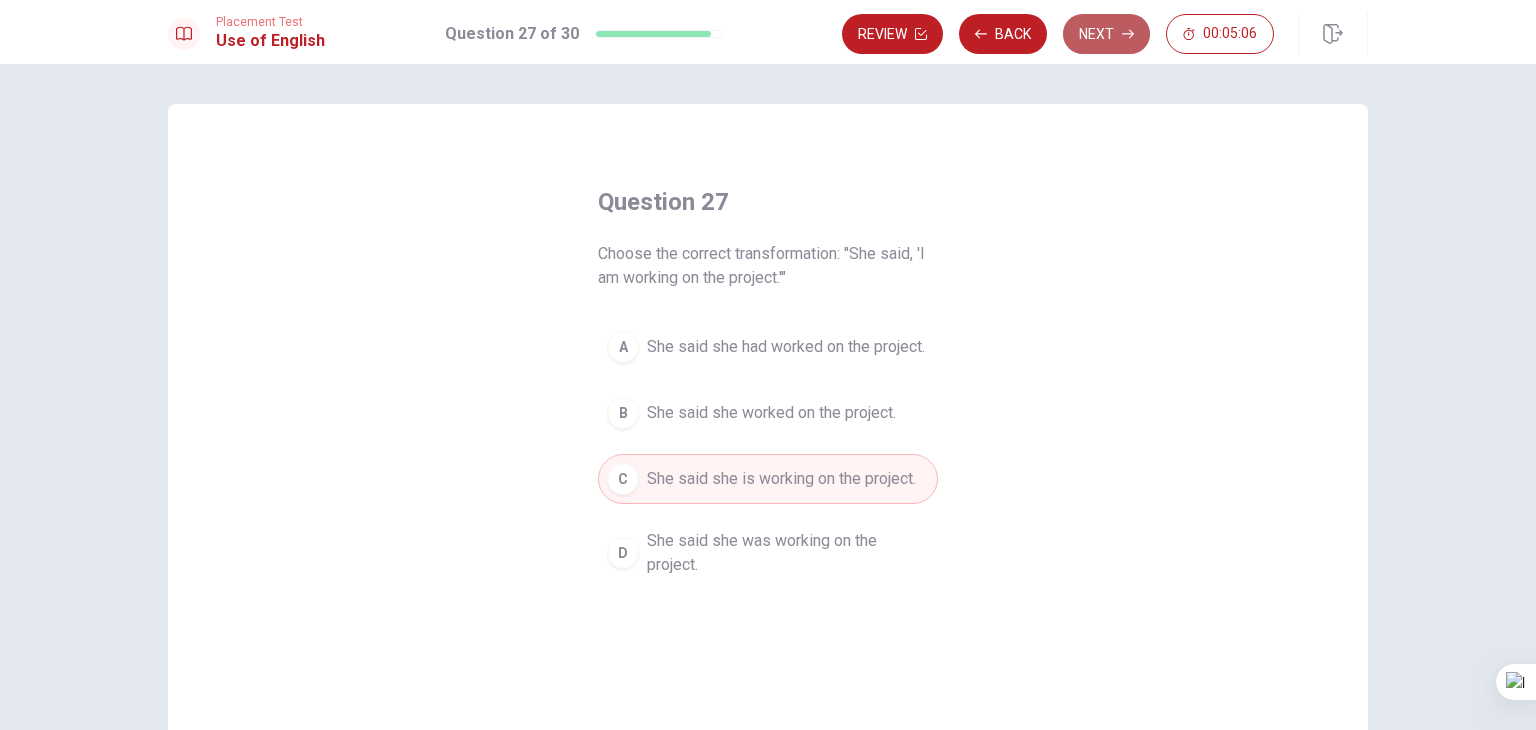 click on "Next" at bounding box center (1106, 34) 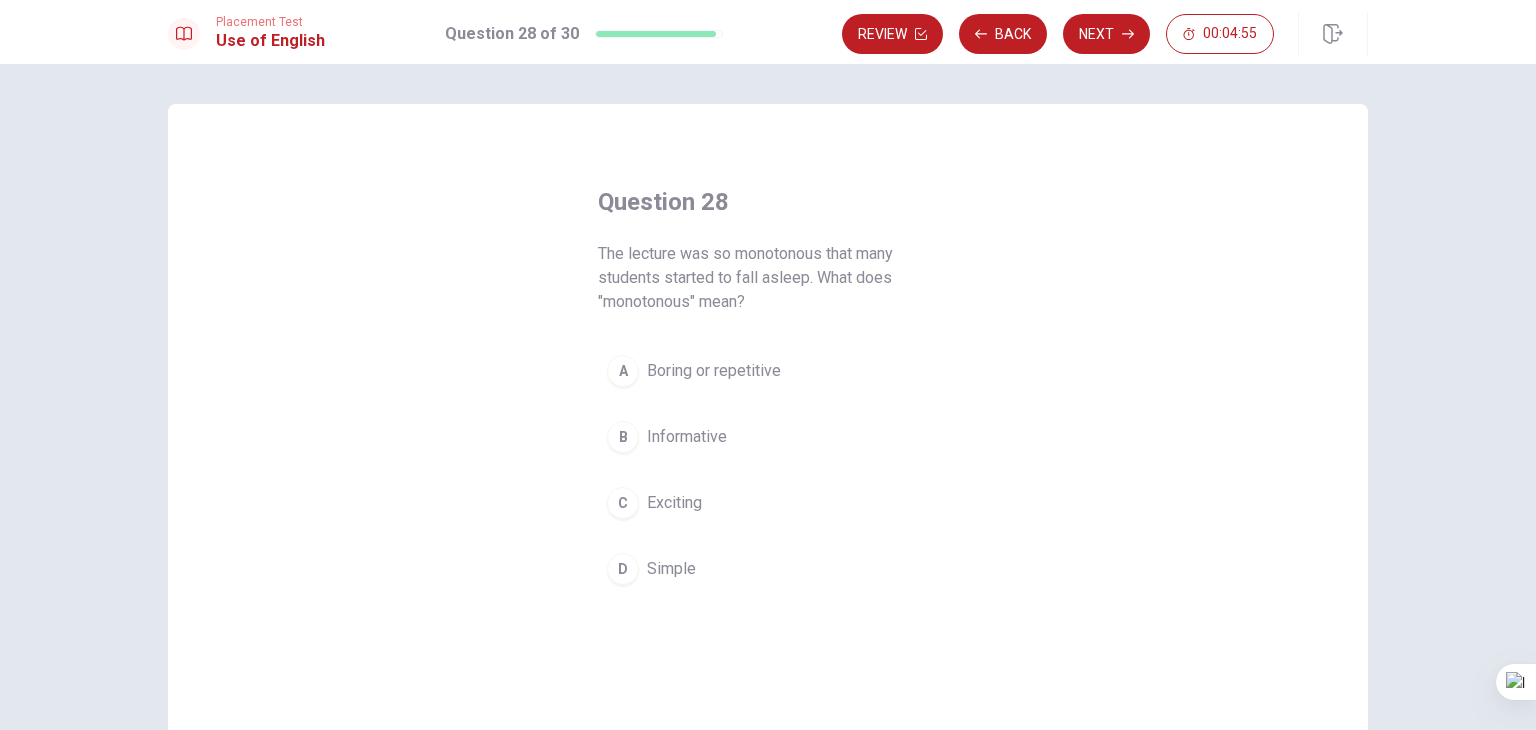 click on "Boring or repetitive" at bounding box center [714, 371] 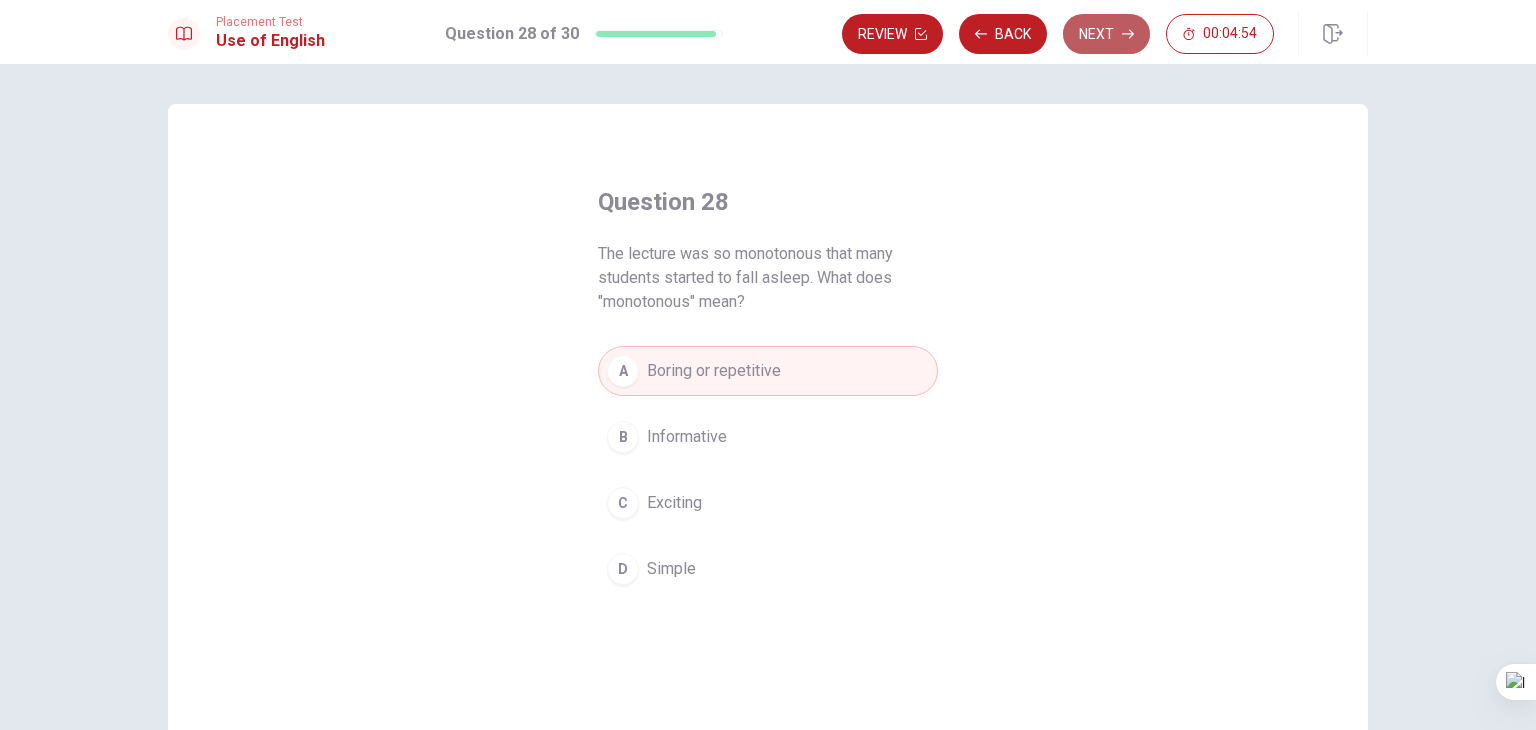 click on "Next" at bounding box center [1106, 34] 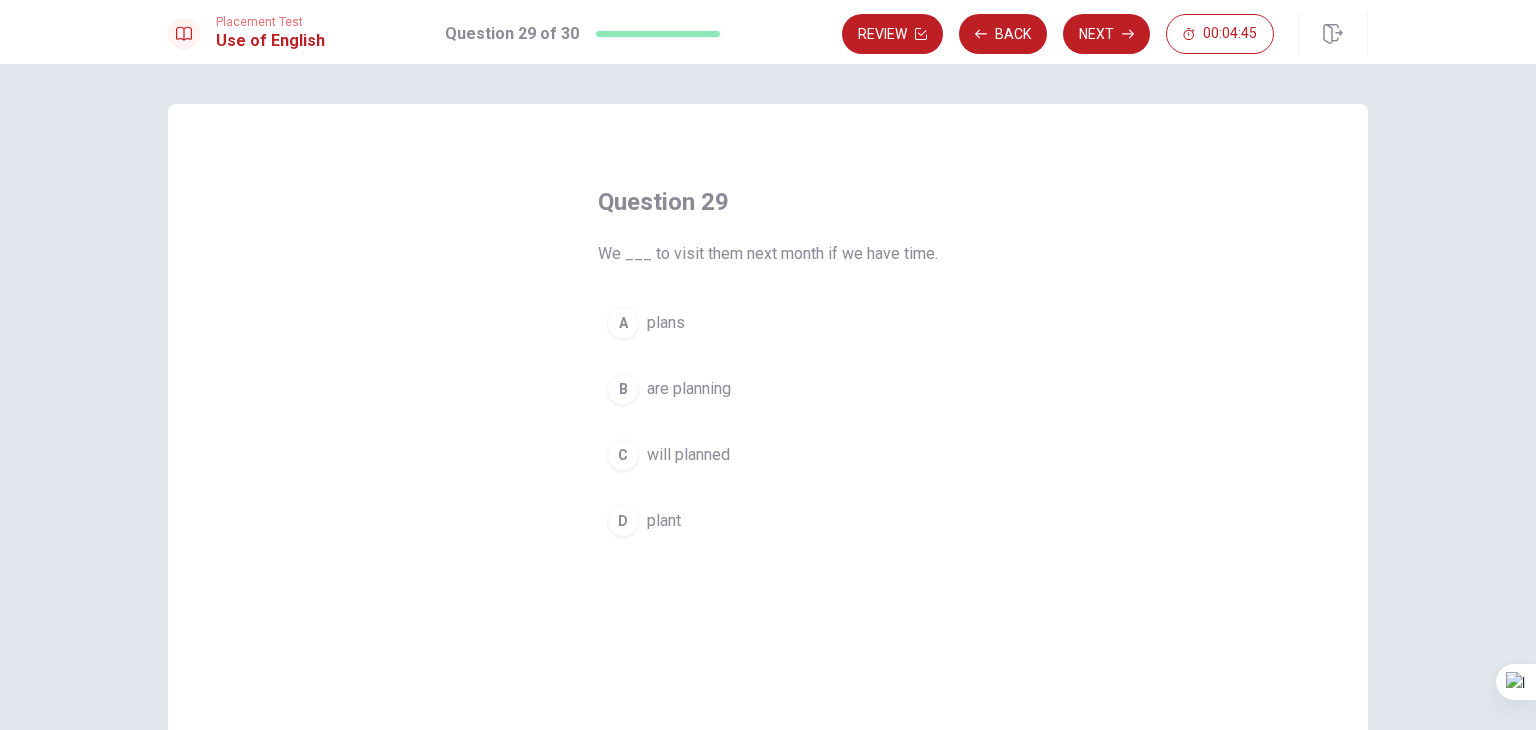 click on "will planned" at bounding box center [688, 455] 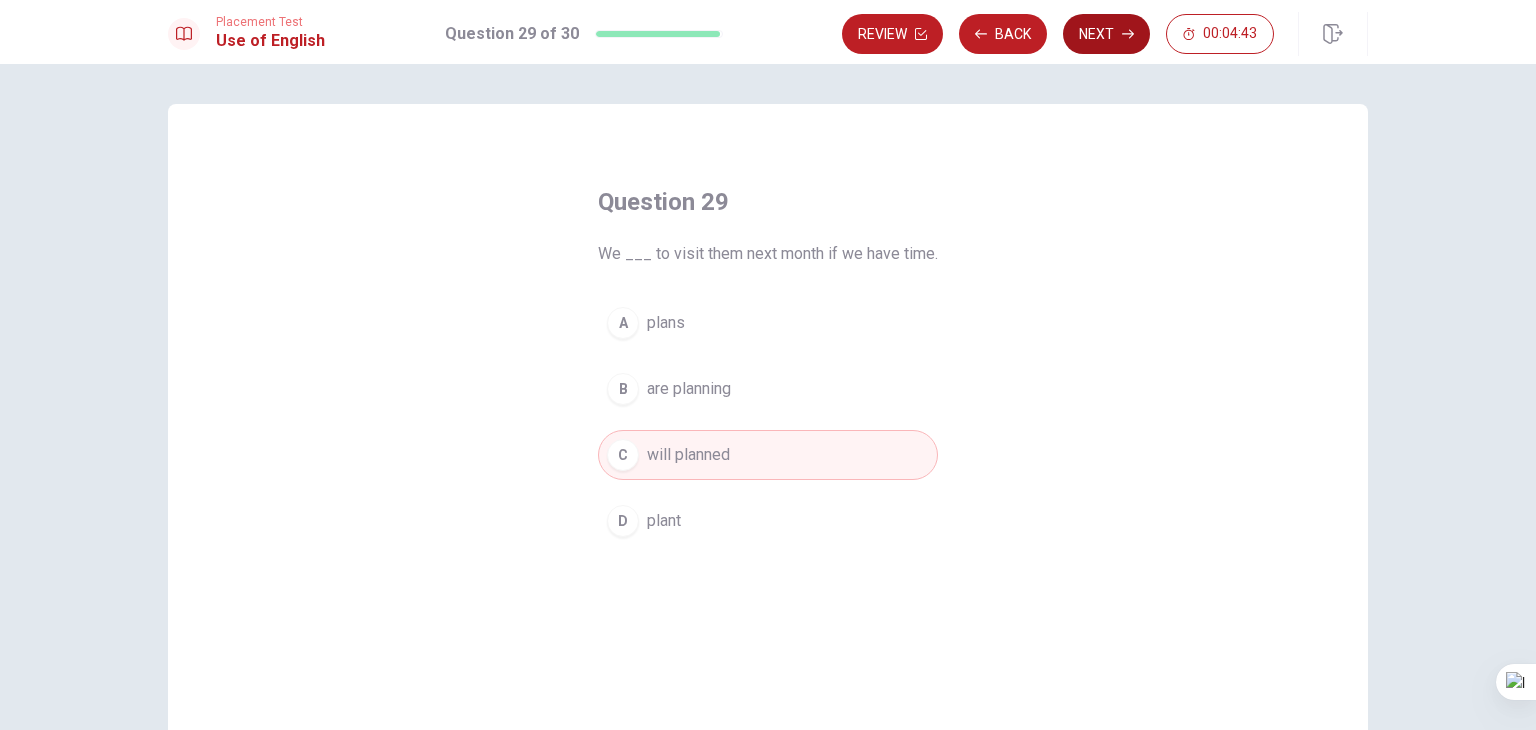 click on "Next" at bounding box center (1106, 34) 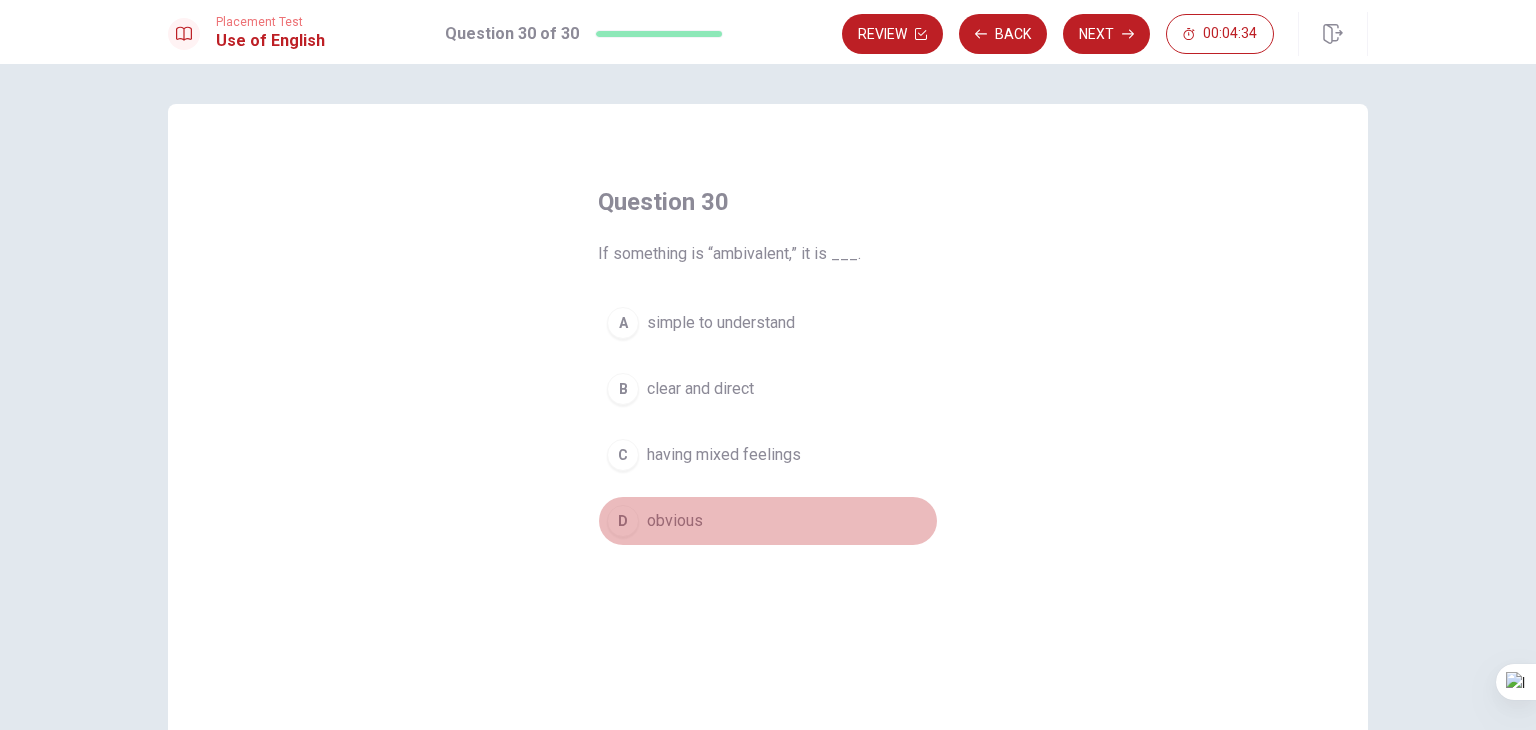 click on "D obvious" at bounding box center (768, 521) 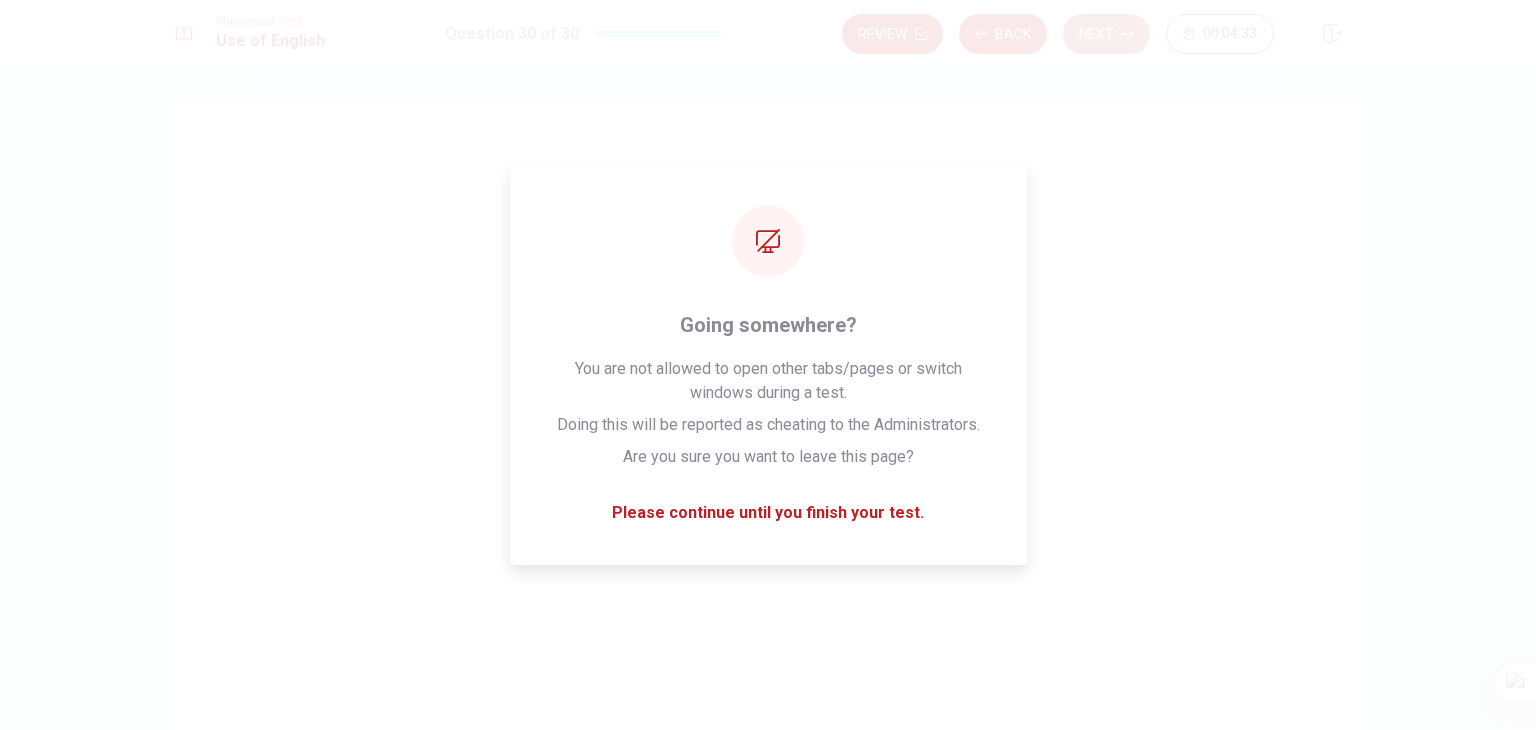click 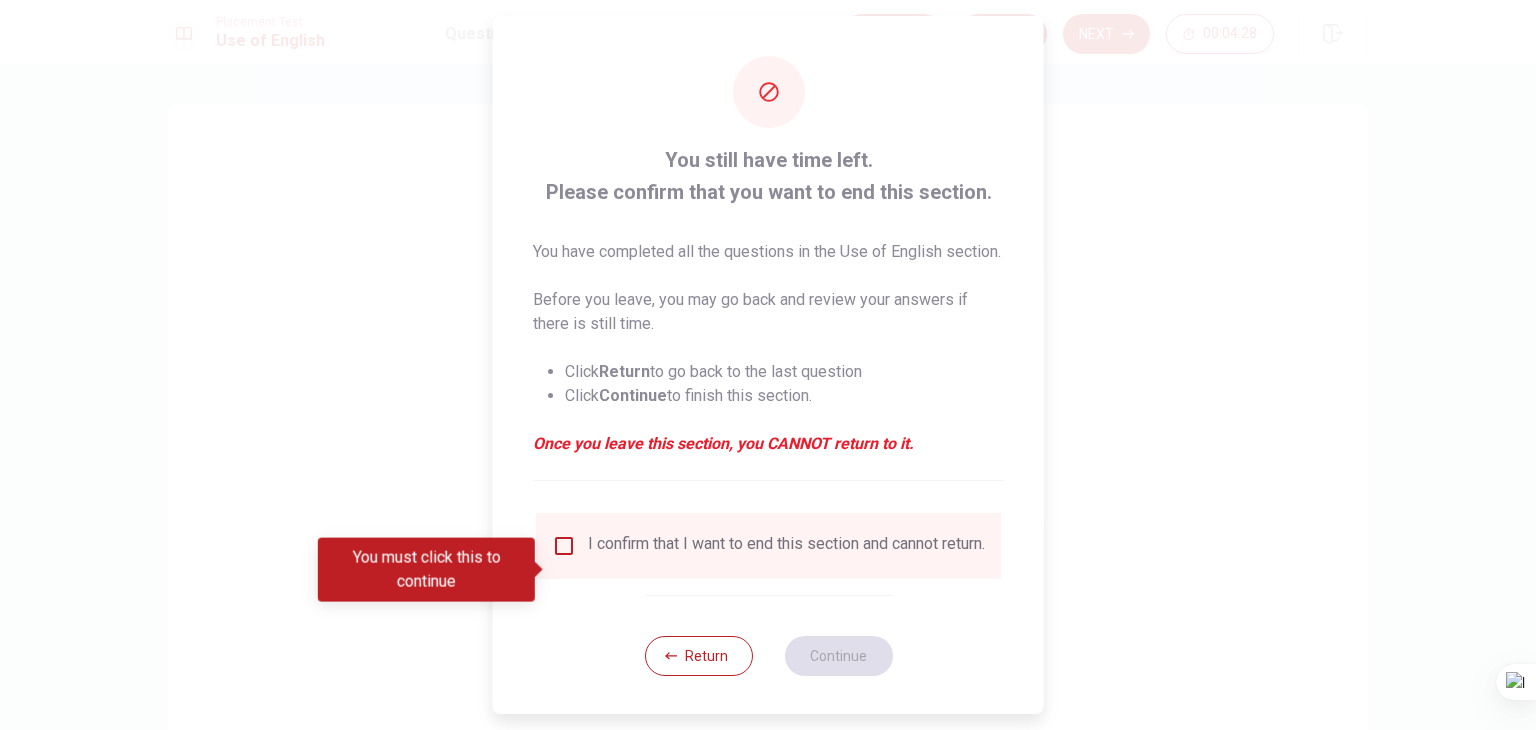 click on "I confirm that I want to end this section and cannot return." at bounding box center [768, 546] 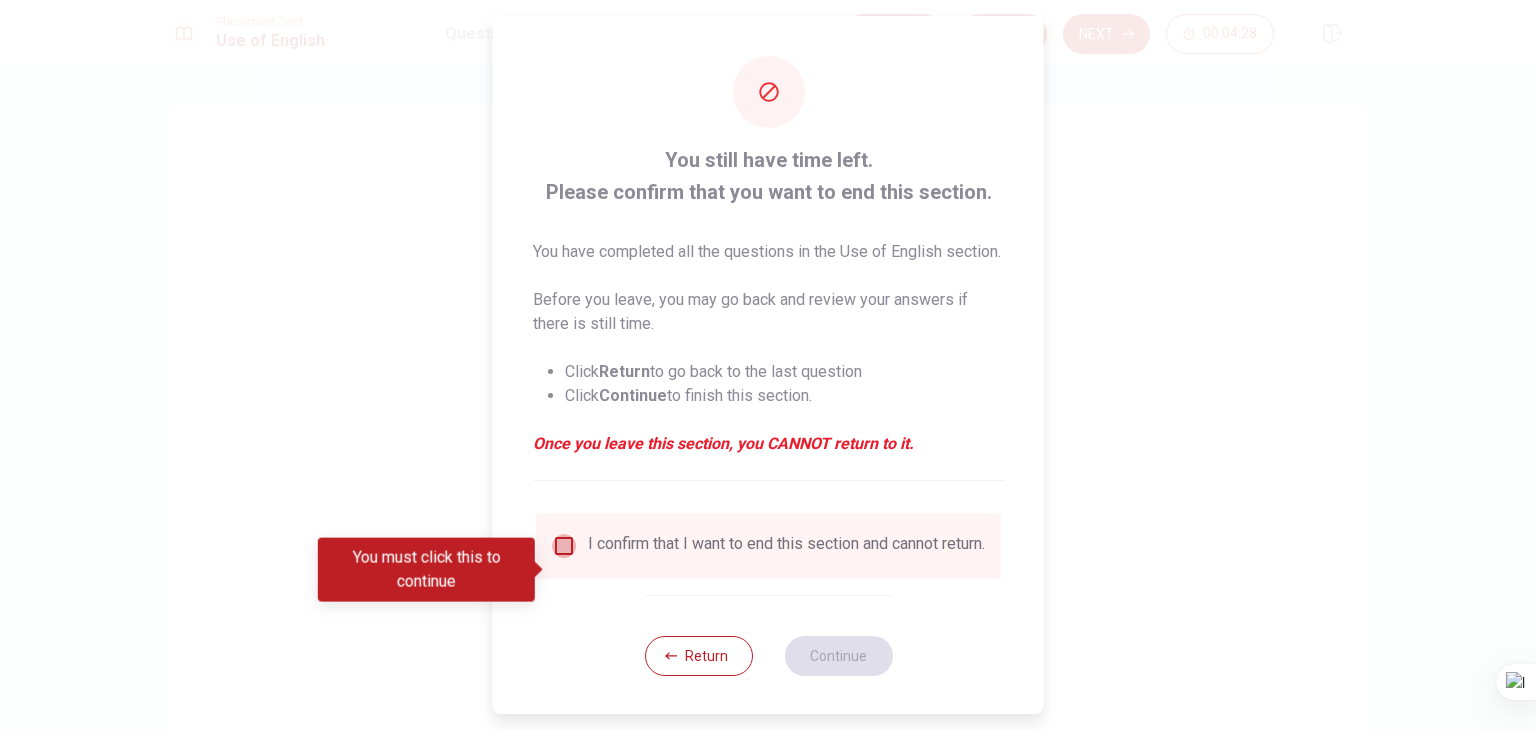 drag, startPoint x: 562, startPoint y: 567, endPoint x: 608, endPoint y: 560, distance: 46.52956 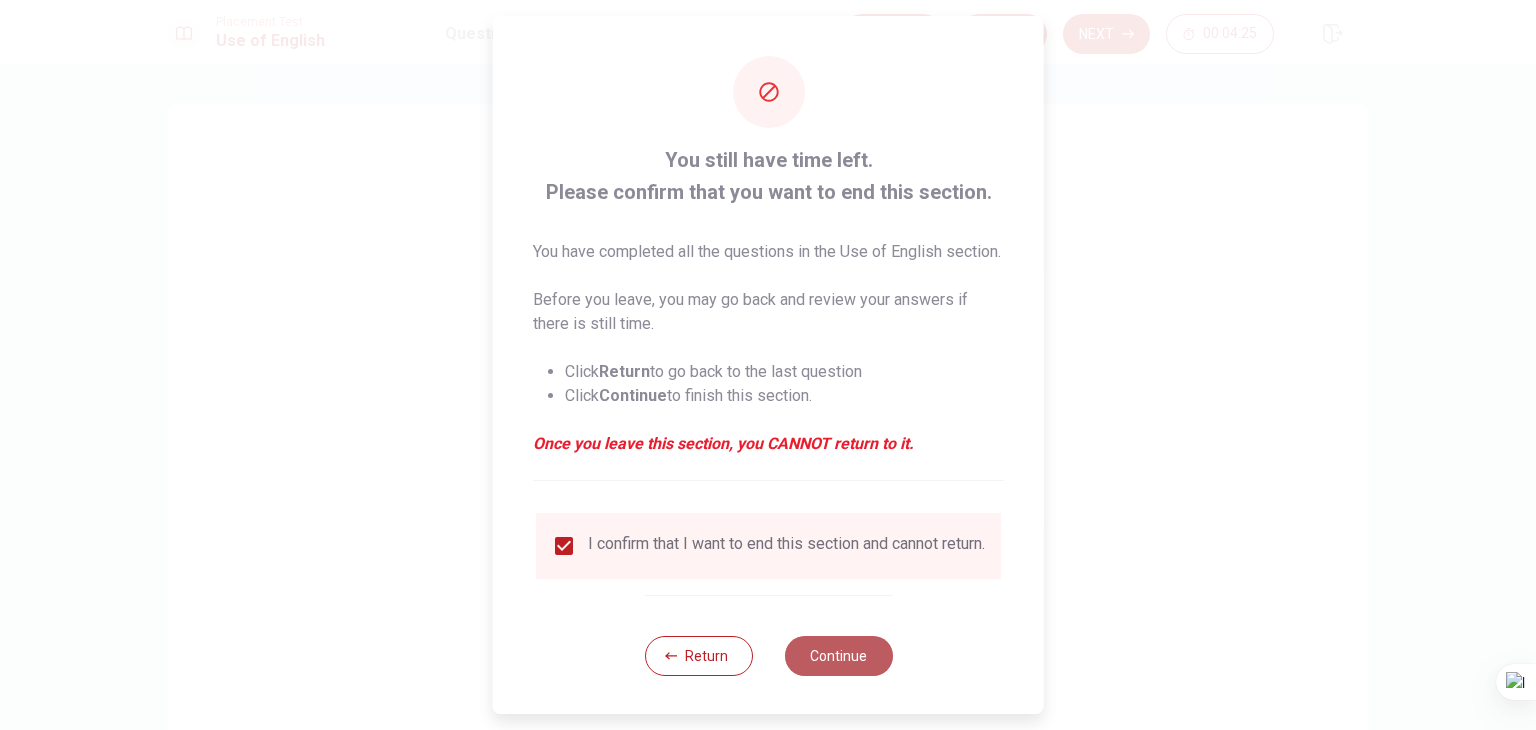 click on "Continue" at bounding box center (838, 656) 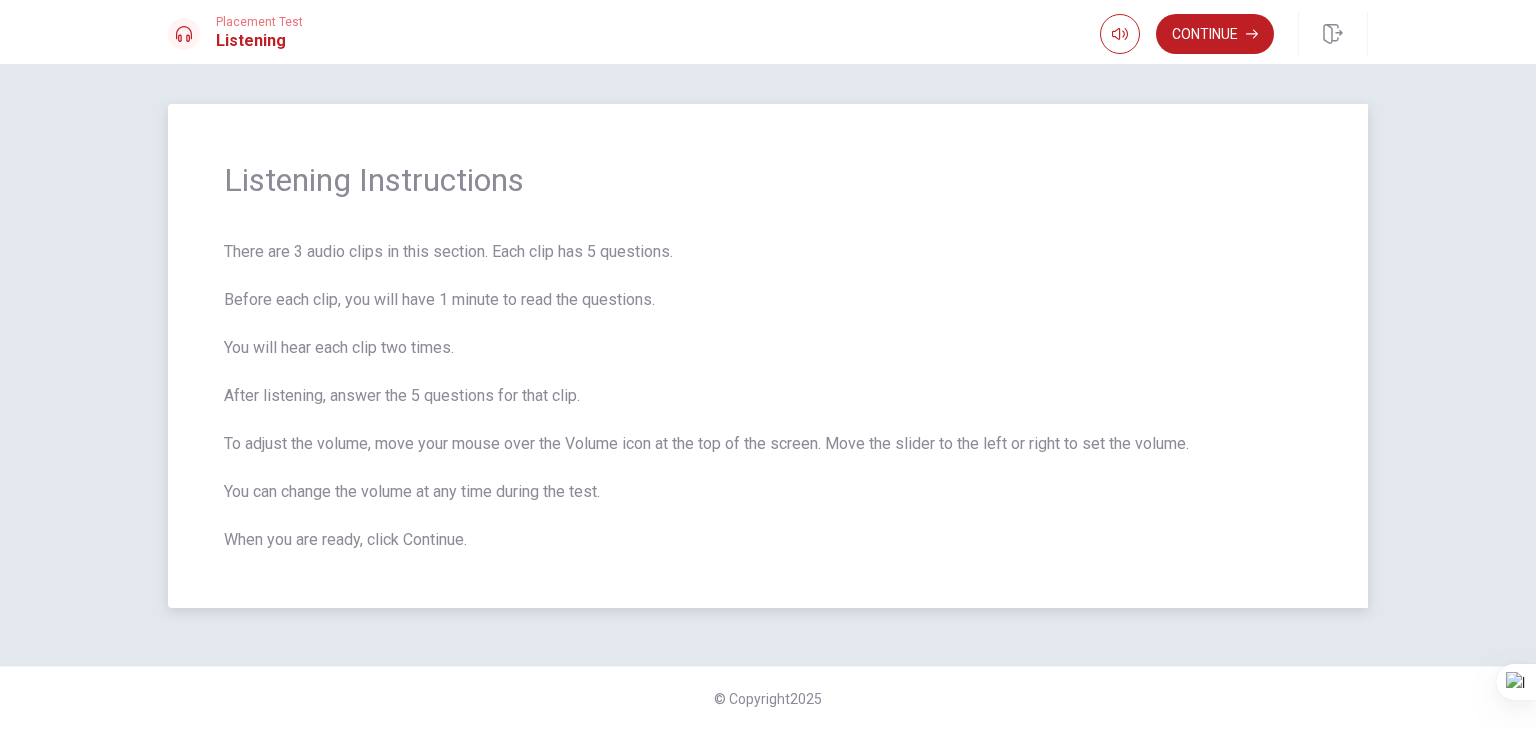 click on "There are 3 audio clips in this section. Each clip has 5 questions.
Before each clip, you will have 1 minute to read the questions.
You will hear each clip two times.
After listening, answer the 5 questions for that clip.
To adjust the volume, move your mouse over the Volume icon at the top of the screen. Move the slider to the left or right to set the volume.
You can change the volume at any time during the test.
When you are ready, click Continue." at bounding box center [768, 396] 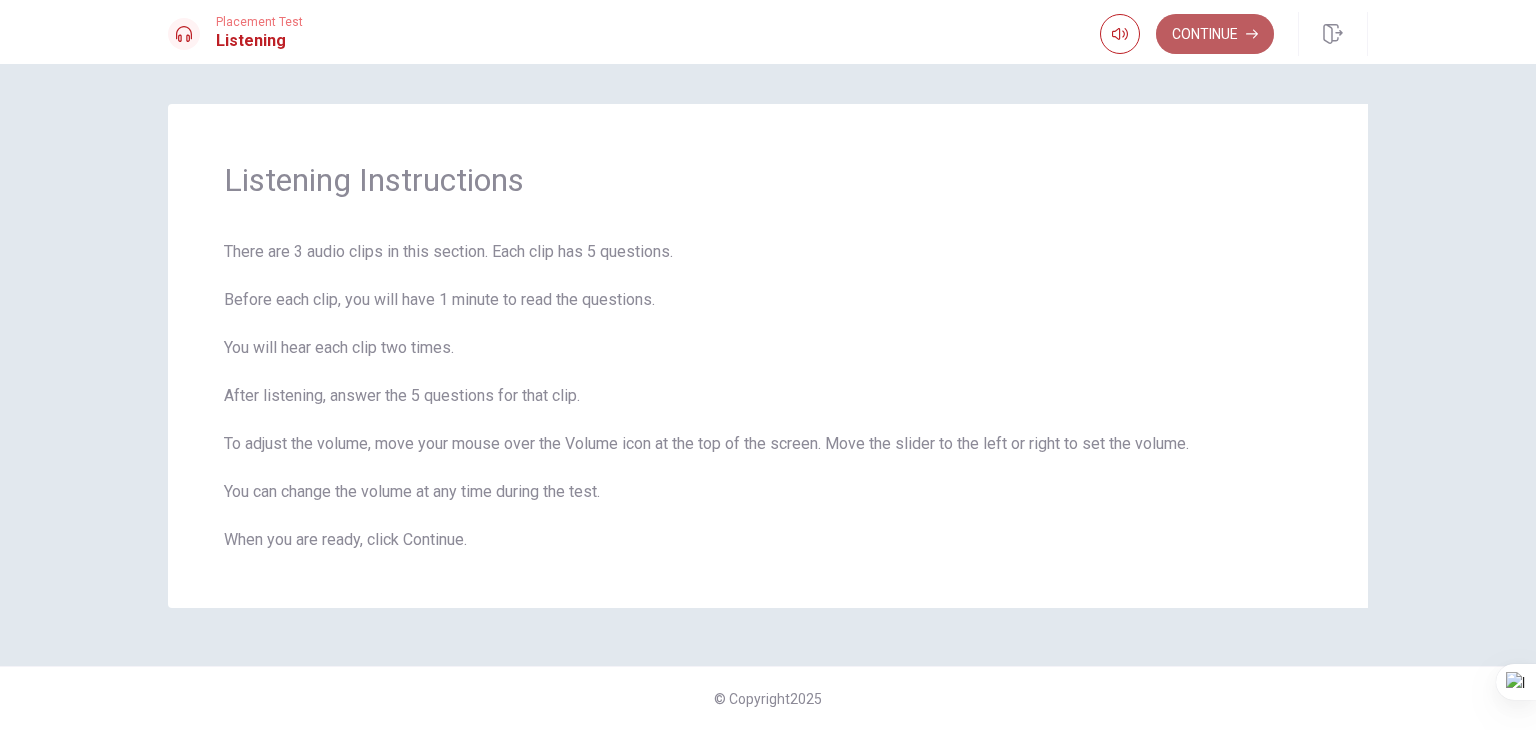 click on "Continue" at bounding box center [1215, 34] 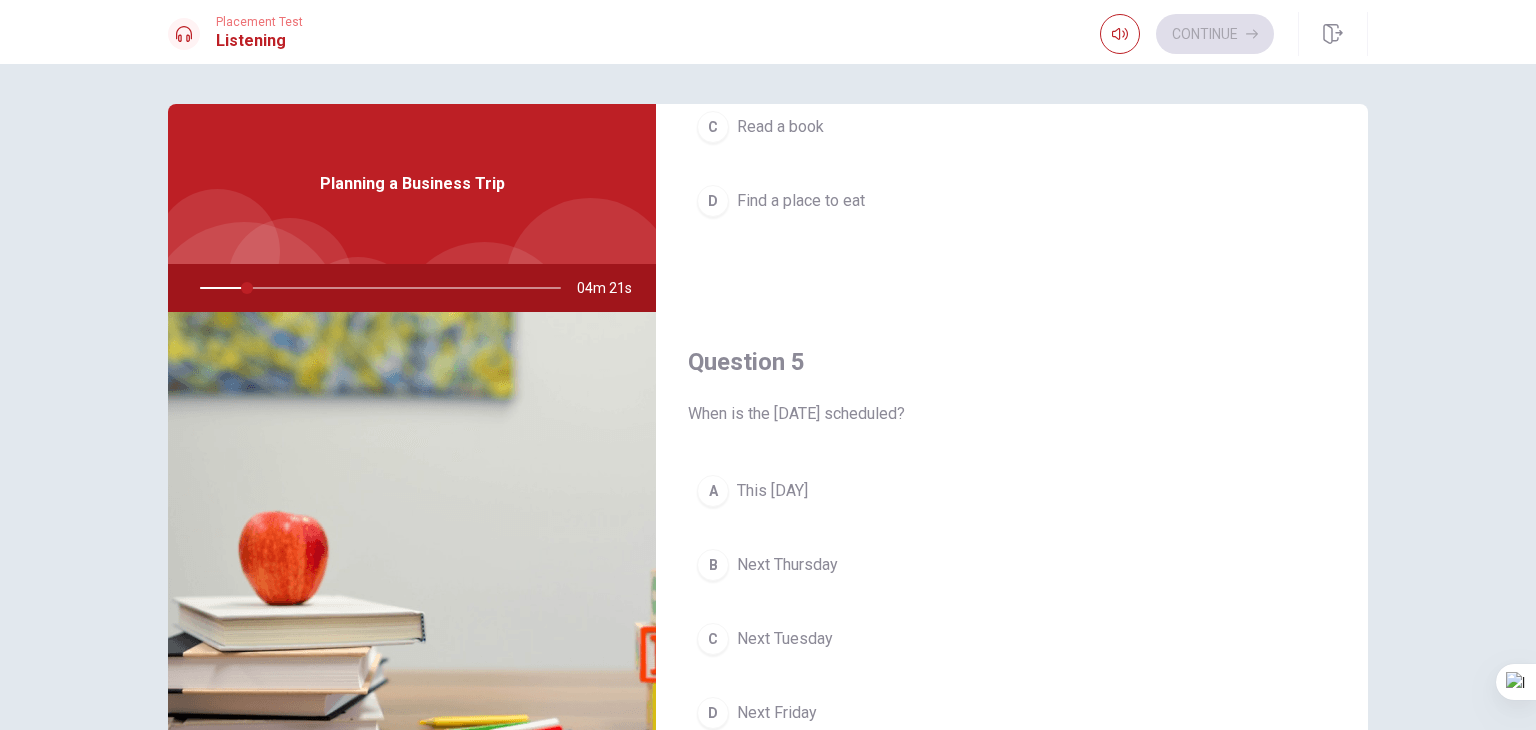 scroll, scrollTop: 1856, scrollLeft: 0, axis: vertical 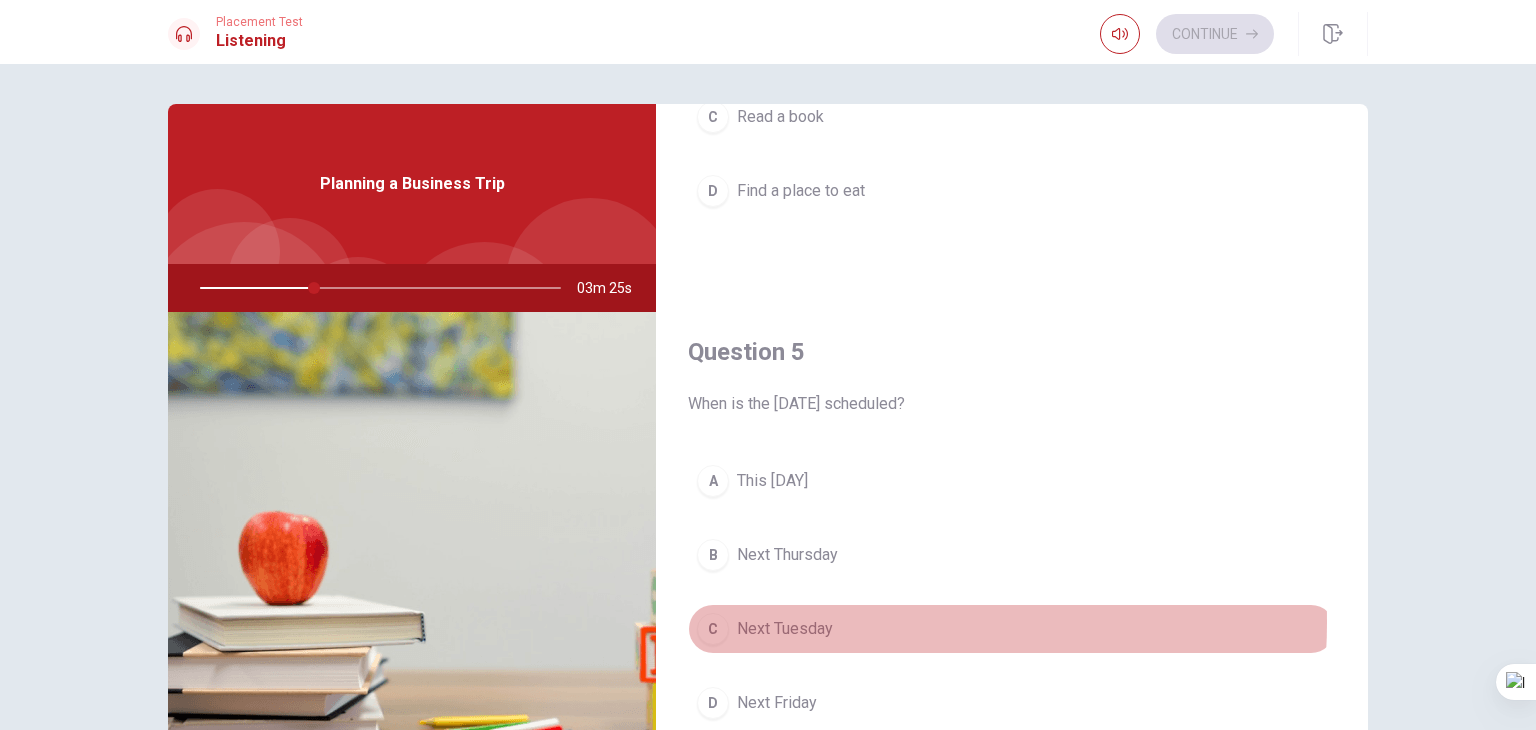click on "Next Tuesday" at bounding box center (785, 629) 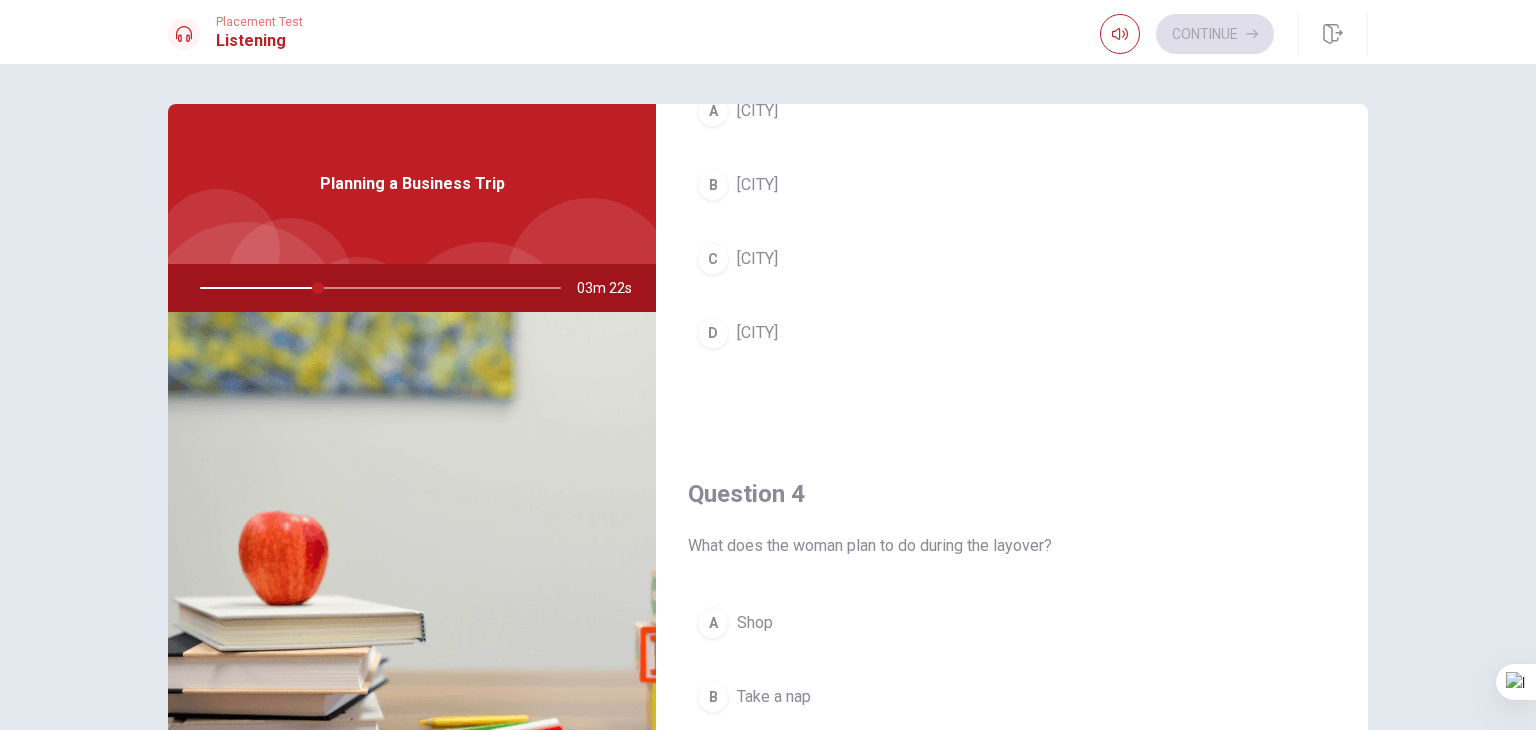 scroll, scrollTop: 1056, scrollLeft: 0, axis: vertical 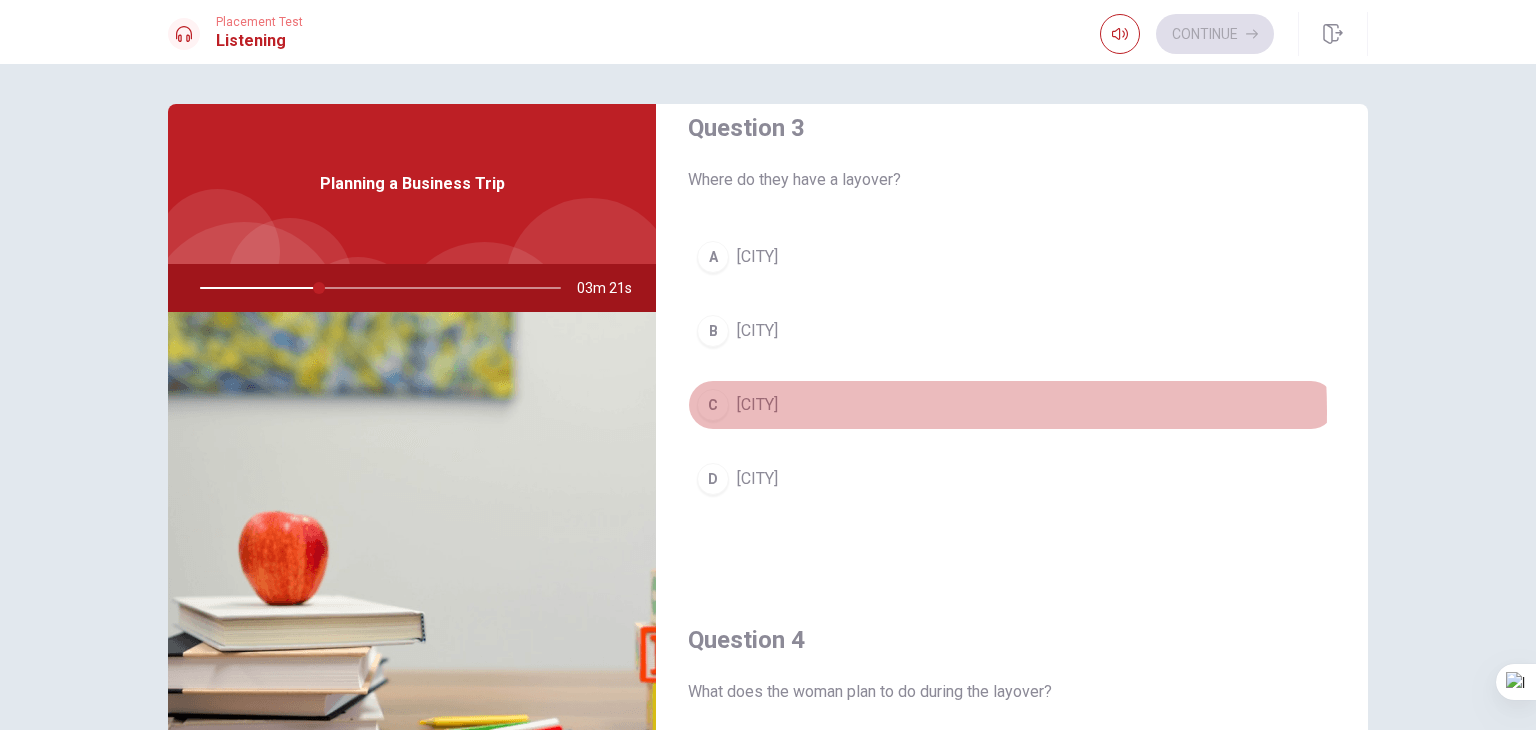 click on "[CITY]" at bounding box center [757, 405] 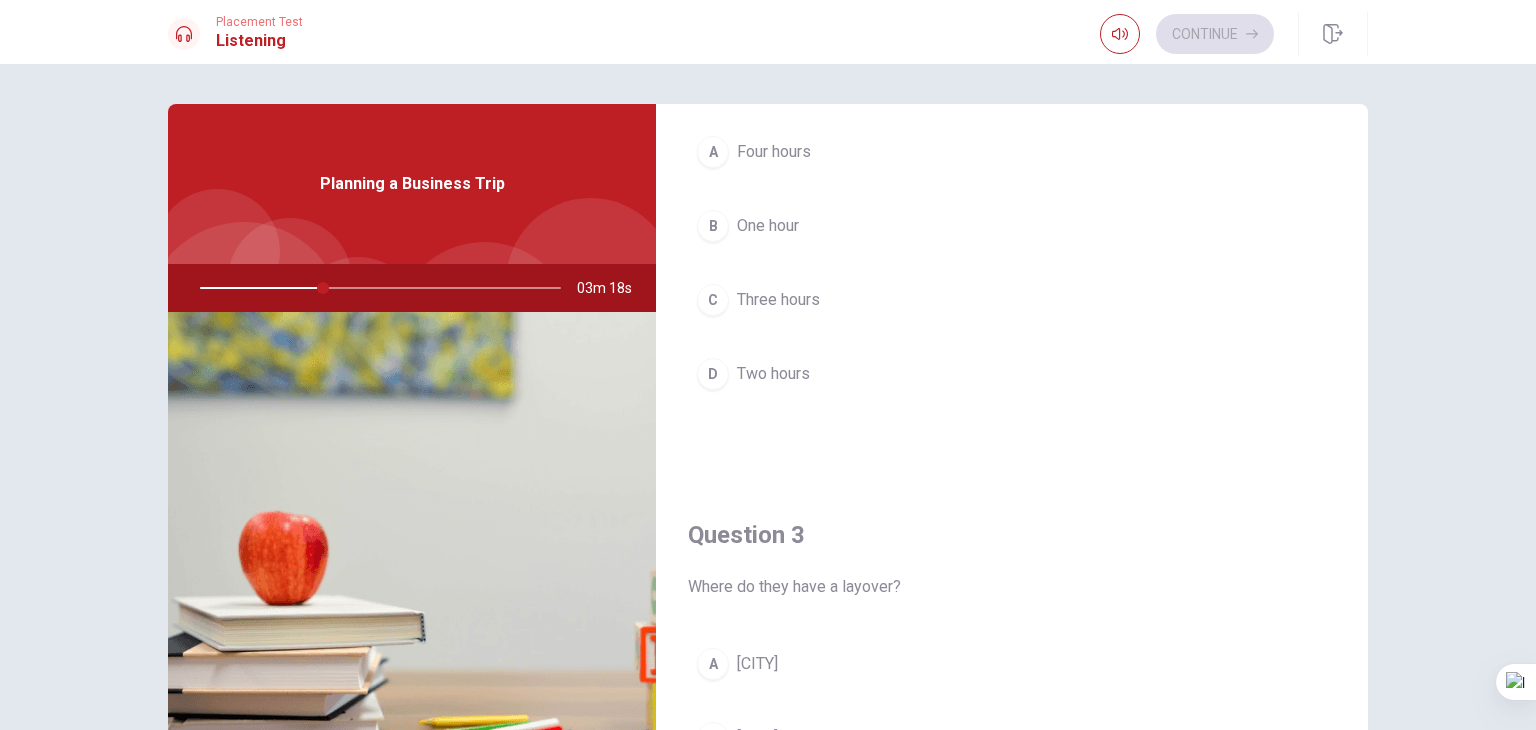 scroll, scrollTop: 556, scrollLeft: 0, axis: vertical 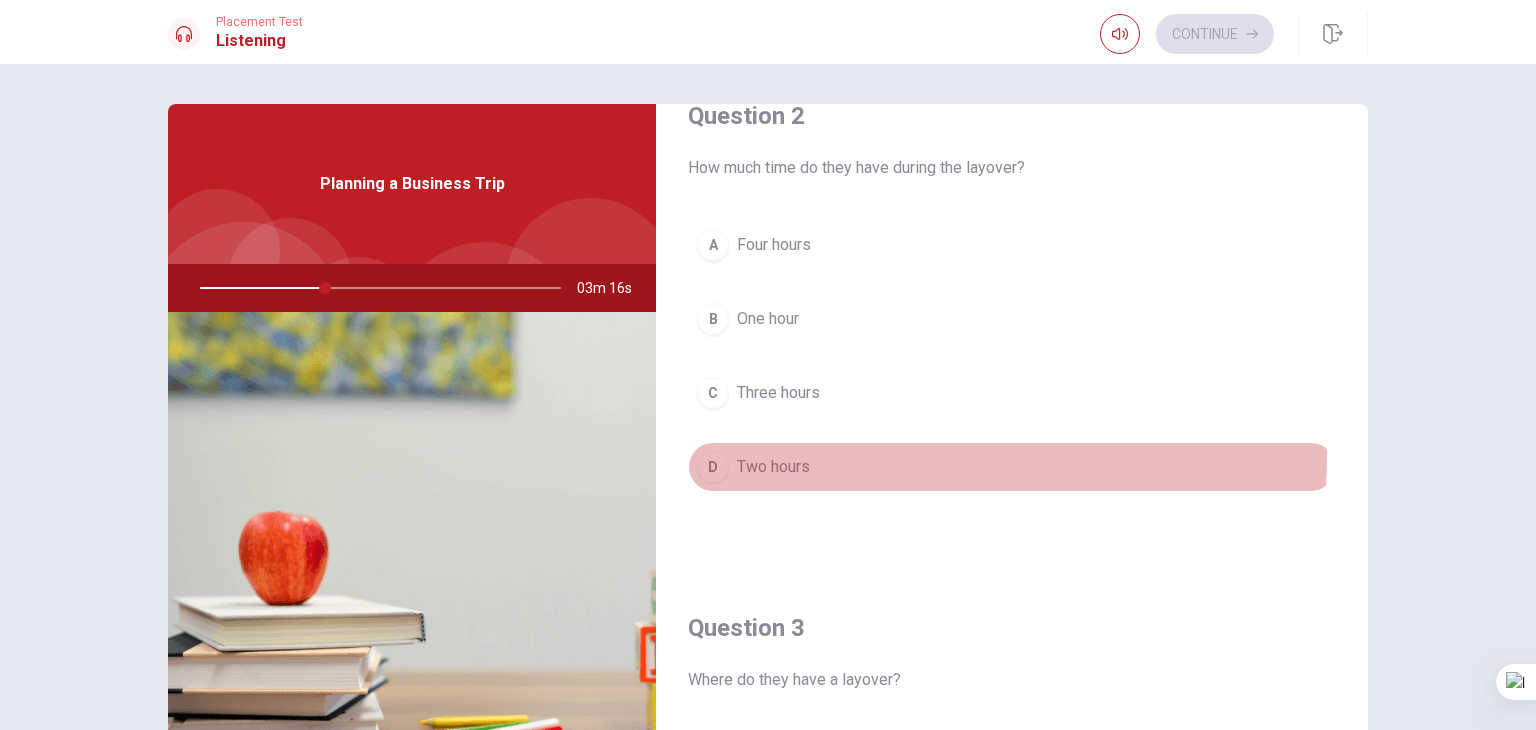 click on "D Two hours" at bounding box center [1012, 467] 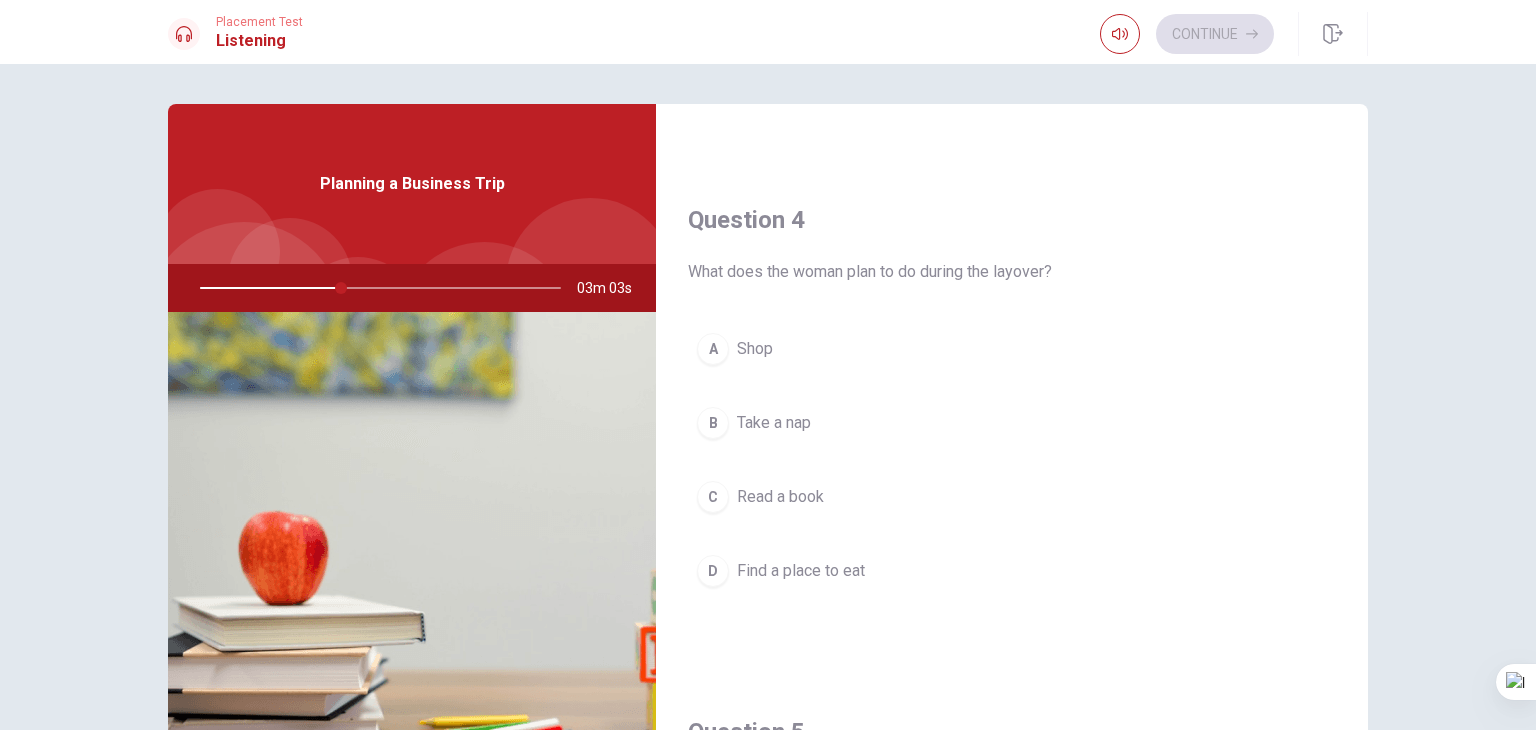 scroll, scrollTop: 1856, scrollLeft: 0, axis: vertical 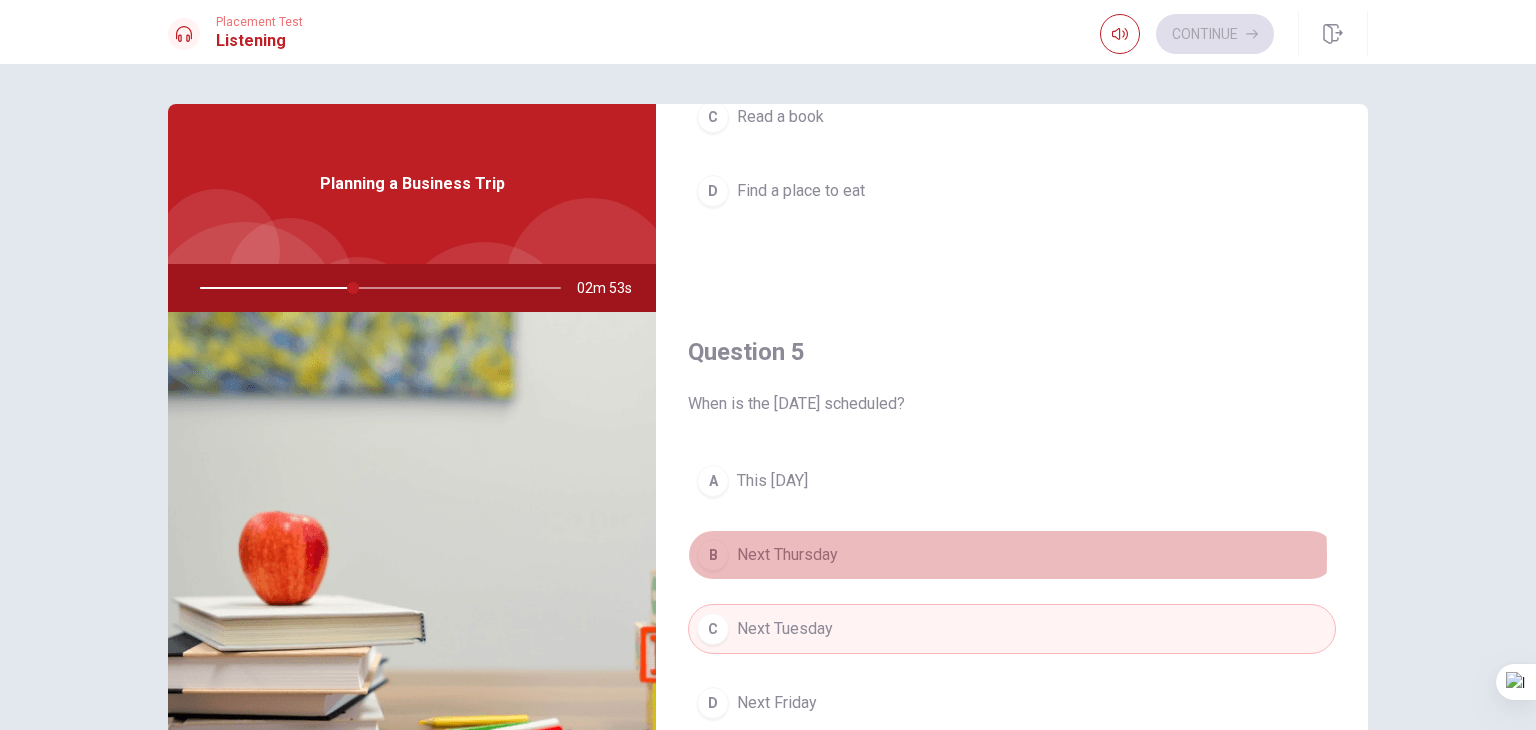 click on "Next Thursday" at bounding box center (787, 555) 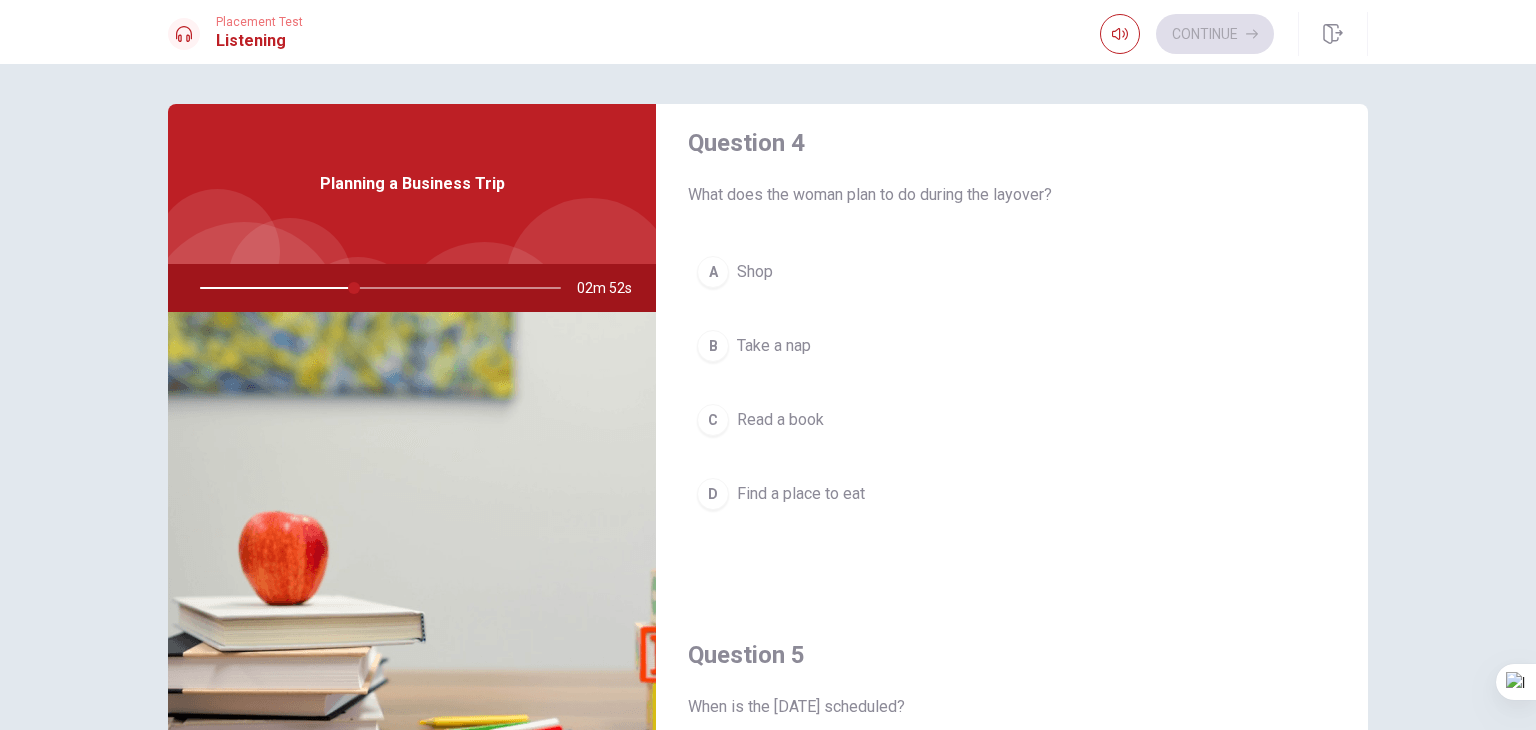 scroll, scrollTop: 1456, scrollLeft: 0, axis: vertical 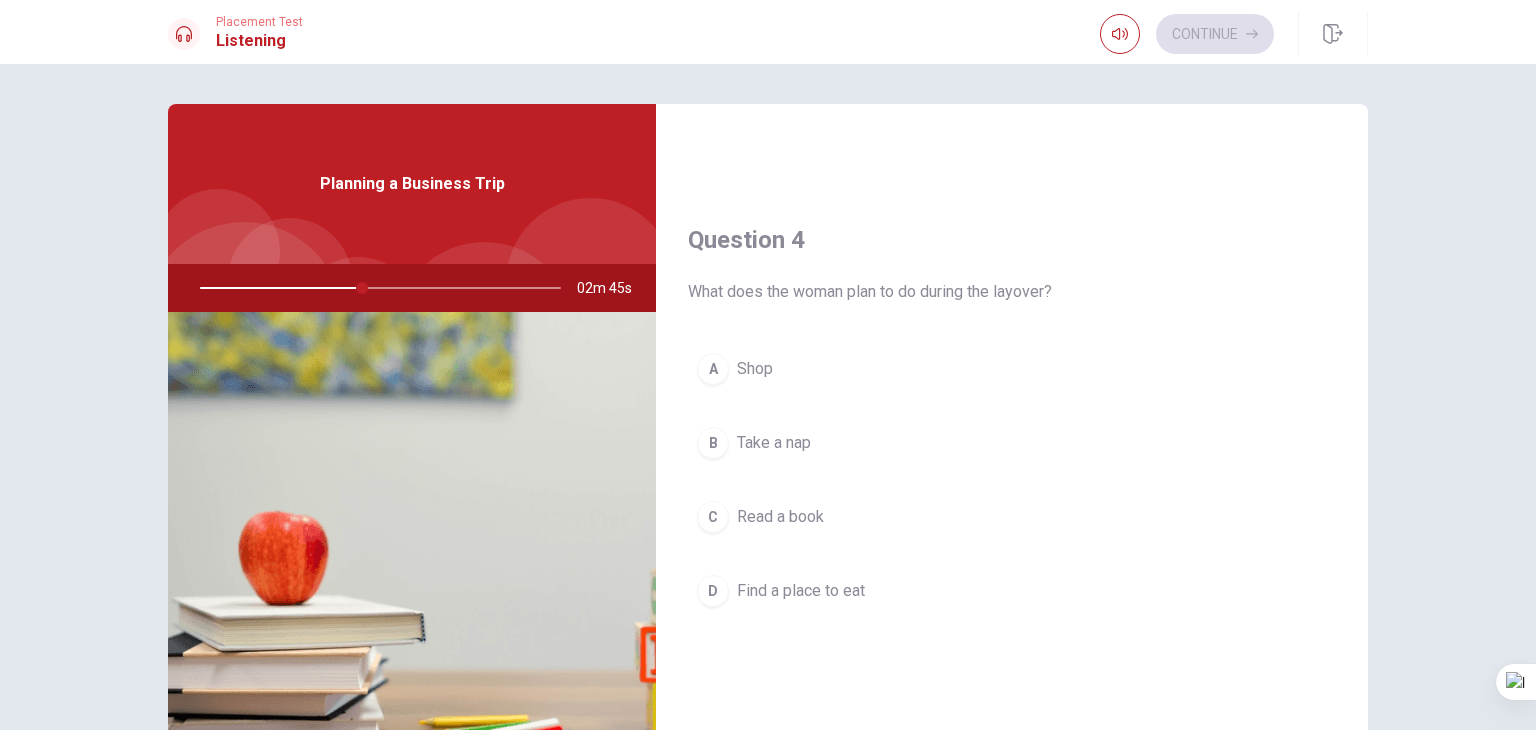 click on "D Find a place to eat" at bounding box center [1012, 591] 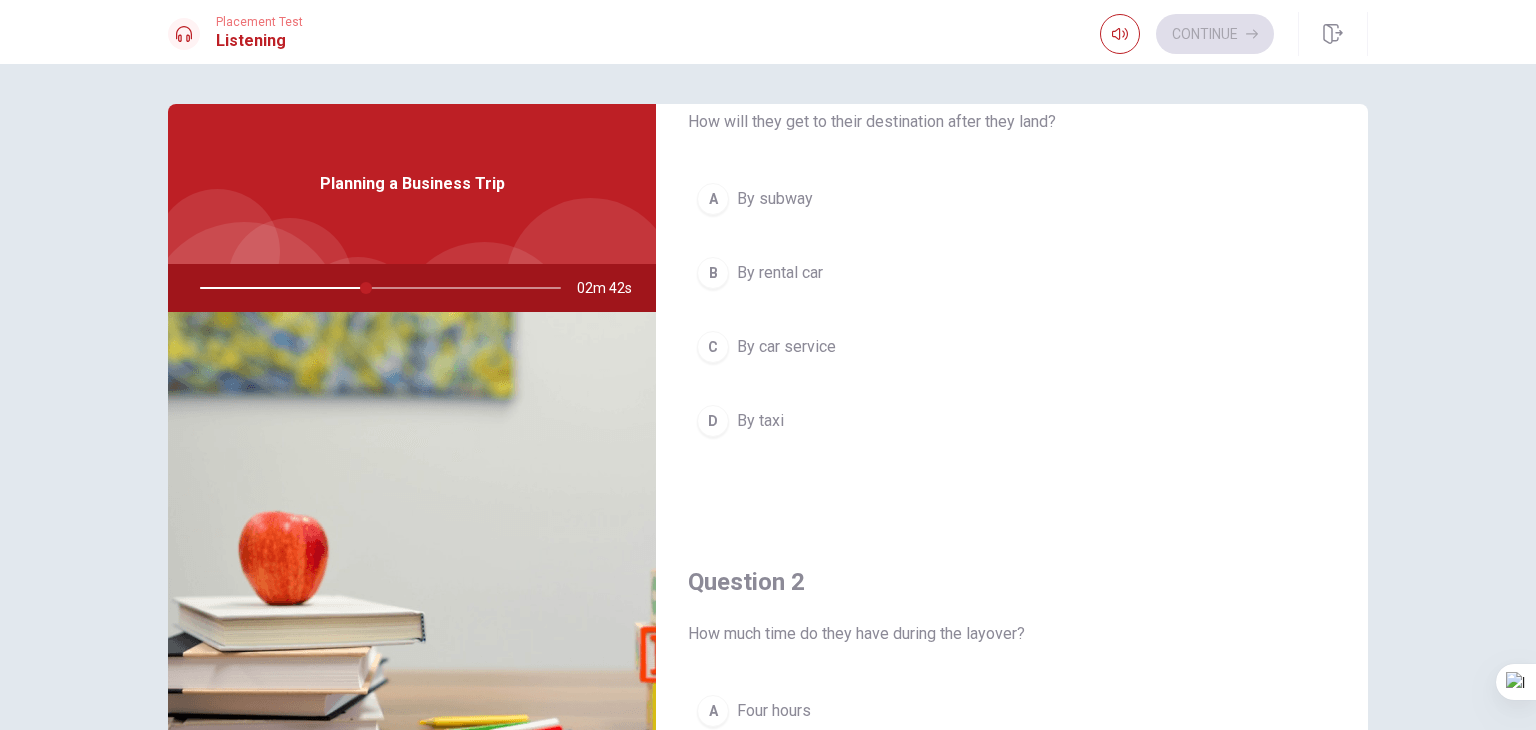 scroll, scrollTop: 0, scrollLeft: 0, axis: both 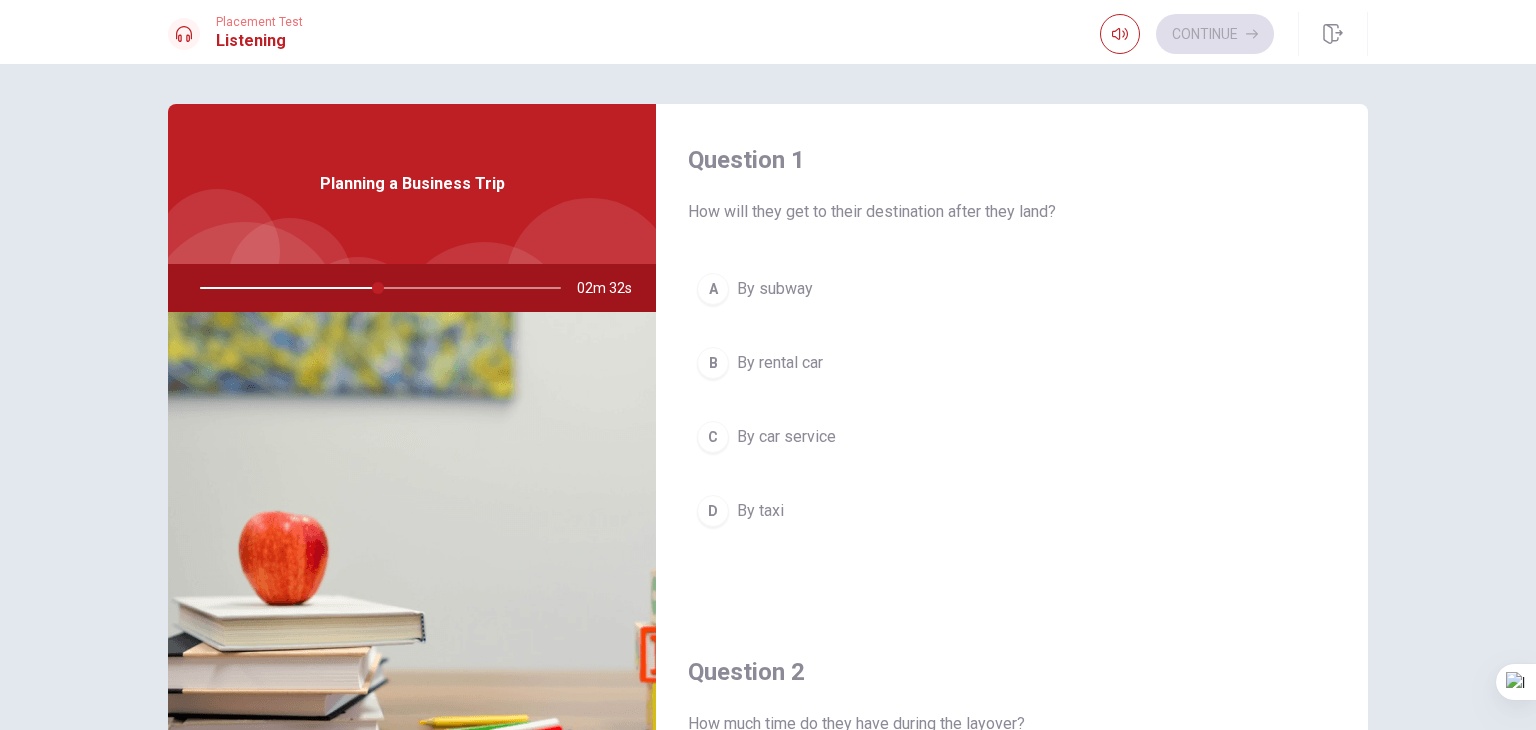 click on "By car service" at bounding box center (786, 437) 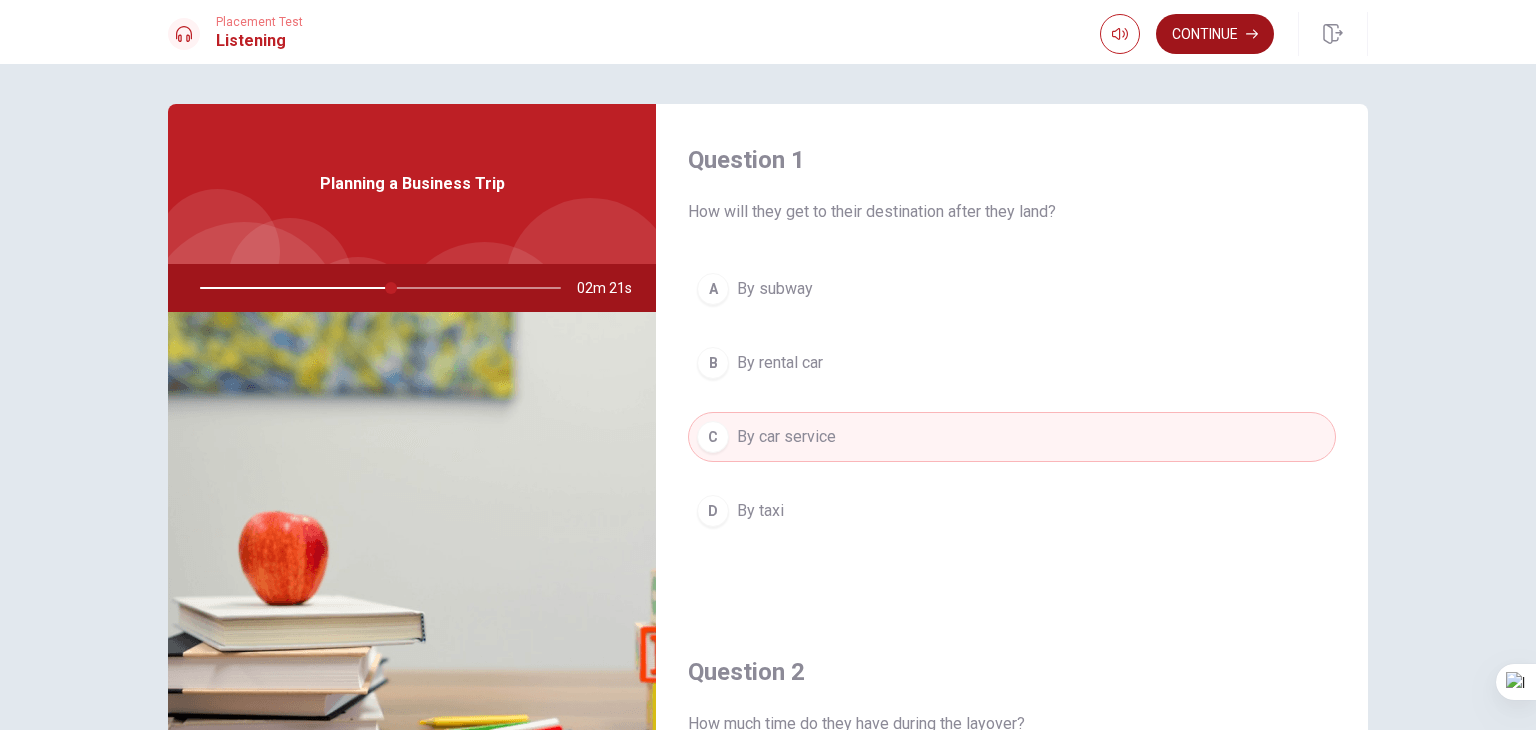 click on "Continue" at bounding box center (1215, 34) 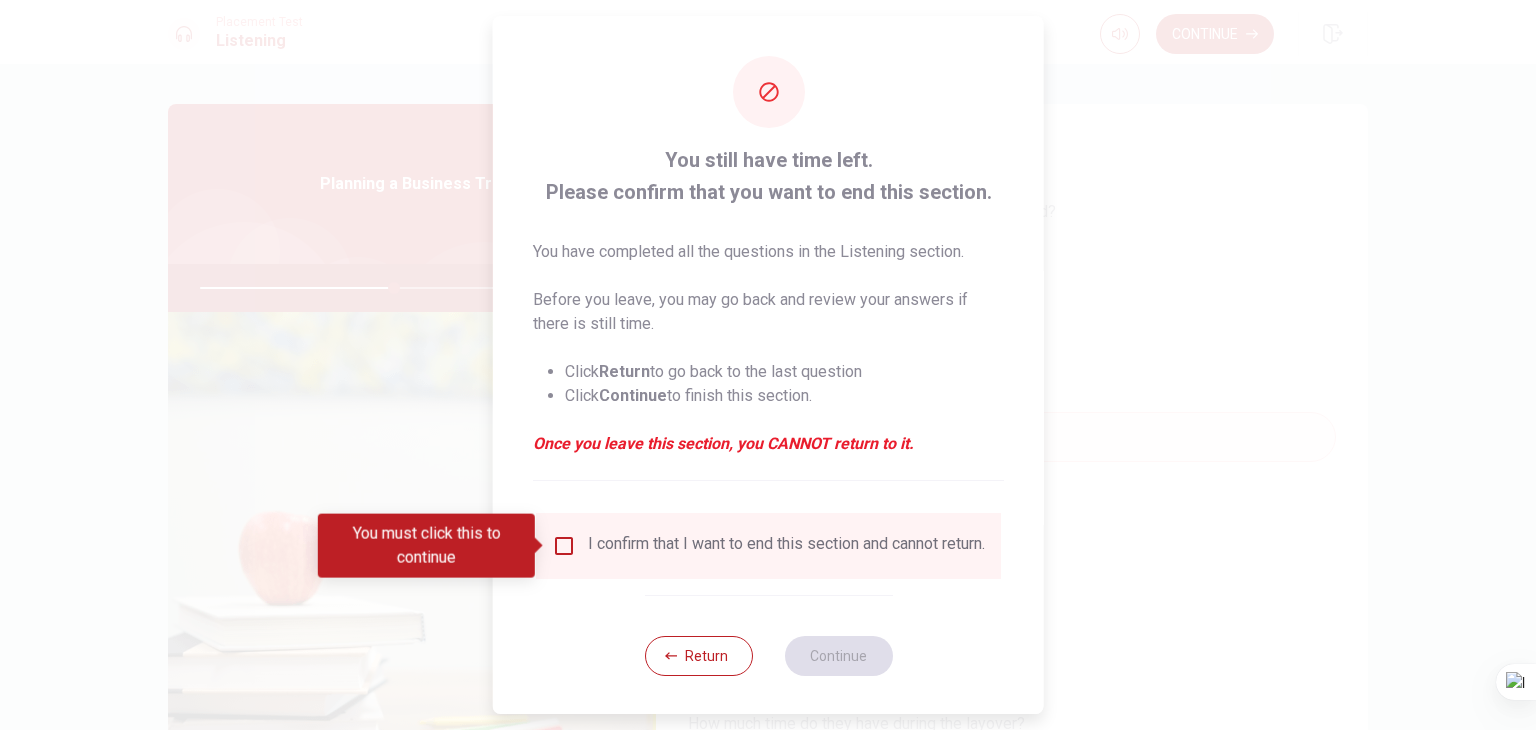 drag, startPoint x: 627, startPoint y: 553, endPoint x: 636, endPoint y: 564, distance: 14.21267 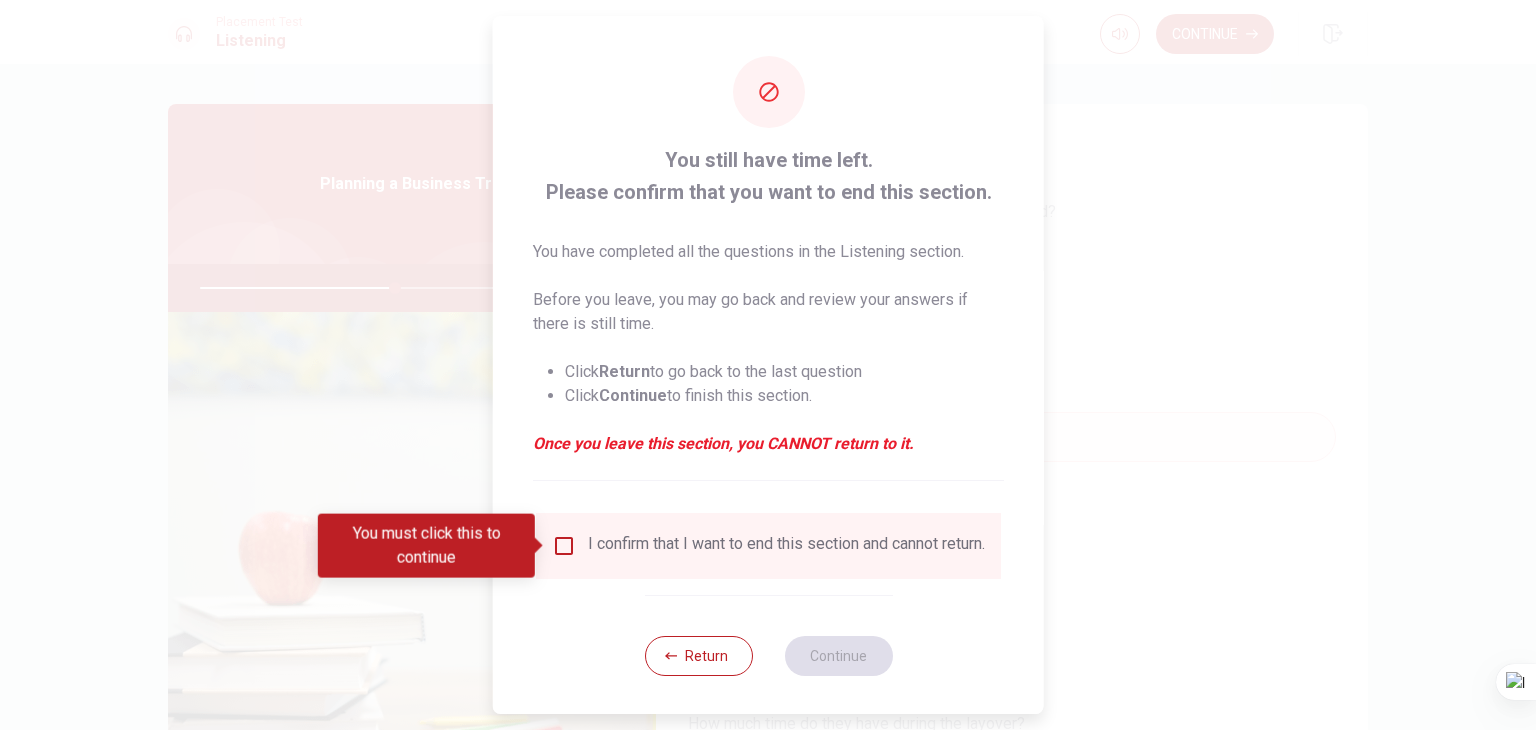 click at bounding box center [564, 546] 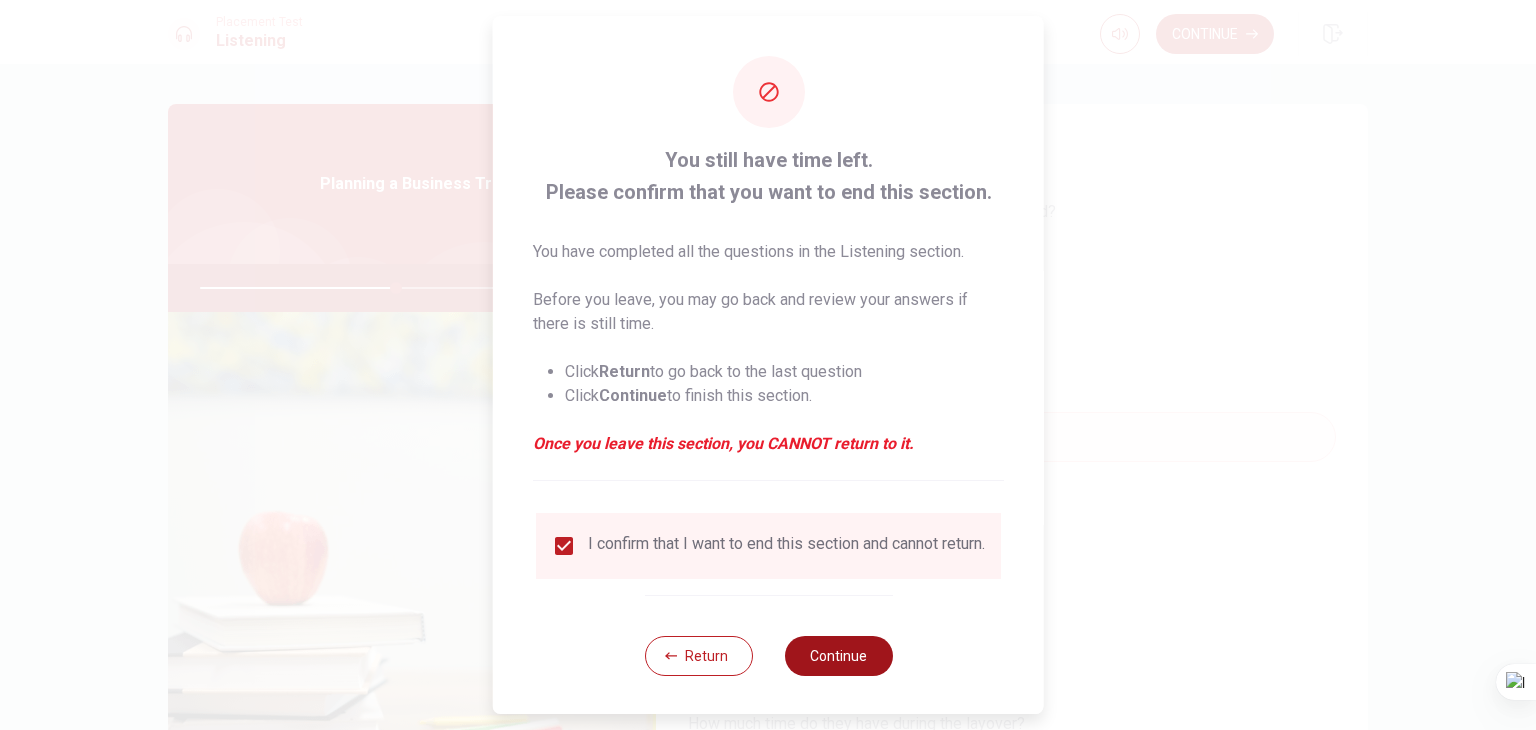 click on "Continue" at bounding box center (838, 656) 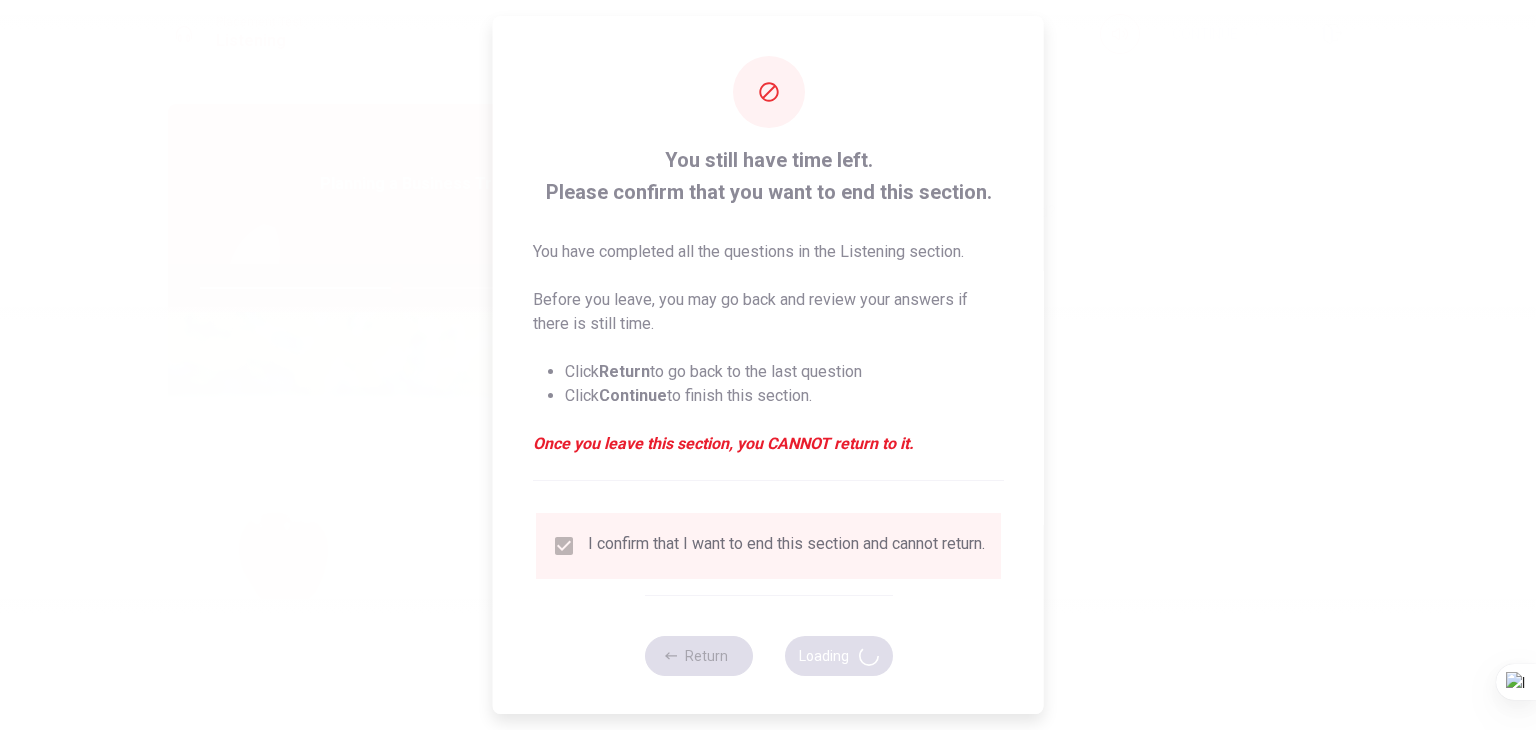 type on "55" 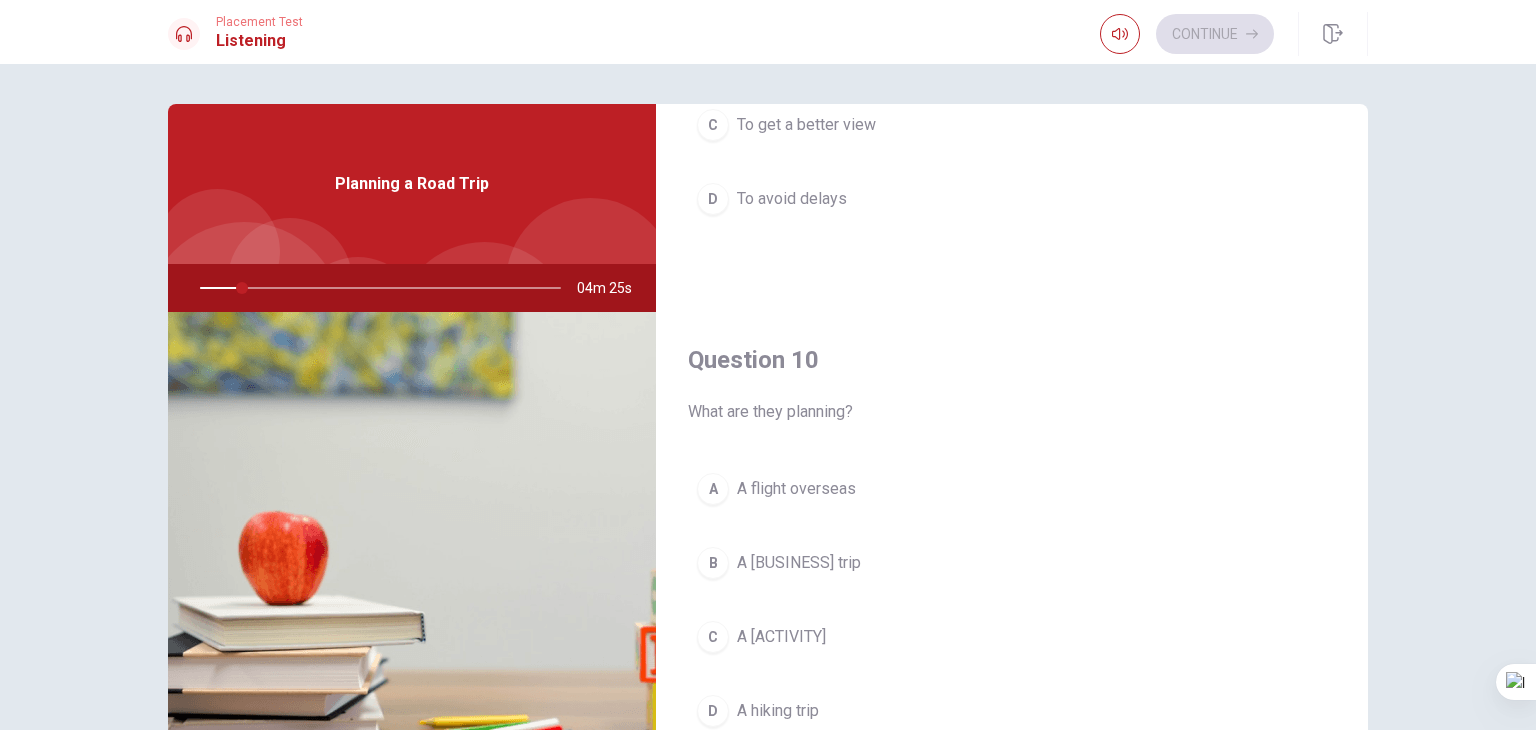 scroll, scrollTop: 1856, scrollLeft: 0, axis: vertical 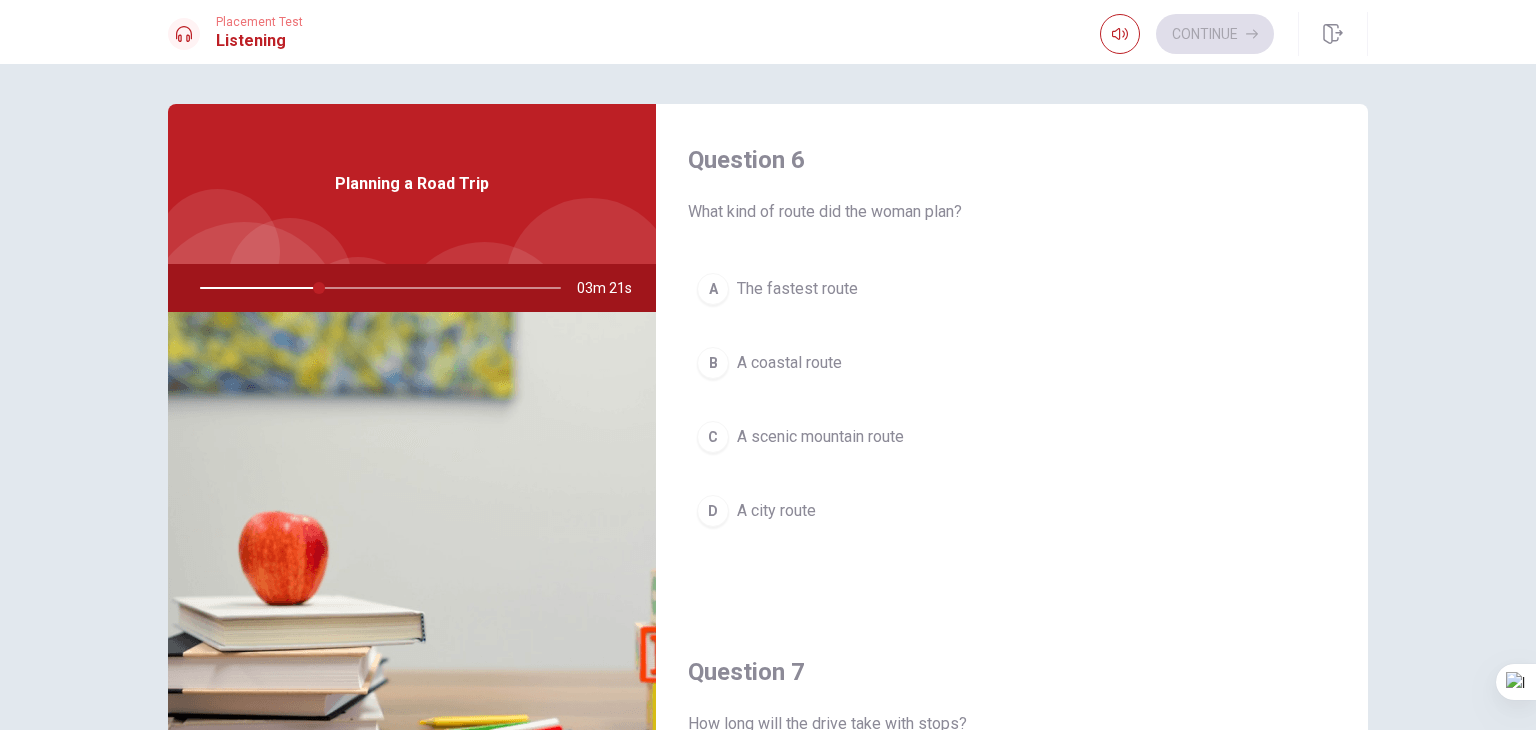 click on "A scenic mountain route" at bounding box center (820, 437) 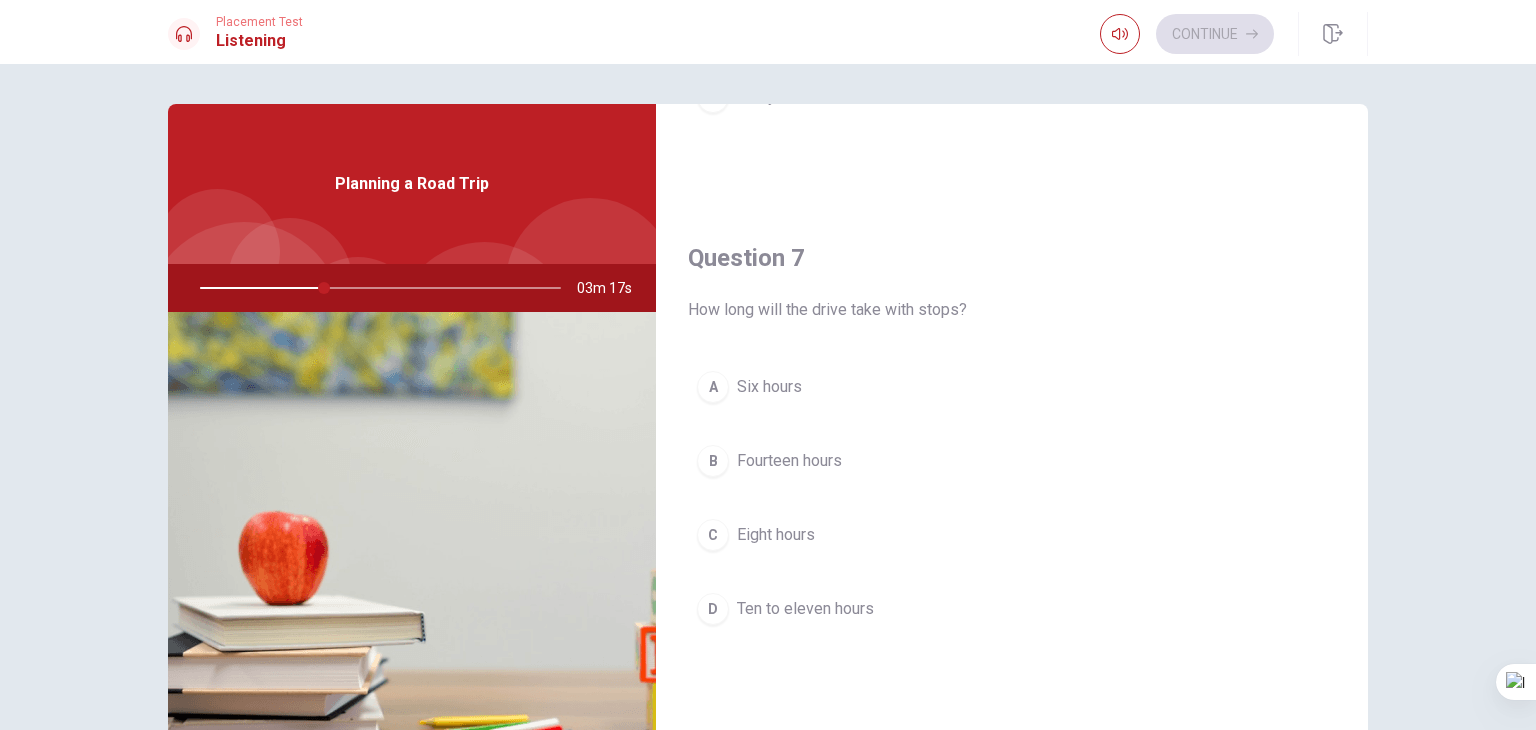 scroll, scrollTop: 400, scrollLeft: 0, axis: vertical 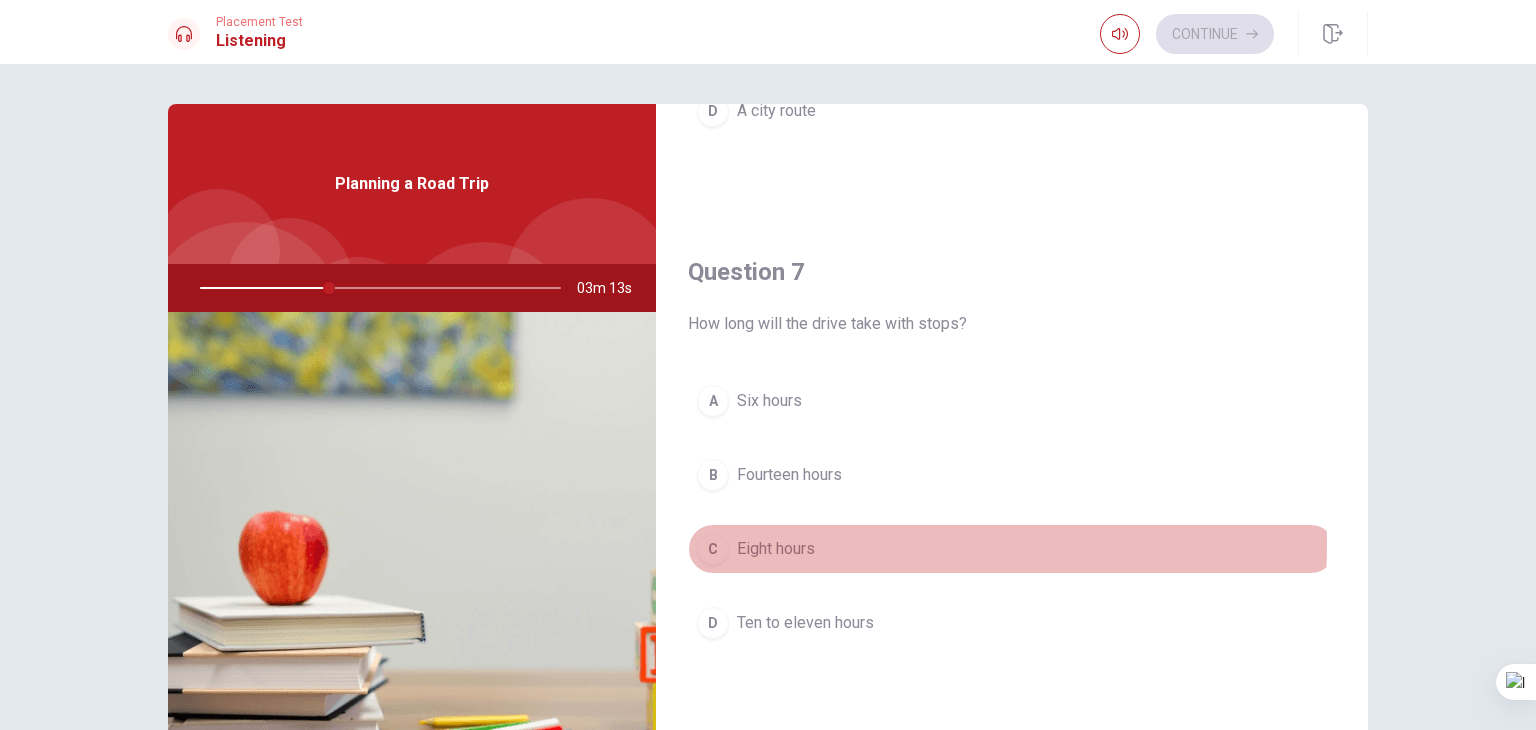 click on "Eight hours" at bounding box center [776, 549] 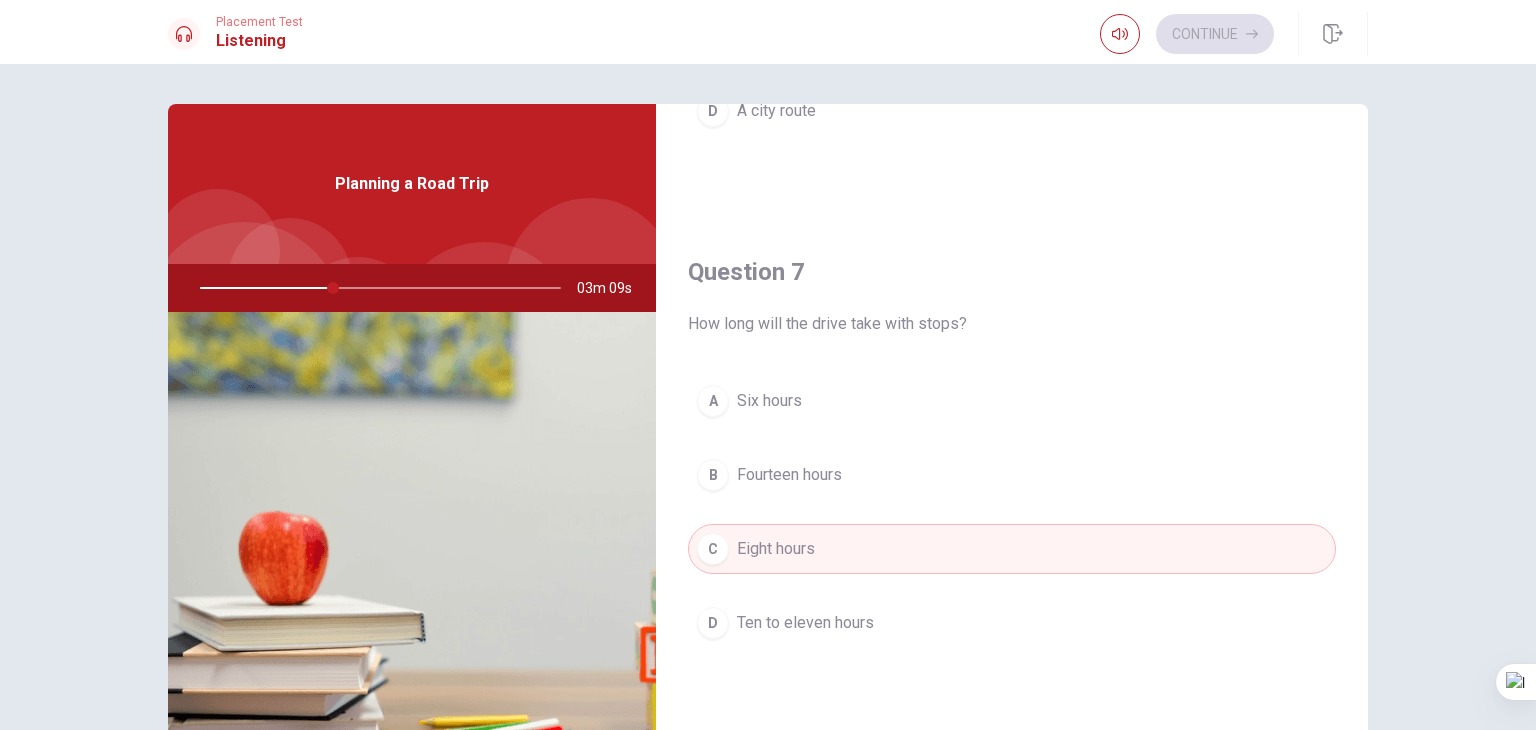 click on "Ten to eleven hours" at bounding box center [805, 623] 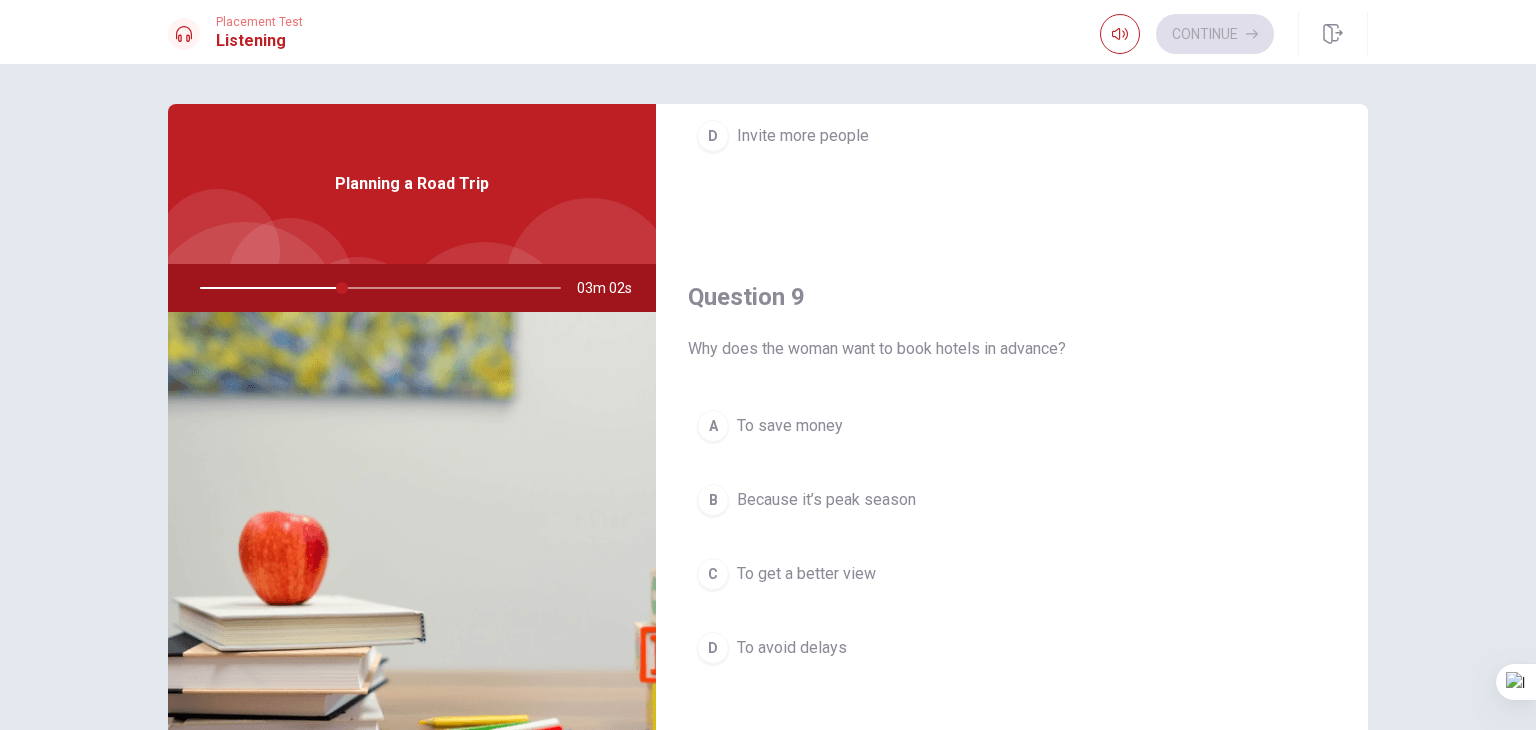 scroll, scrollTop: 1400, scrollLeft: 0, axis: vertical 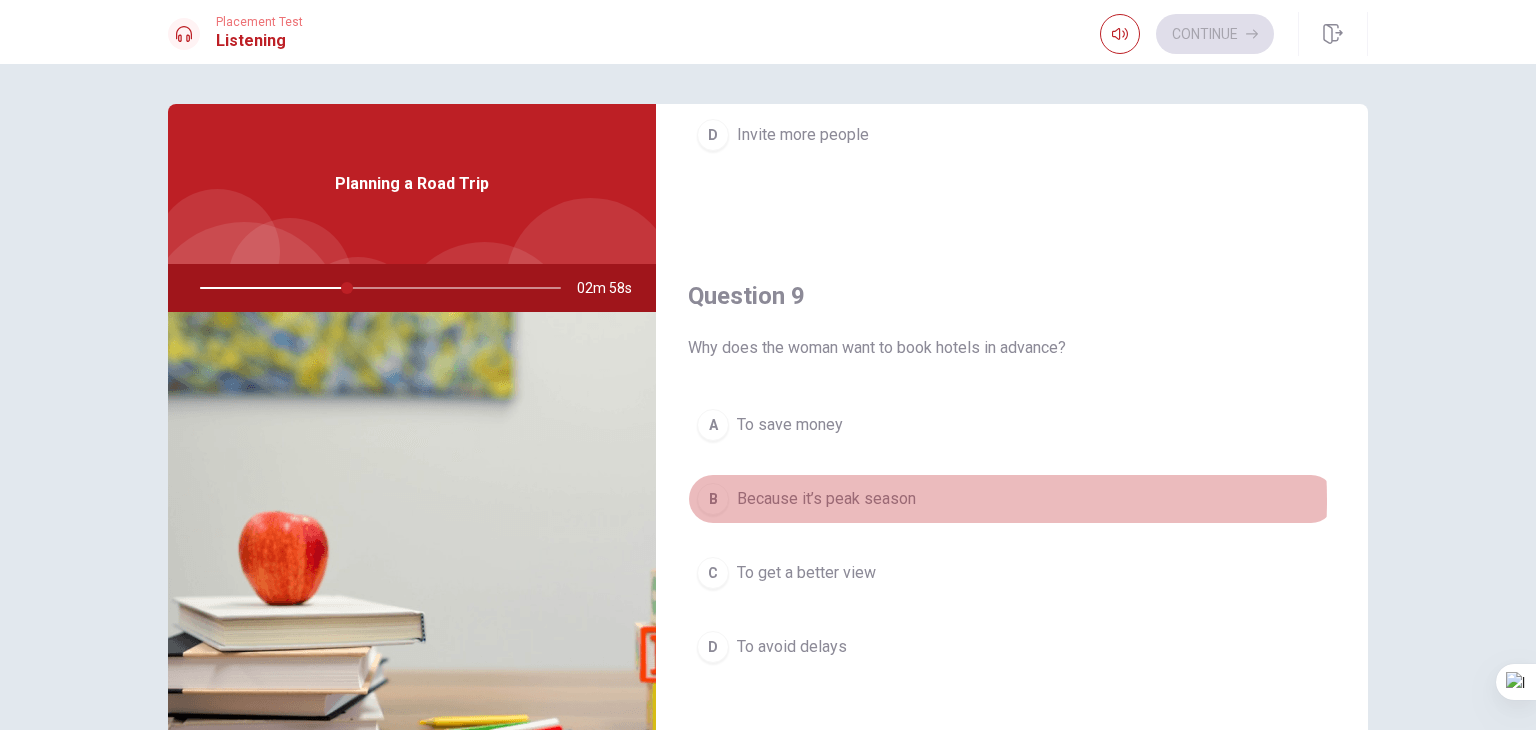 click on "Because it’s peak season" at bounding box center [826, 499] 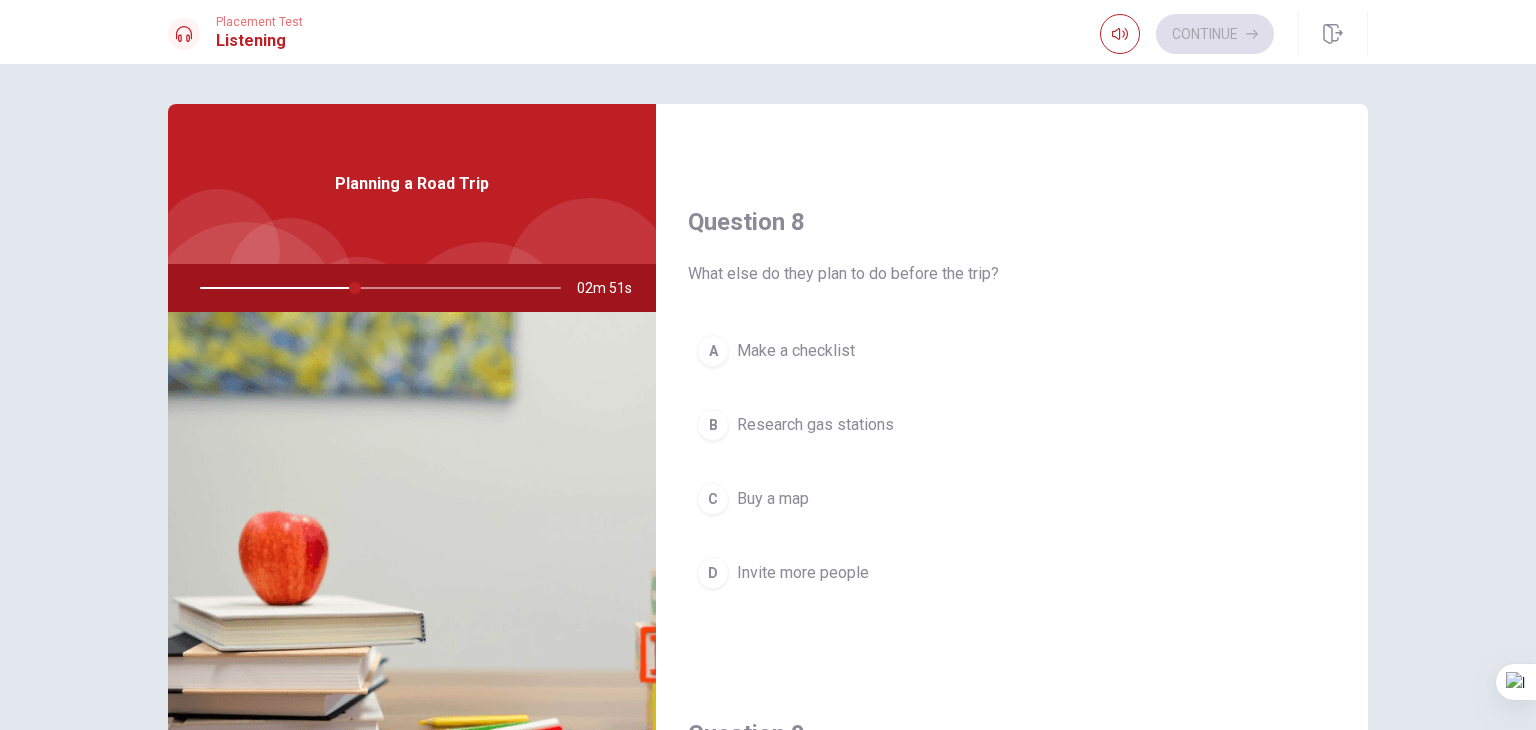 scroll, scrollTop: 956, scrollLeft: 0, axis: vertical 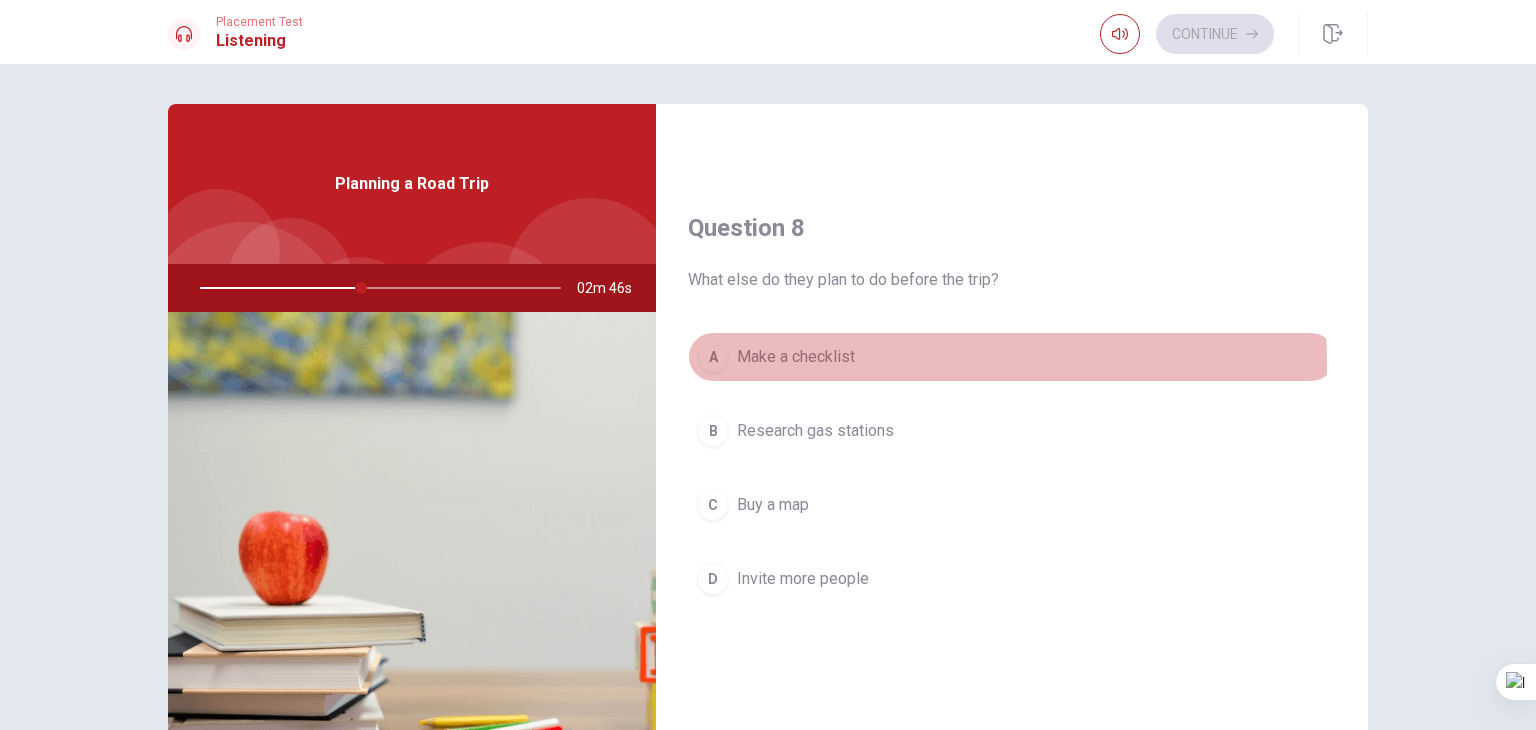 click on "Make a checklist" at bounding box center [796, 357] 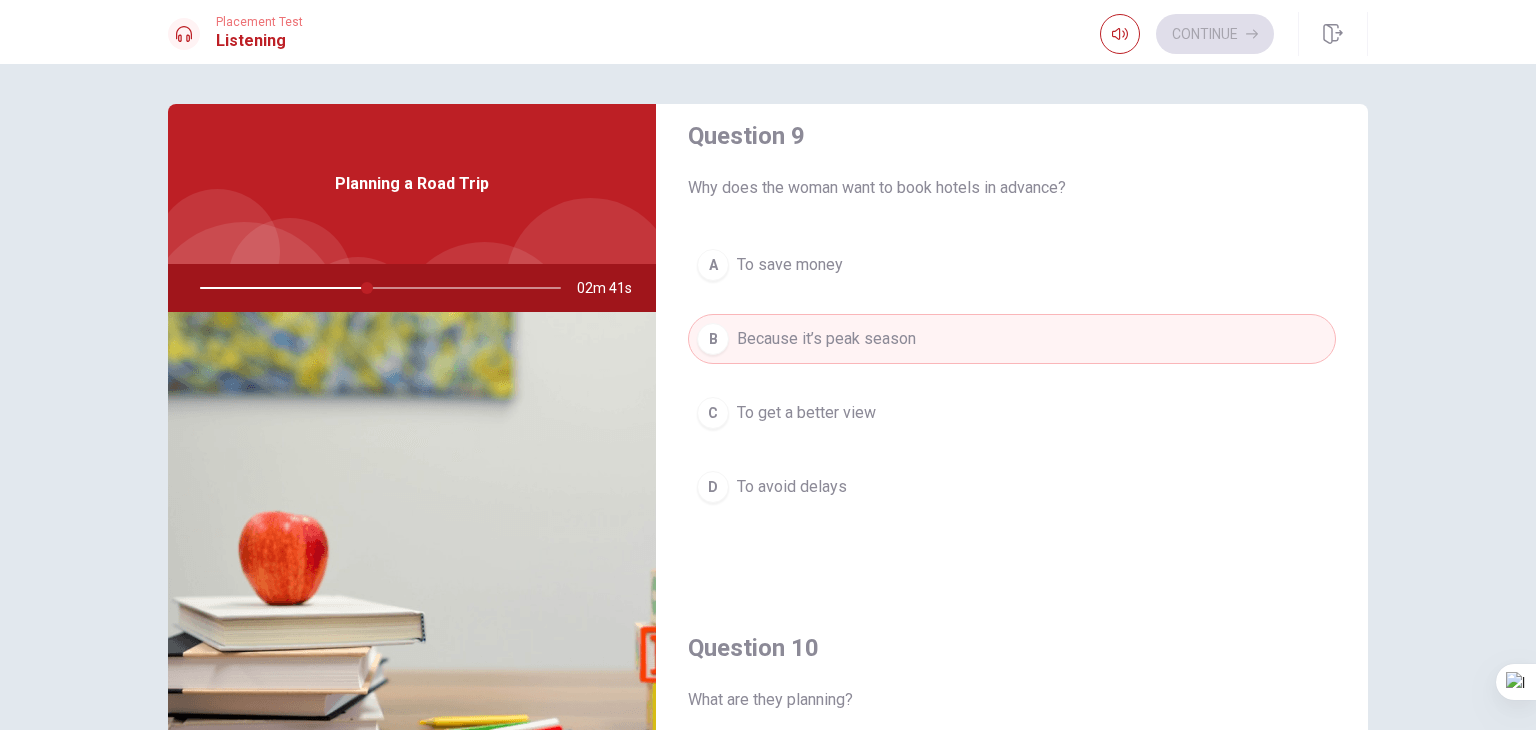 scroll, scrollTop: 1856, scrollLeft: 0, axis: vertical 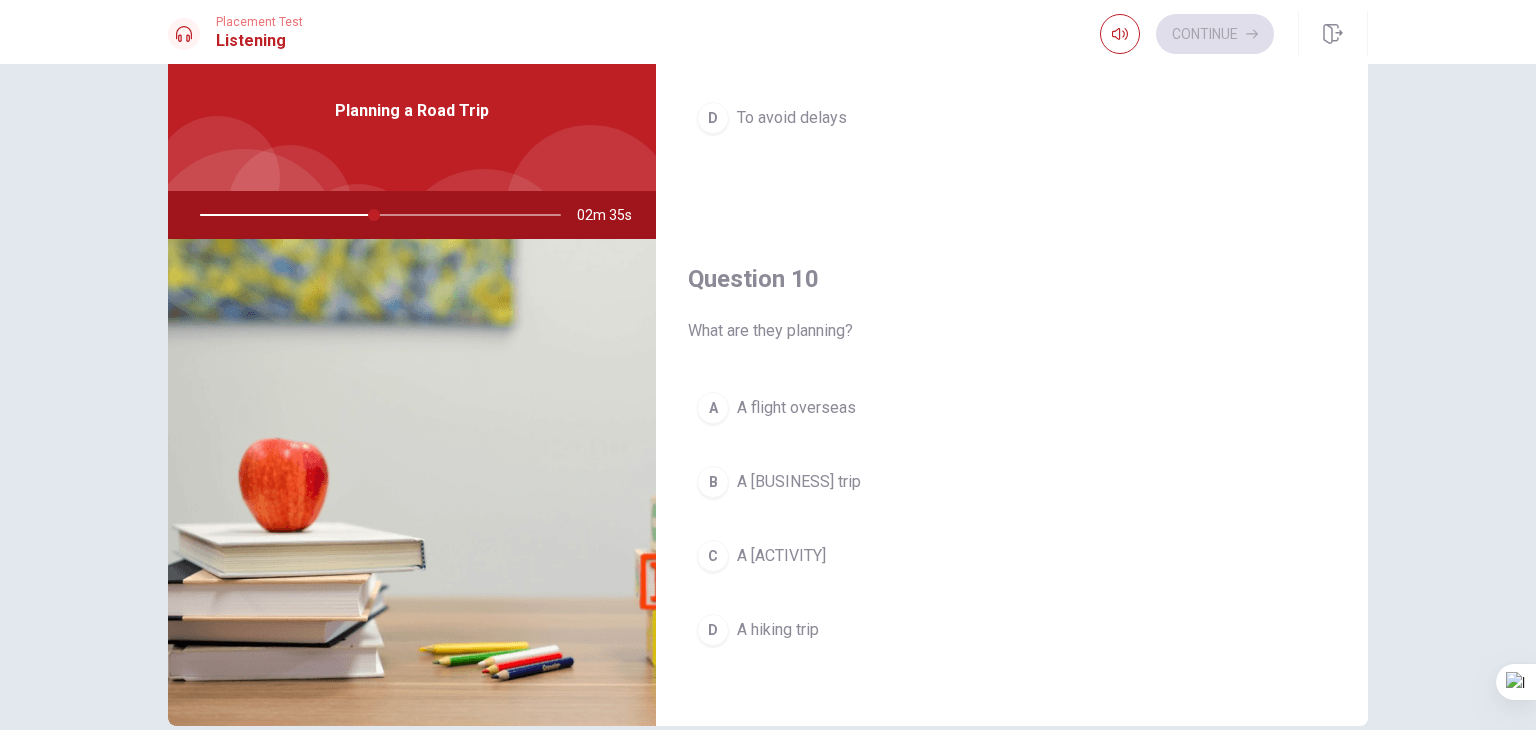 drag, startPoint x: 746, startPoint y: 543, endPoint x: 789, endPoint y: 542, distance: 43.011627 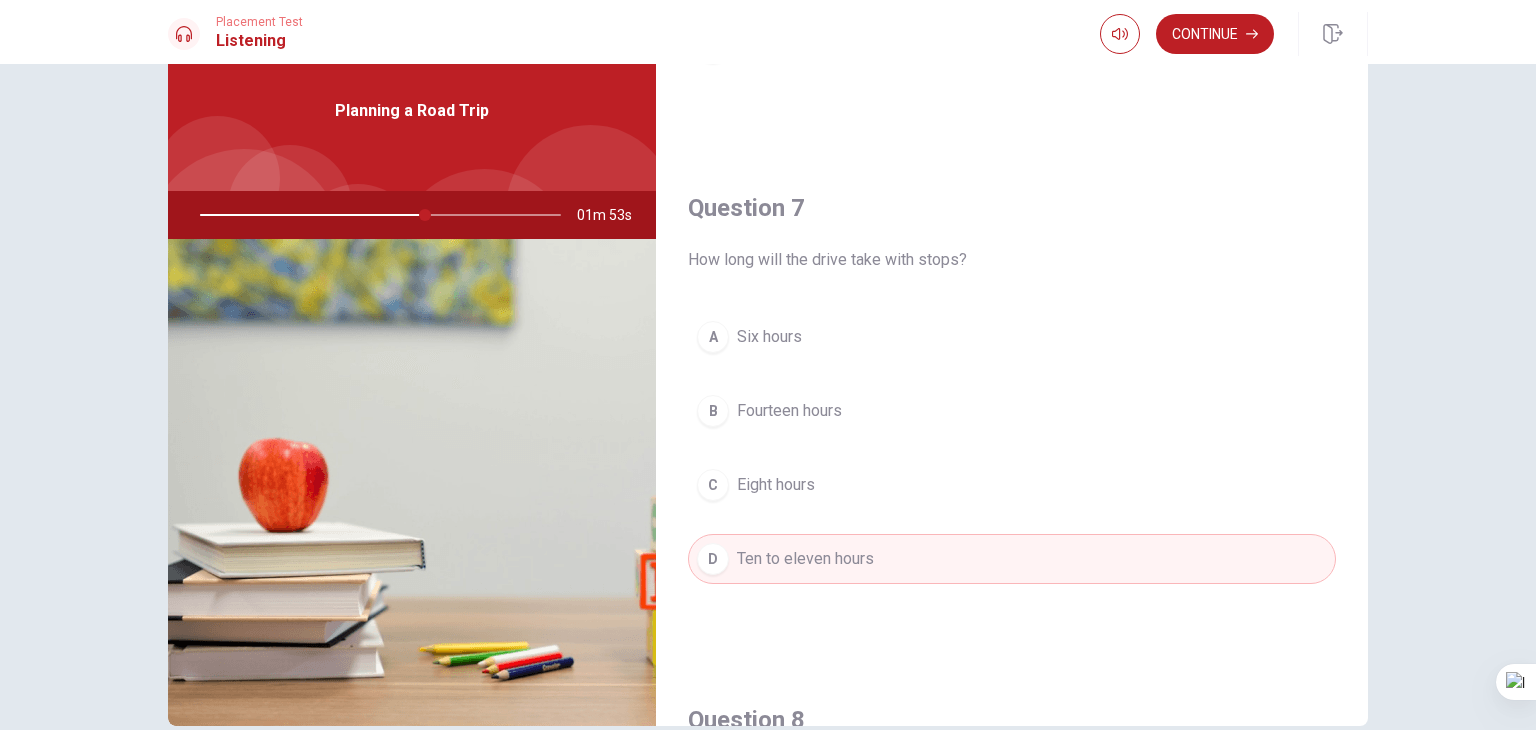 scroll, scrollTop: 300, scrollLeft: 0, axis: vertical 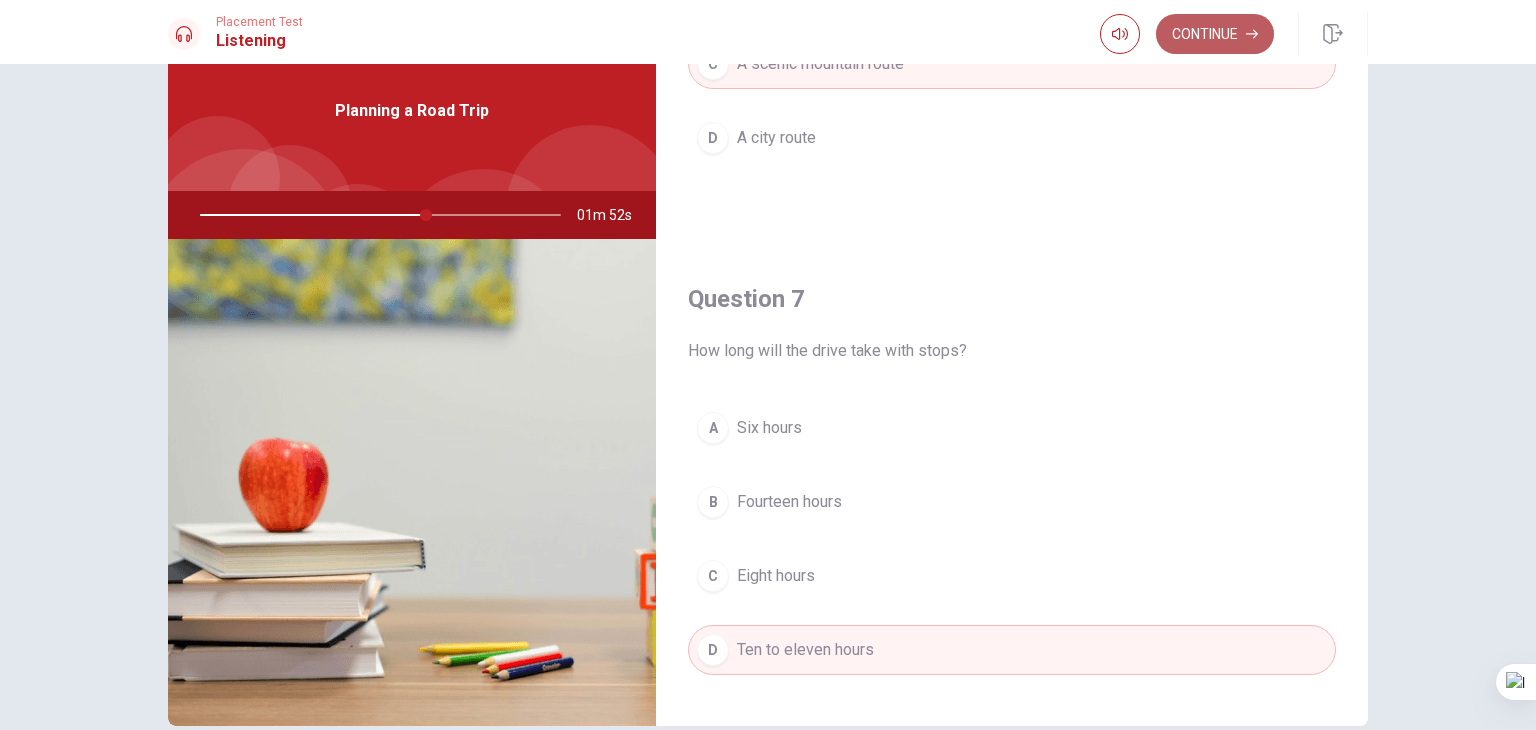 click on "Continue" at bounding box center [1215, 34] 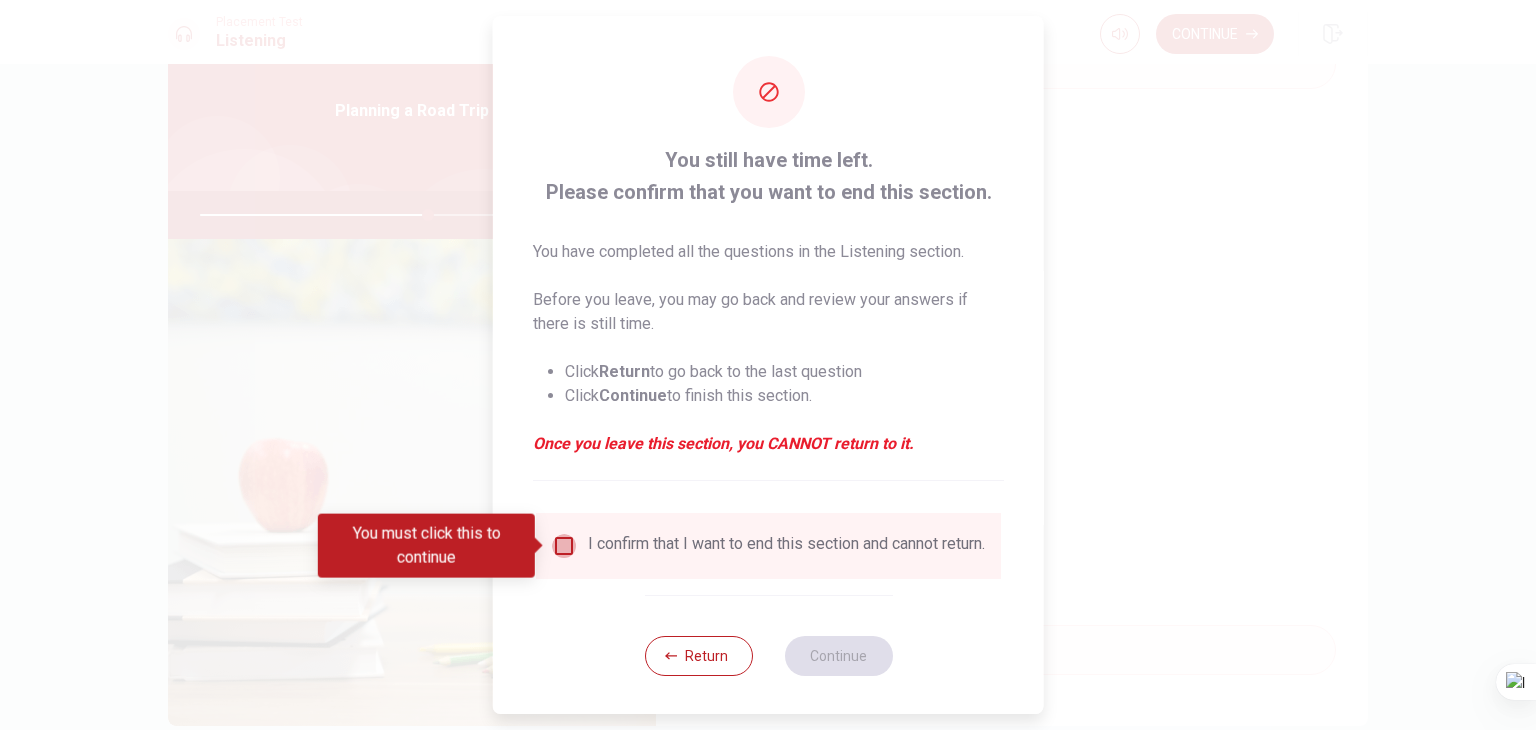 click at bounding box center [564, 546] 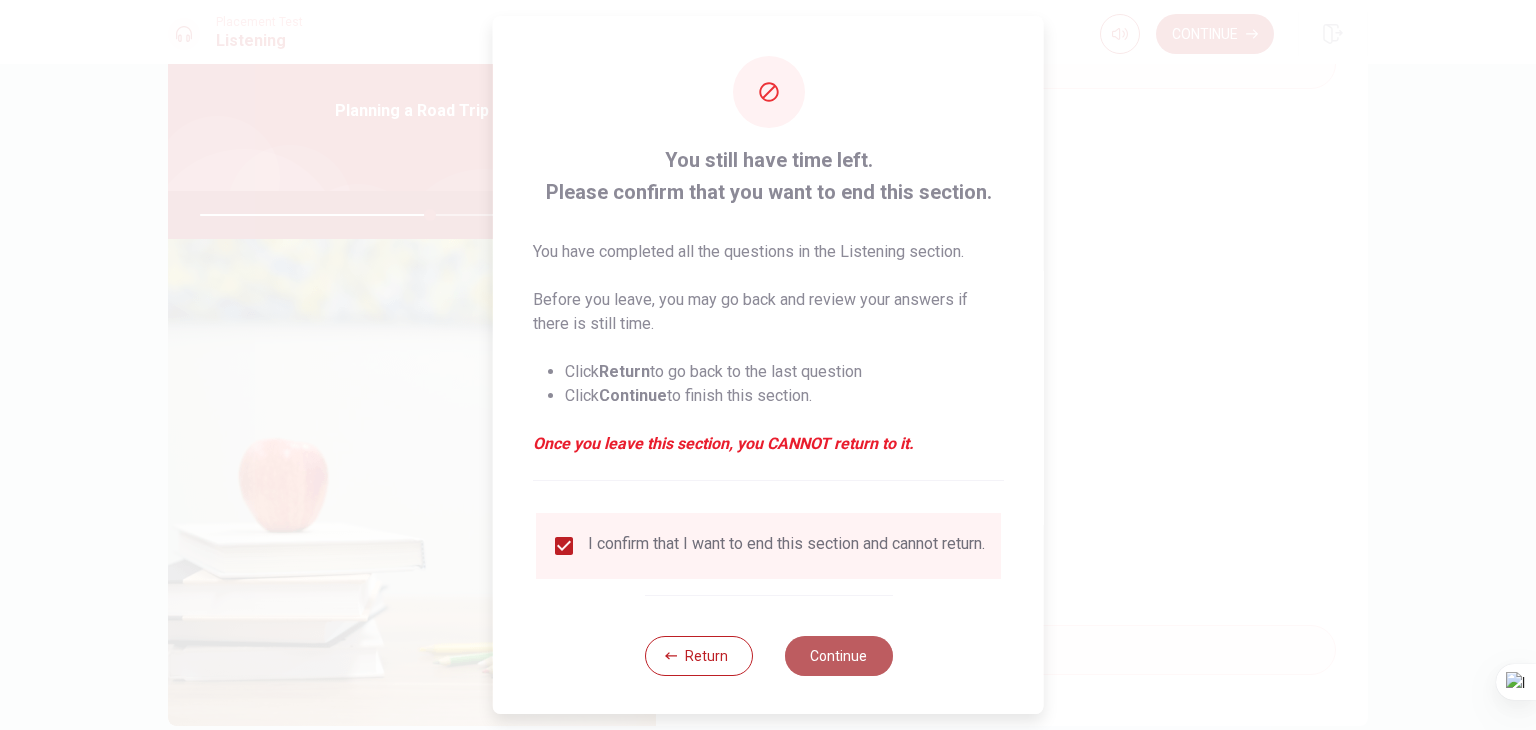 click on "Continue" at bounding box center [838, 656] 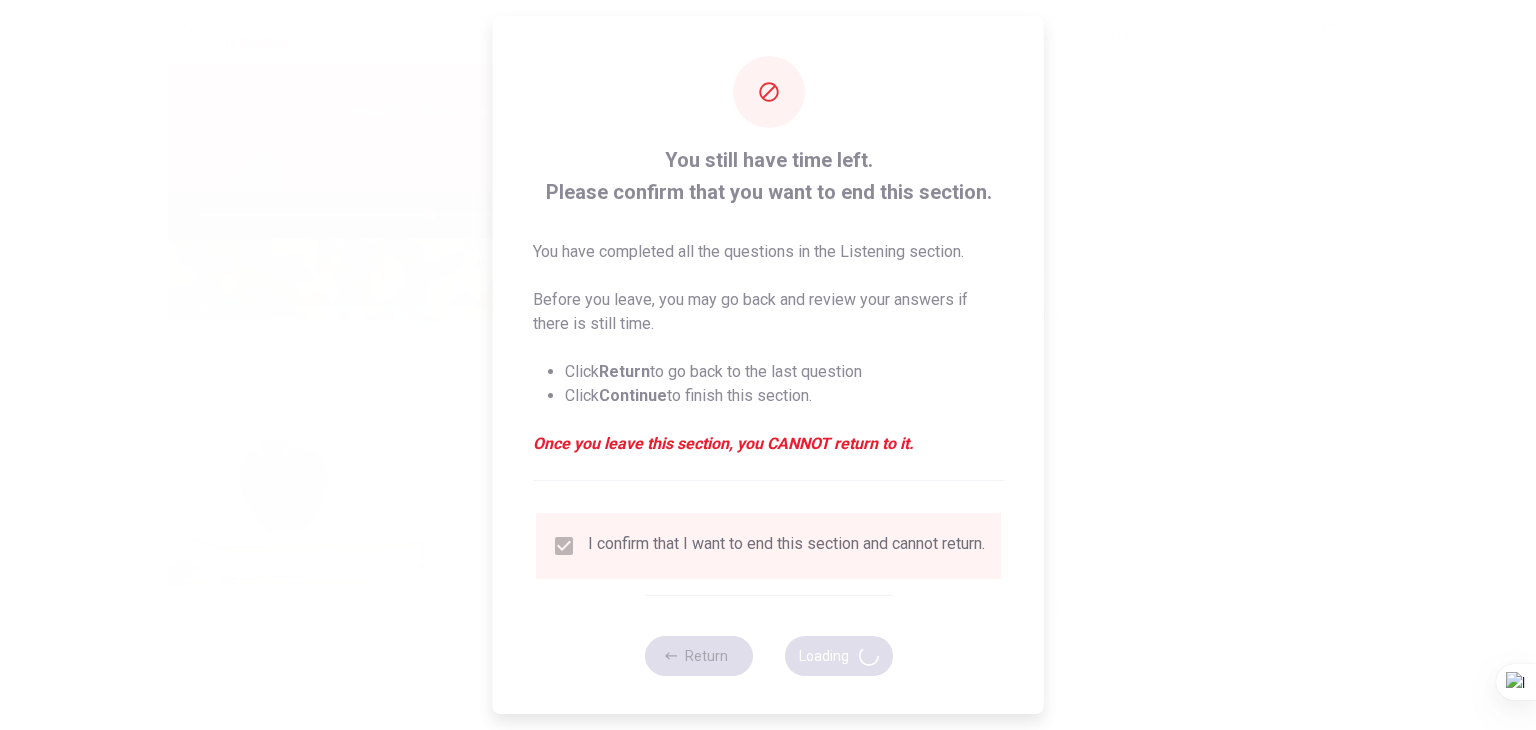 type on "64" 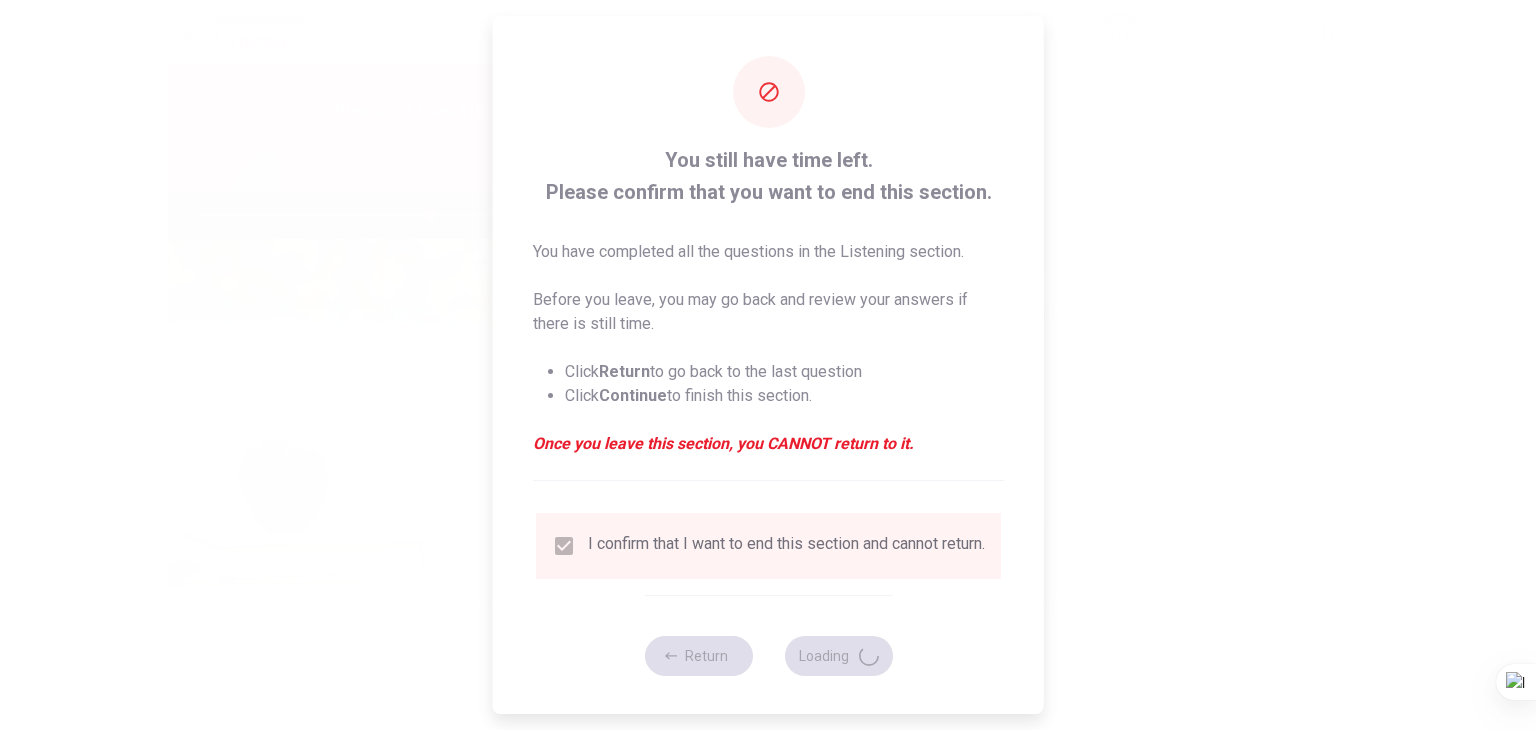 scroll, scrollTop: 0, scrollLeft: 0, axis: both 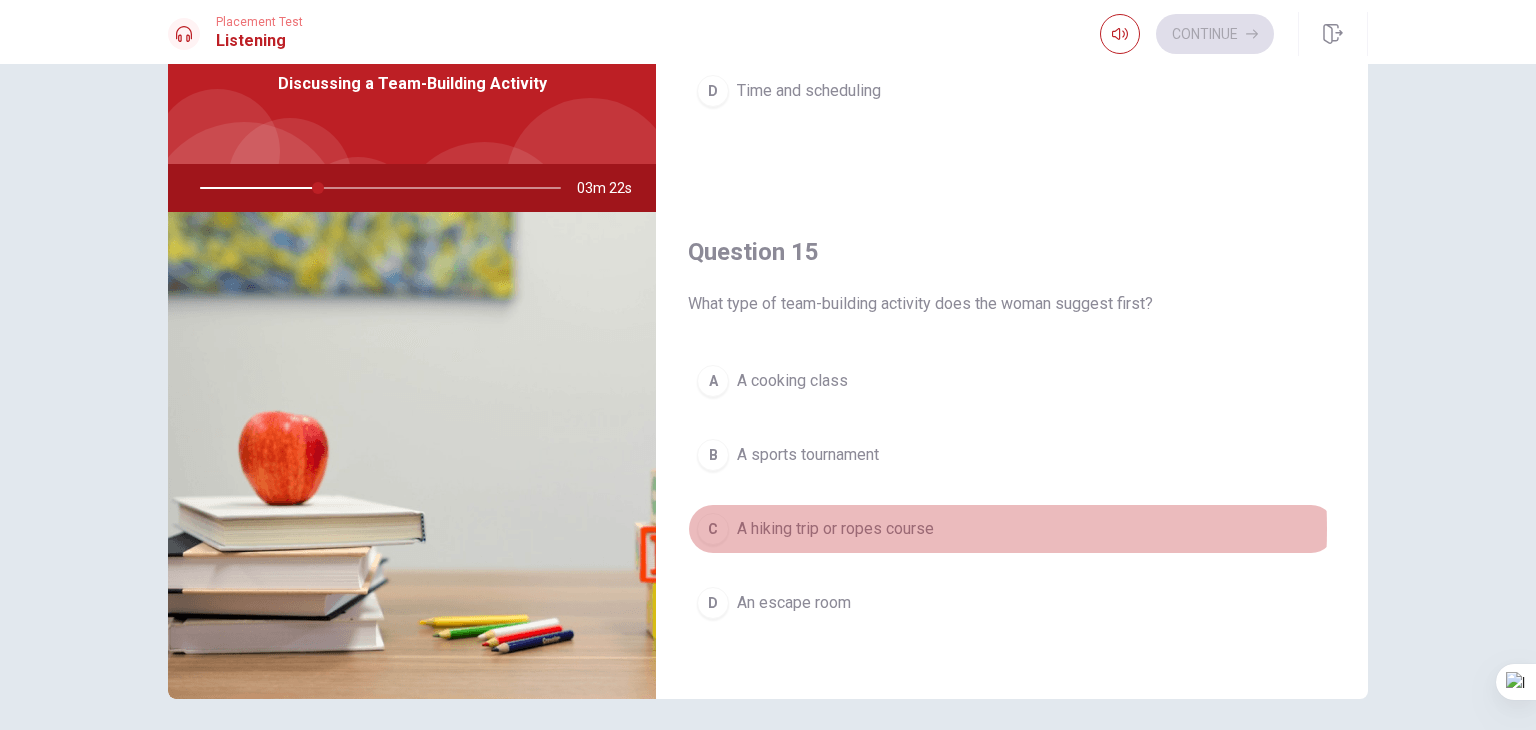 click on "A hiking trip or ropes course" at bounding box center [835, 529] 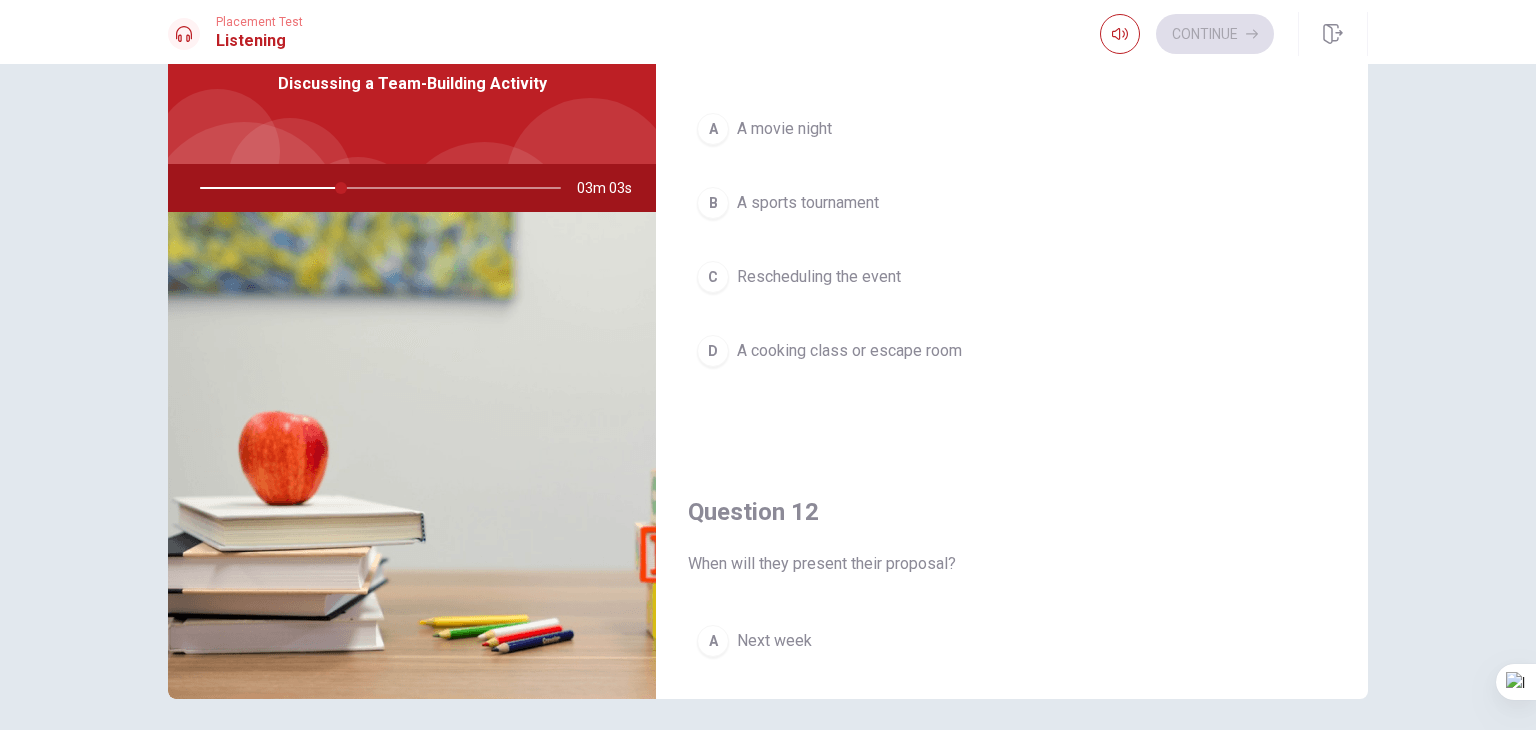 scroll, scrollTop: 0, scrollLeft: 0, axis: both 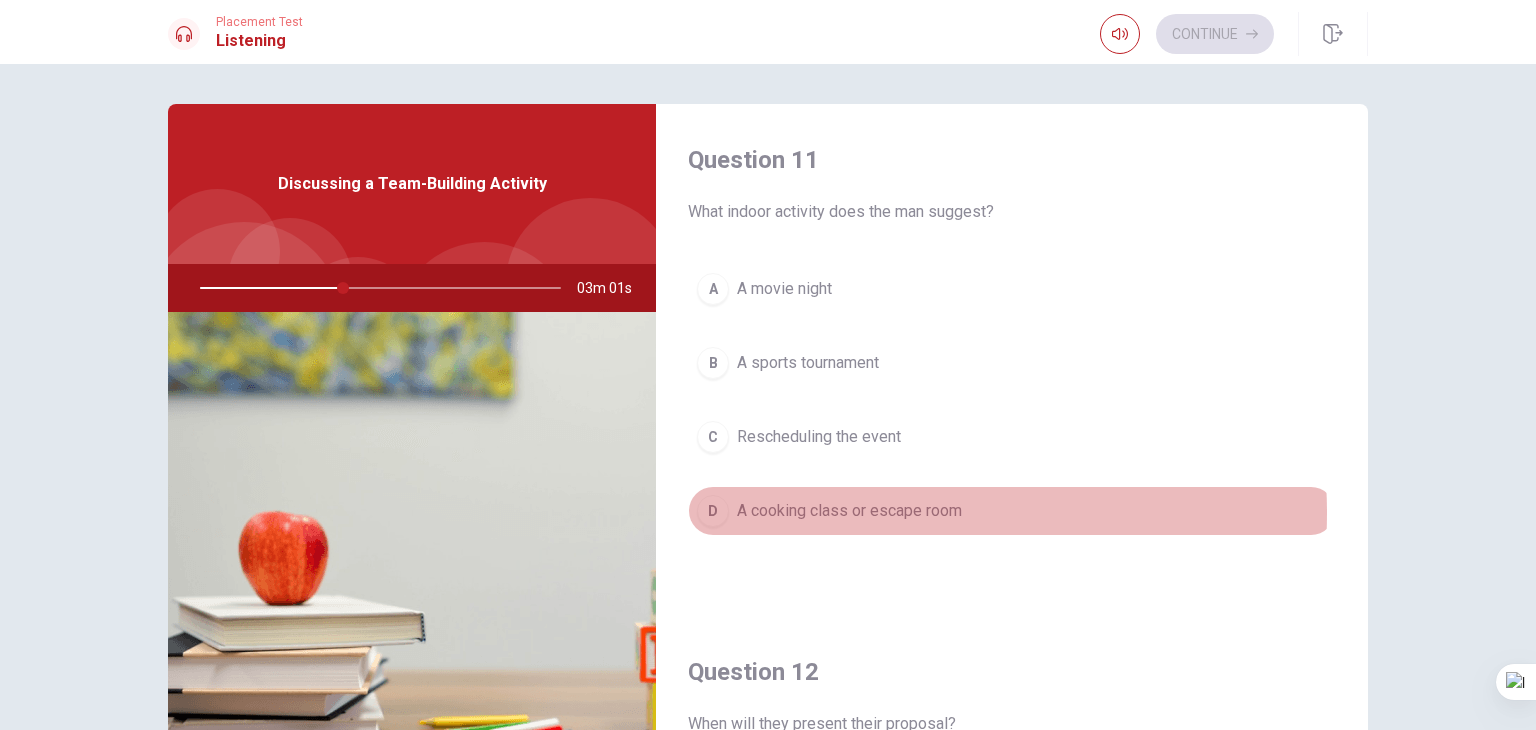click on "A cooking class or escape room" at bounding box center [849, 511] 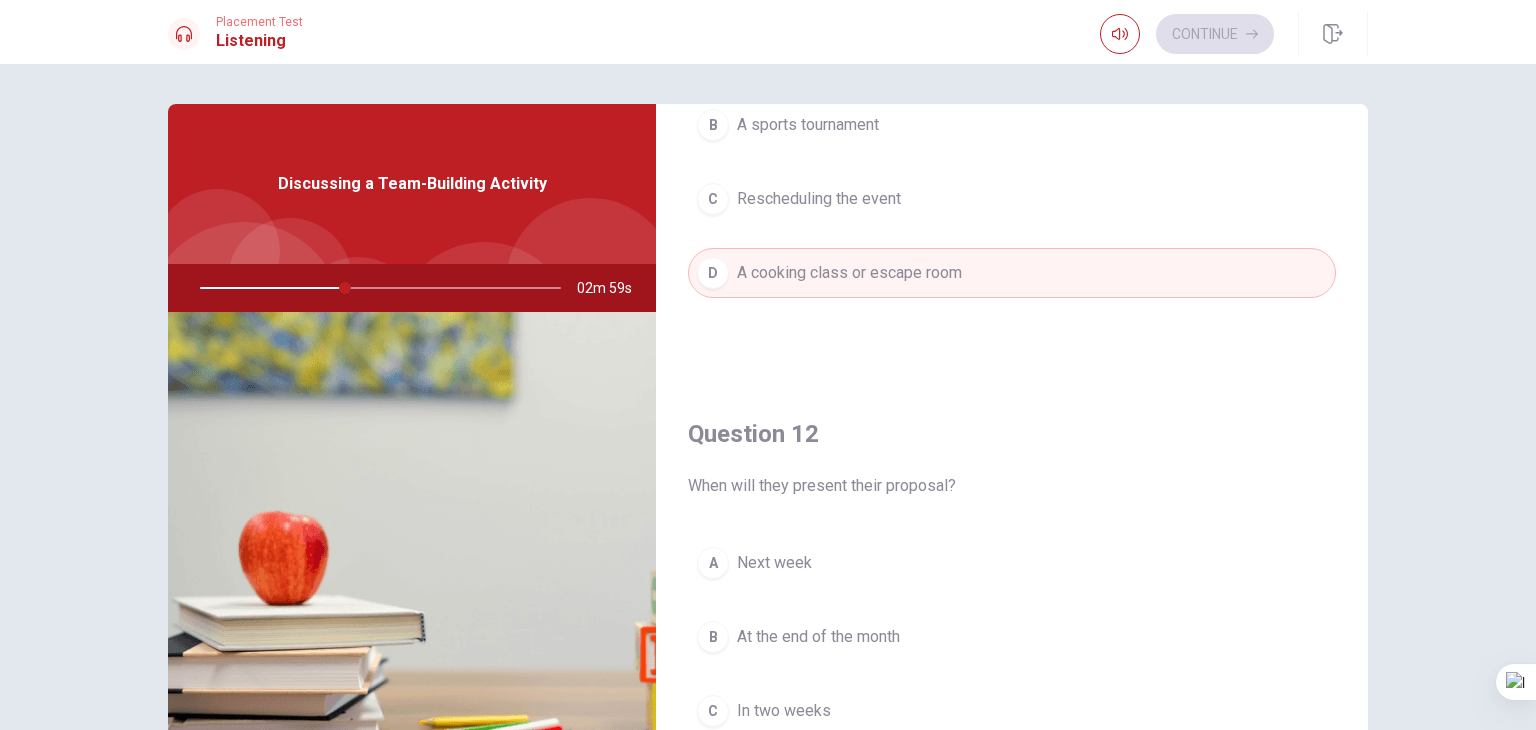 scroll, scrollTop: 400, scrollLeft: 0, axis: vertical 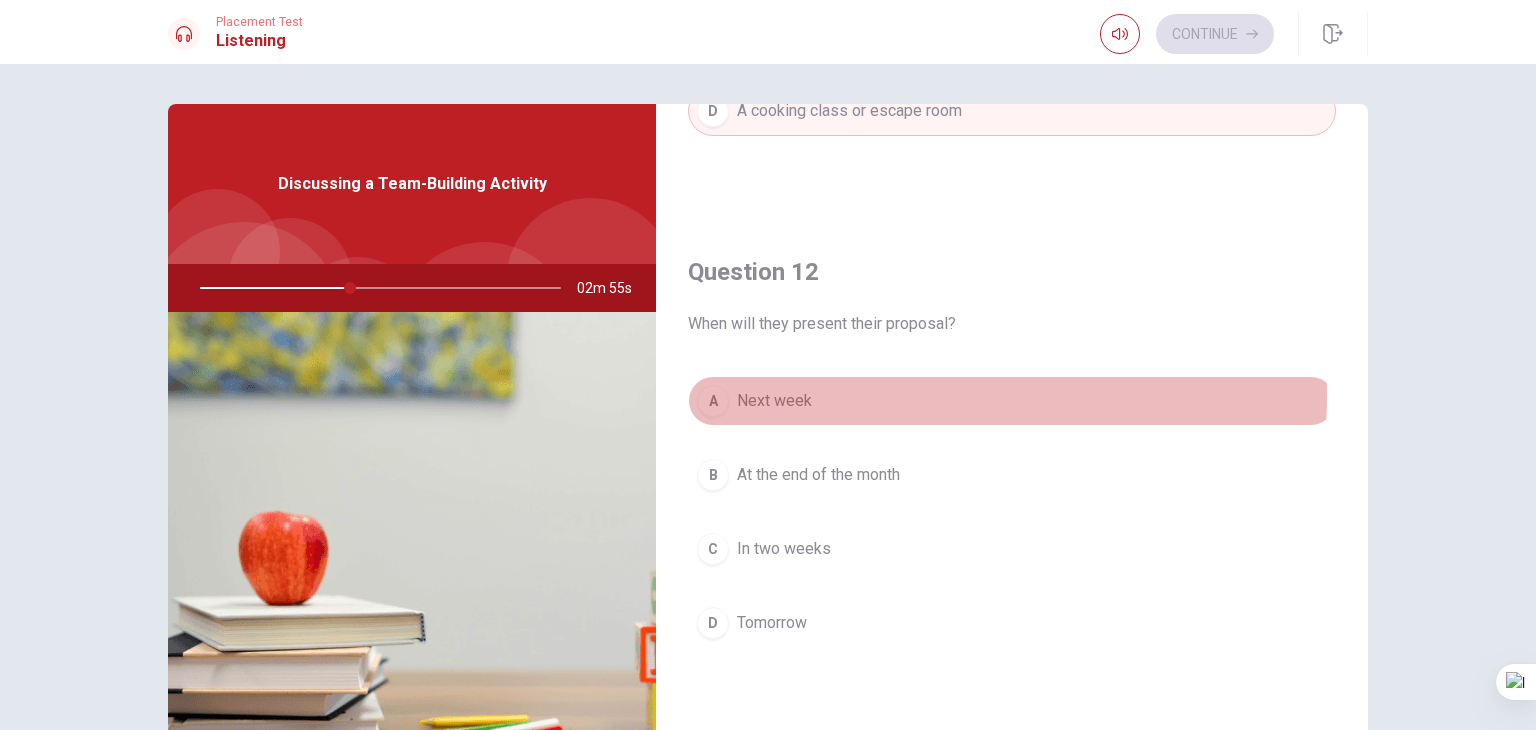 click on "Next week" at bounding box center [774, 401] 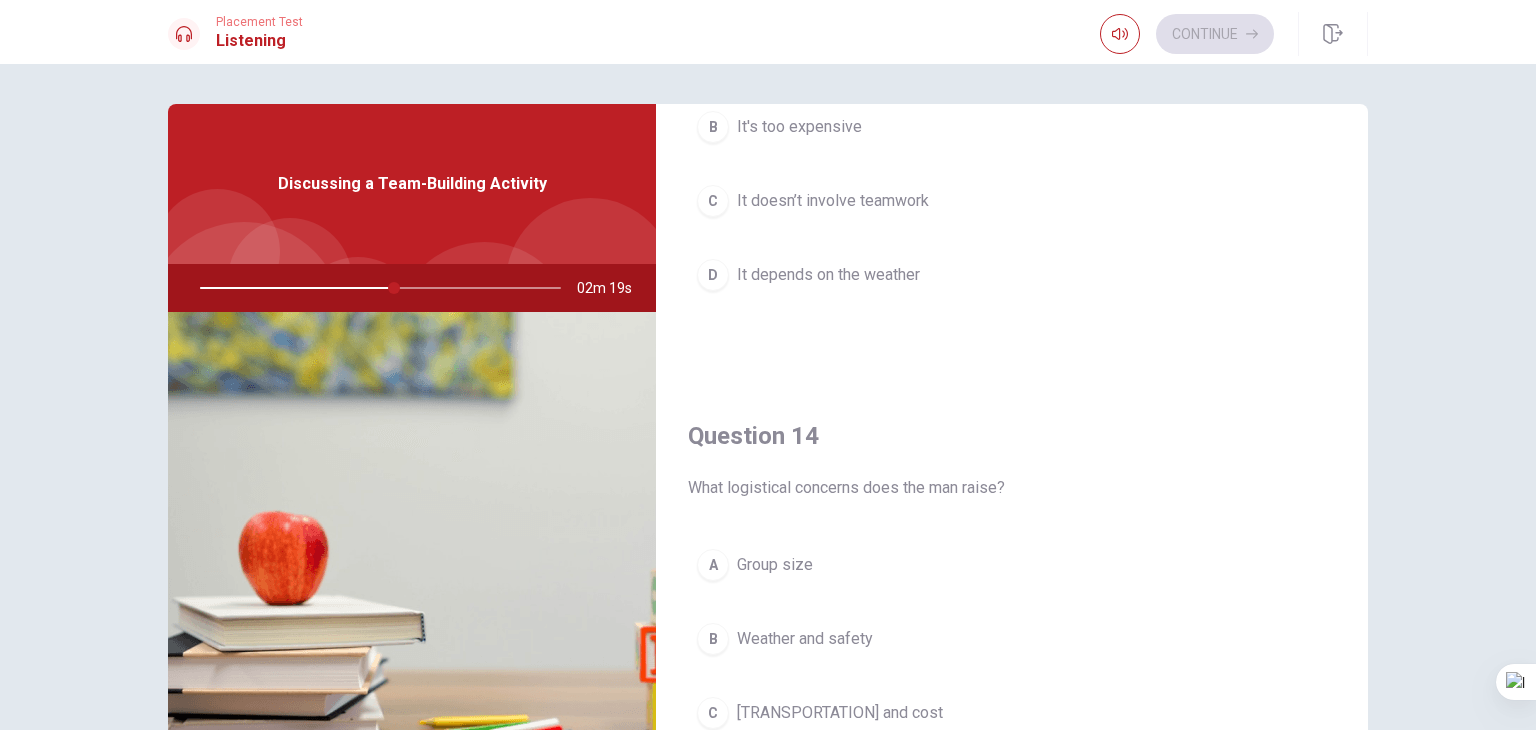 scroll, scrollTop: 1400, scrollLeft: 0, axis: vertical 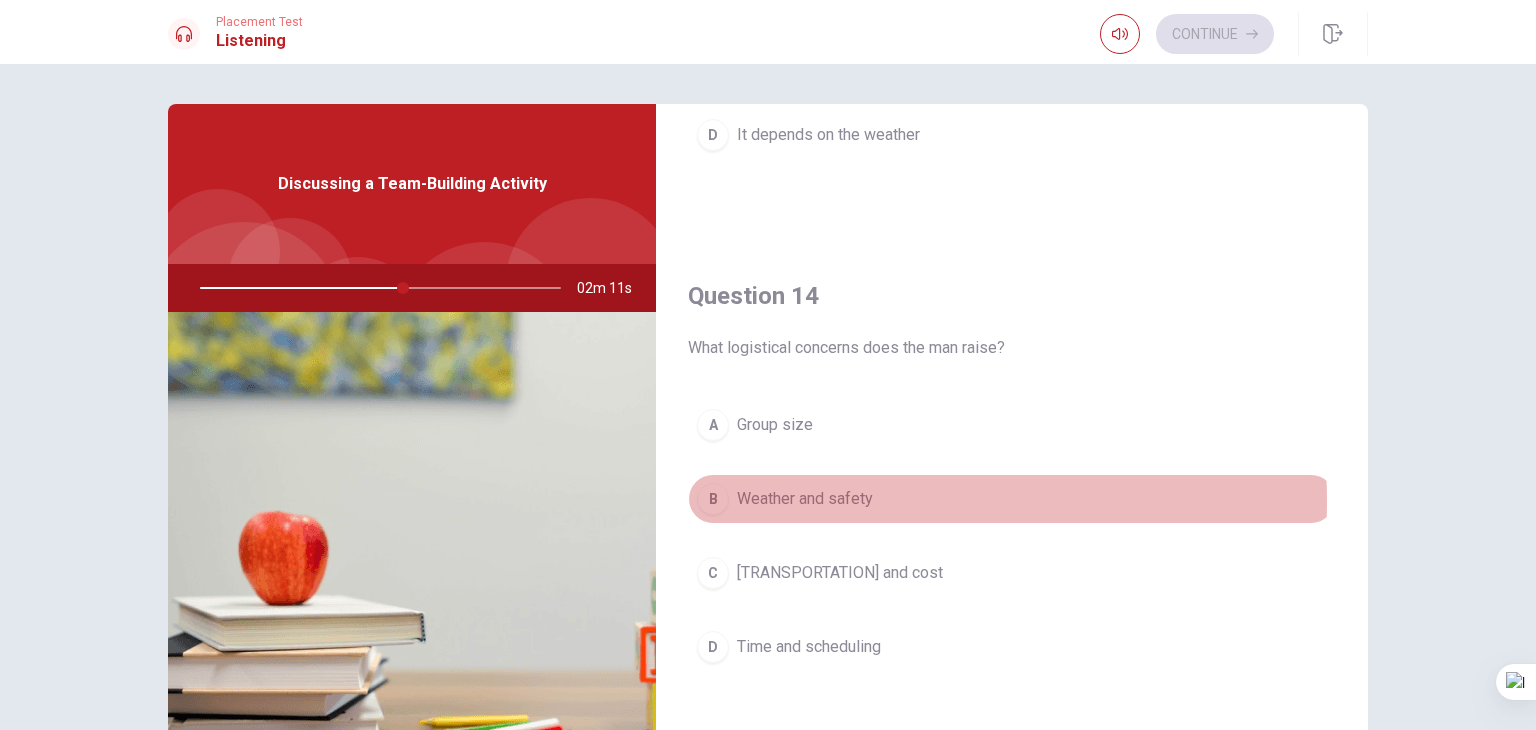 click on "Weather and safety" at bounding box center [805, 499] 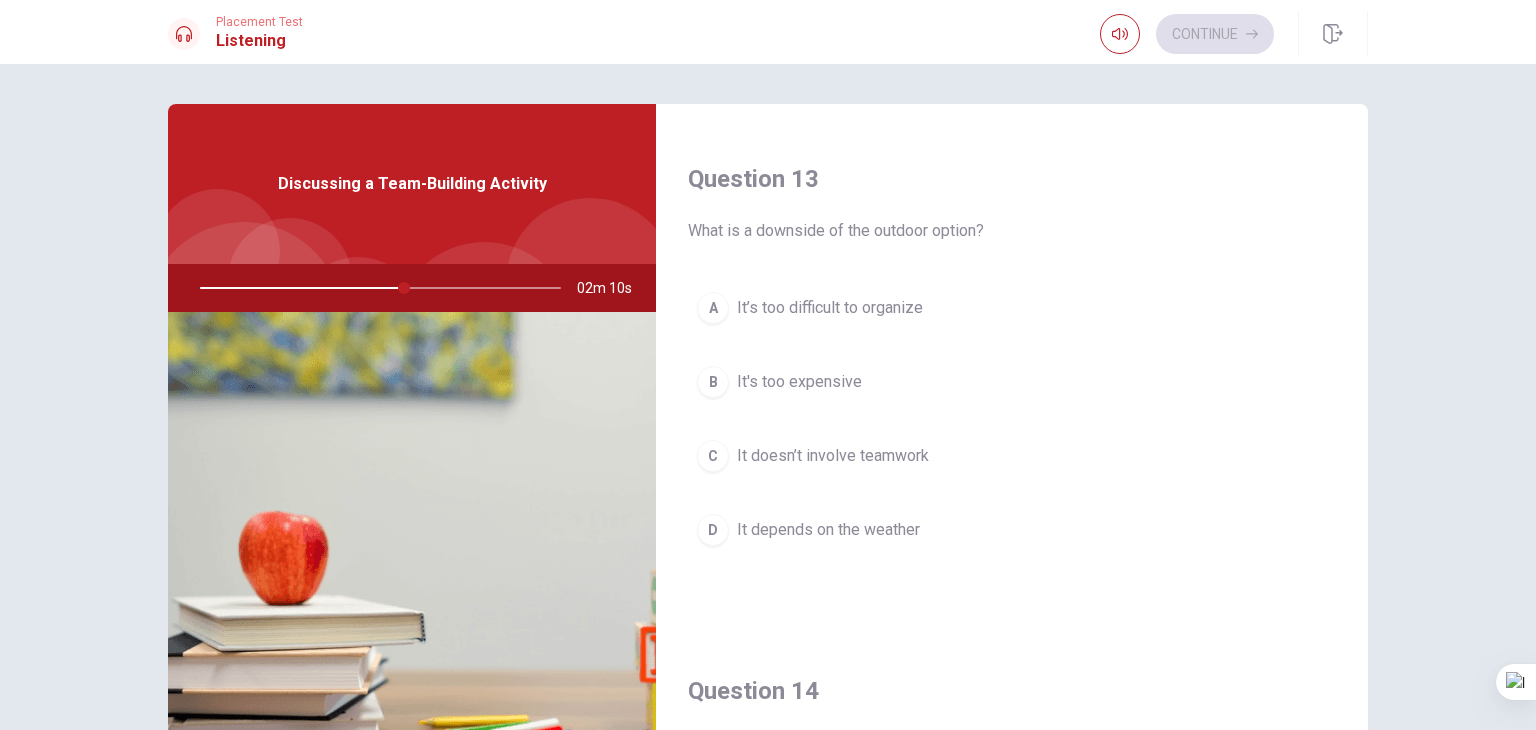 scroll, scrollTop: 1000, scrollLeft: 0, axis: vertical 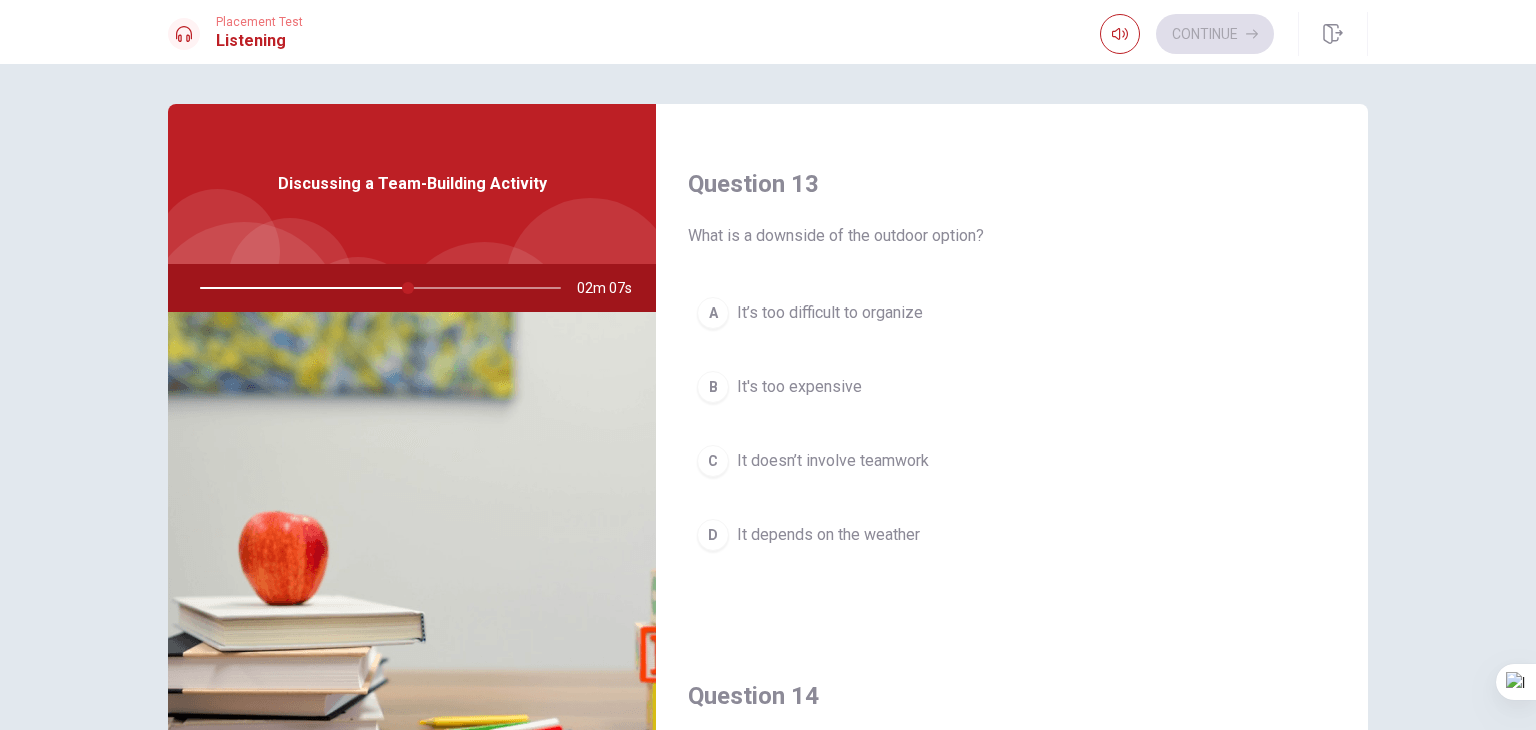 click on "It doesn’t involve teamwork" at bounding box center (833, 461) 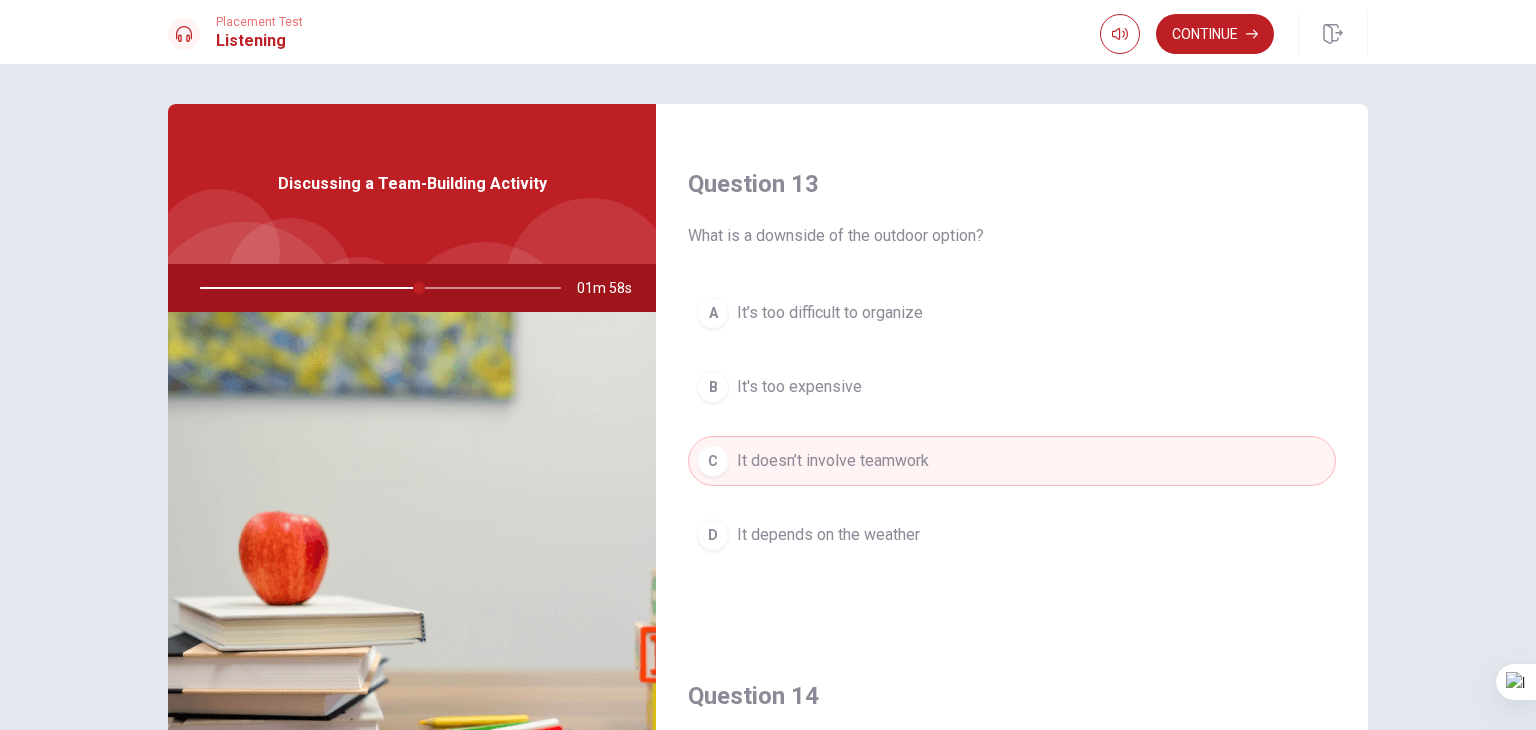 click on "It depends on the weather" at bounding box center [828, 535] 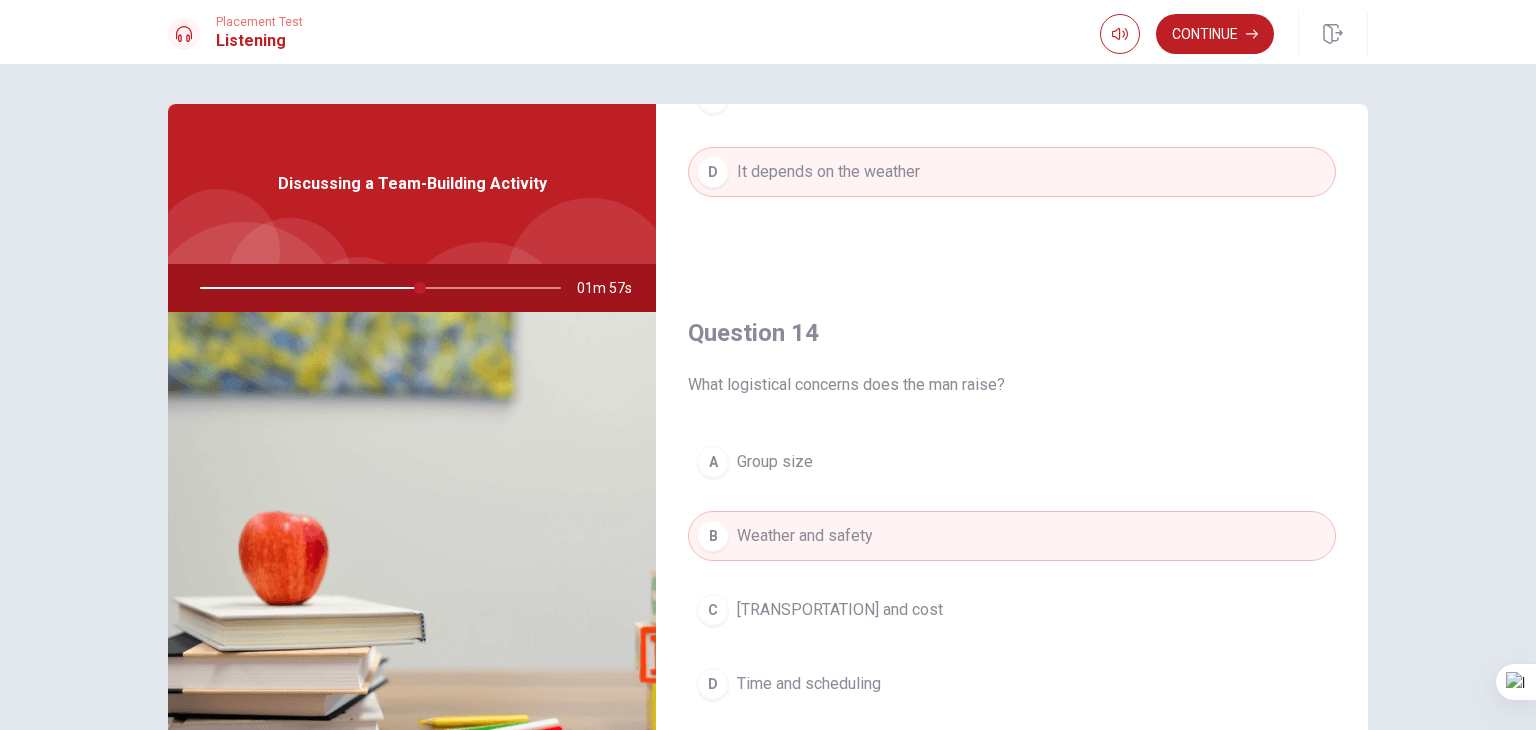 scroll, scrollTop: 1400, scrollLeft: 0, axis: vertical 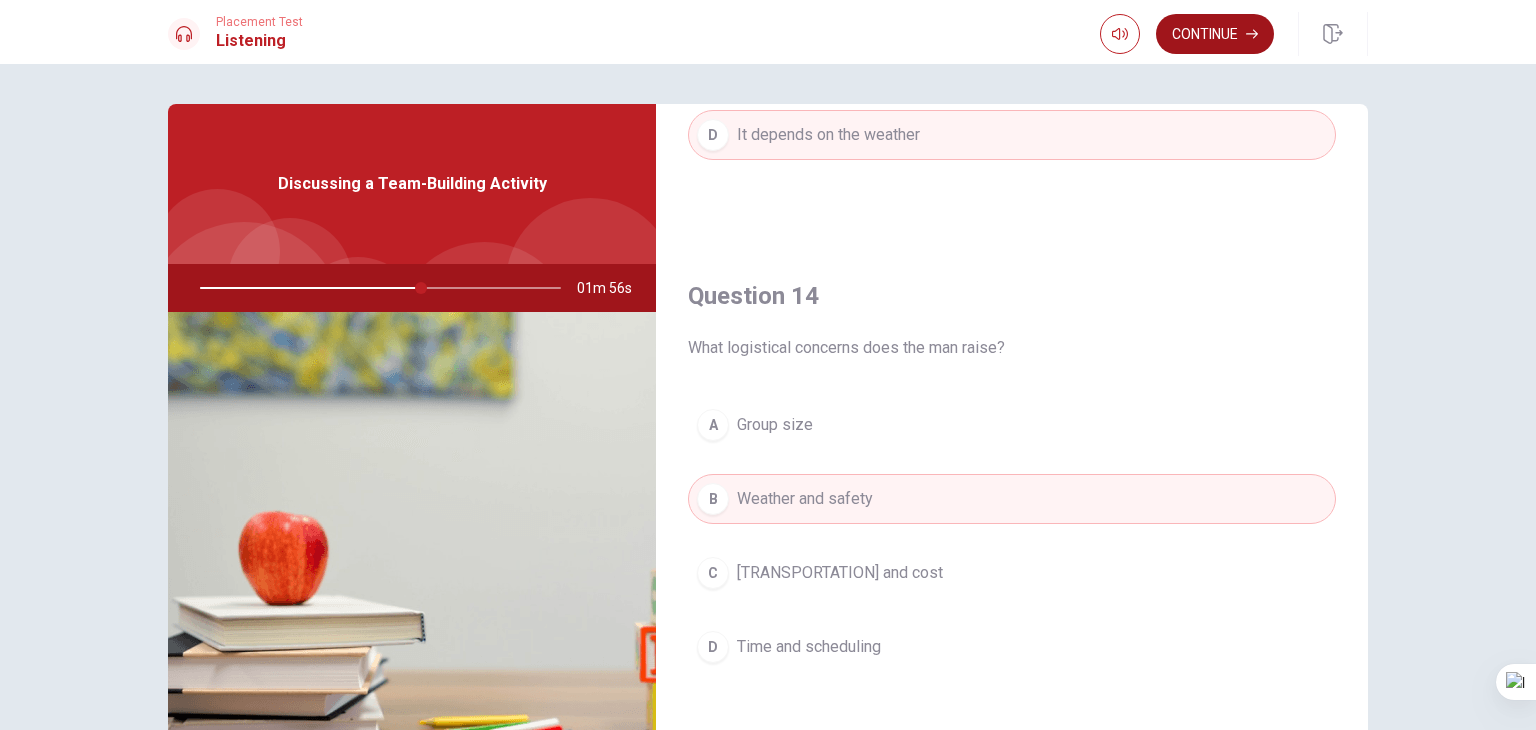 click on "Continue" at bounding box center [1215, 34] 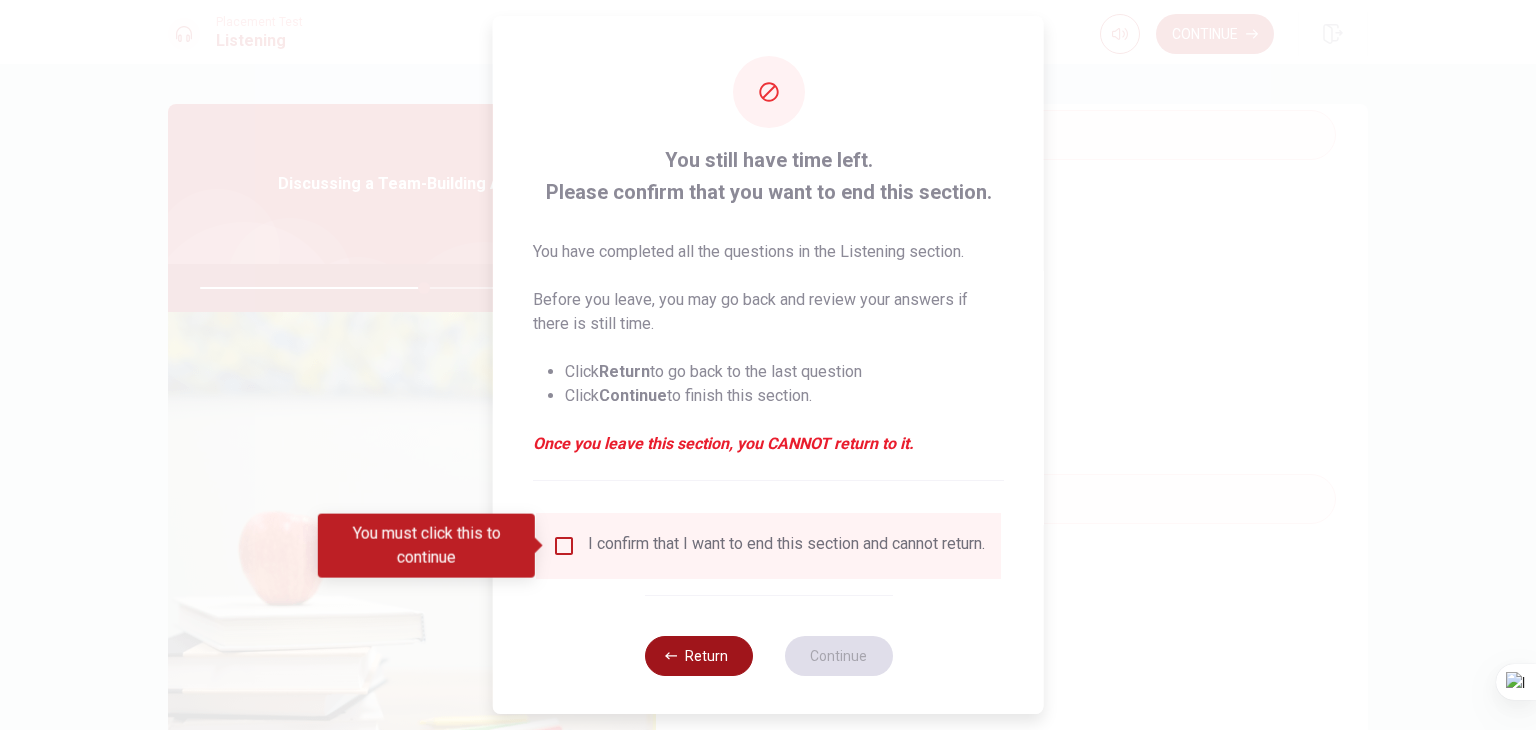 click on "Return" at bounding box center [698, 656] 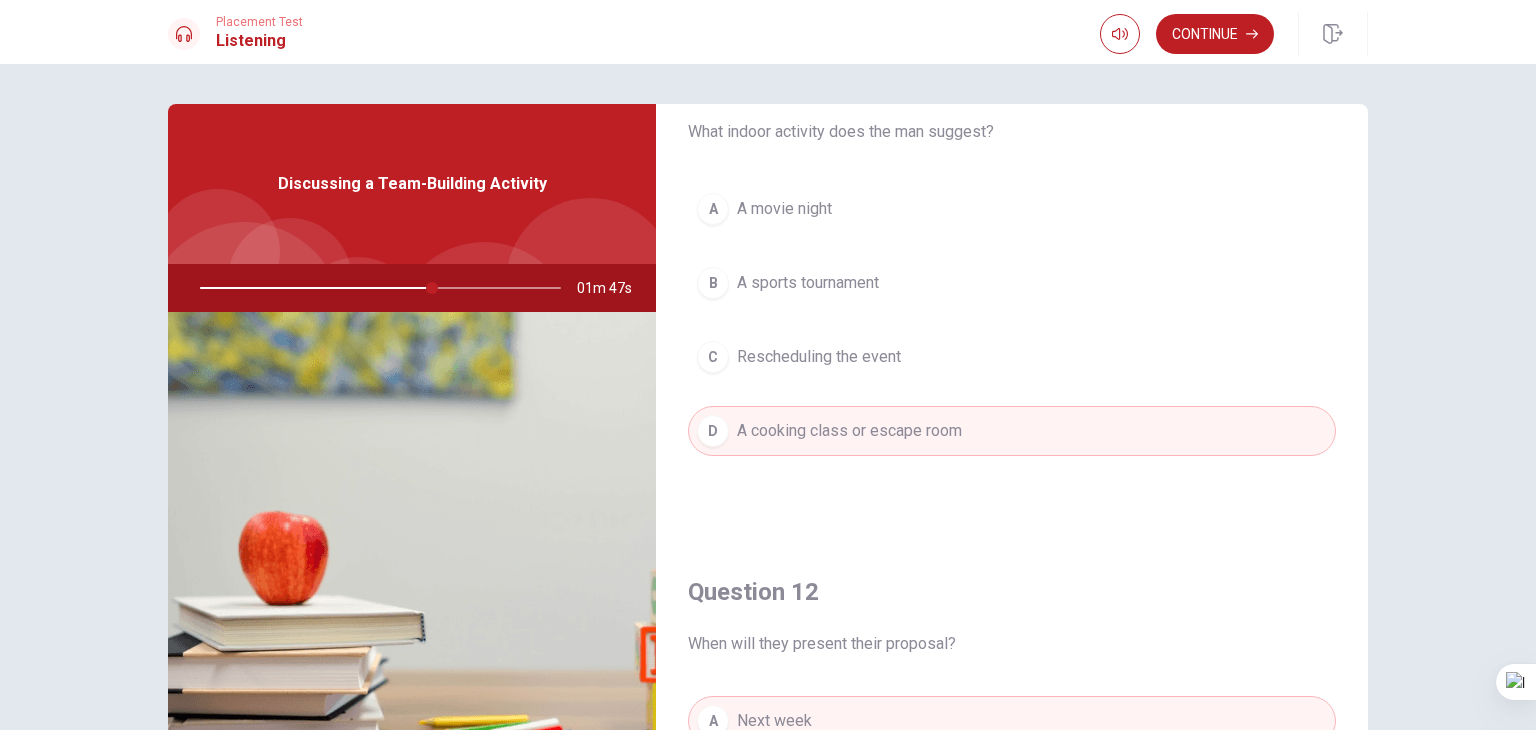 scroll, scrollTop: 0, scrollLeft: 0, axis: both 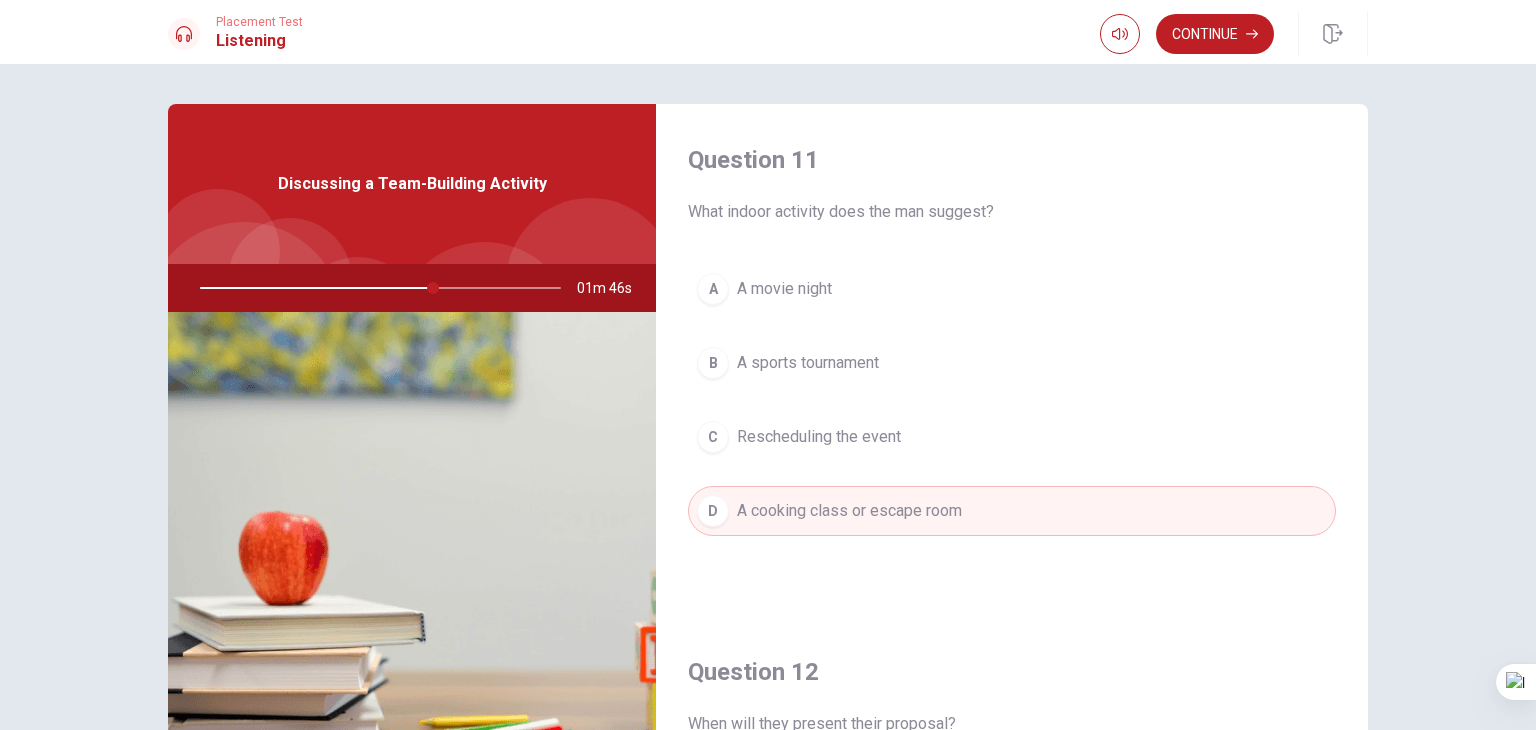 drag, startPoint x: 422, startPoint y: 285, endPoint x: 471, endPoint y: 296, distance: 50.219517 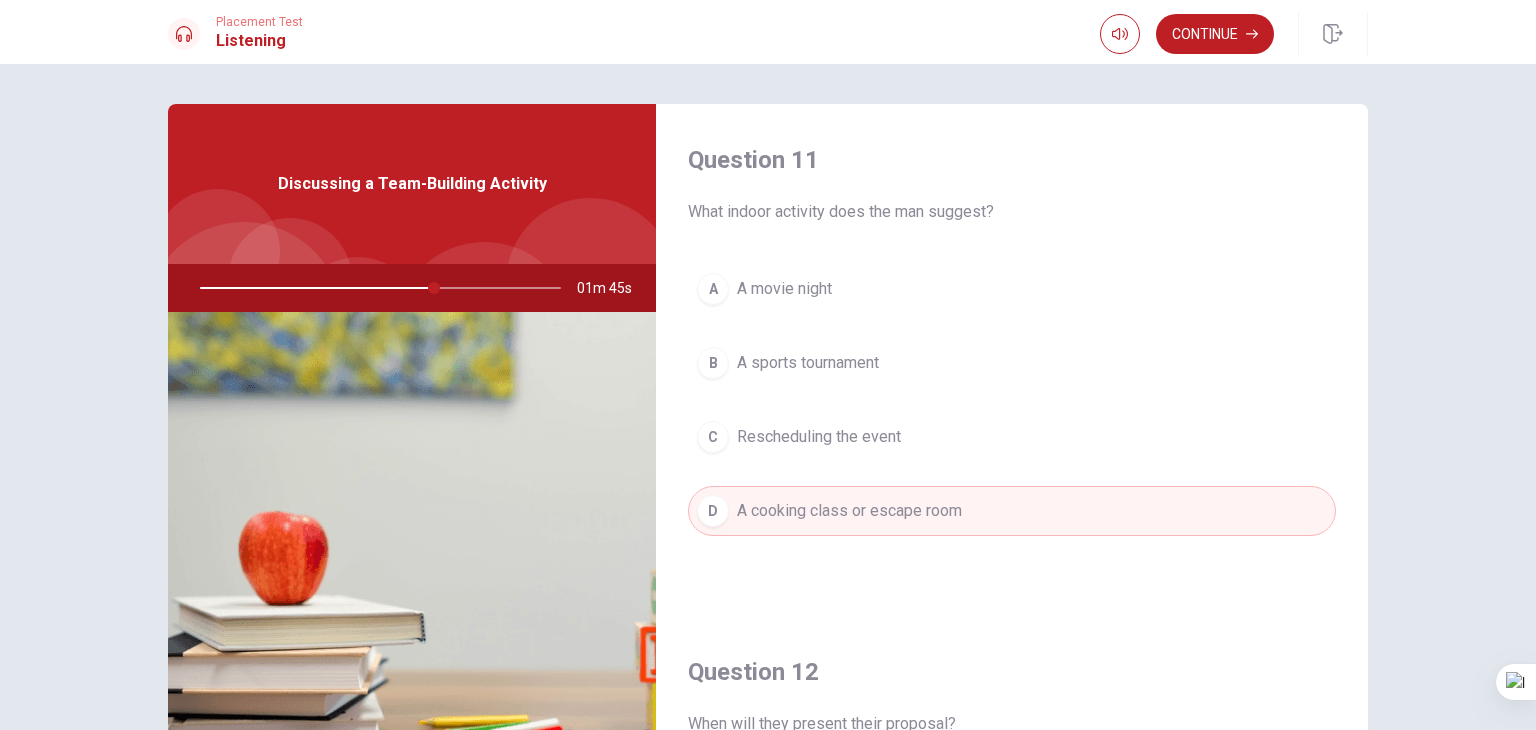 click at bounding box center [376, 288] 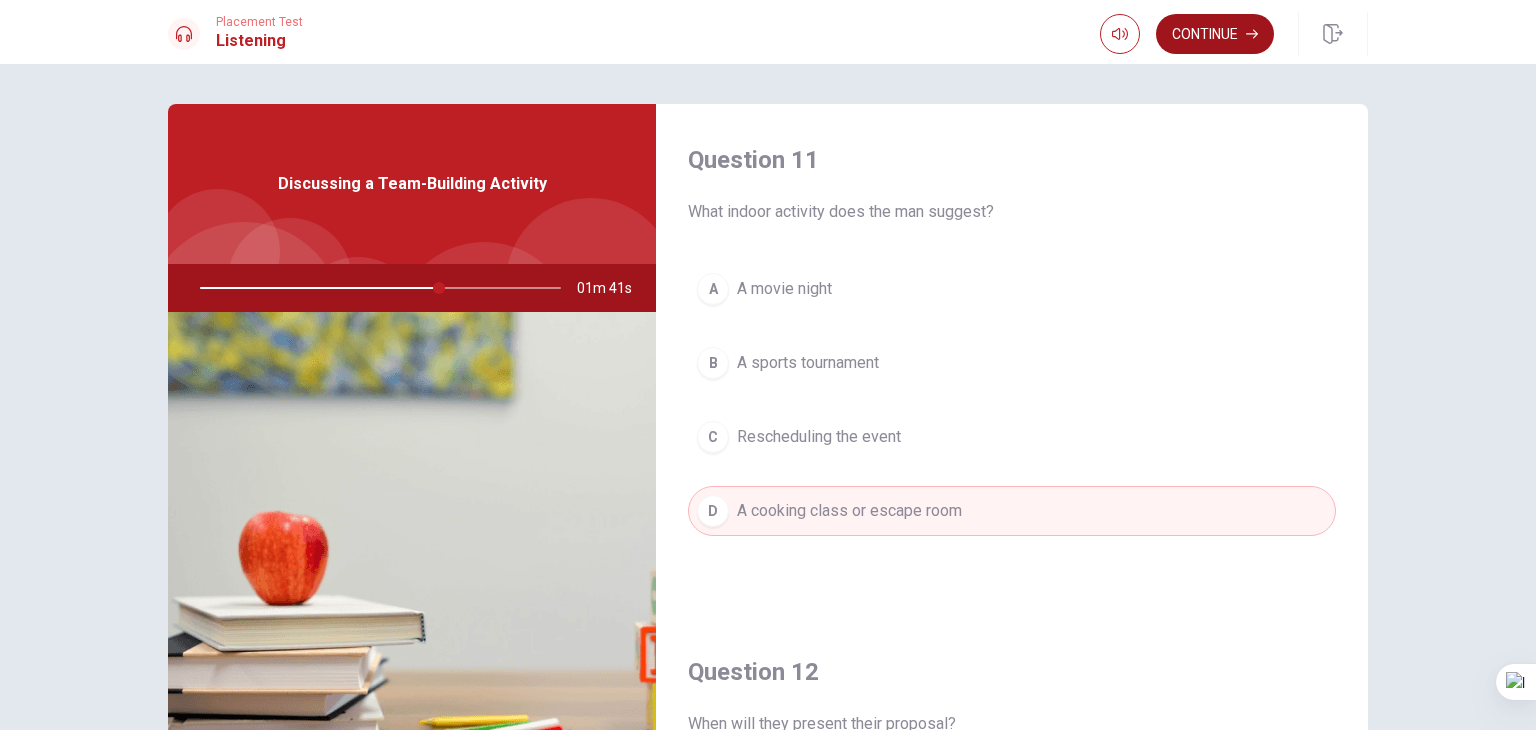 click on "Continue" at bounding box center [1215, 34] 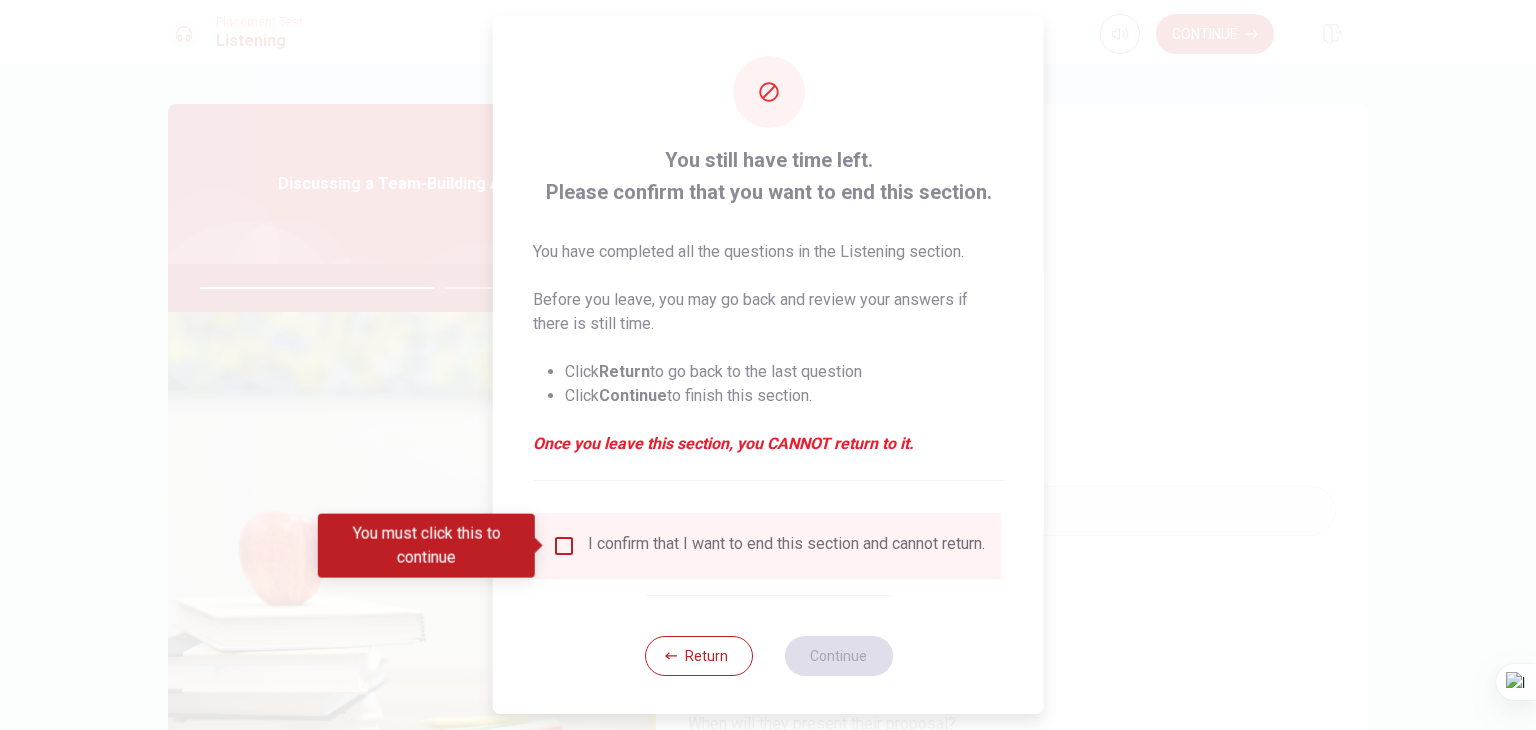 click at bounding box center (564, 546) 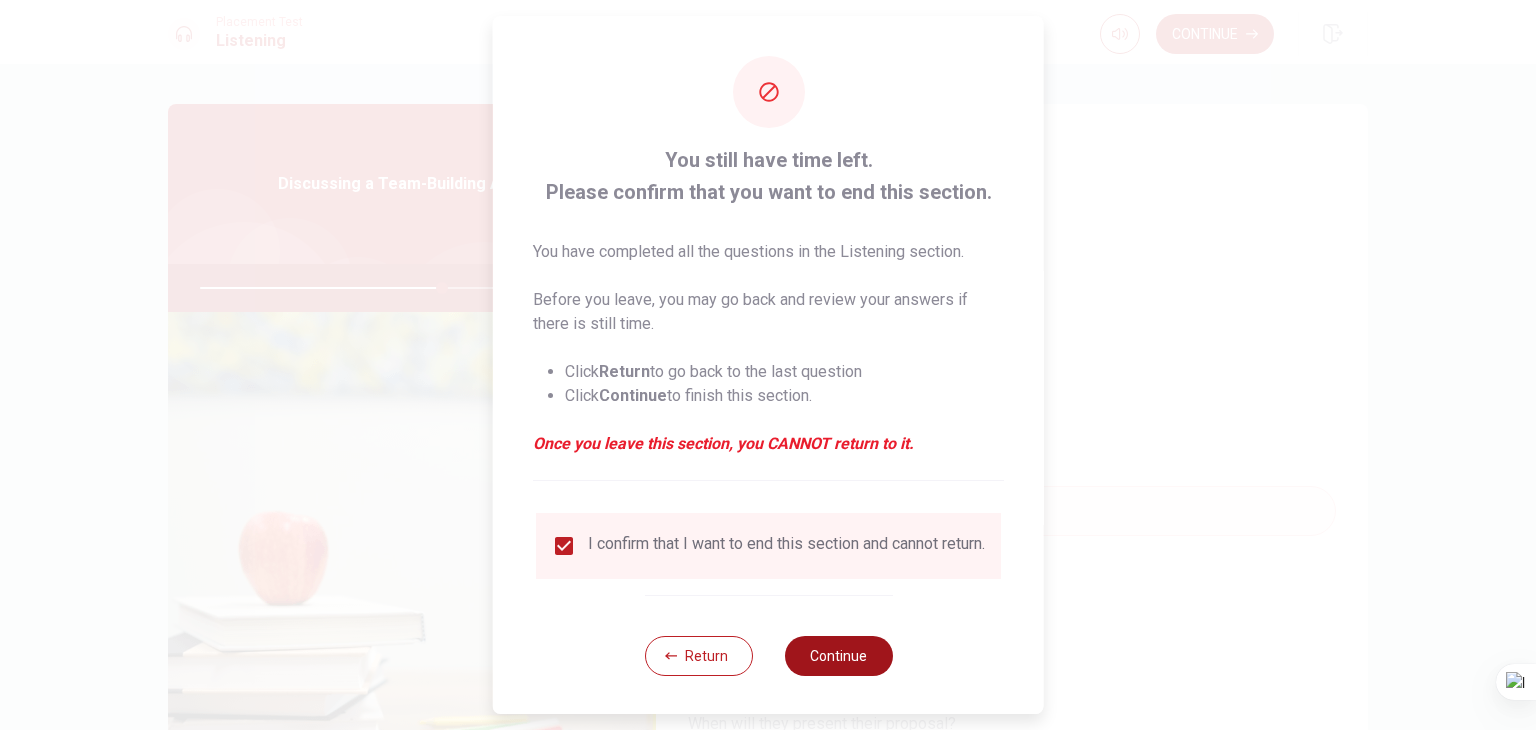 click on "Continue" at bounding box center (838, 656) 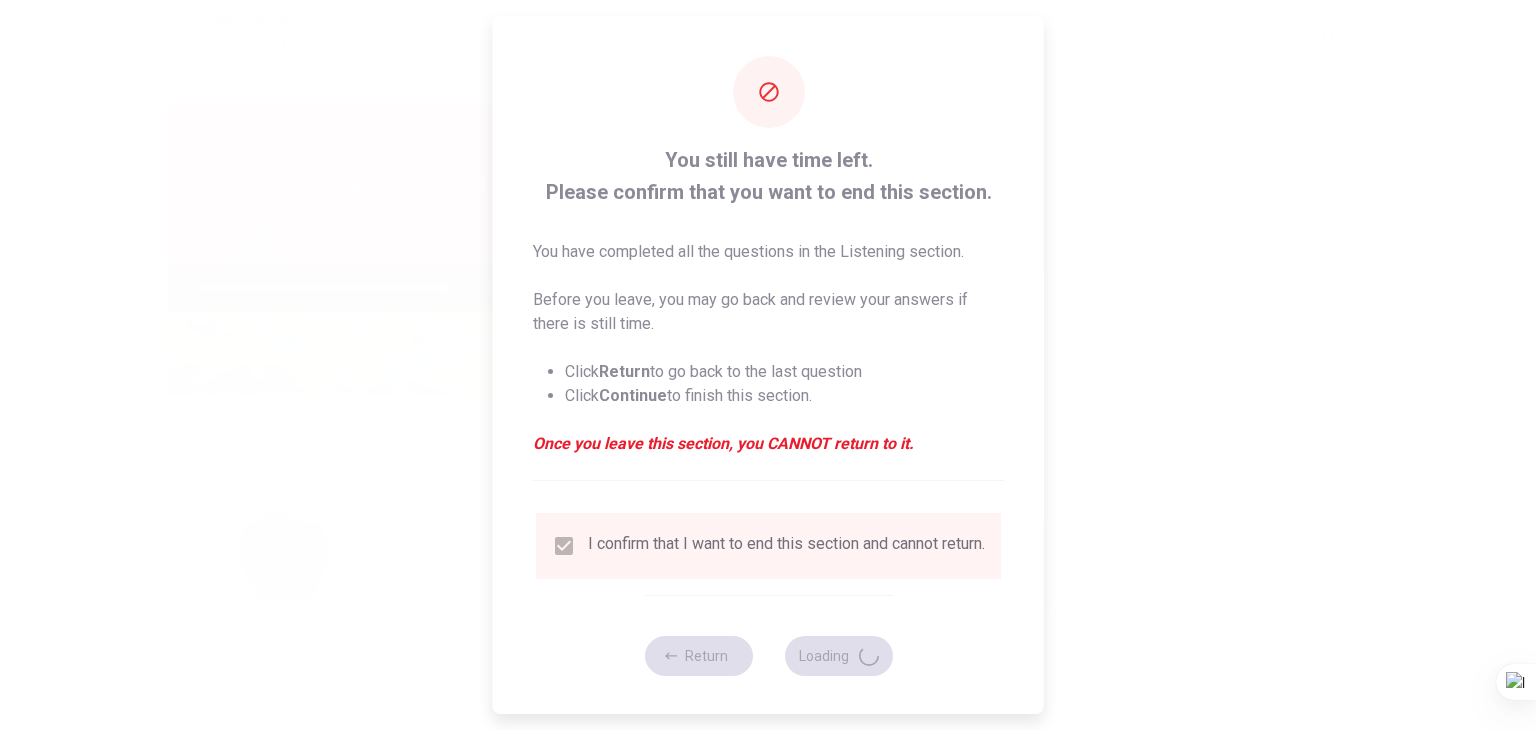 type on "68" 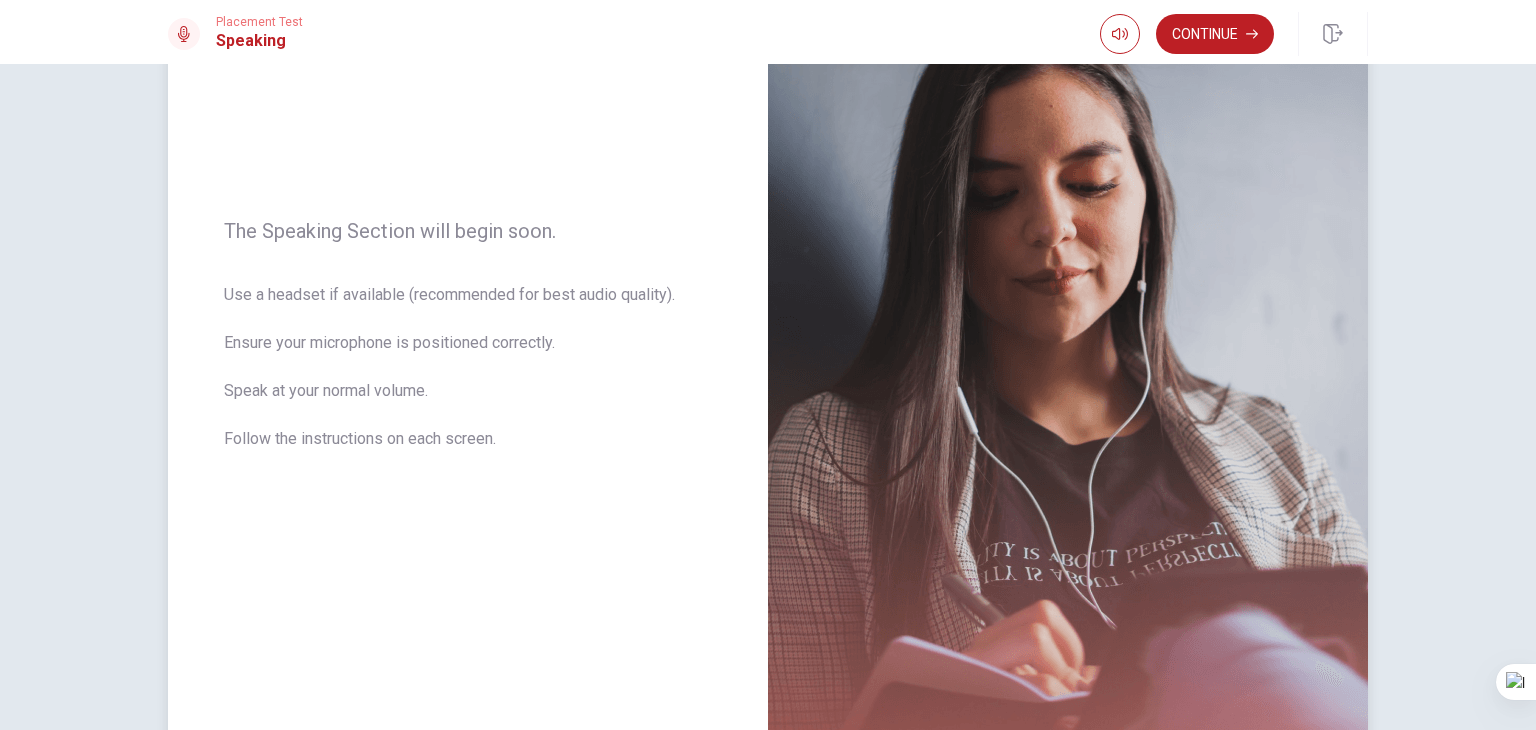 scroll, scrollTop: 150, scrollLeft: 0, axis: vertical 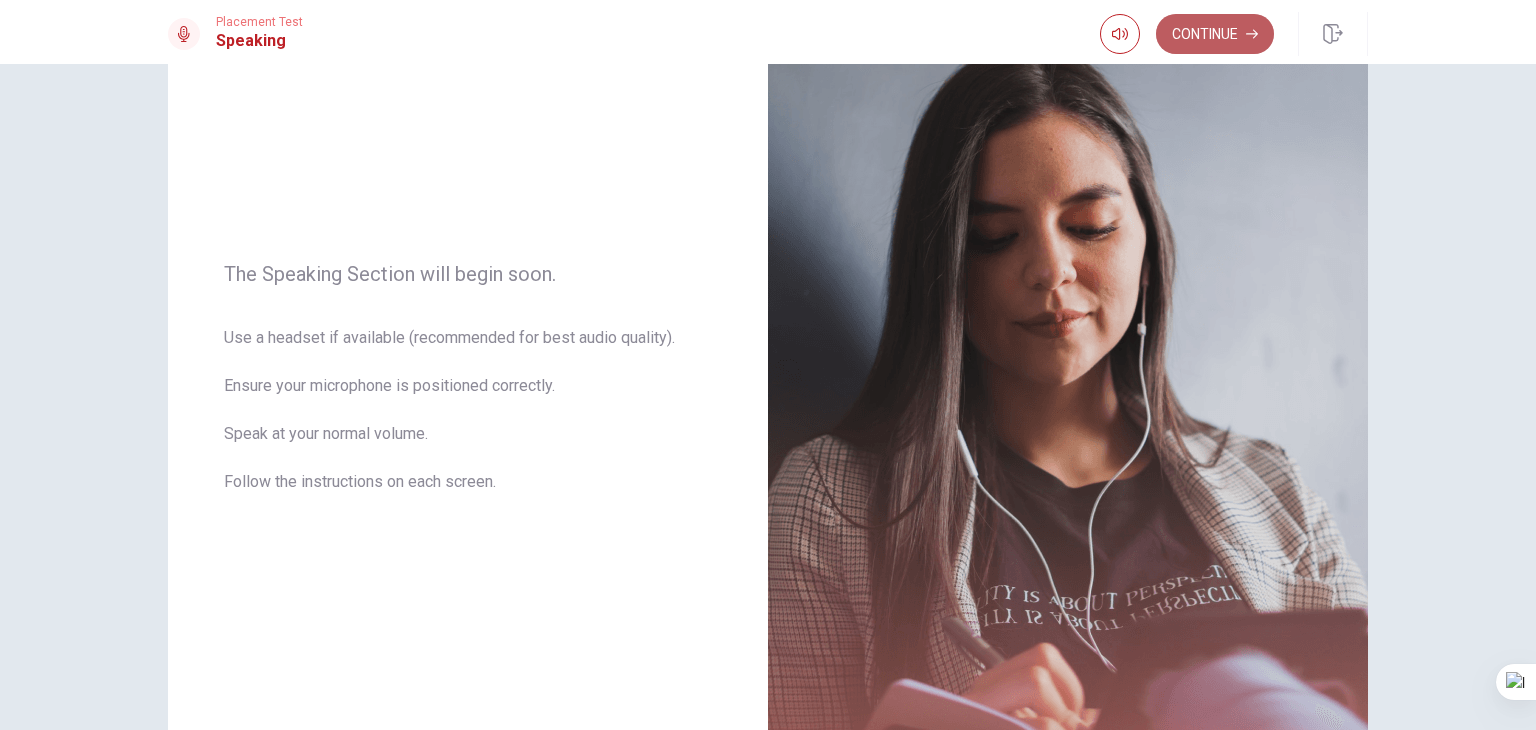 click on "Continue" at bounding box center [1215, 34] 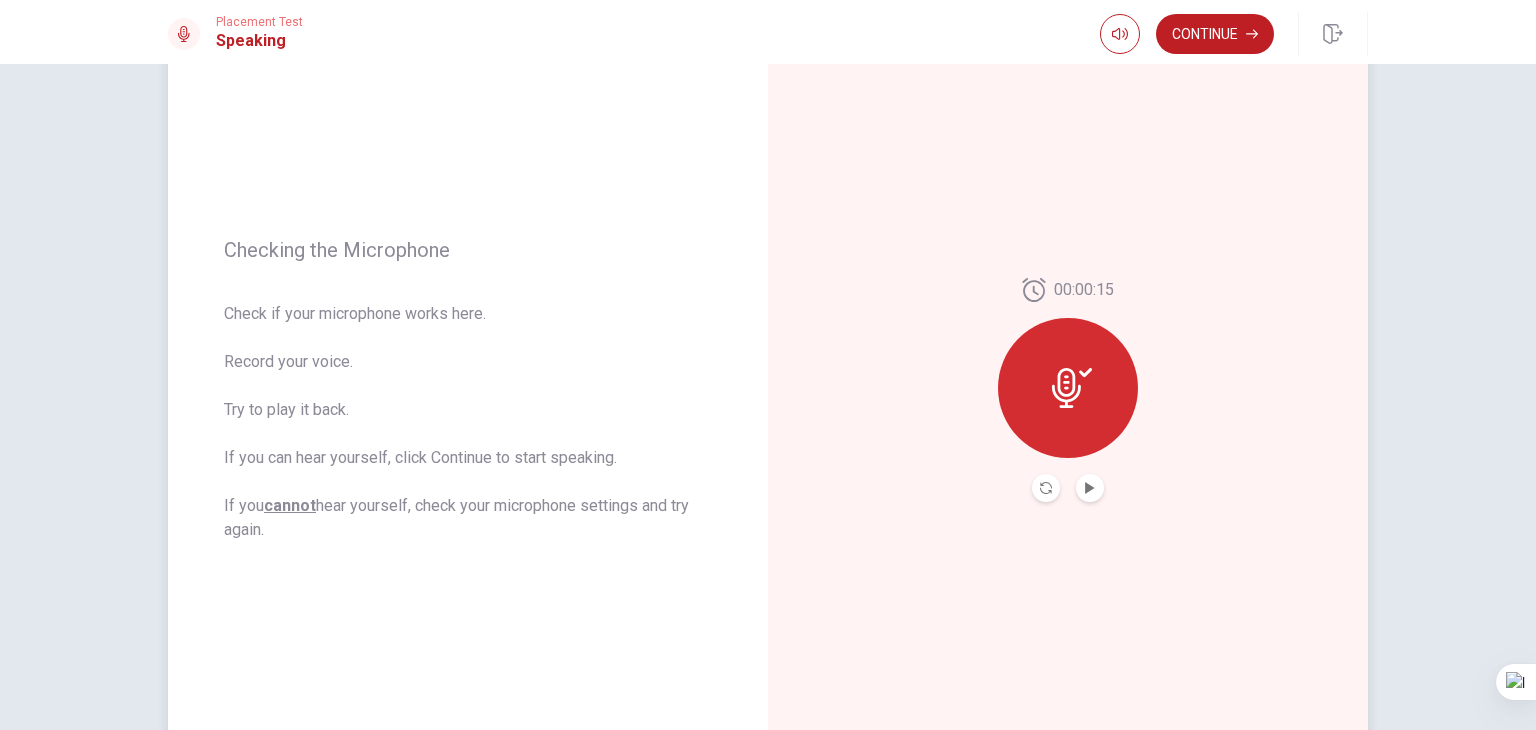 click at bounding box center (1090, 488) 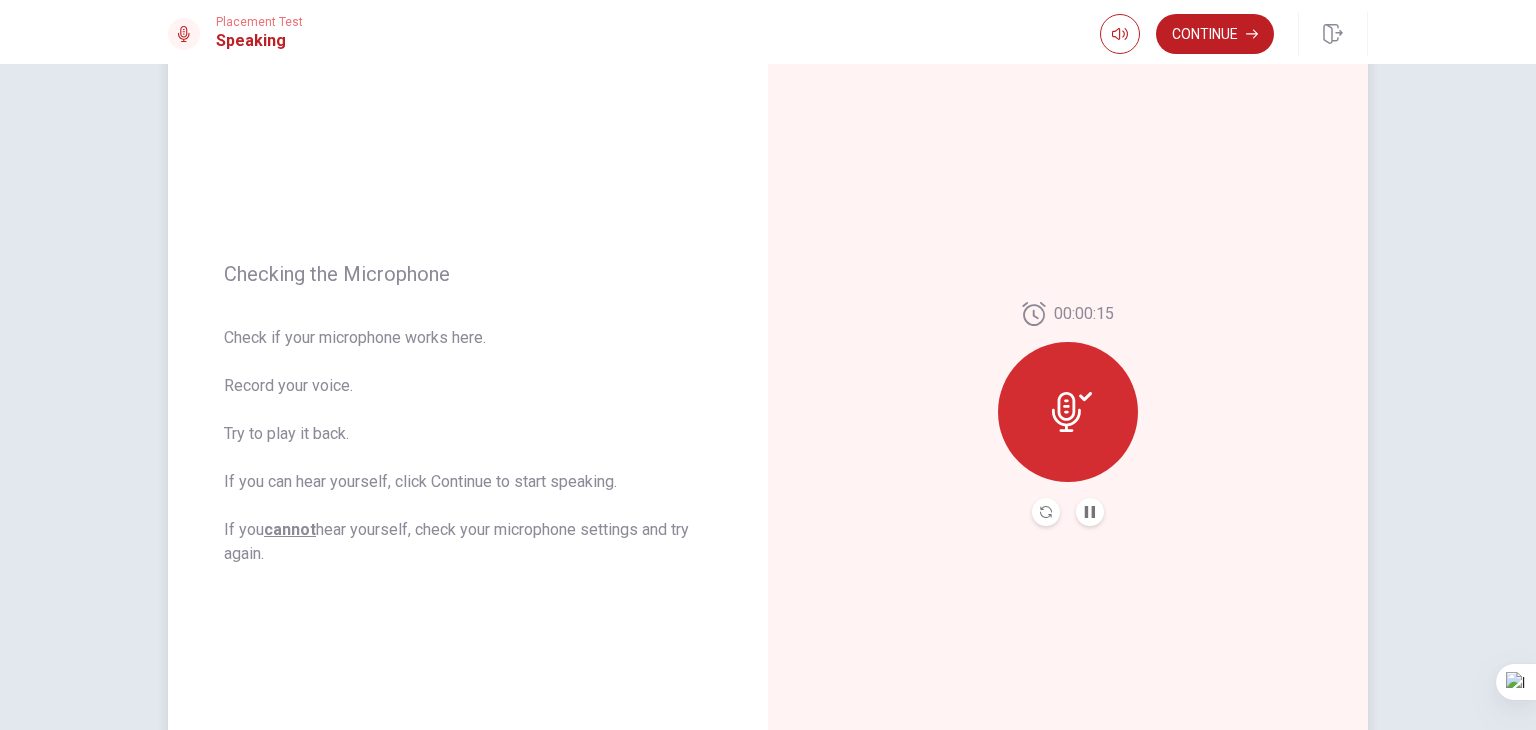 scroll, scrollTop: 50, scrollLeft: 0, axis: vertical 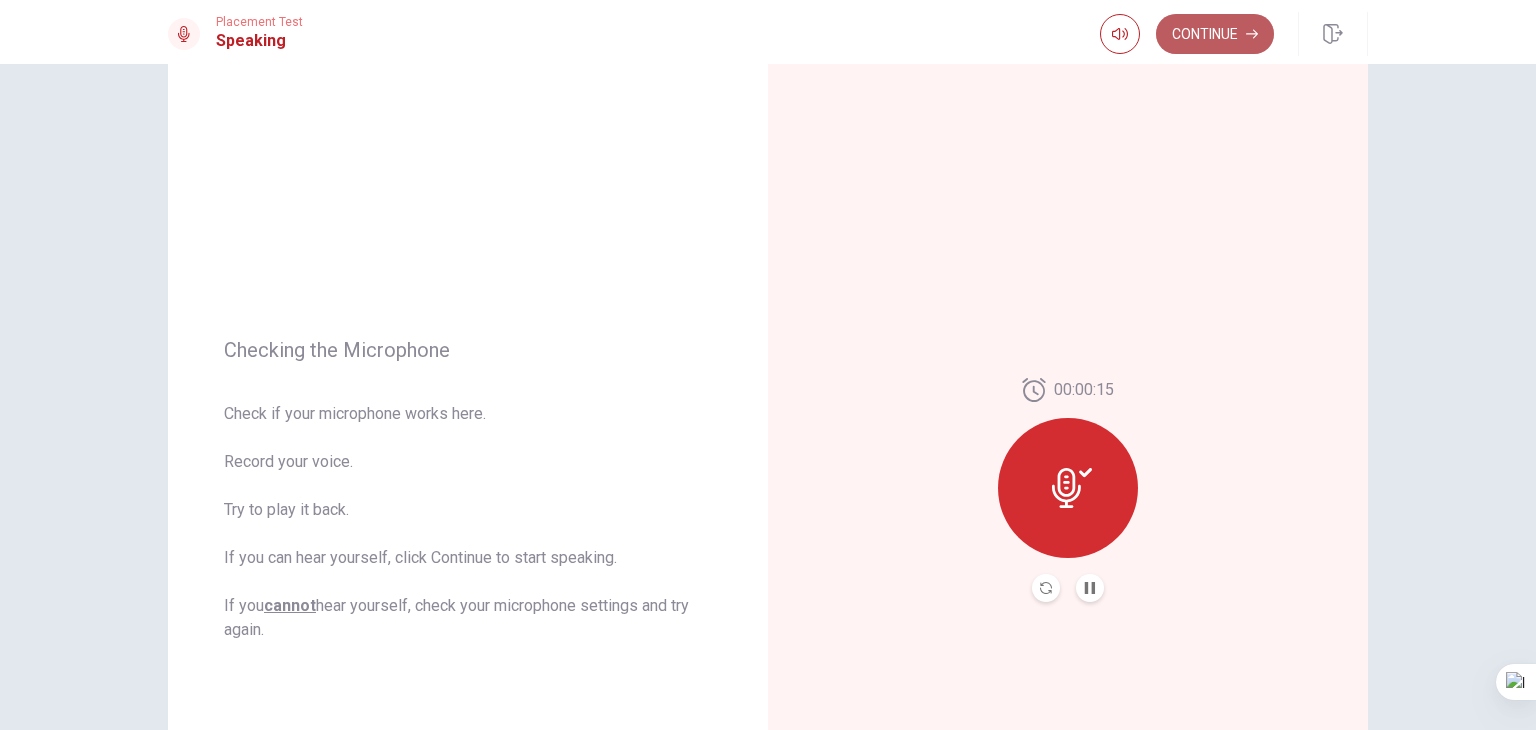 click on "Continue" at bounding box center (1215, 34) 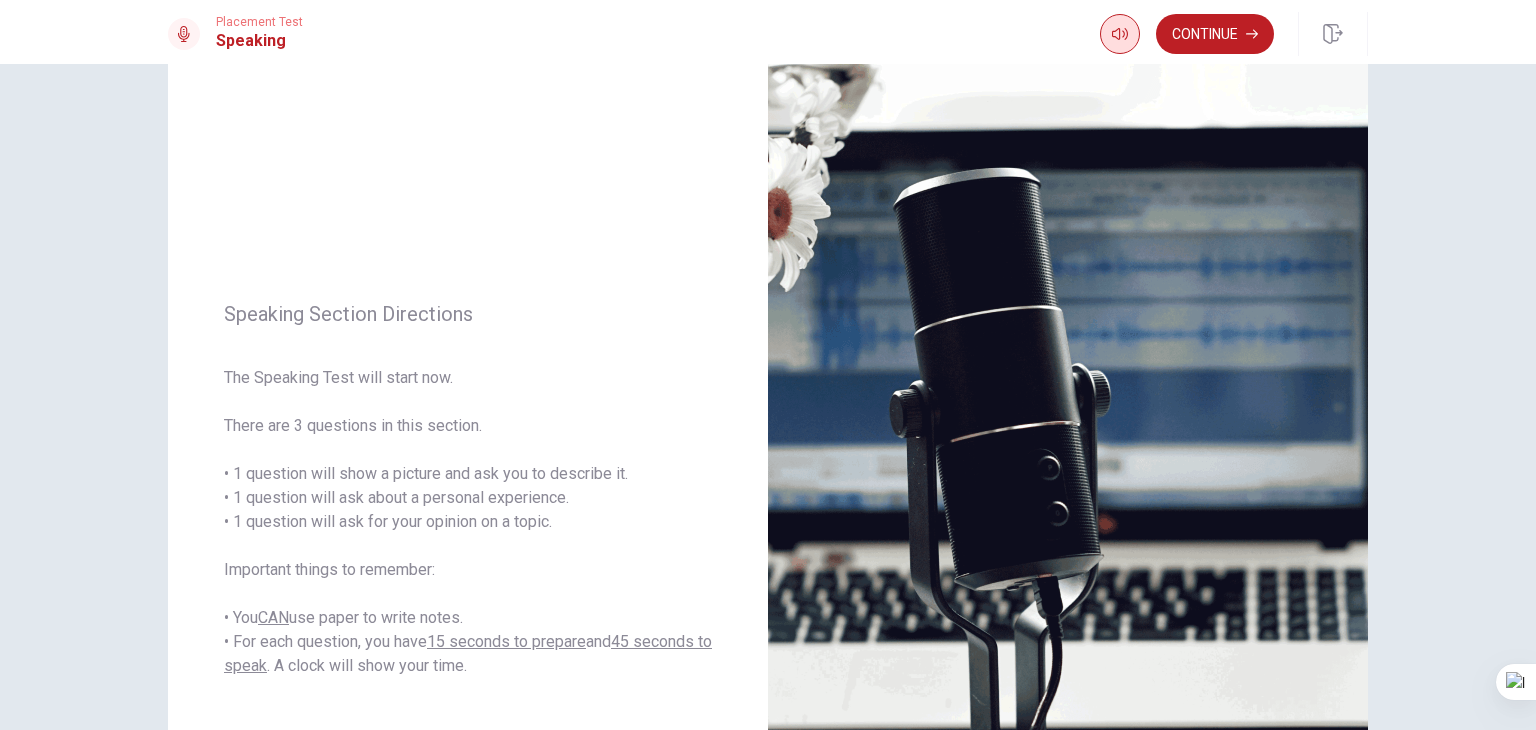 click on "Continue" at bounding box center [1215, 34] 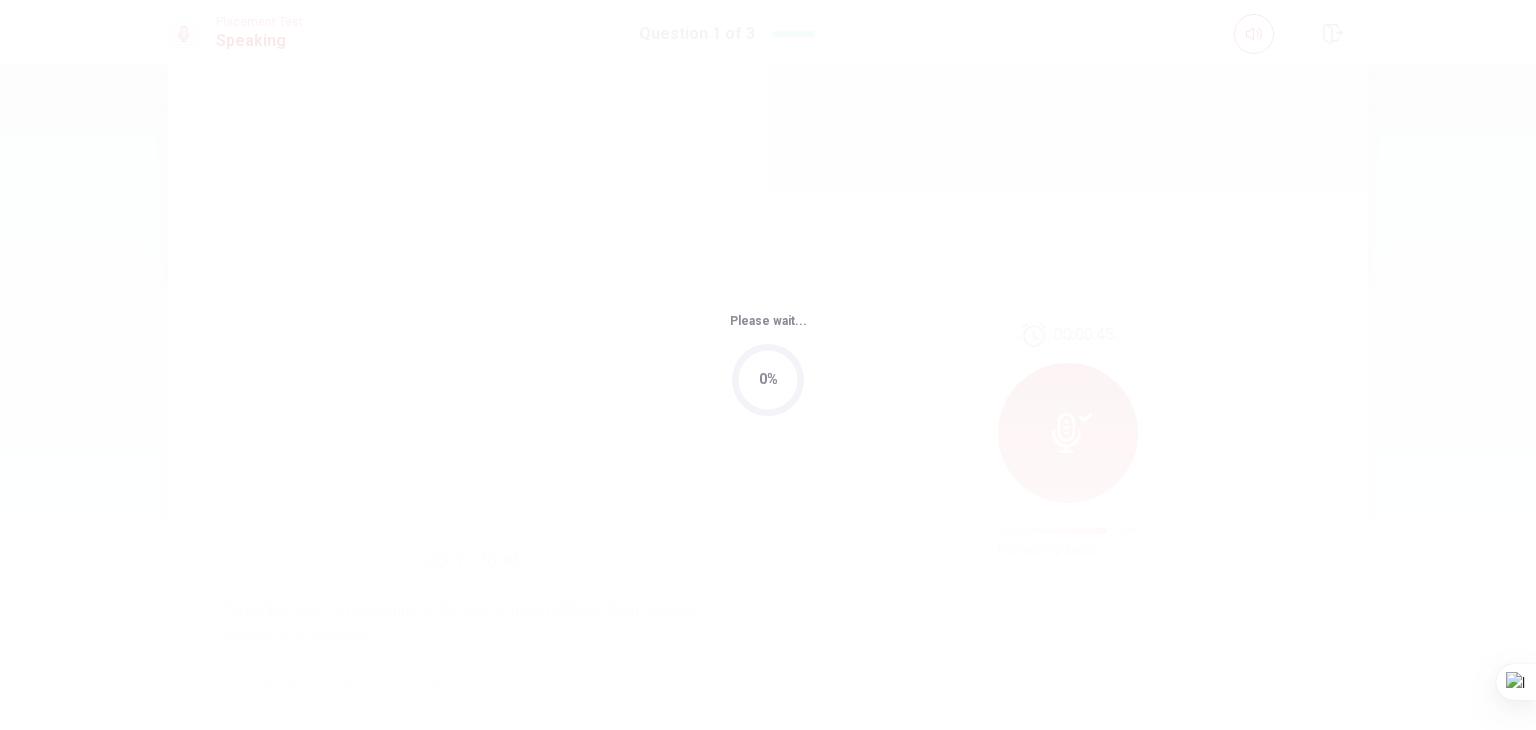 scroll, scrollTop: 0, scrollLeft: 0, axis: both 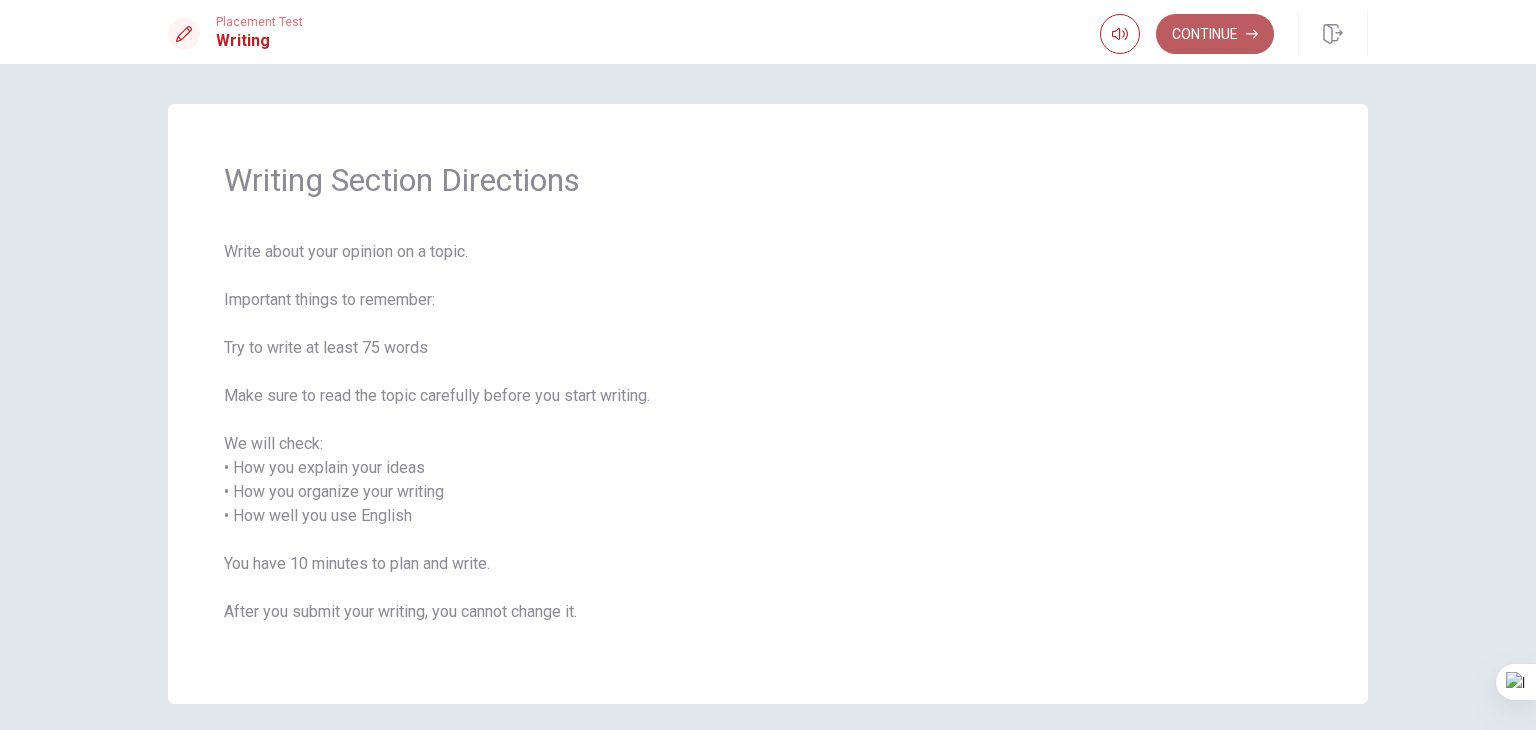 drag, startPoint x: 1219, startPoint y: 45, endPoint x: 1212, endPoint y: 91, distance: 46.52956 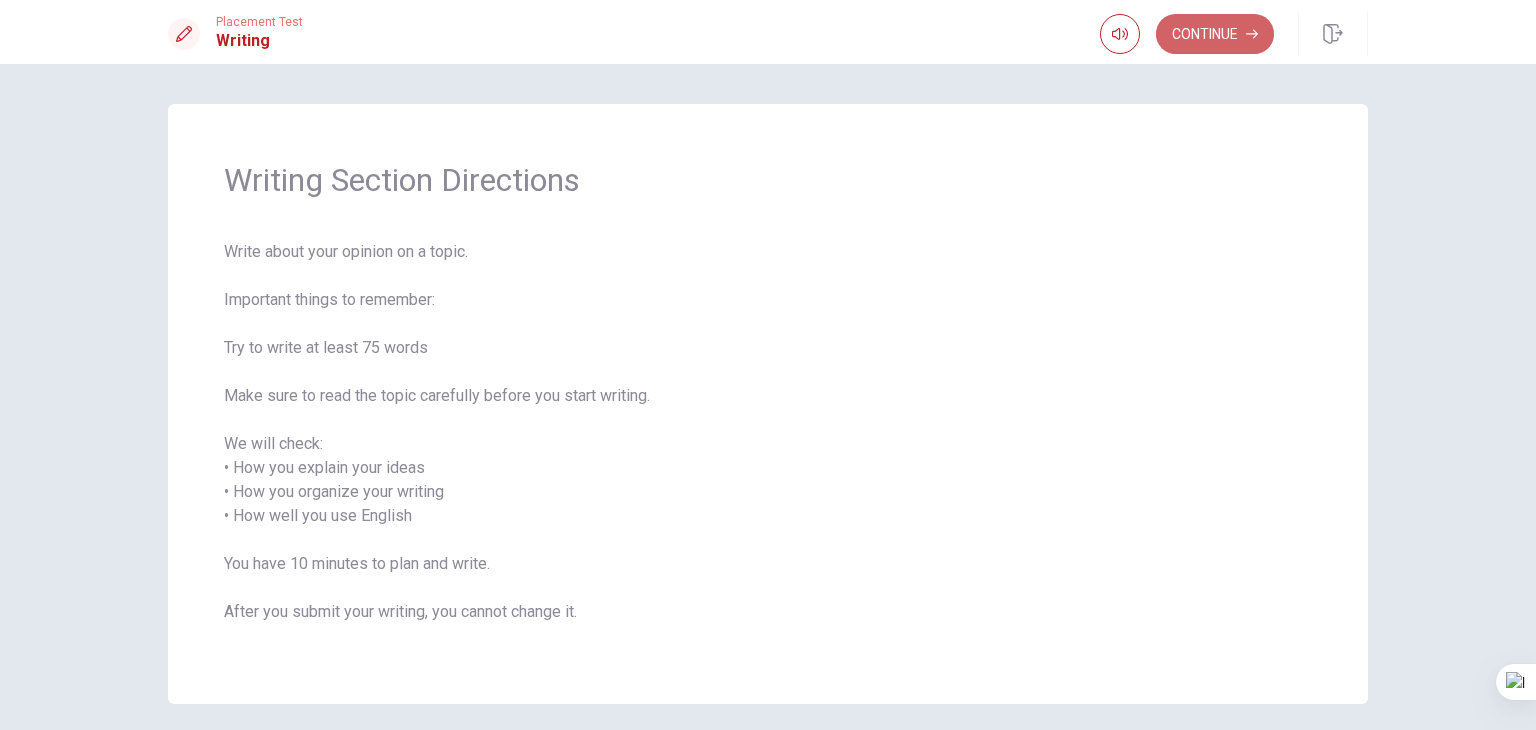 click on "Continue" at bounding box center (1215, 34) 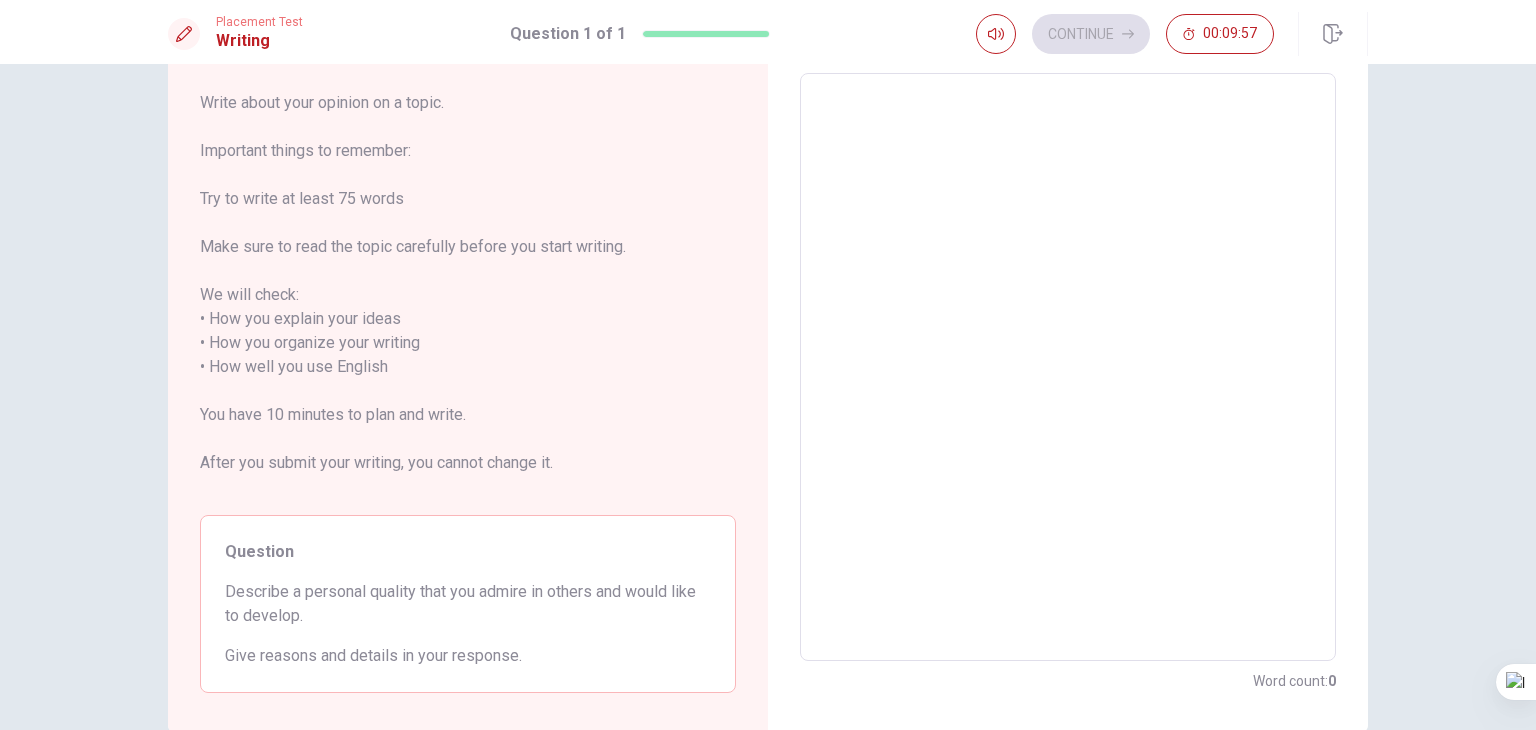 scroll, scrollTop: 108, scrollLeft: 0, axis: vertical 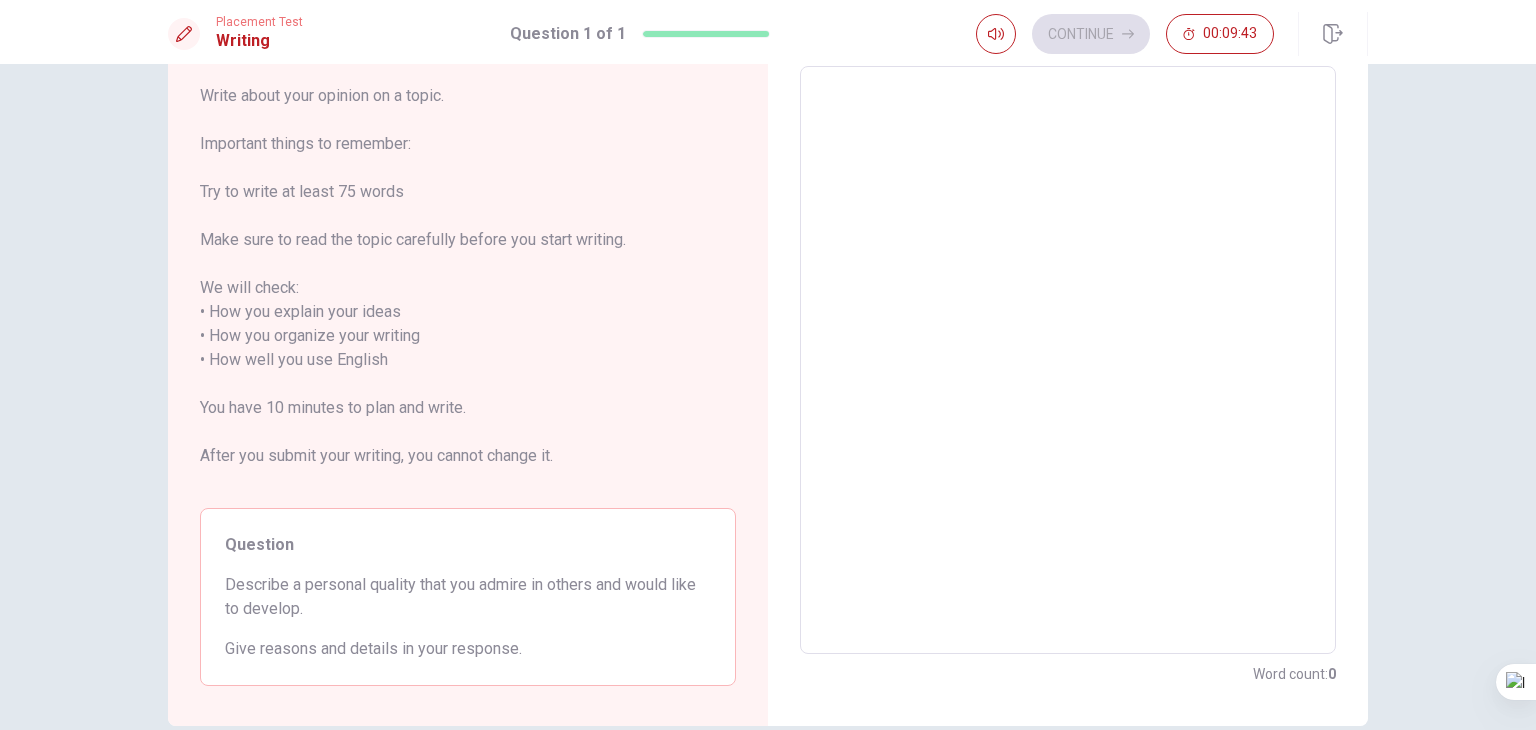 click at bounding box center [1068, 360] 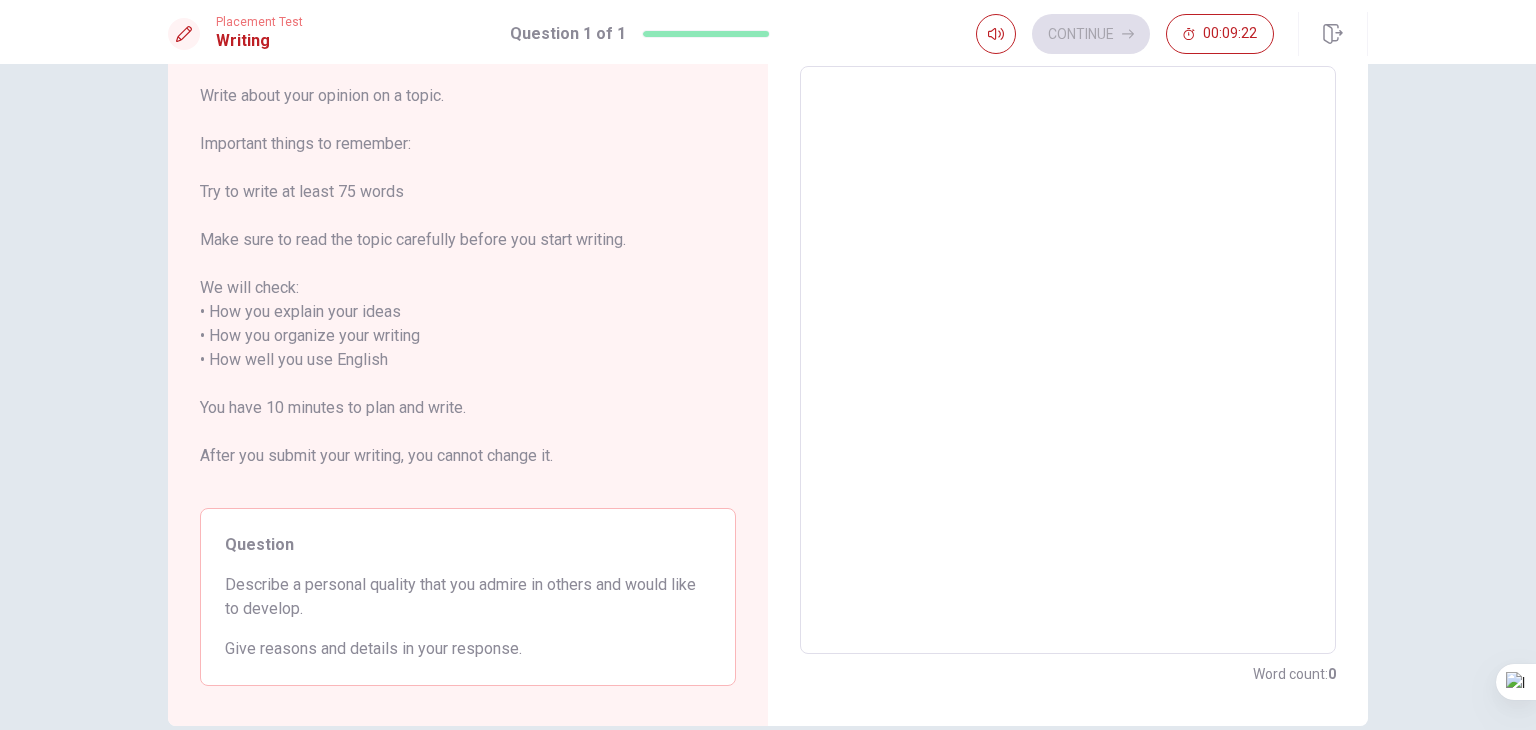 type on "I" 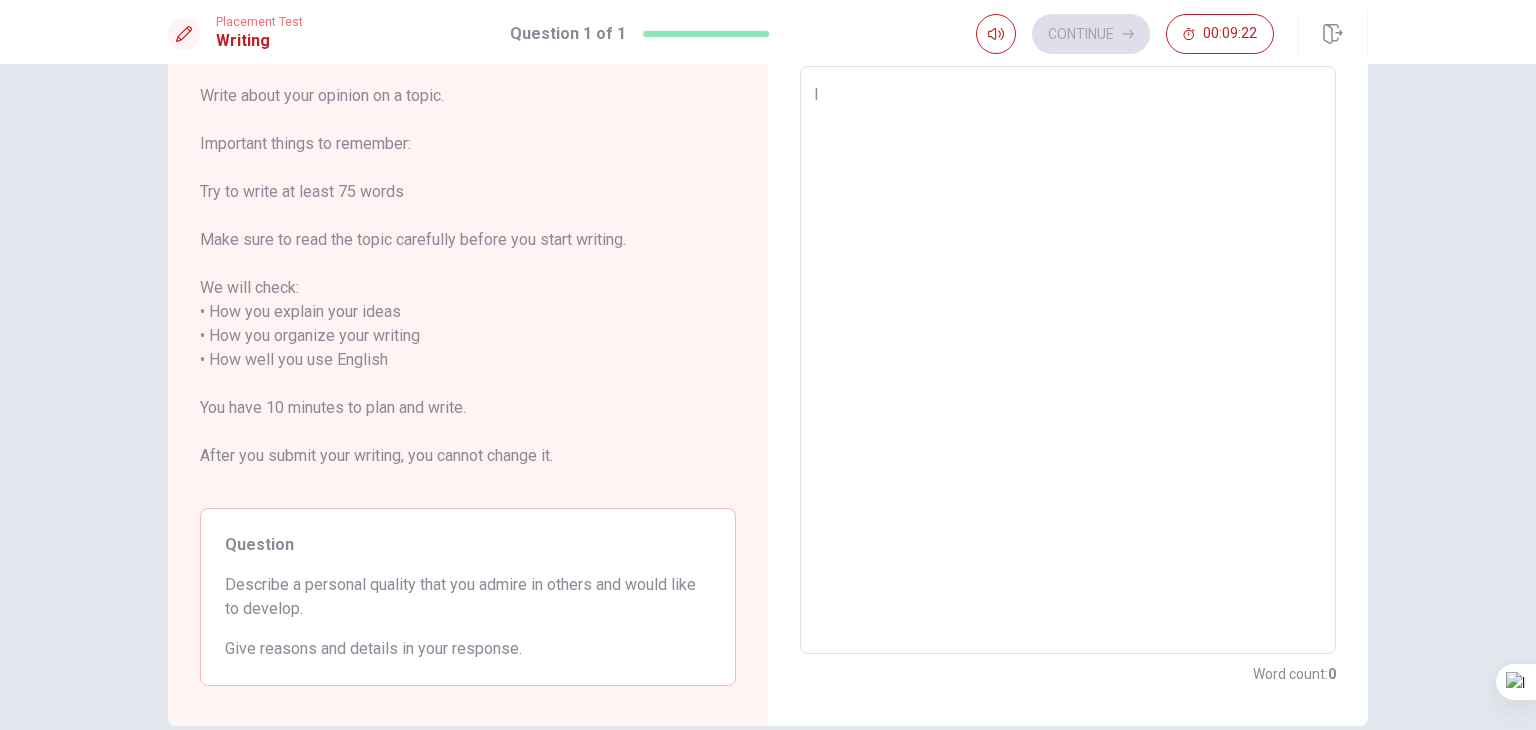 type on "x" 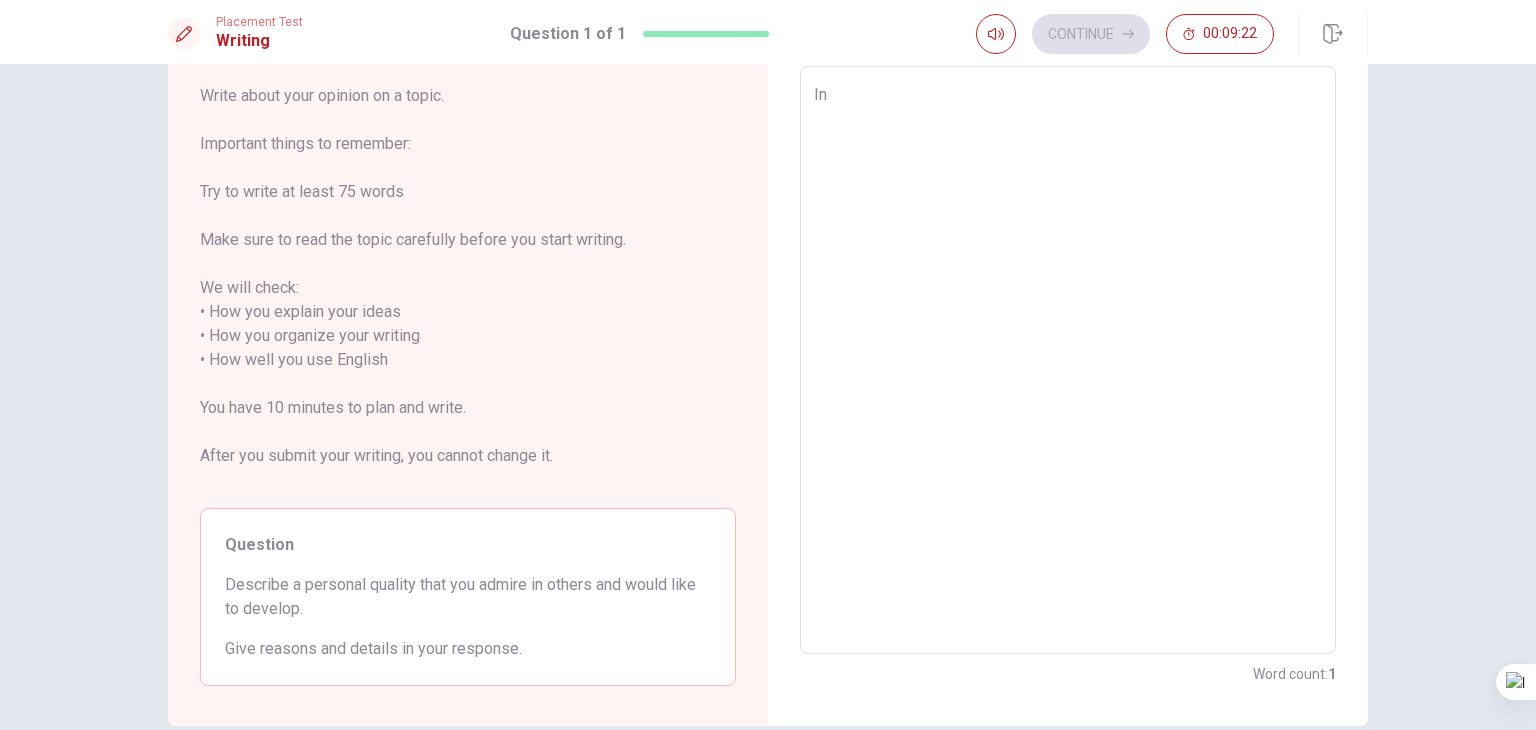 type on "x" 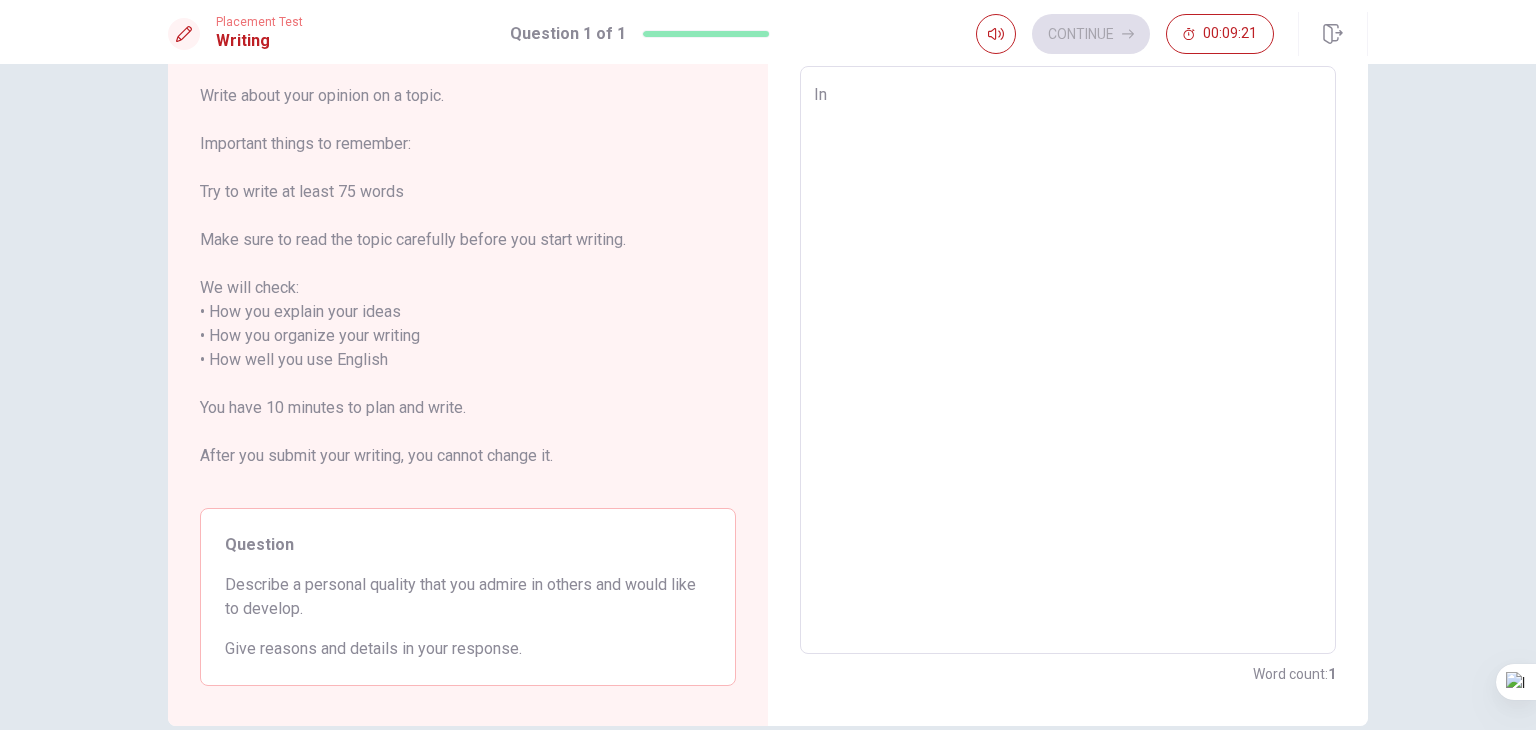 type on "In" 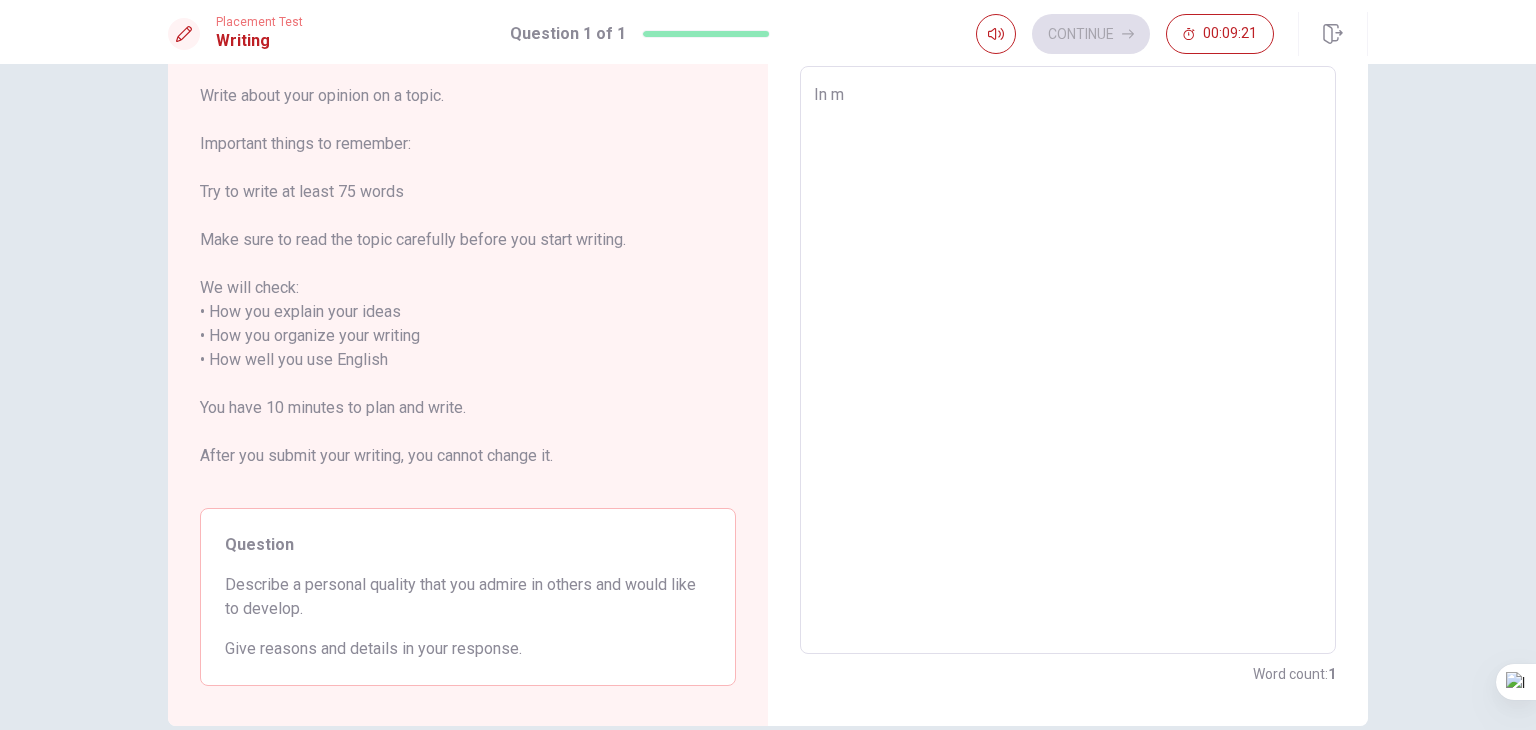 type on "x" 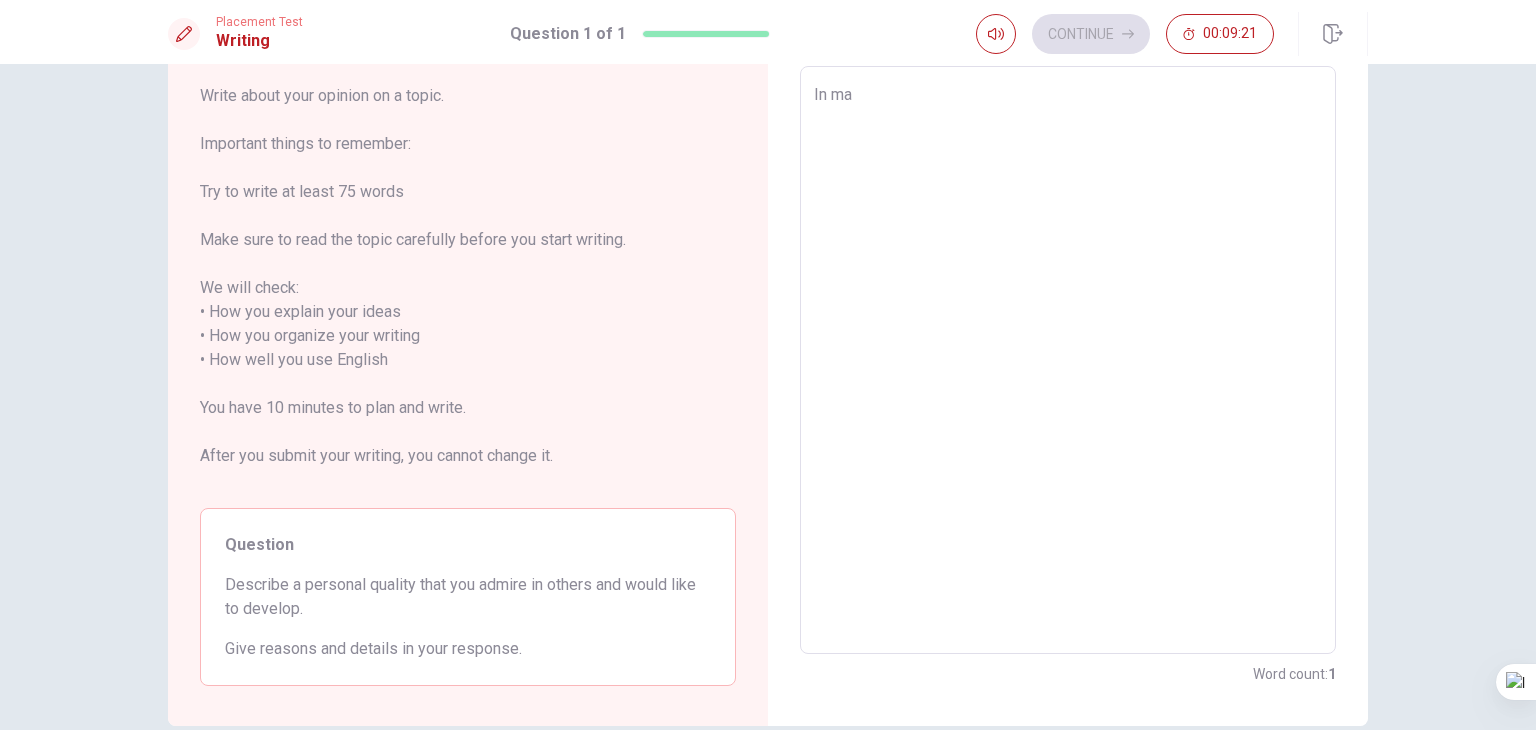 type on "x" 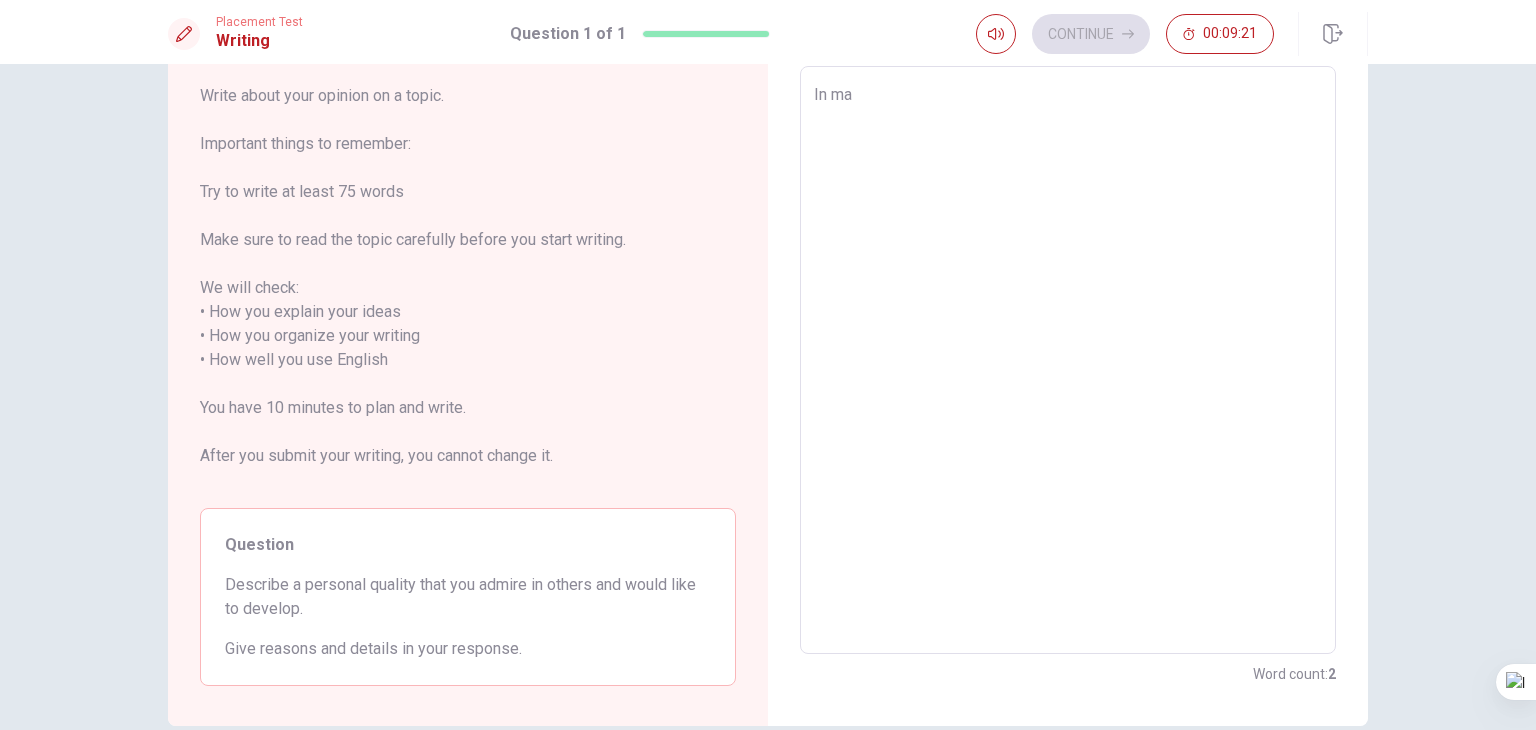 type on "In m" 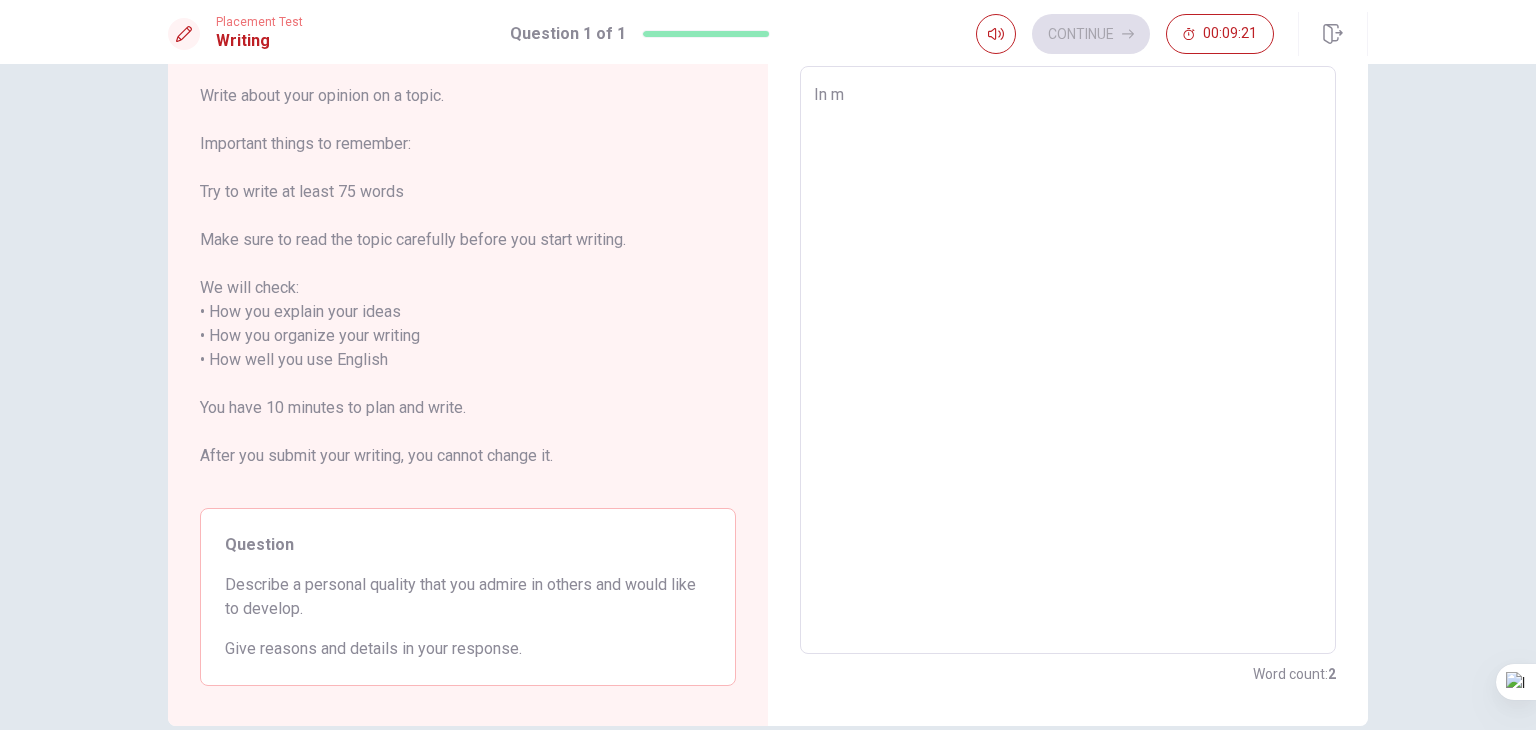 type on "x" 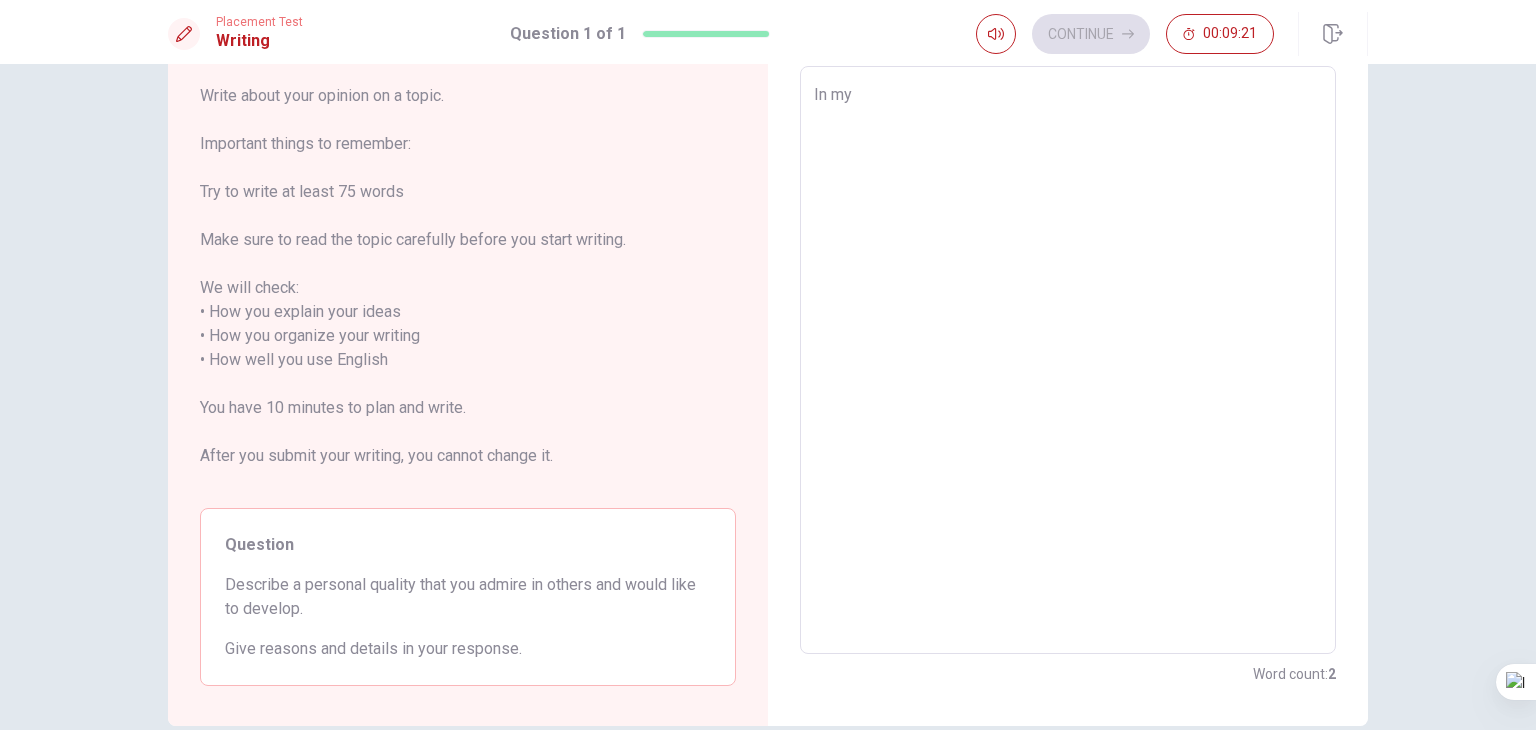 type on "x" 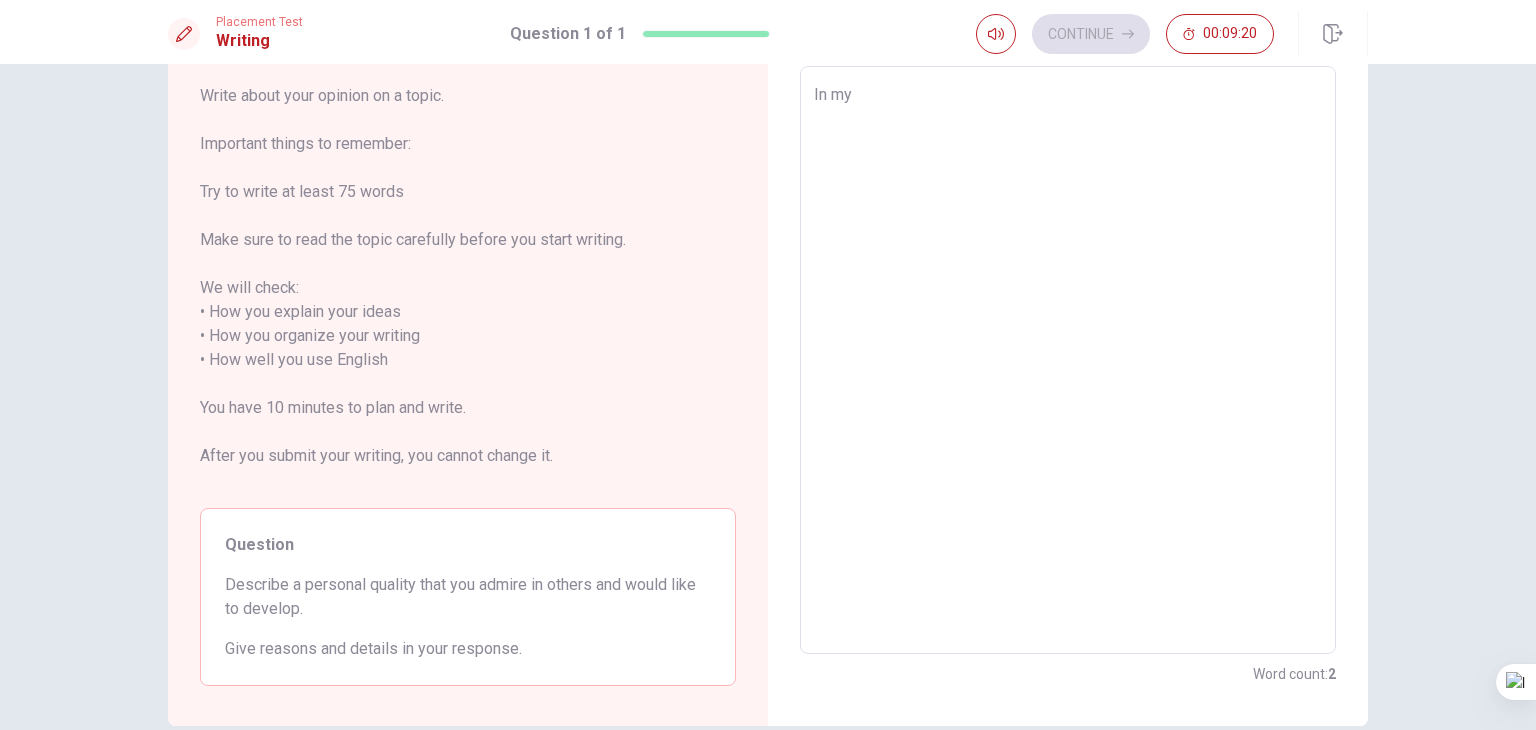 type on "In my" 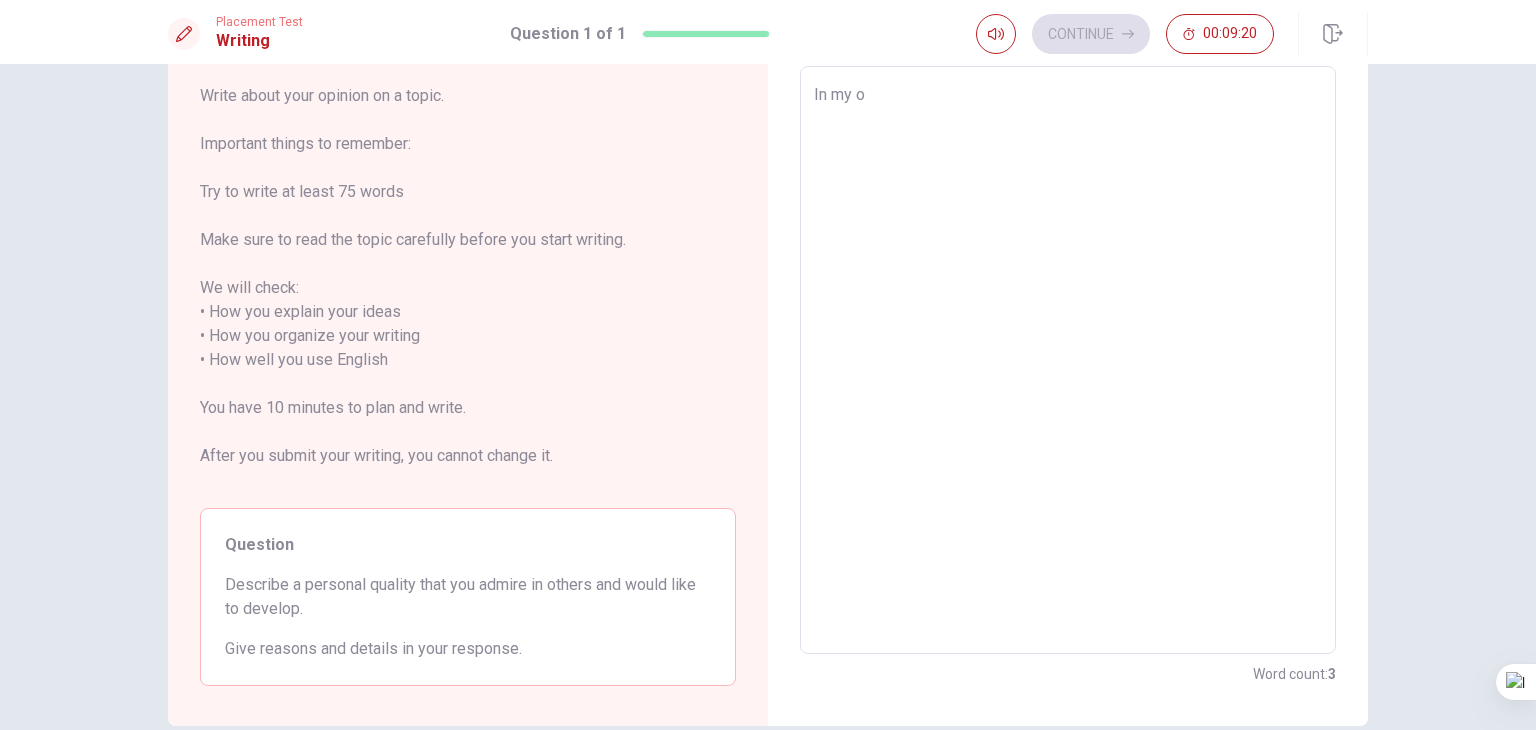 type on "x" 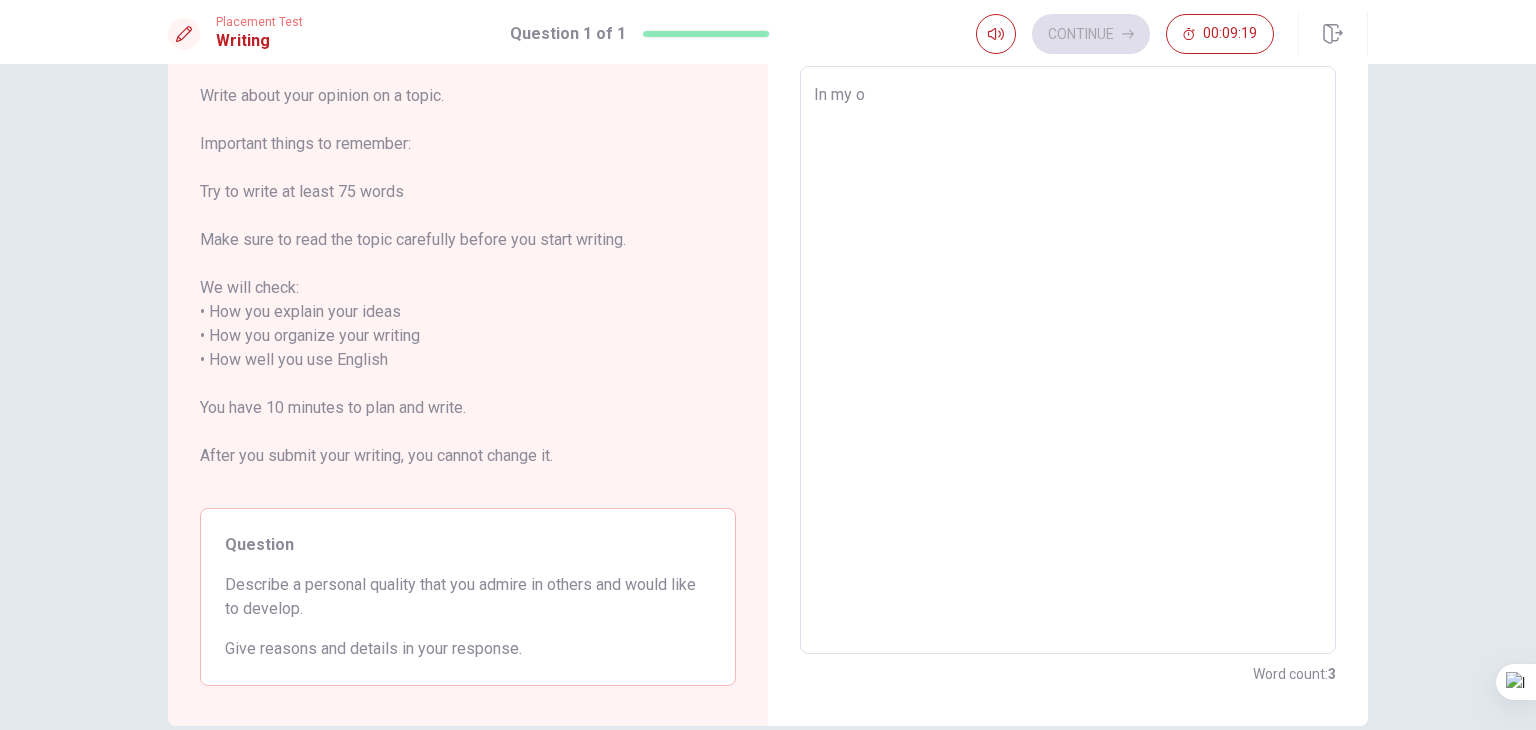 type on "In my op" 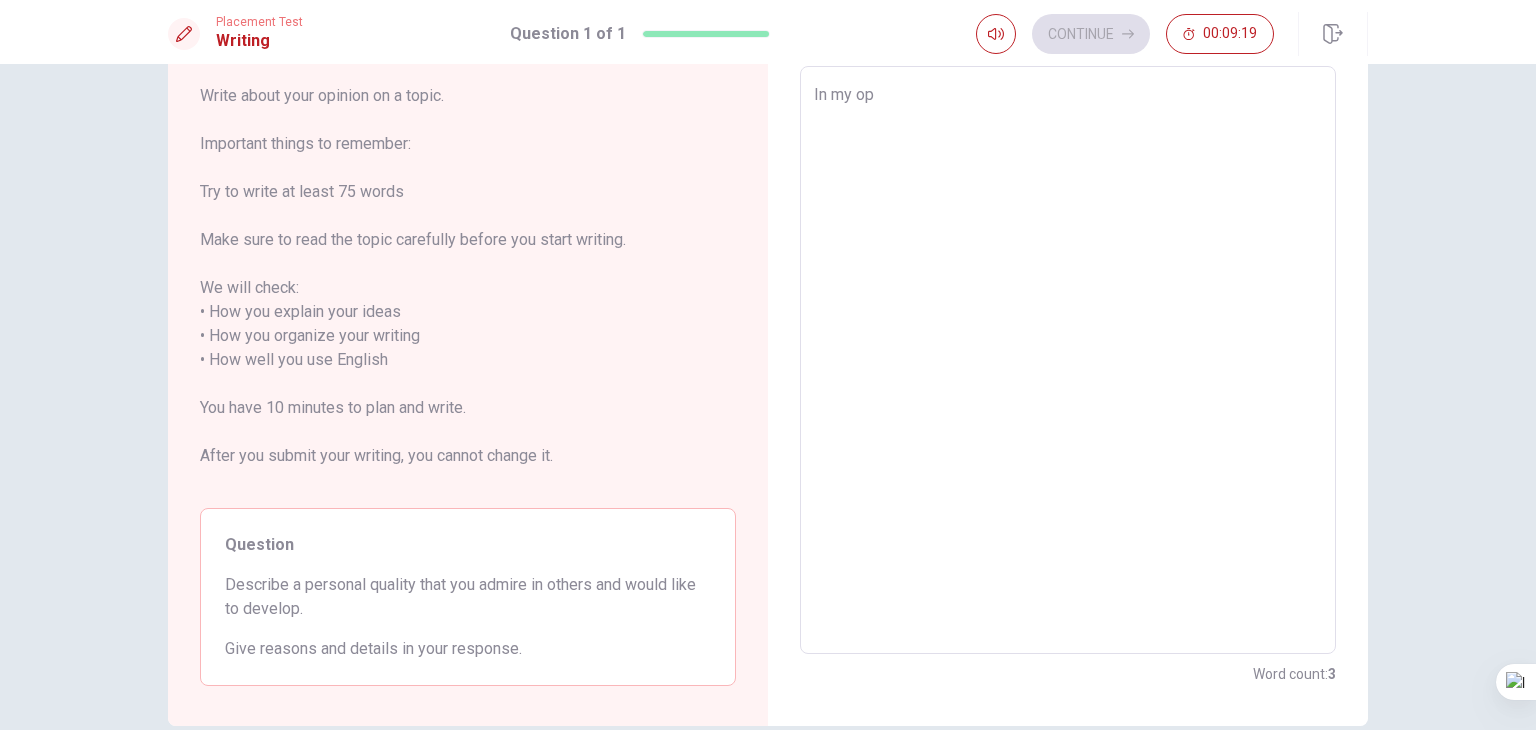 type on "x" 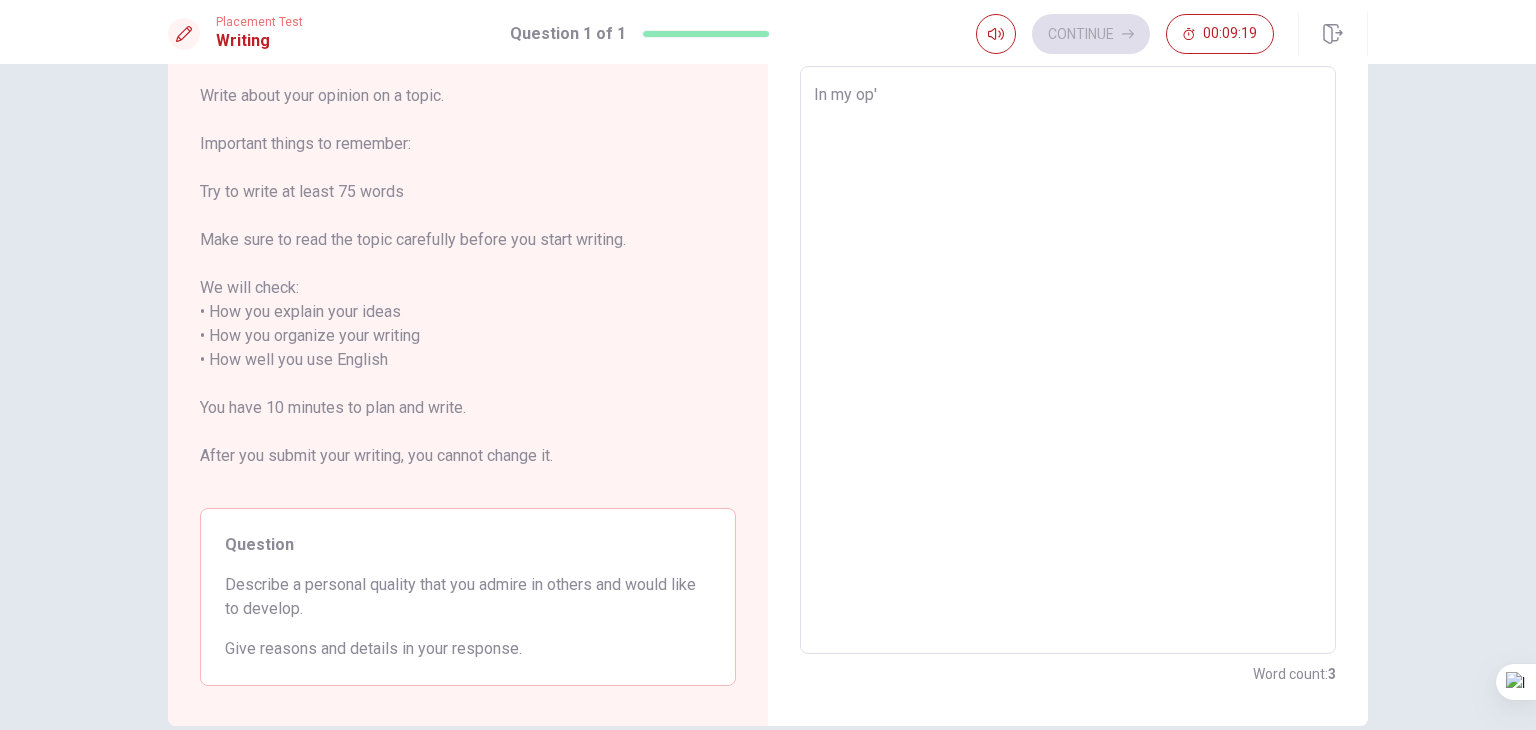 type on "x" 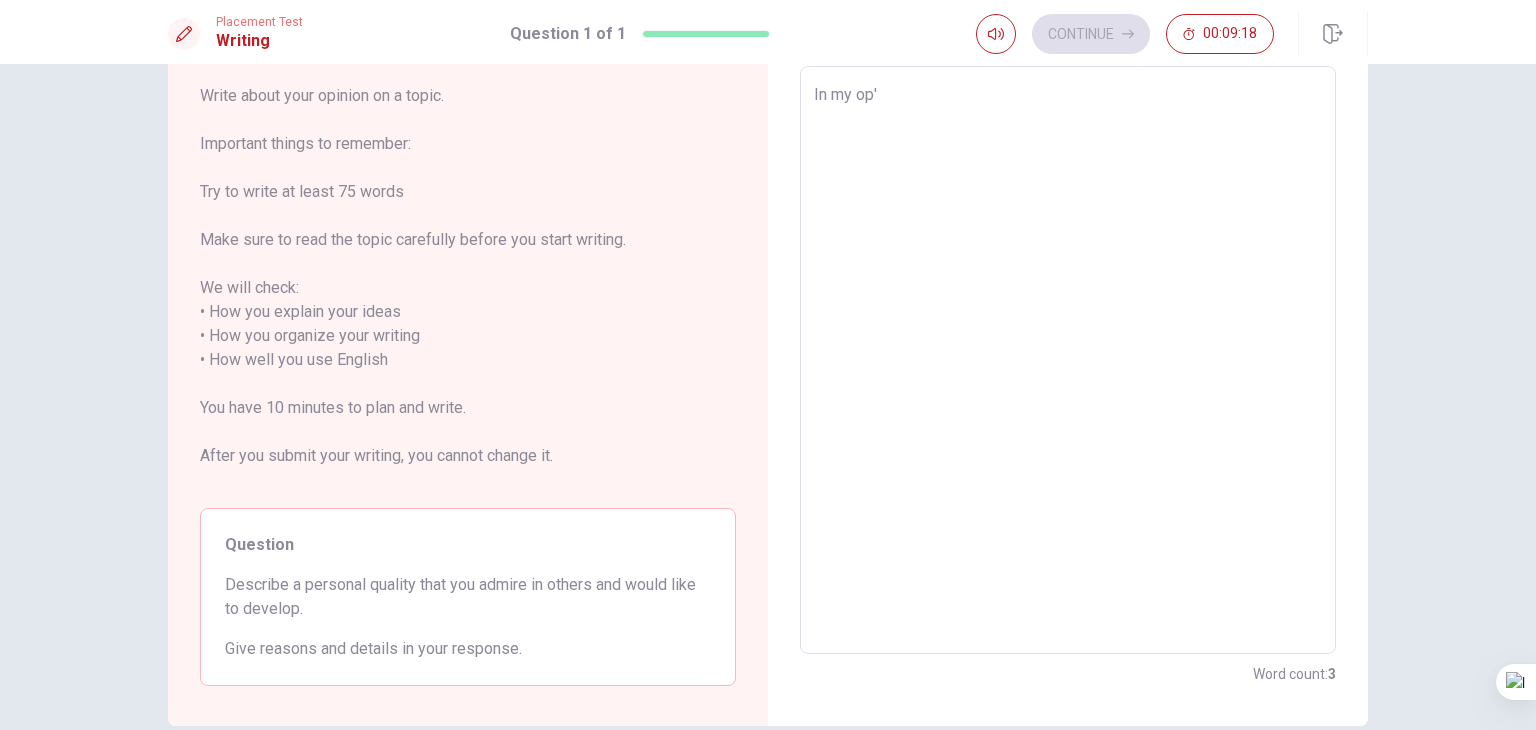 type on "In my op" 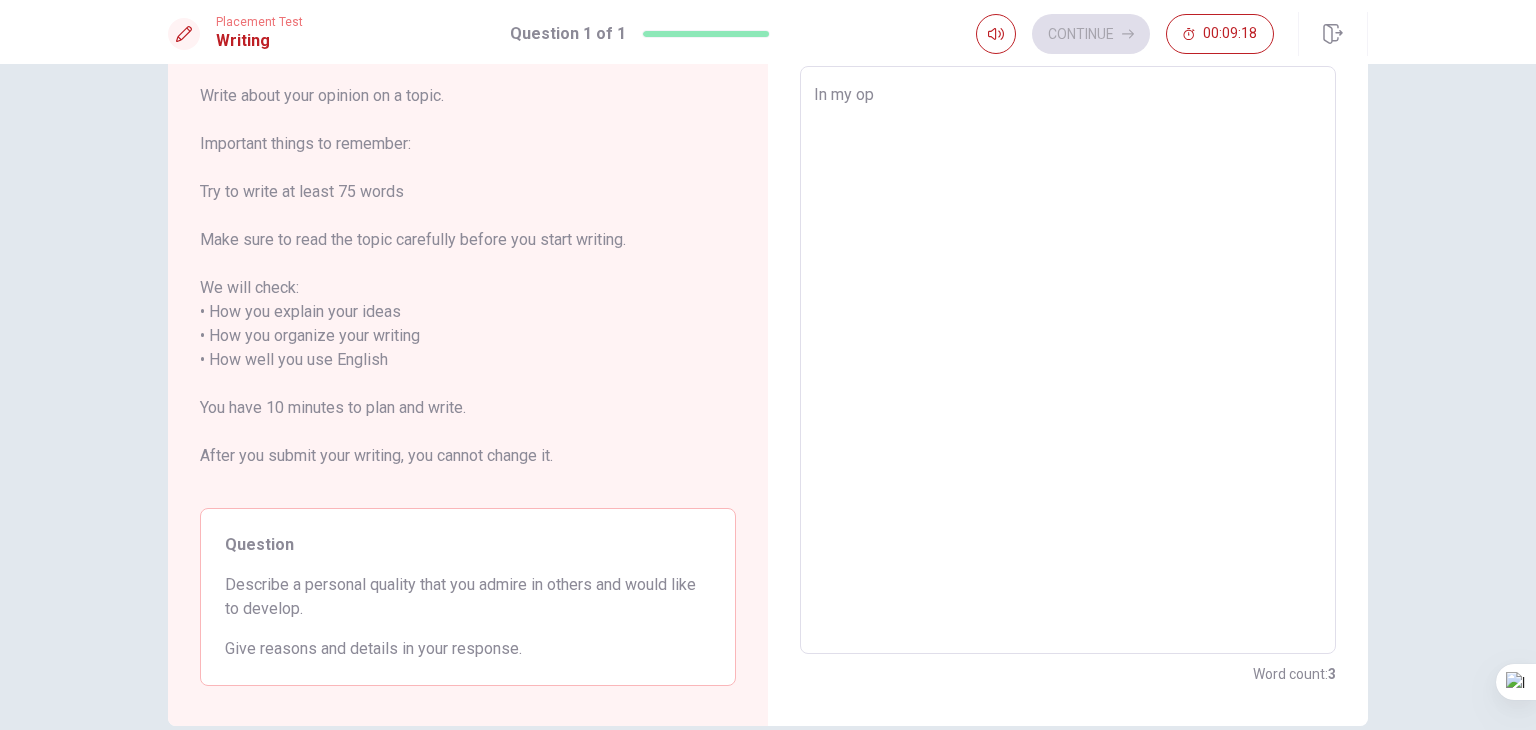 type on "x" 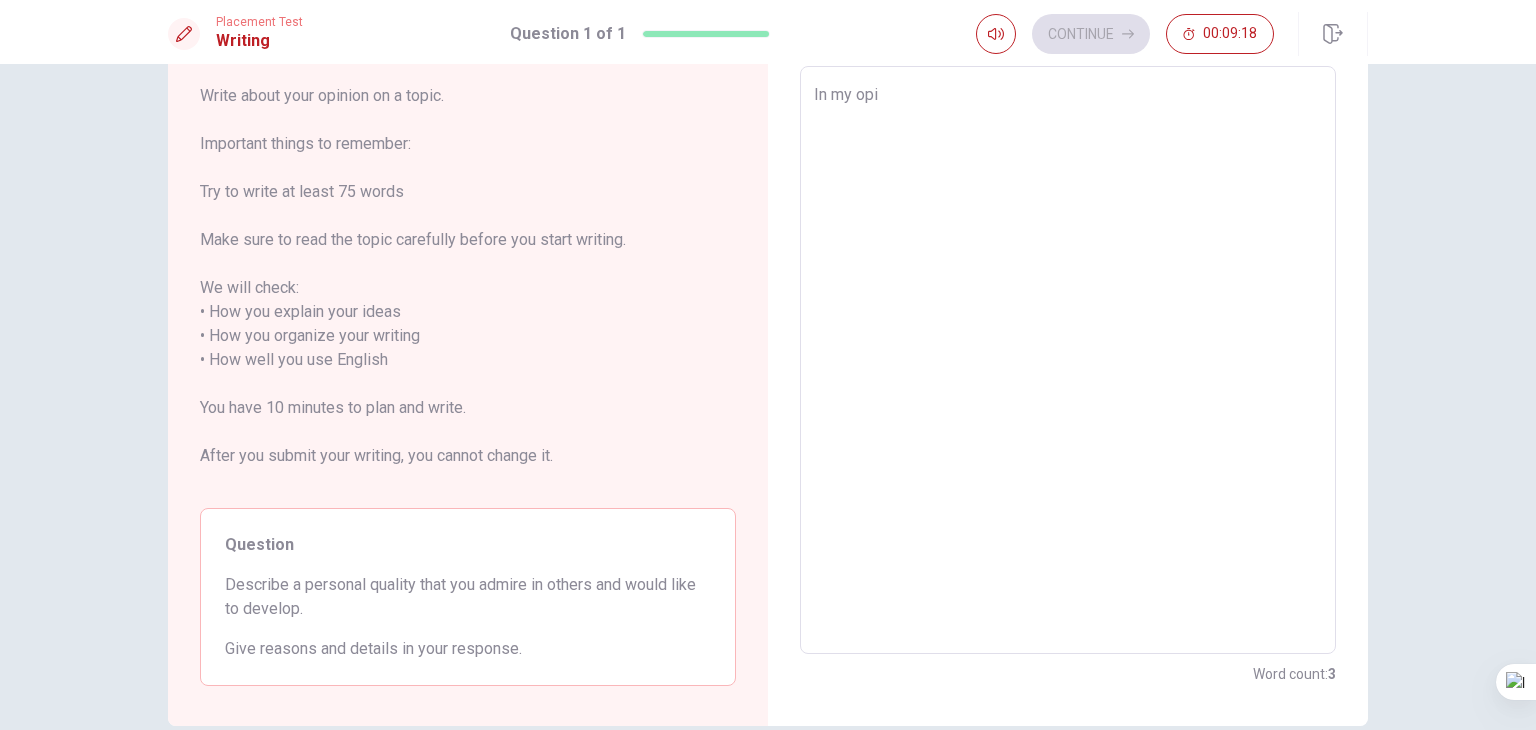 type on "x" 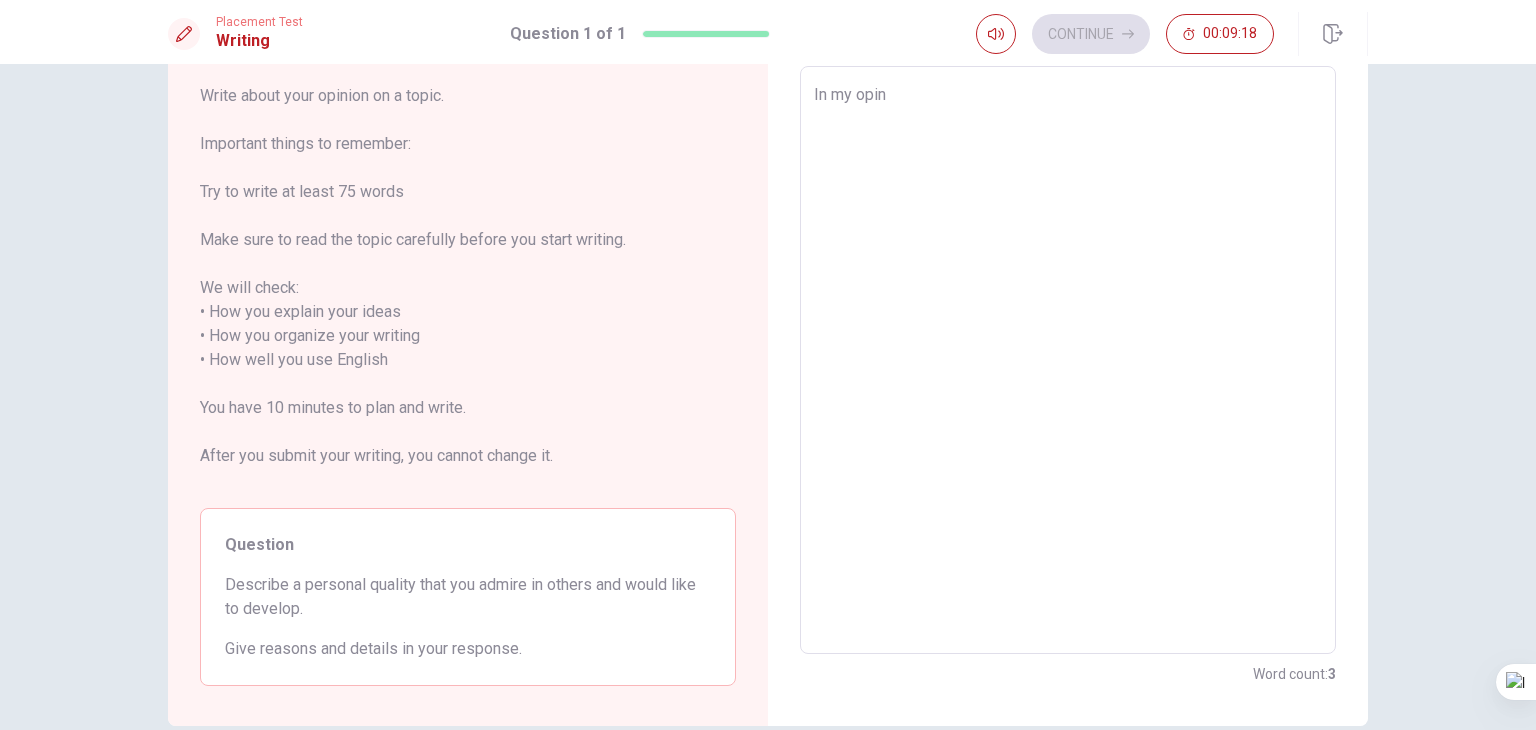 type on "x" 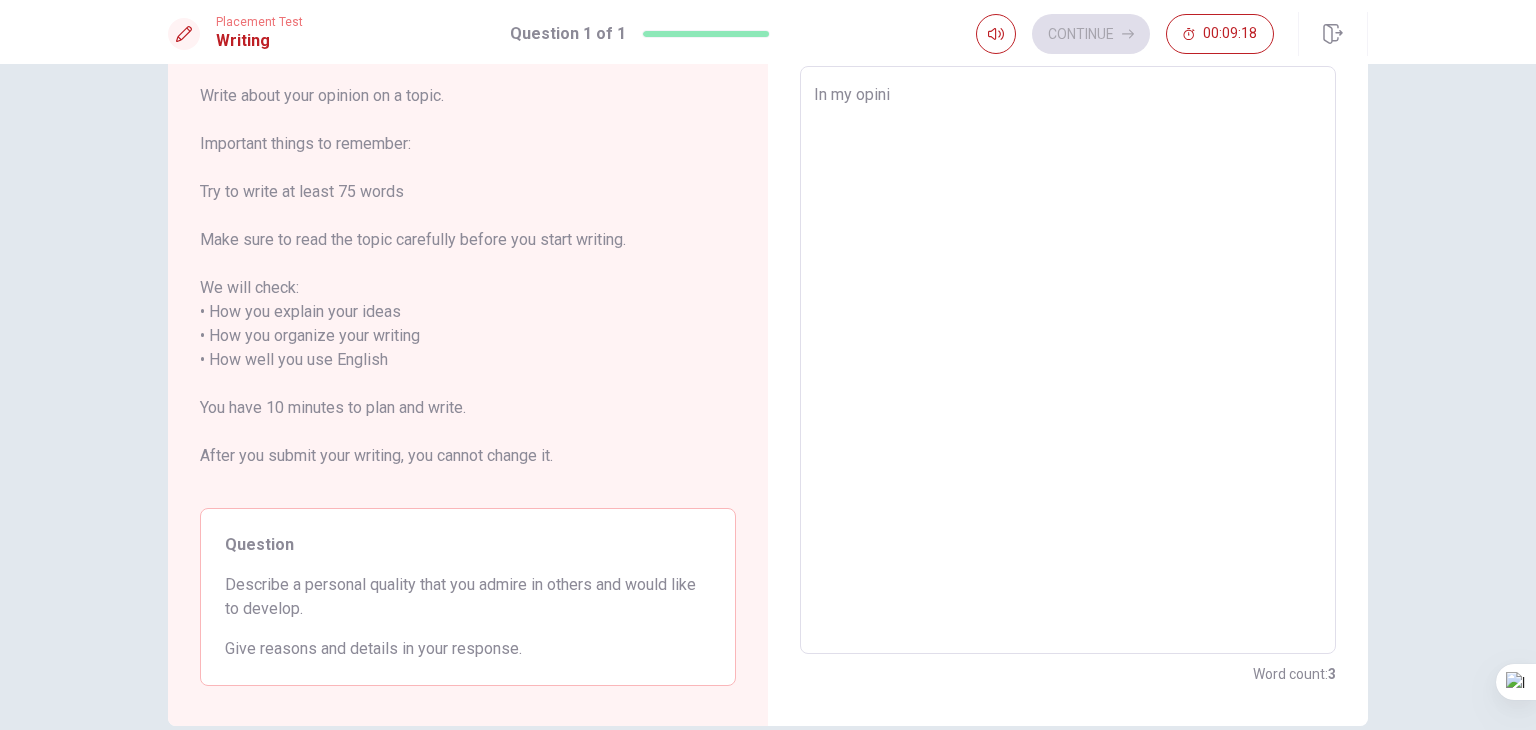 type on "x" 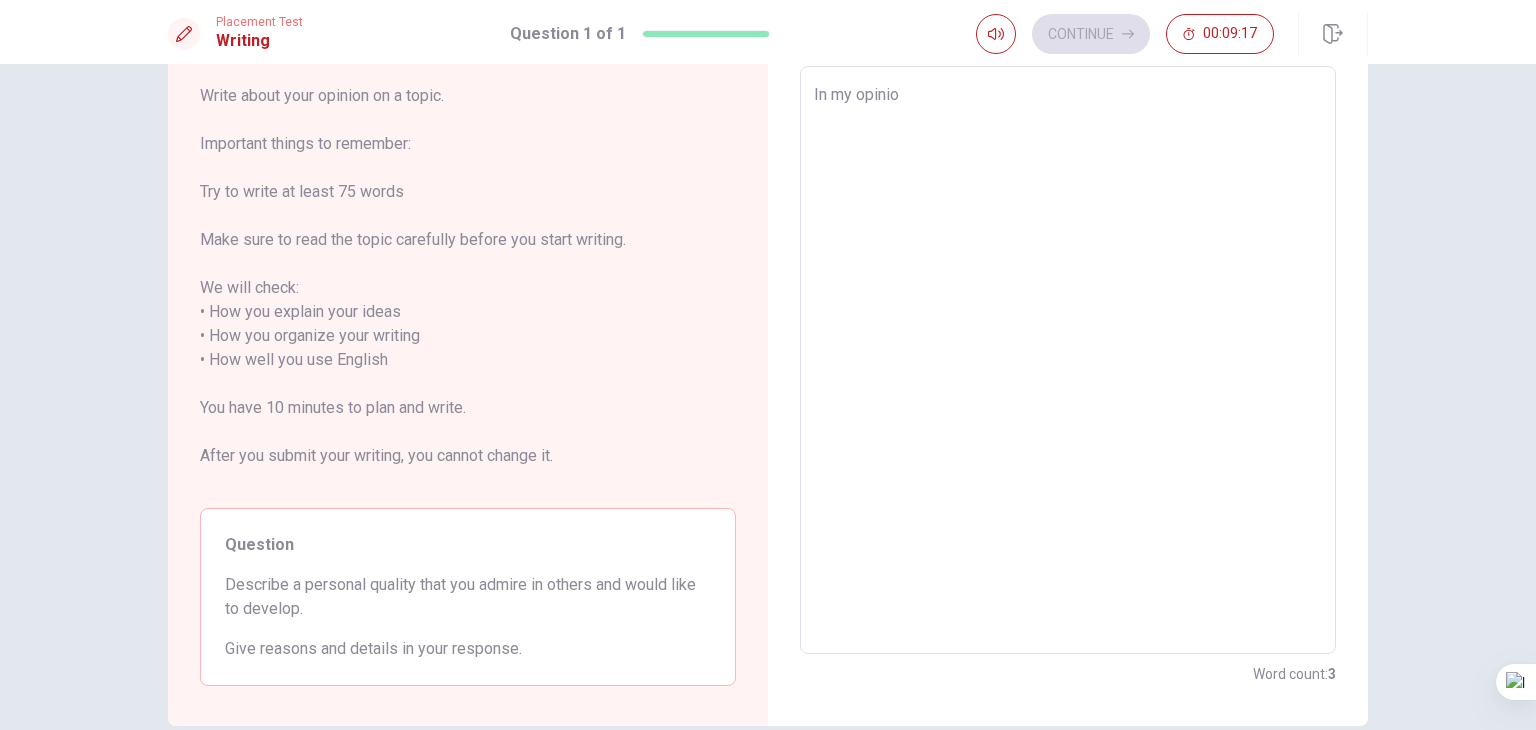 type on "x" 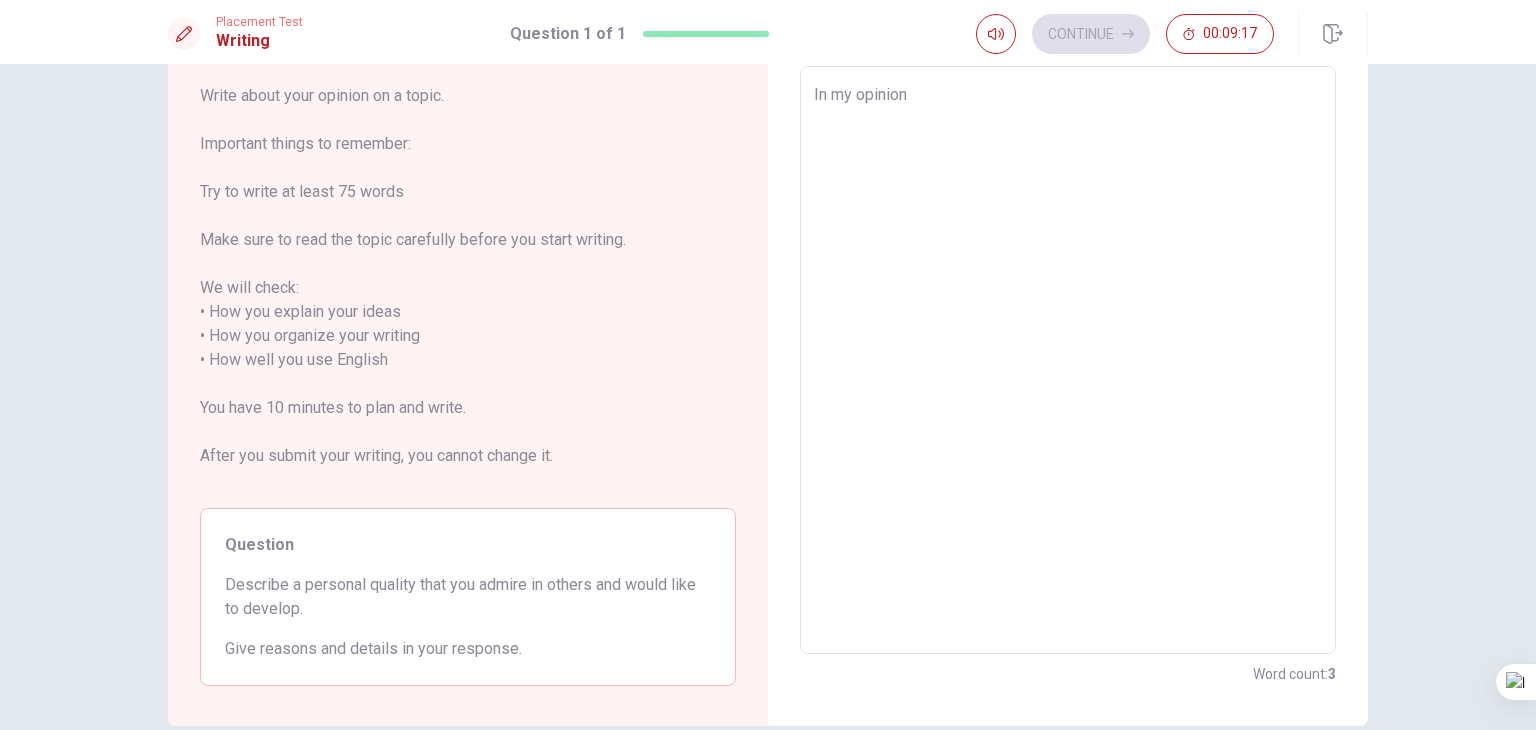 type on "x" 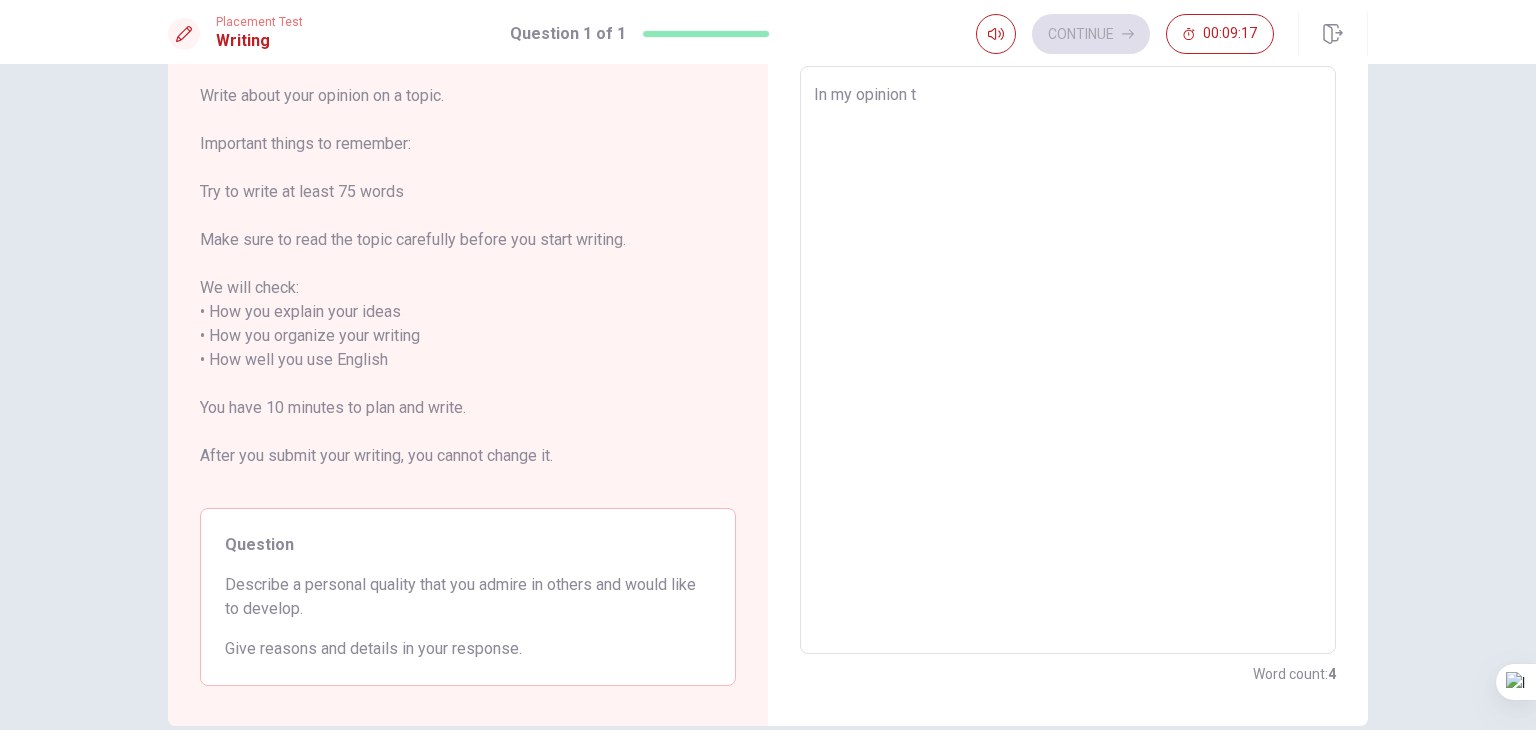 type on "x" 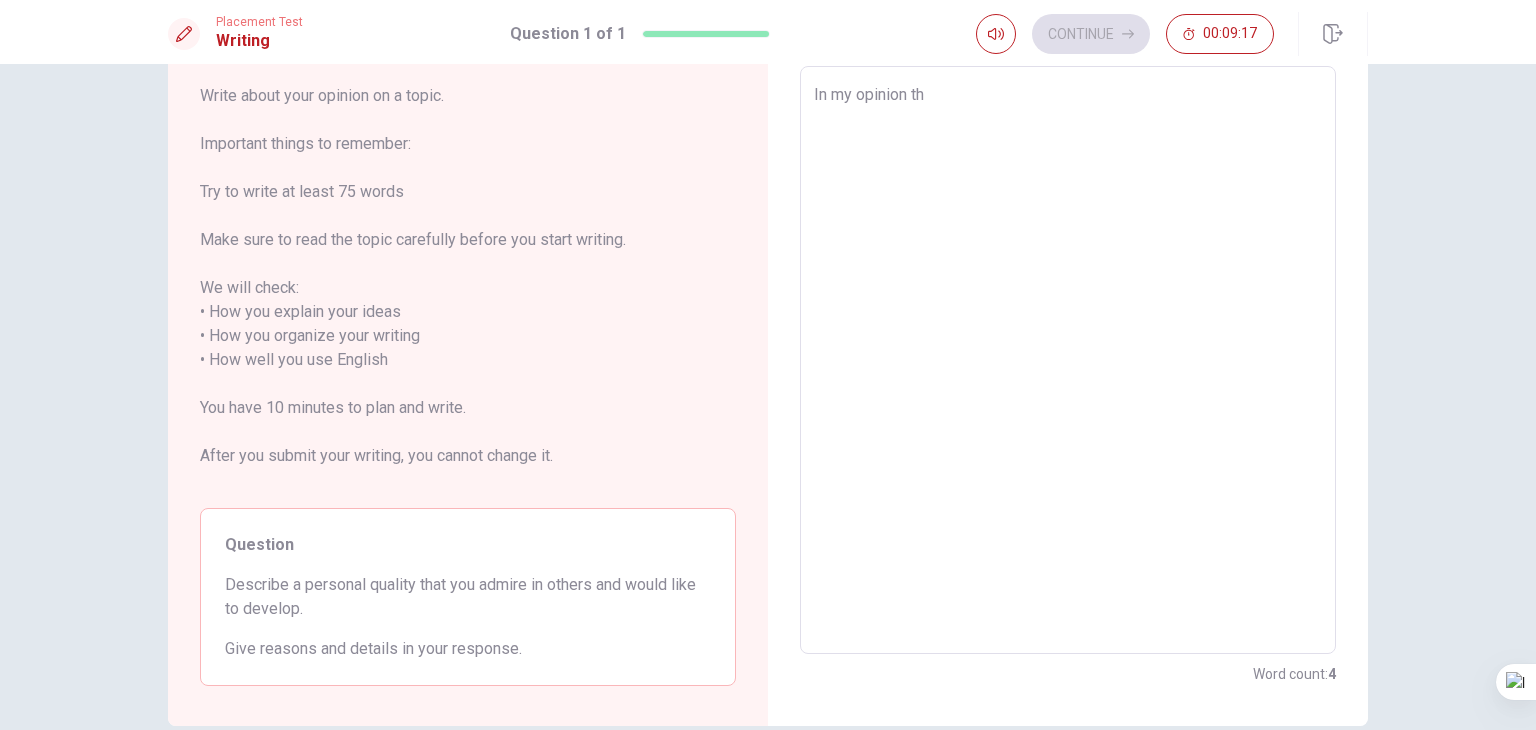 type on "x" 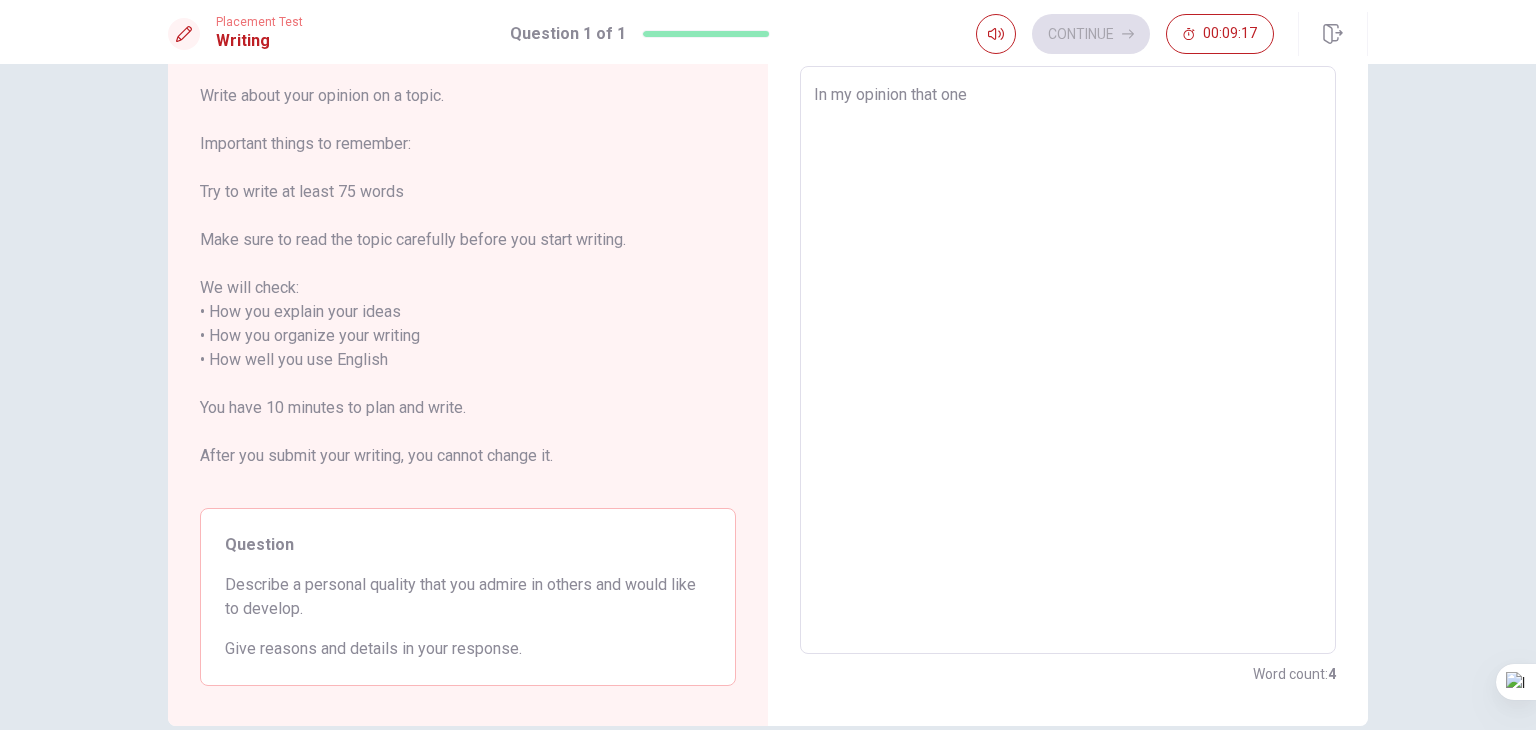 type on "x" 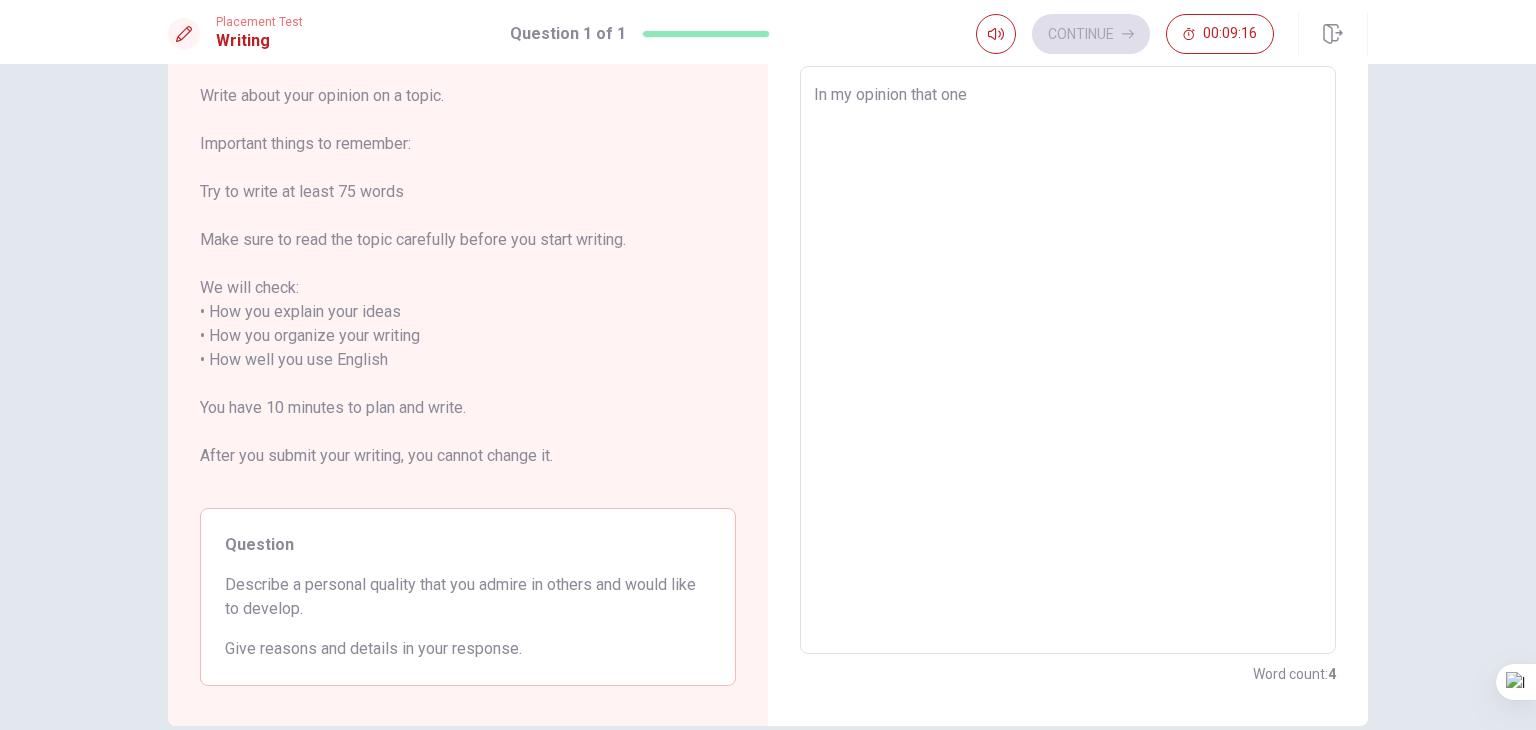 type on "In my opinion that" 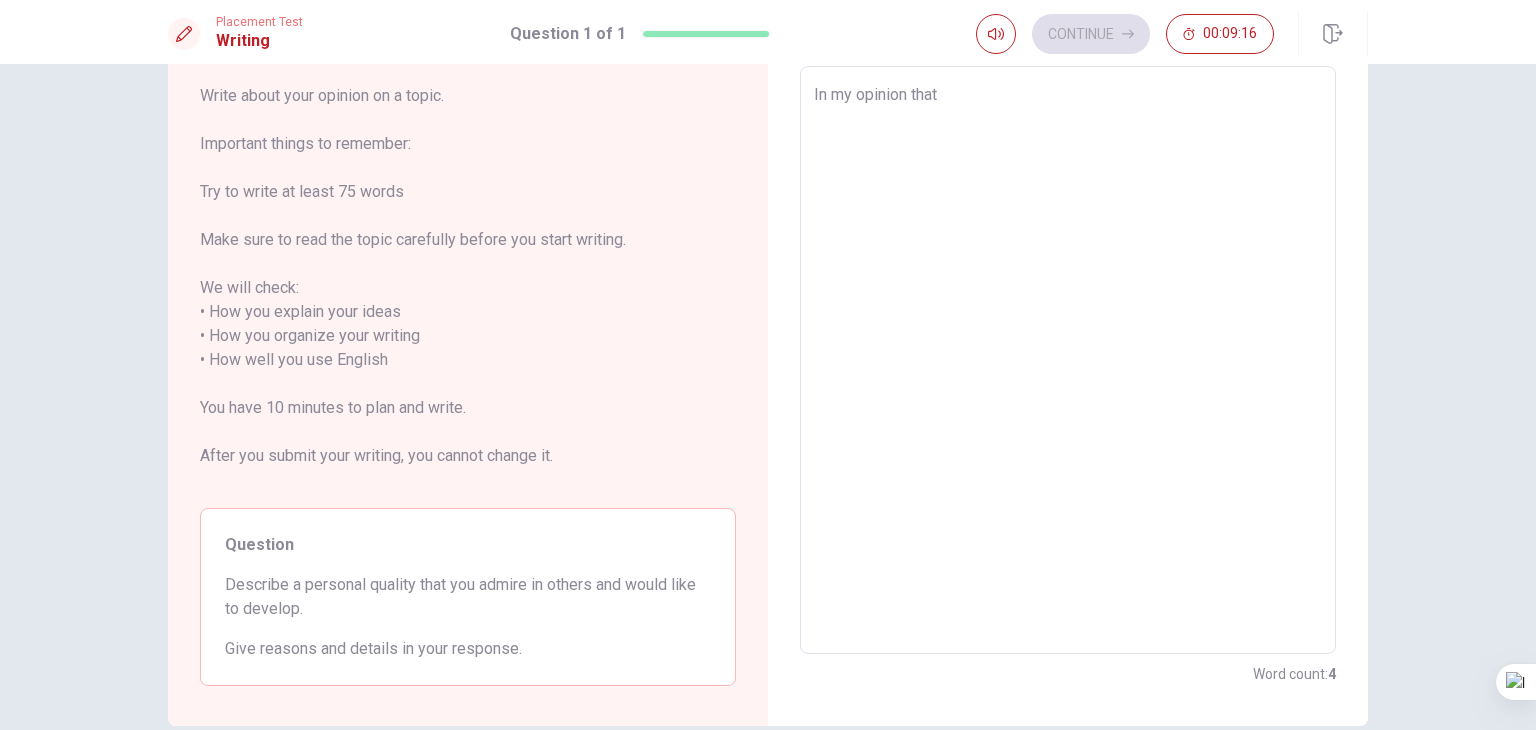 type on "In my opinion that" 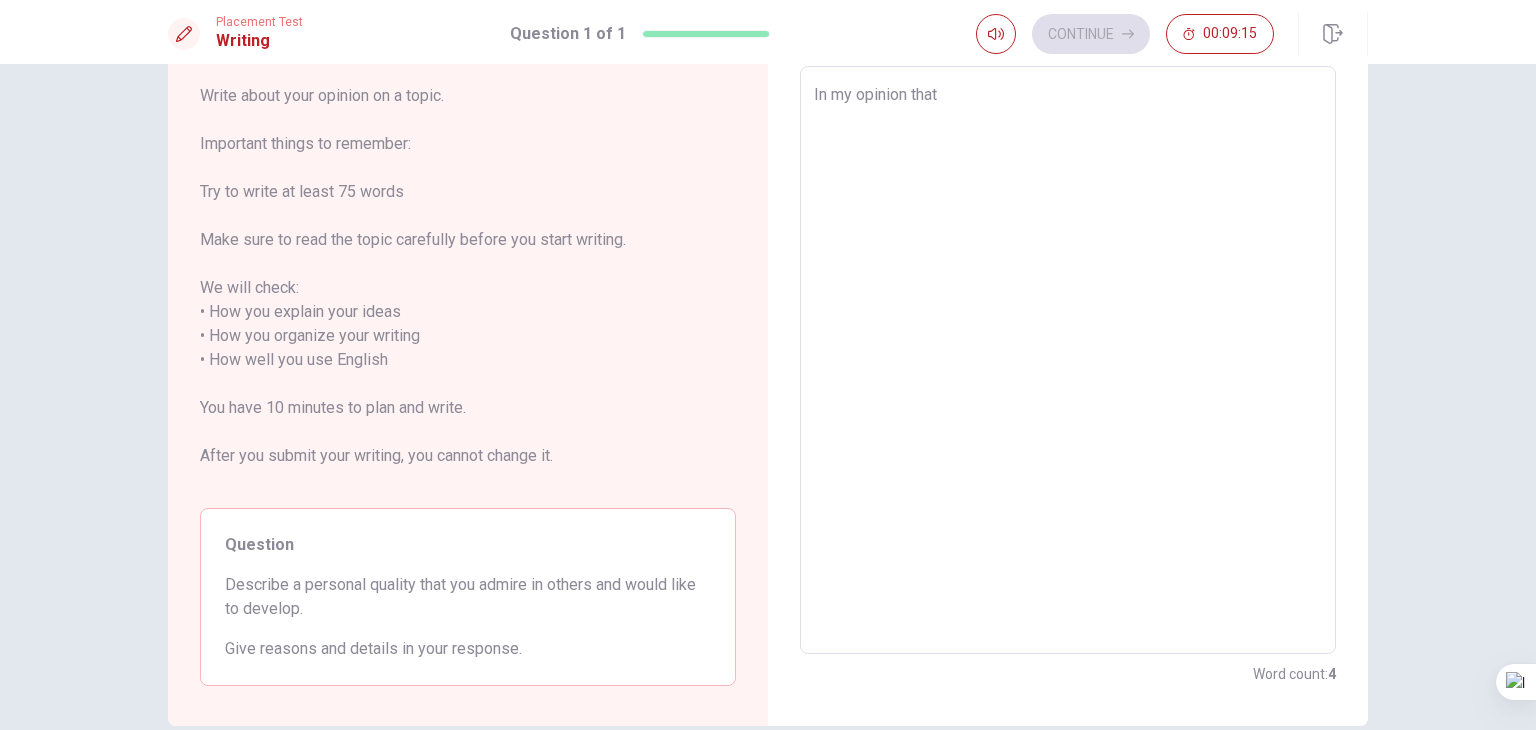 type on "x" 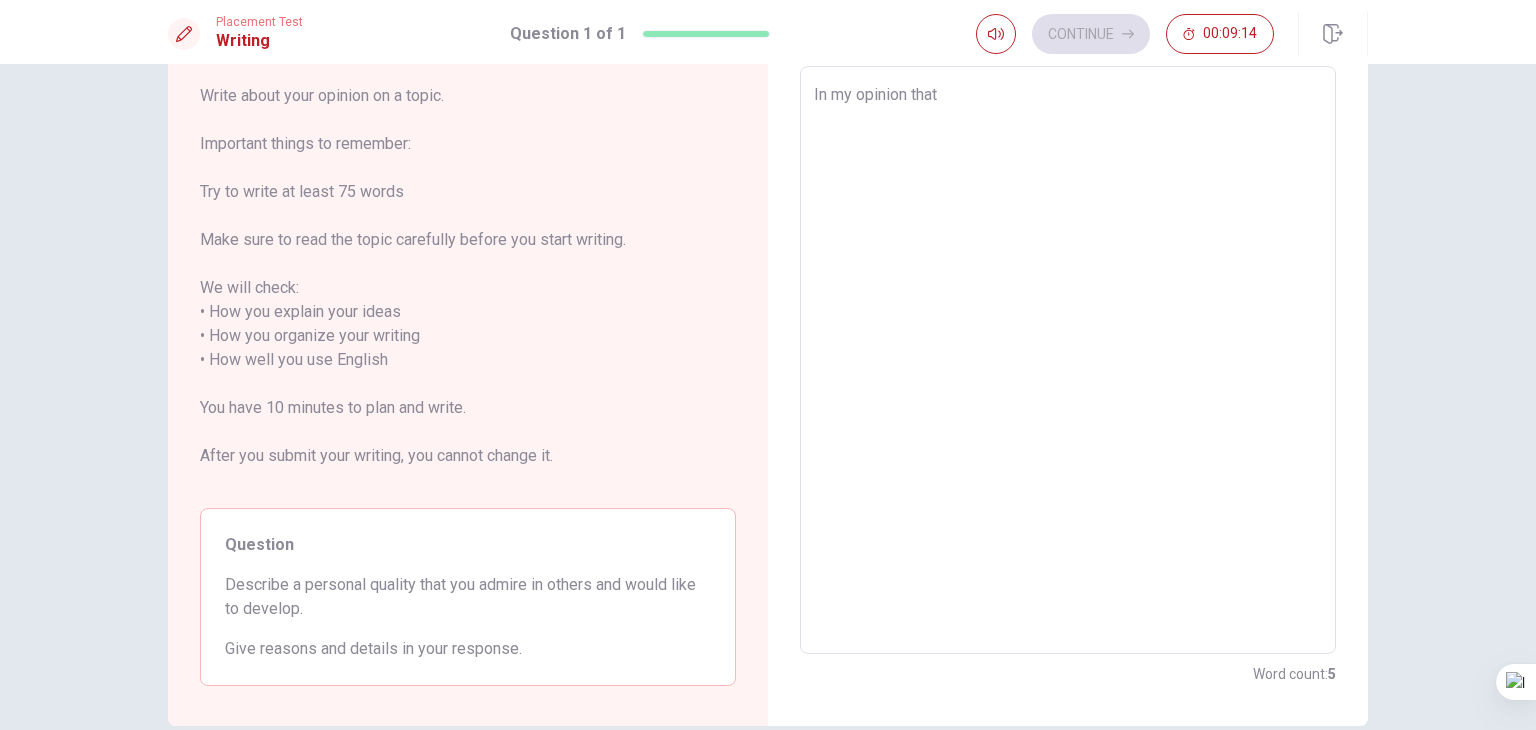 type on "In my opinion that one of most important personality qualificati" 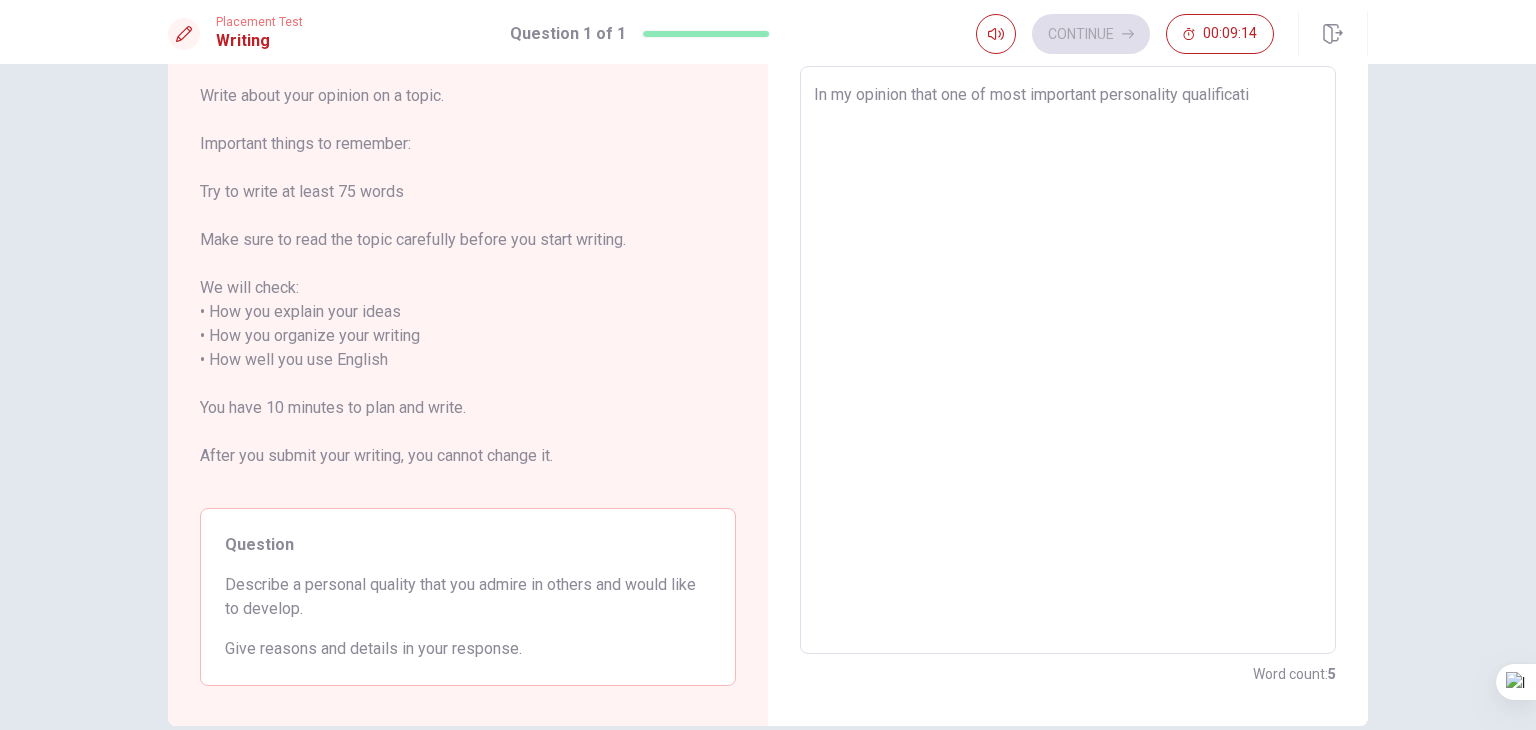 type on "x" 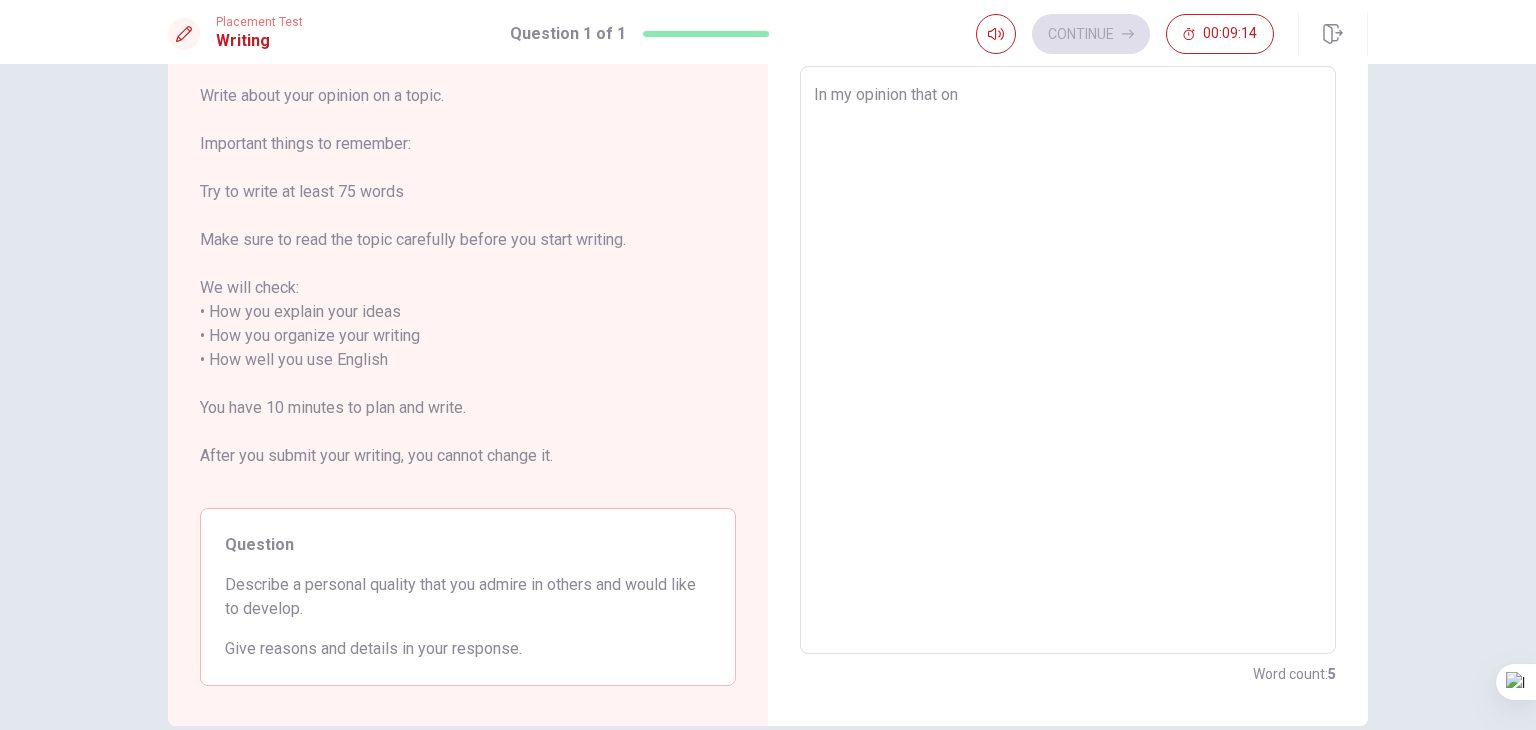 type on "x" 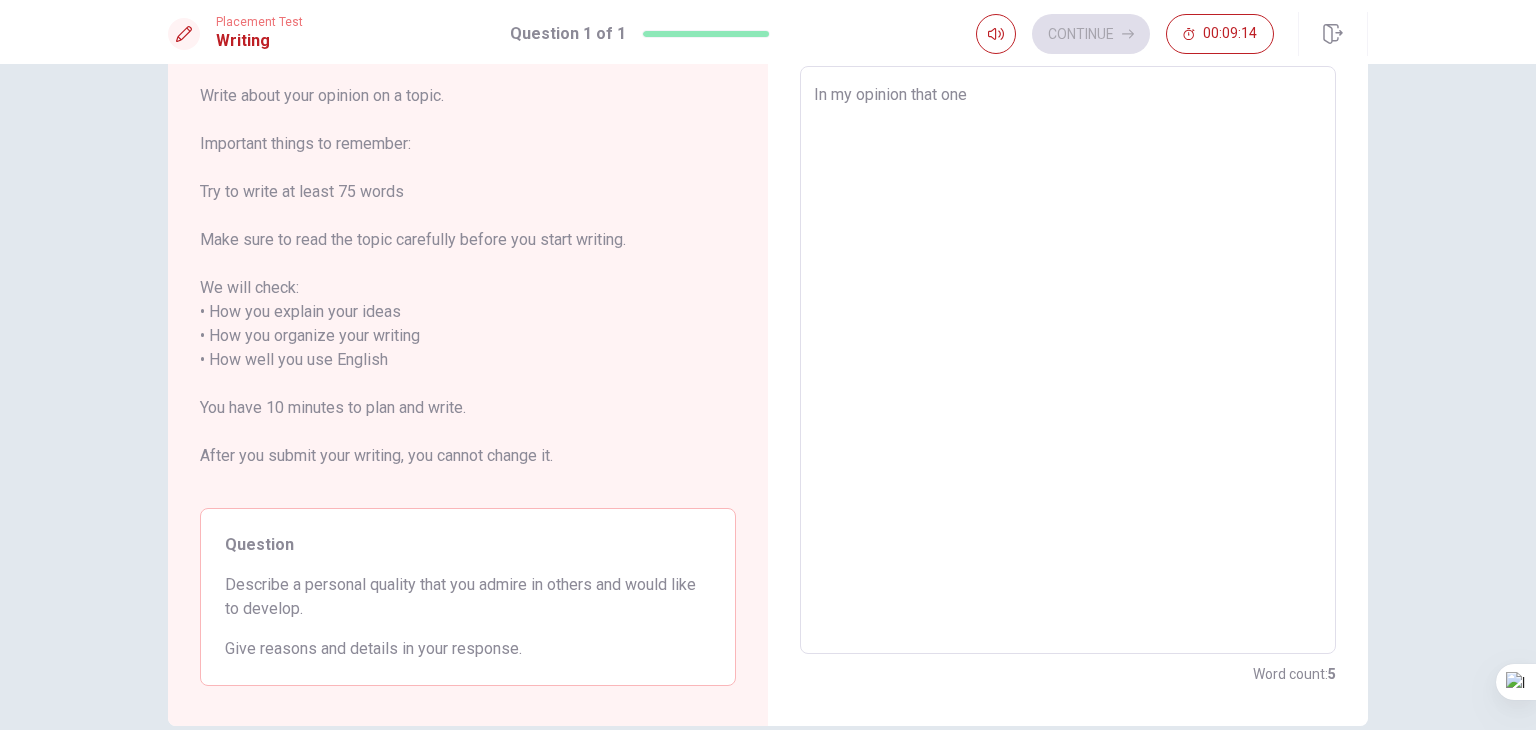type on "In my opinion that one" 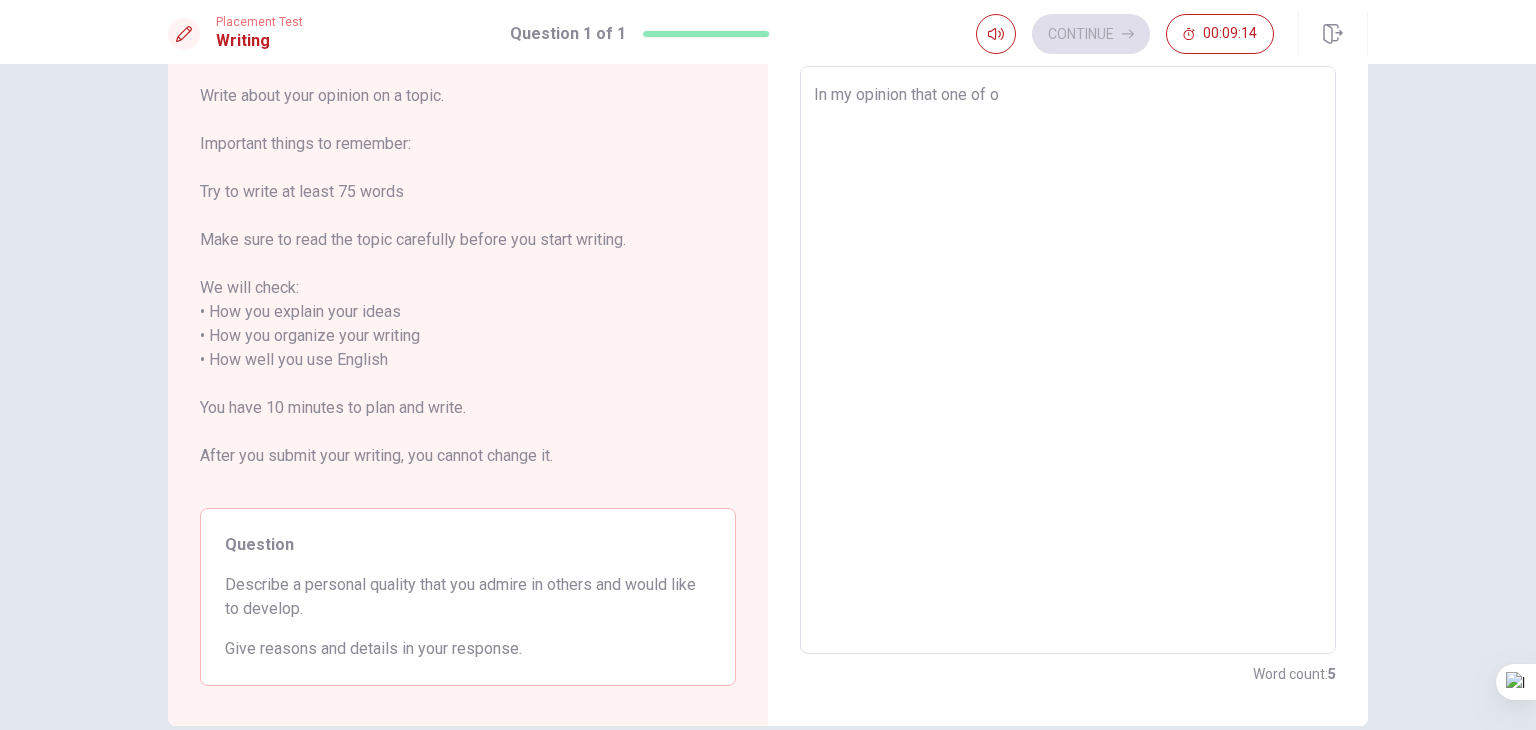 type on "x" 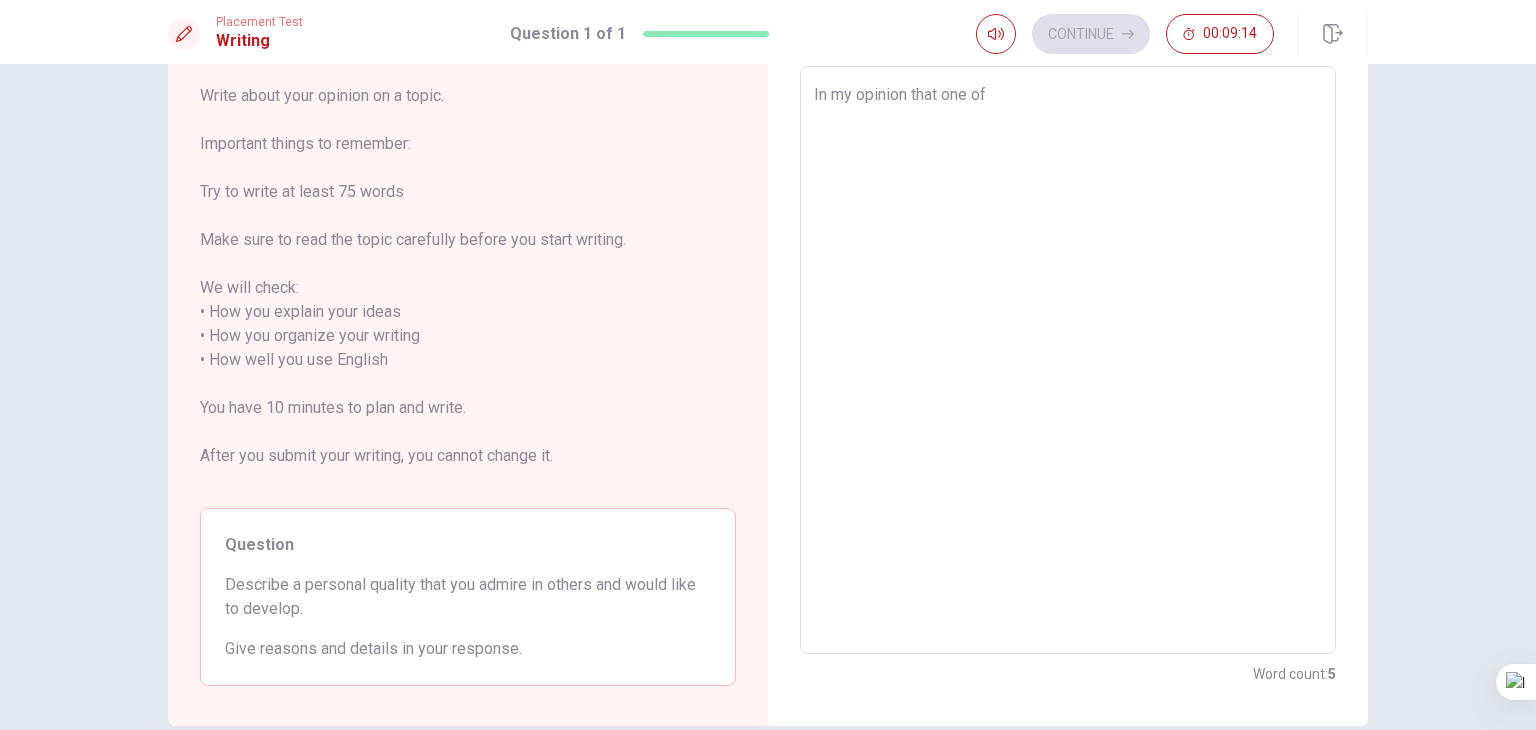 type on "x" 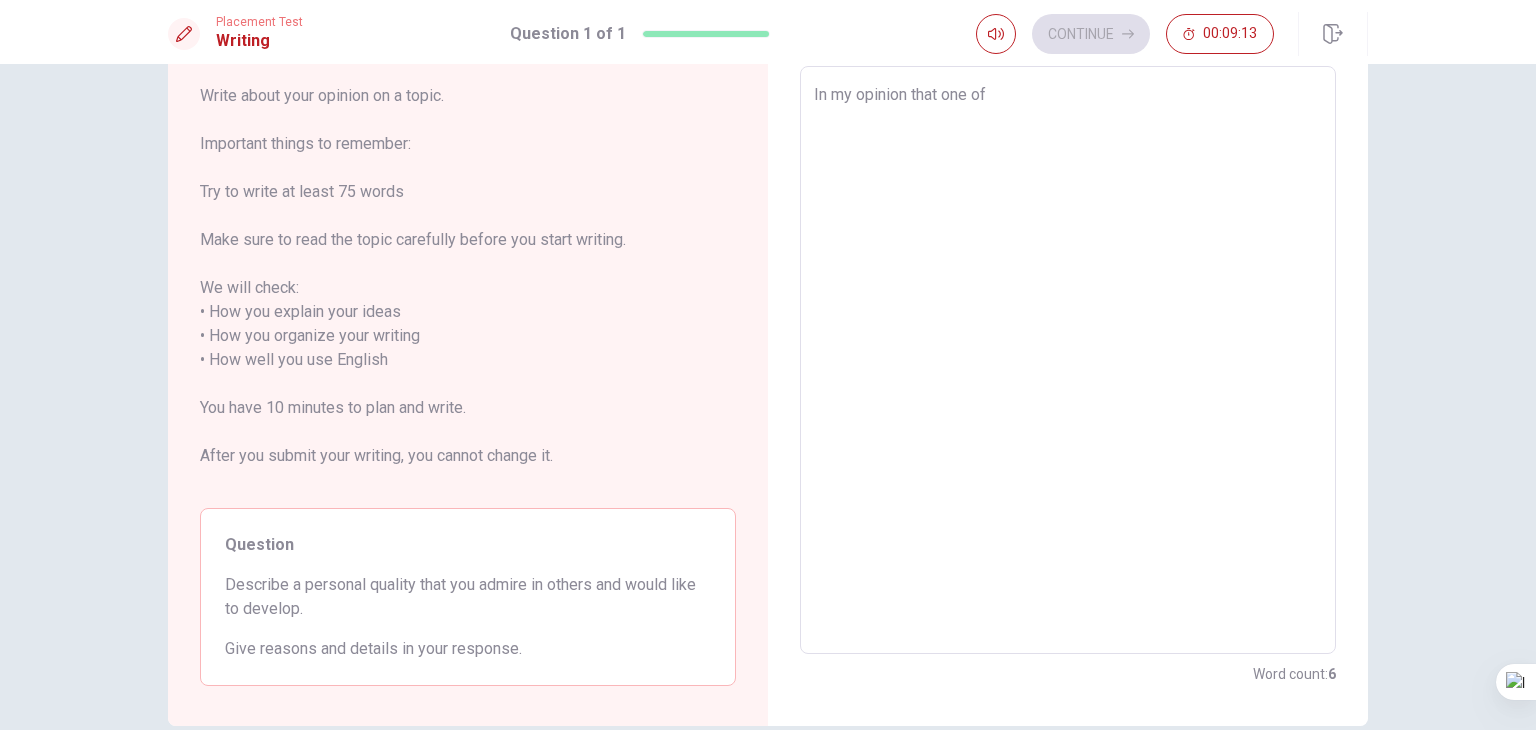 type on "In my opinion that one of" 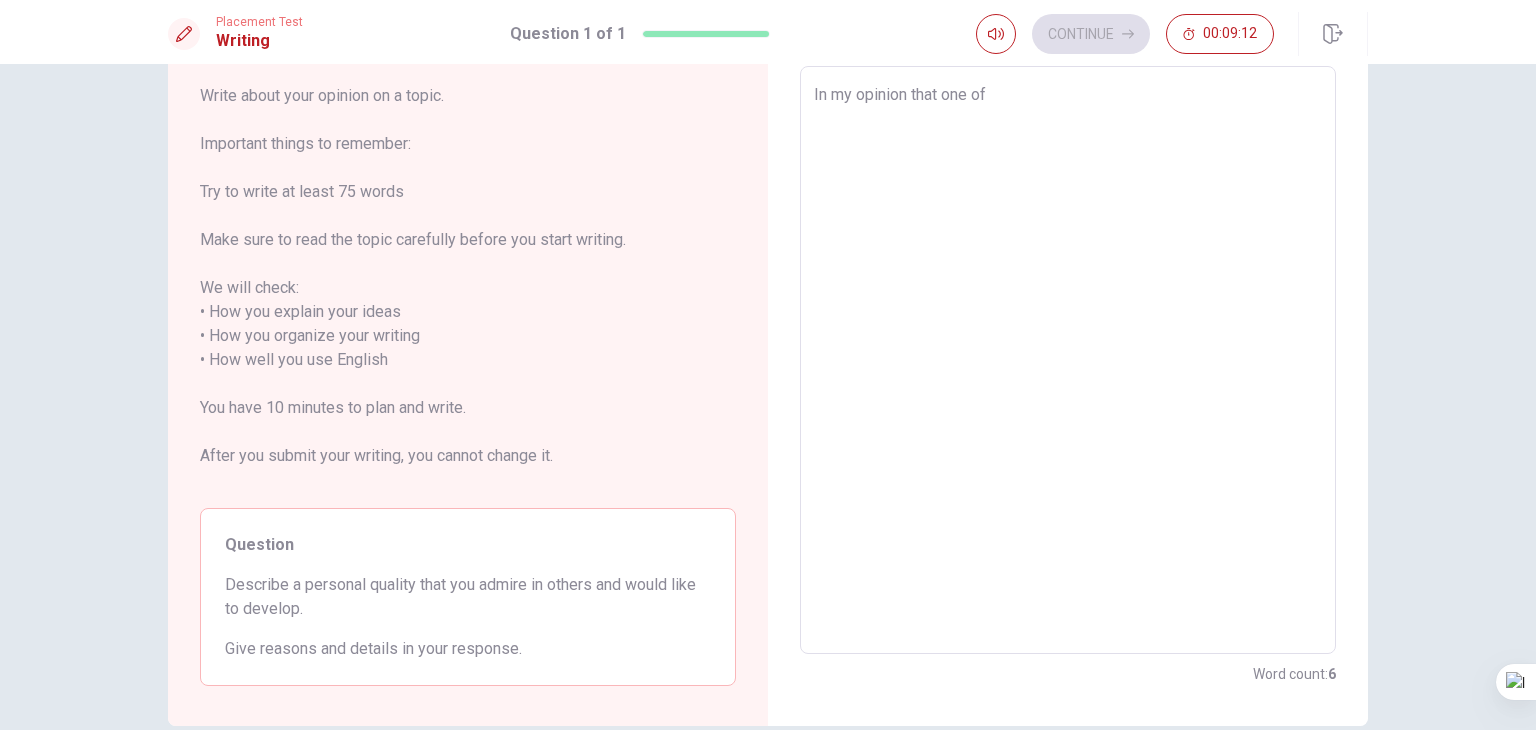 type on "x" 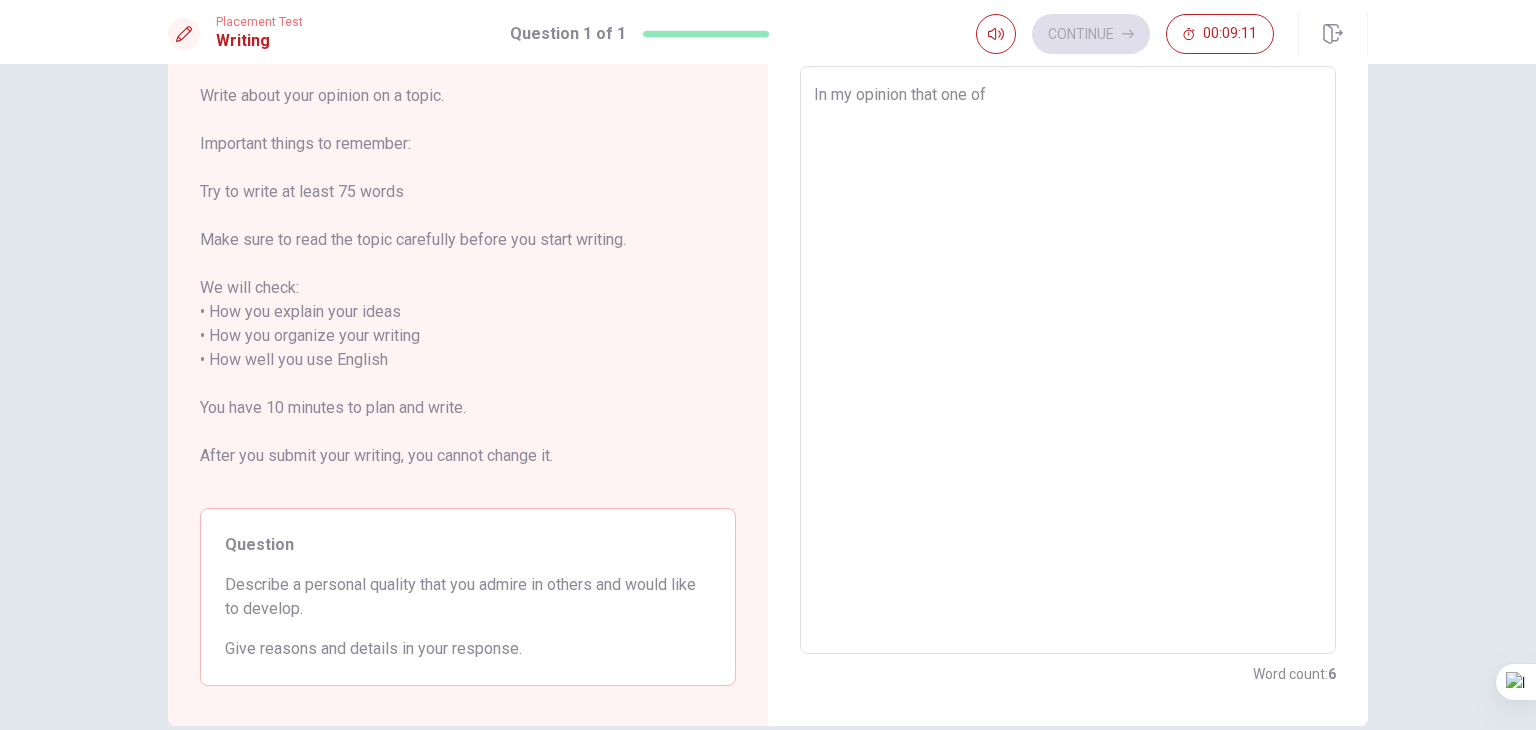 type on "In my opinion that one of m" 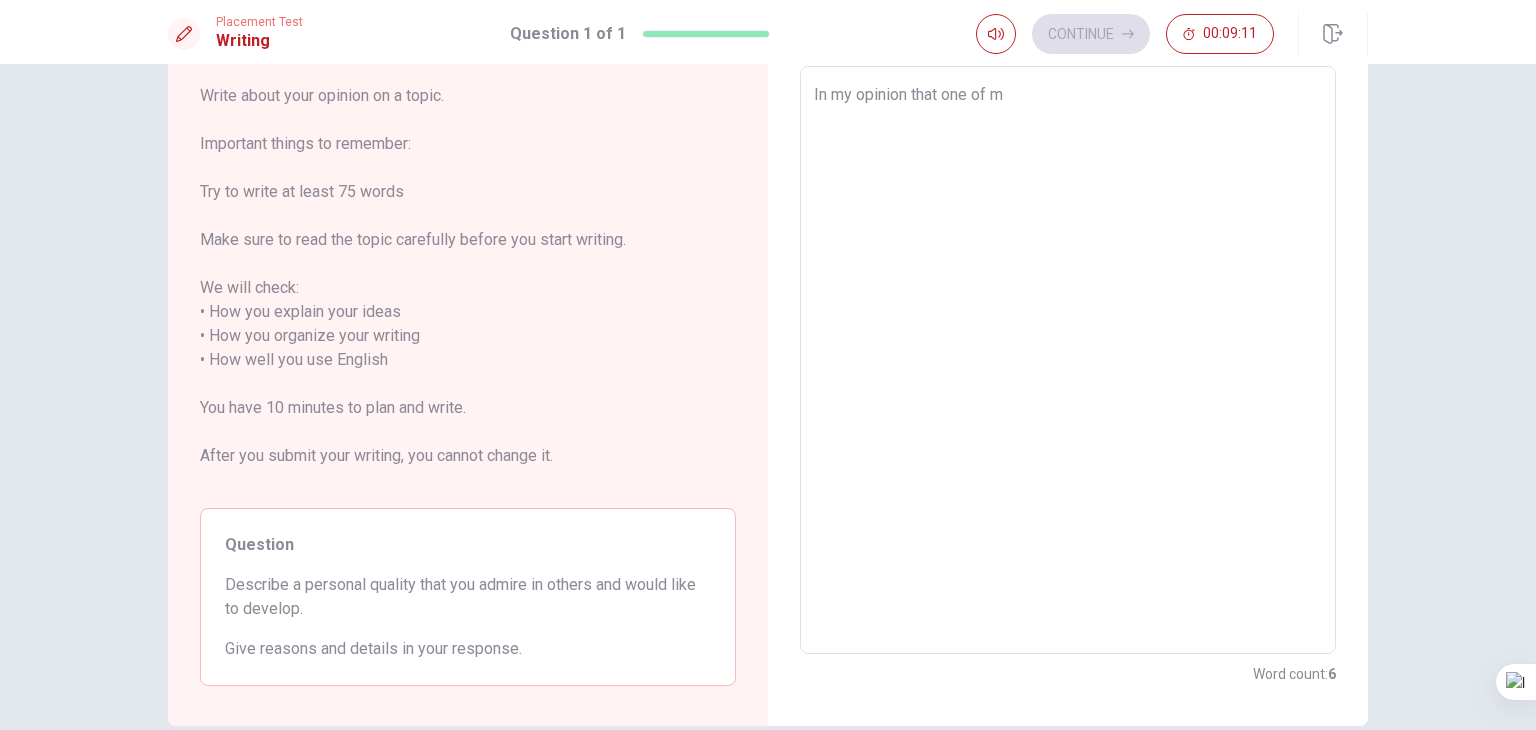 type on "x" 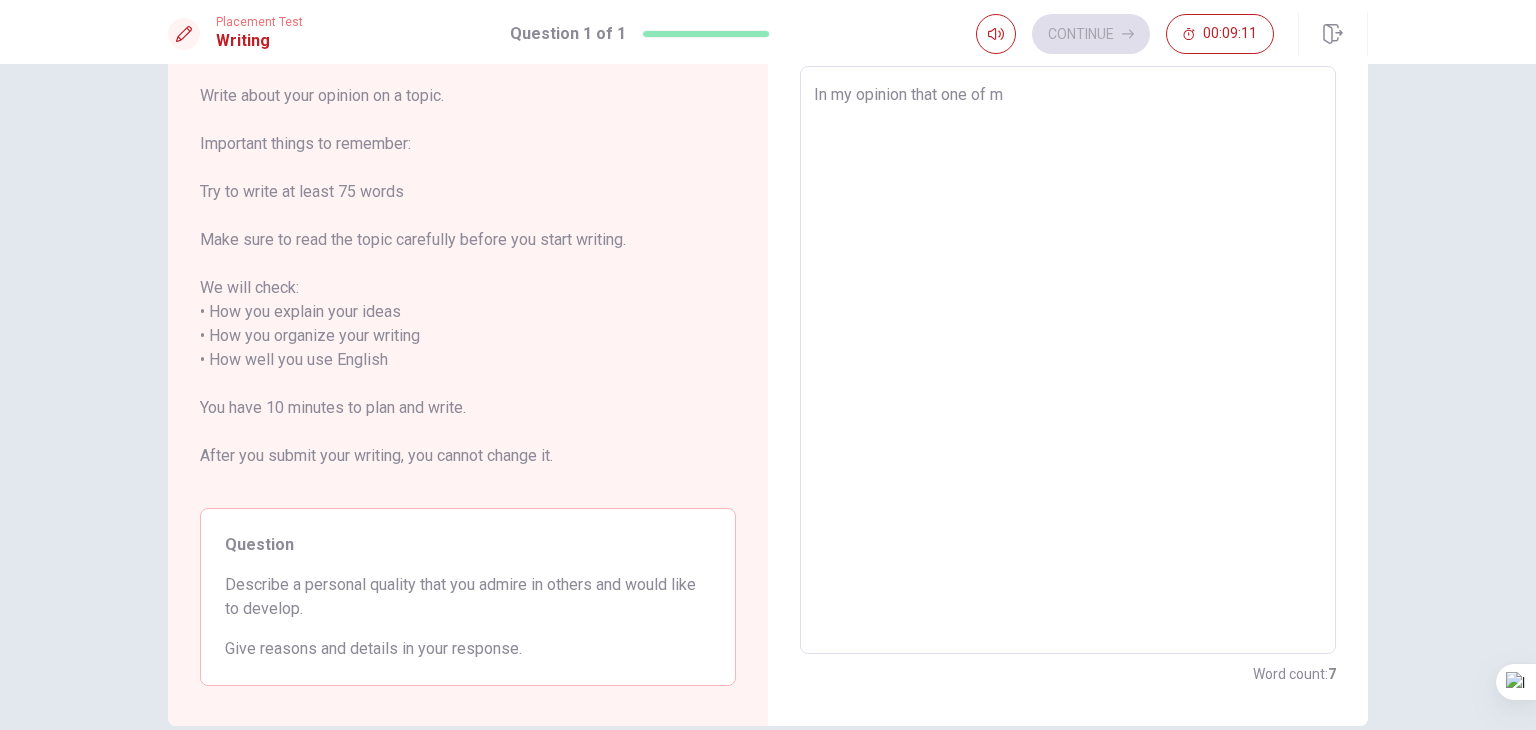 type on "In my opinion that one of mo" 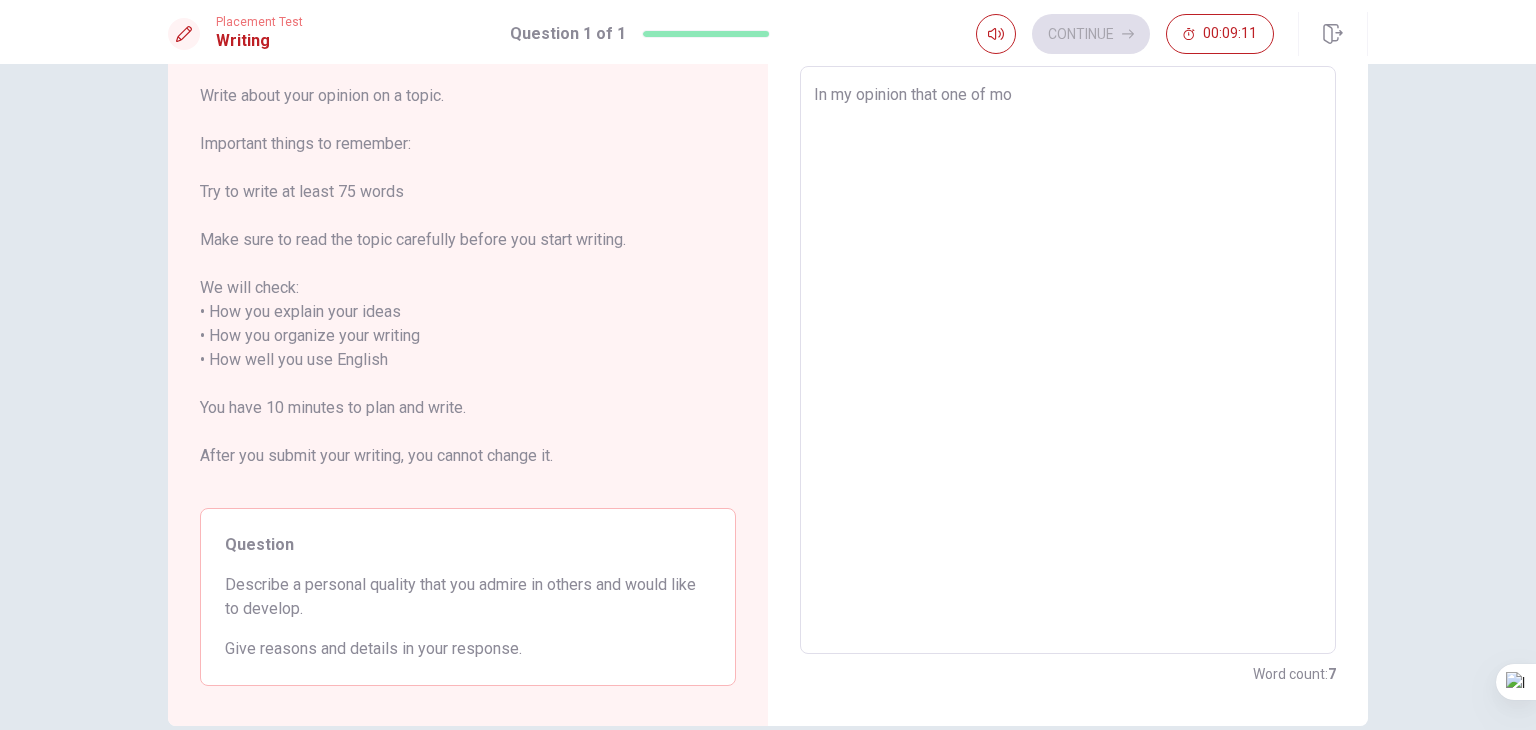 type on "x" 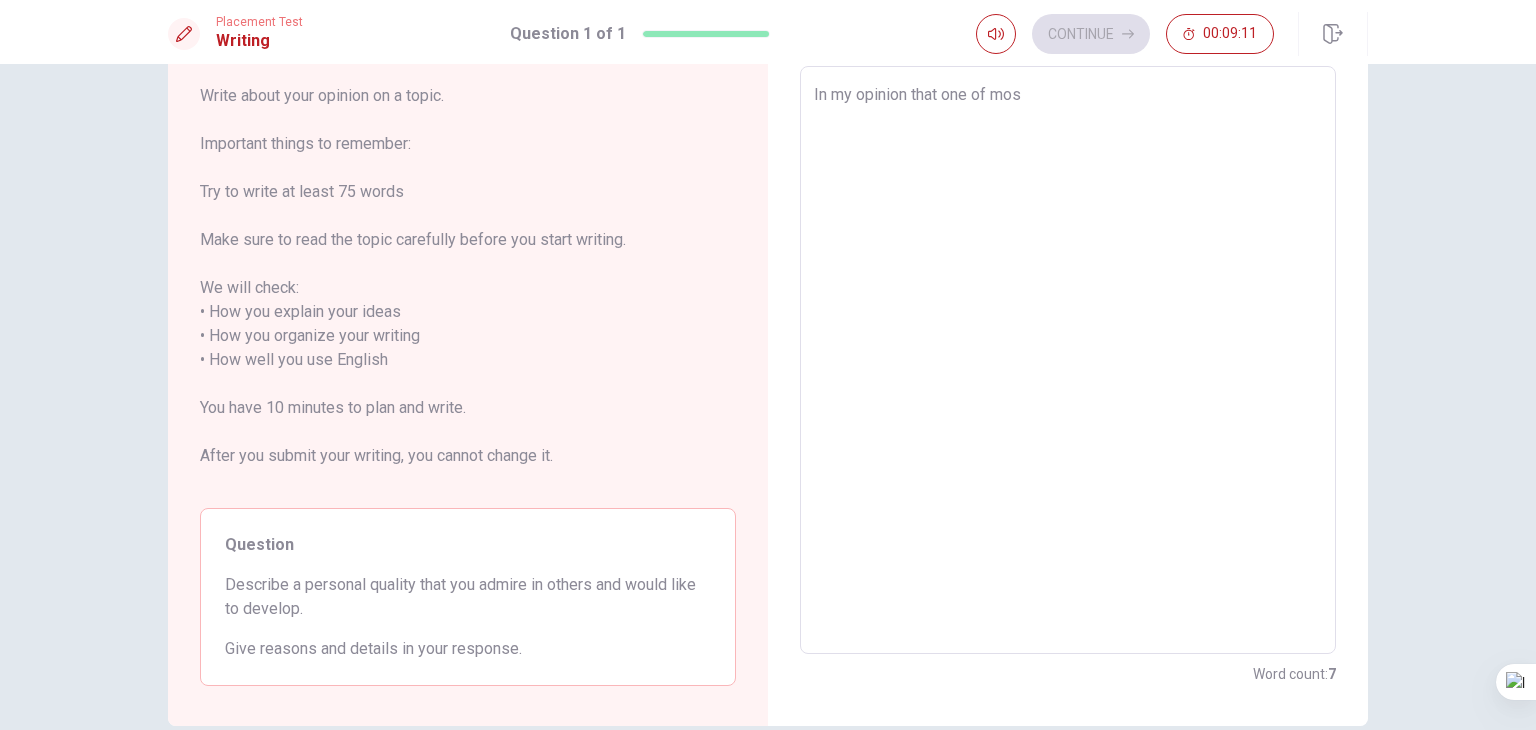 type on "x" 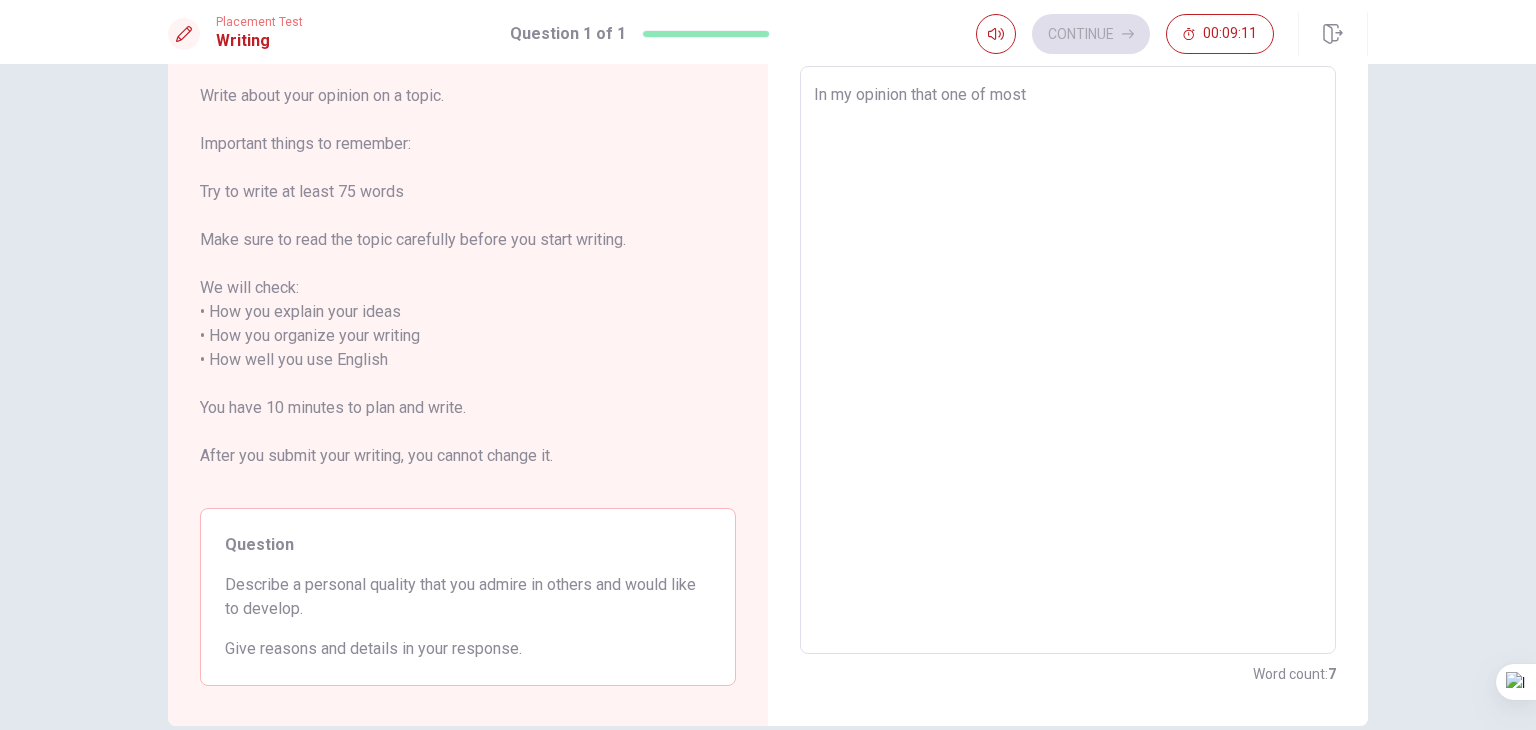 type on "x" 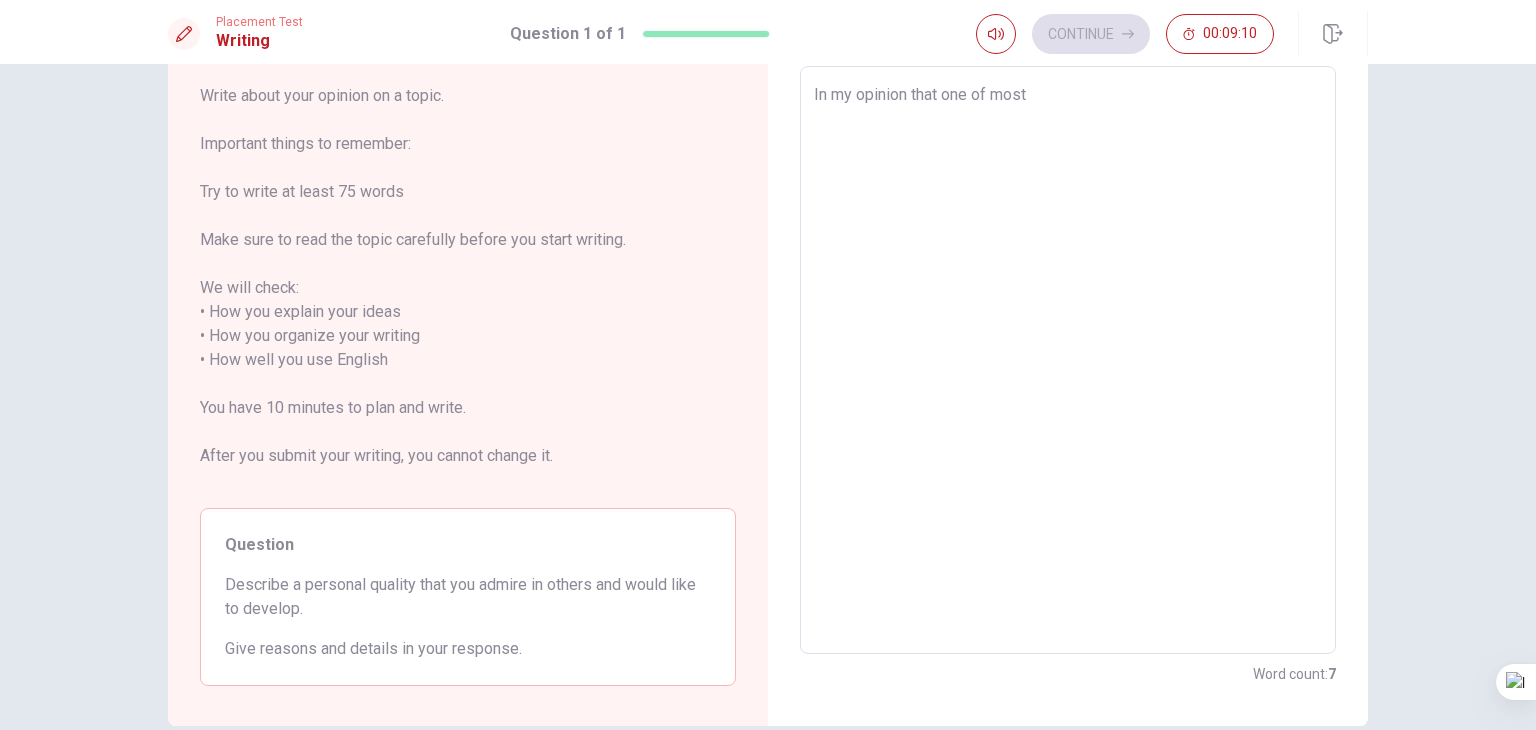 type on "In my opinion that one of most" 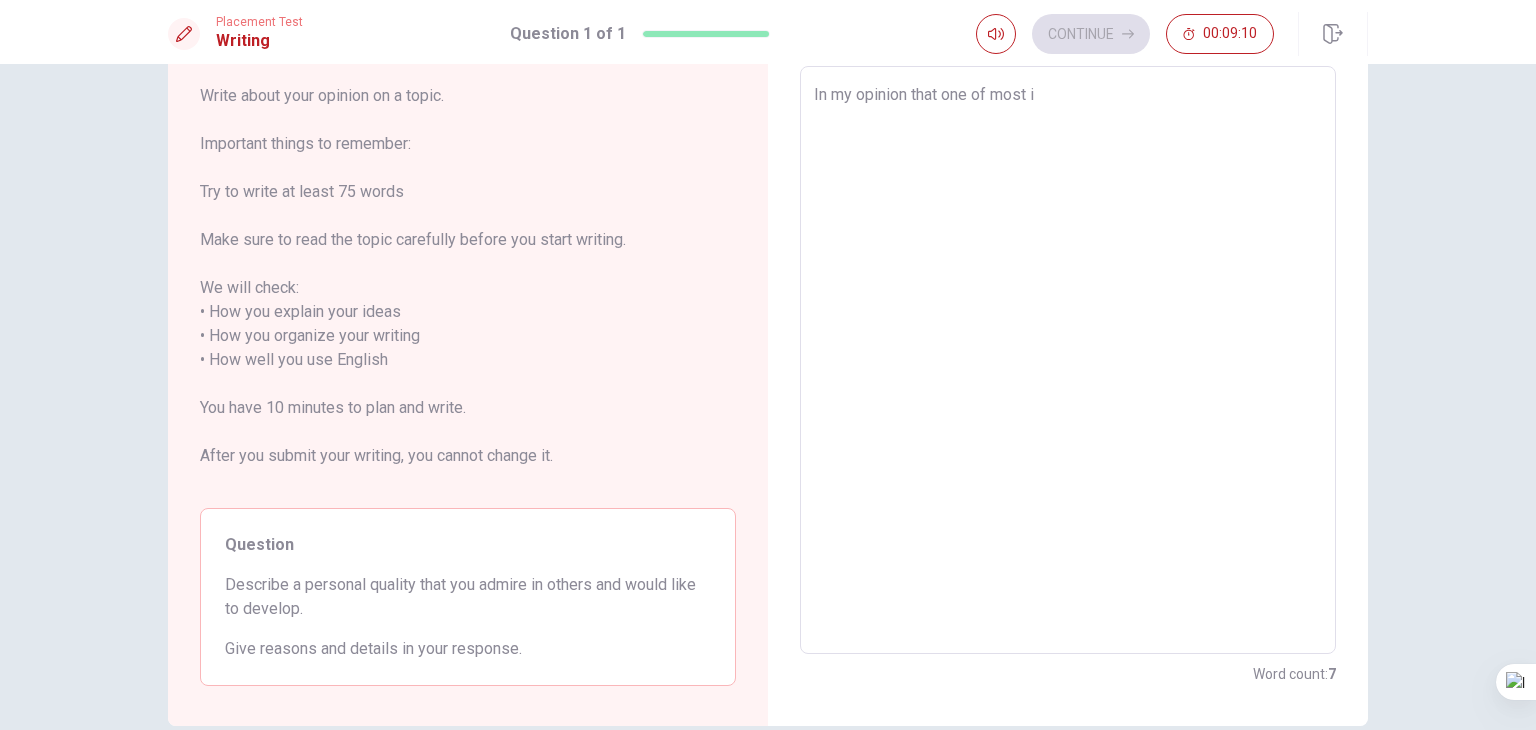 type on "x" 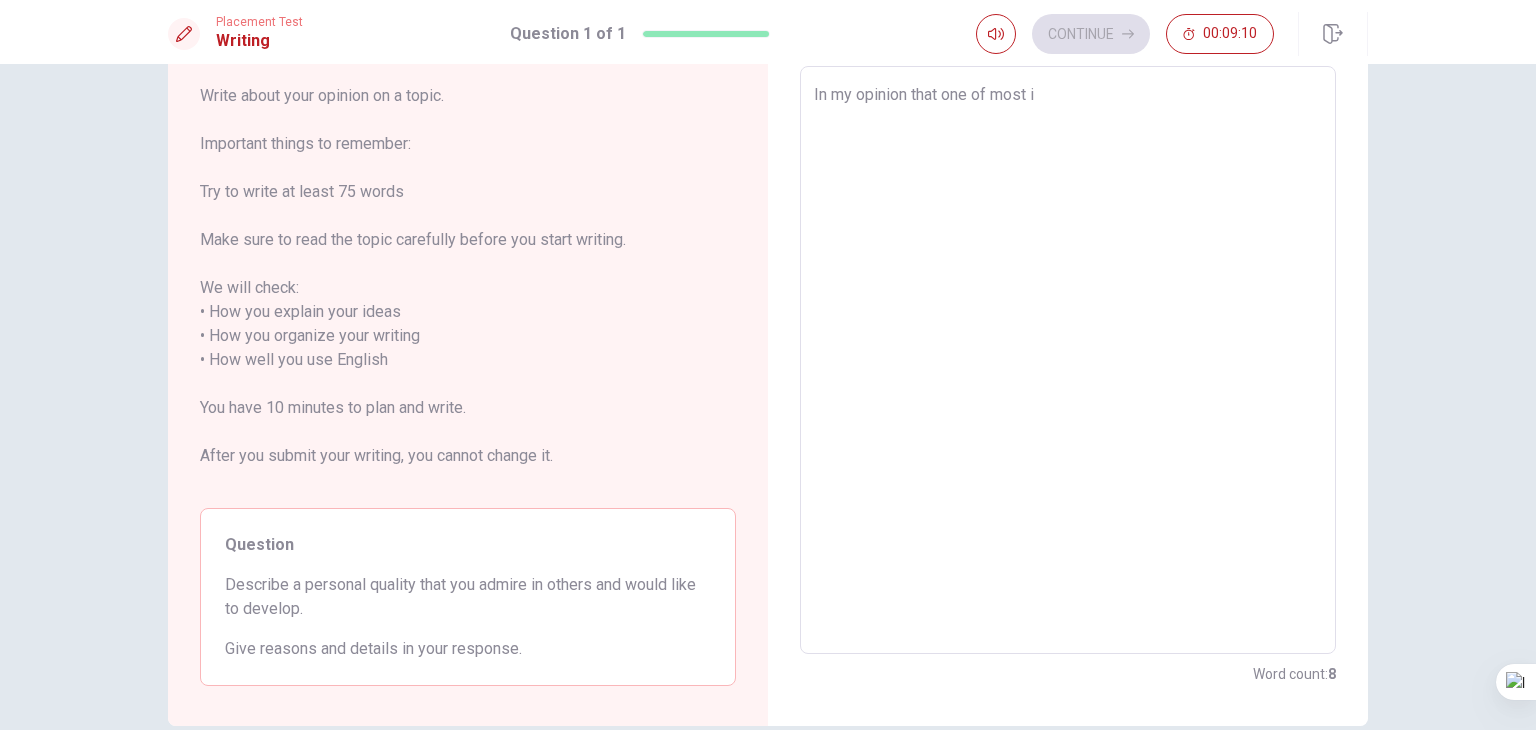 type on "In my opinion that one of most im" 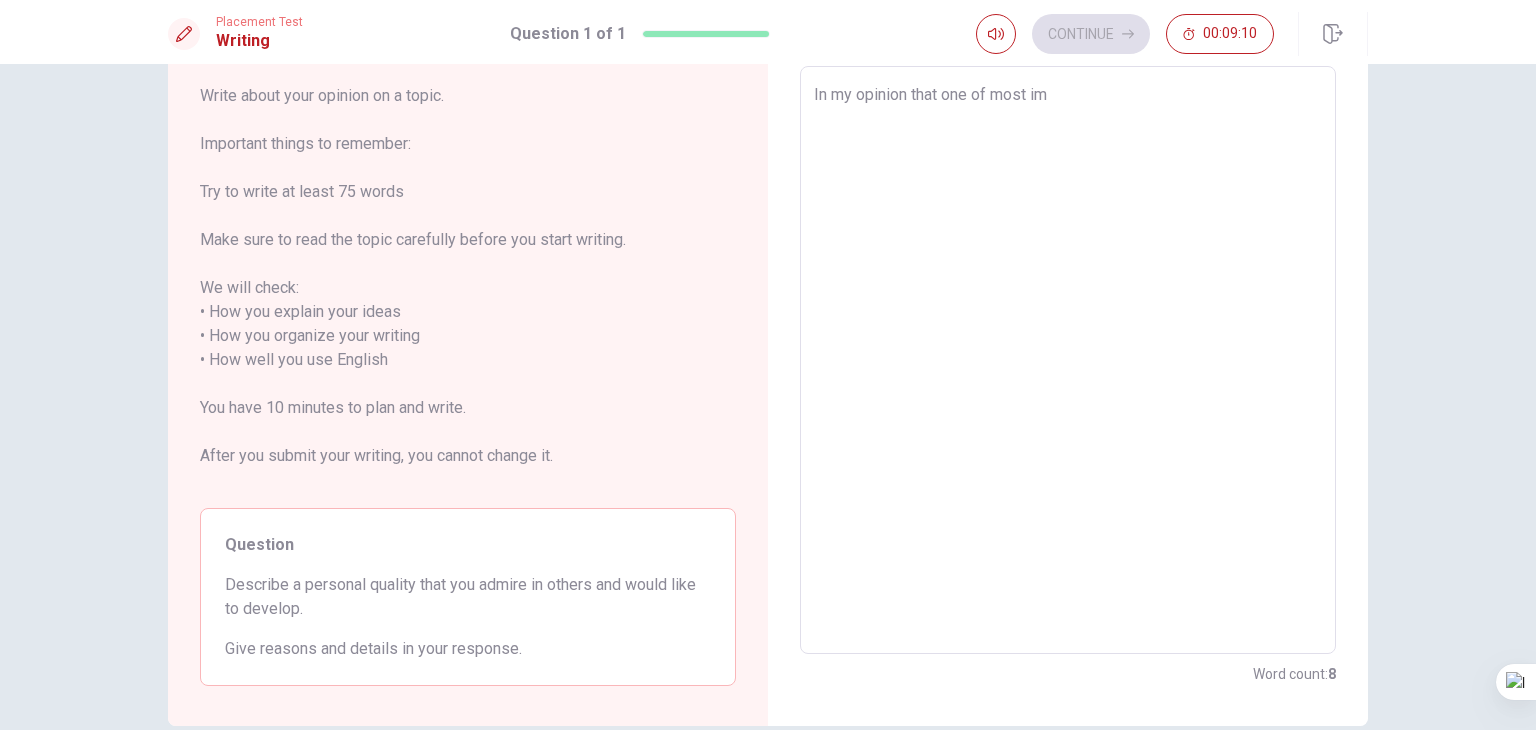 type on "x" 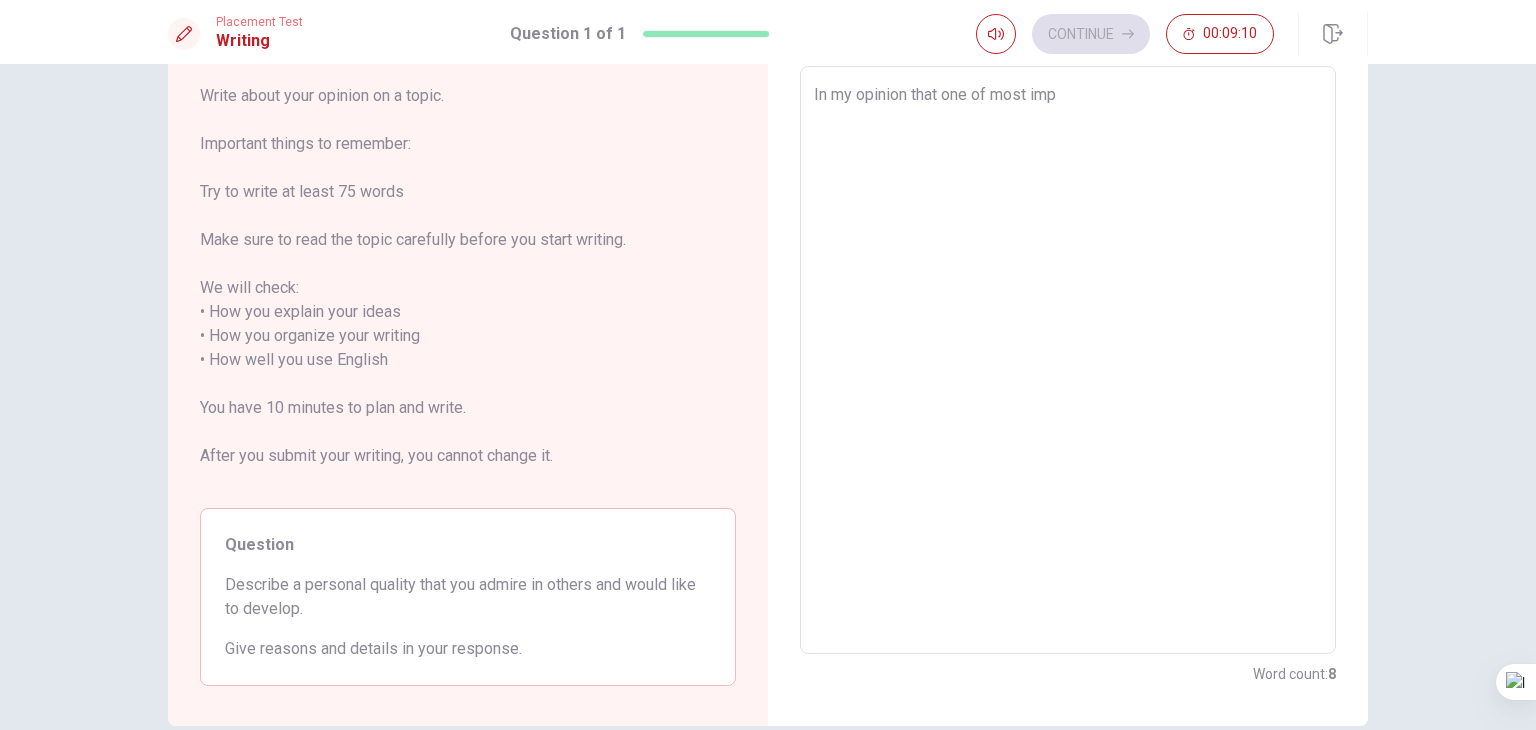 type on "x" 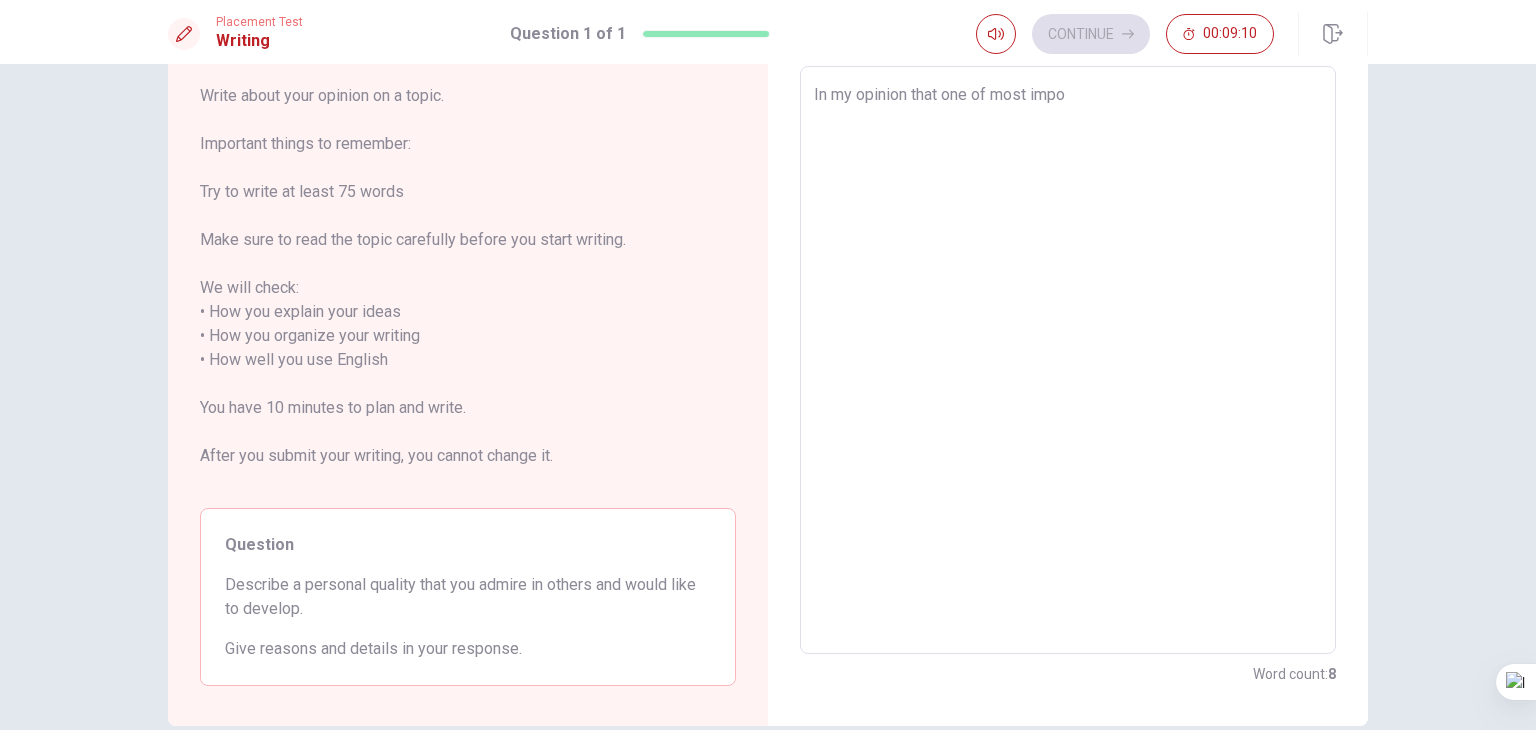 type on "x" 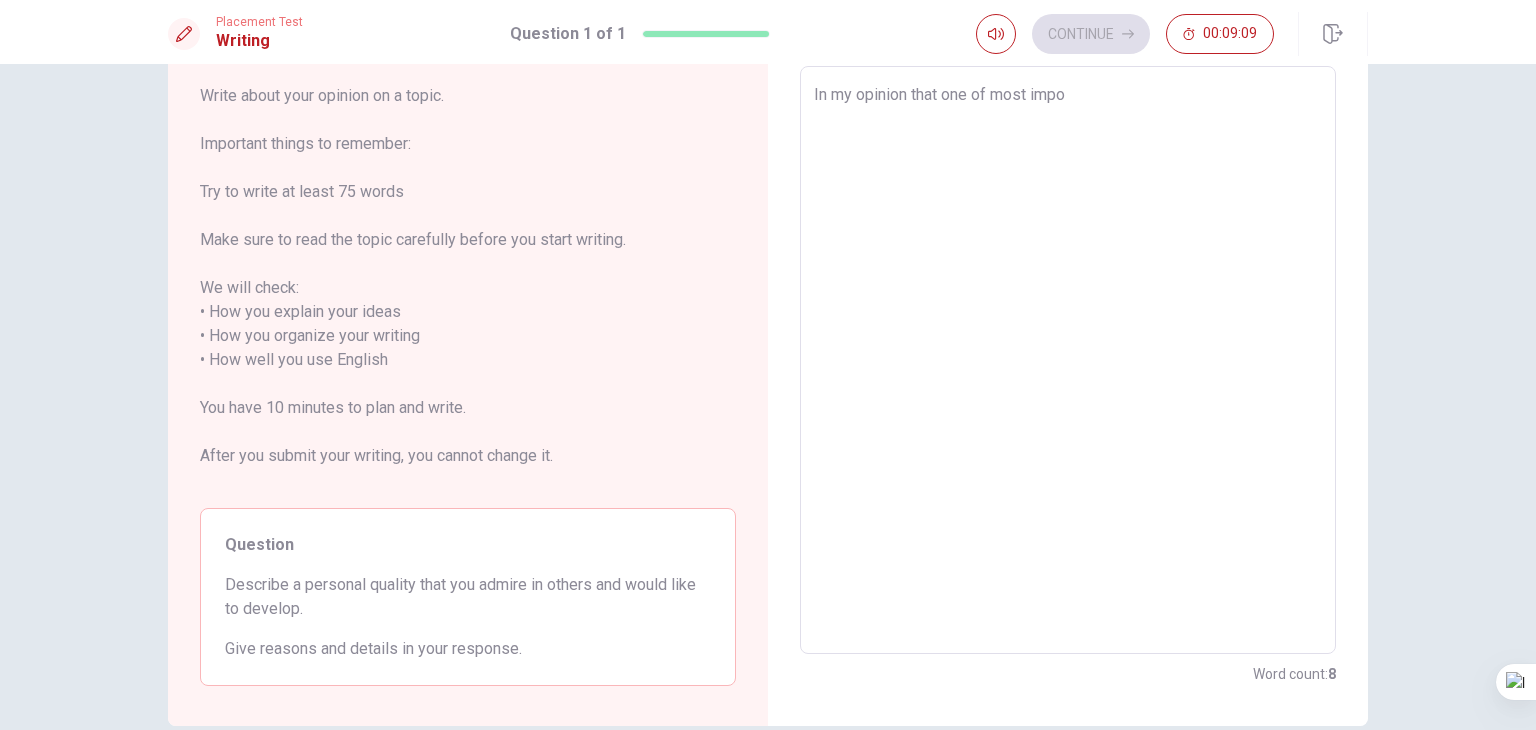 type on "In my opinion that one of most impor" 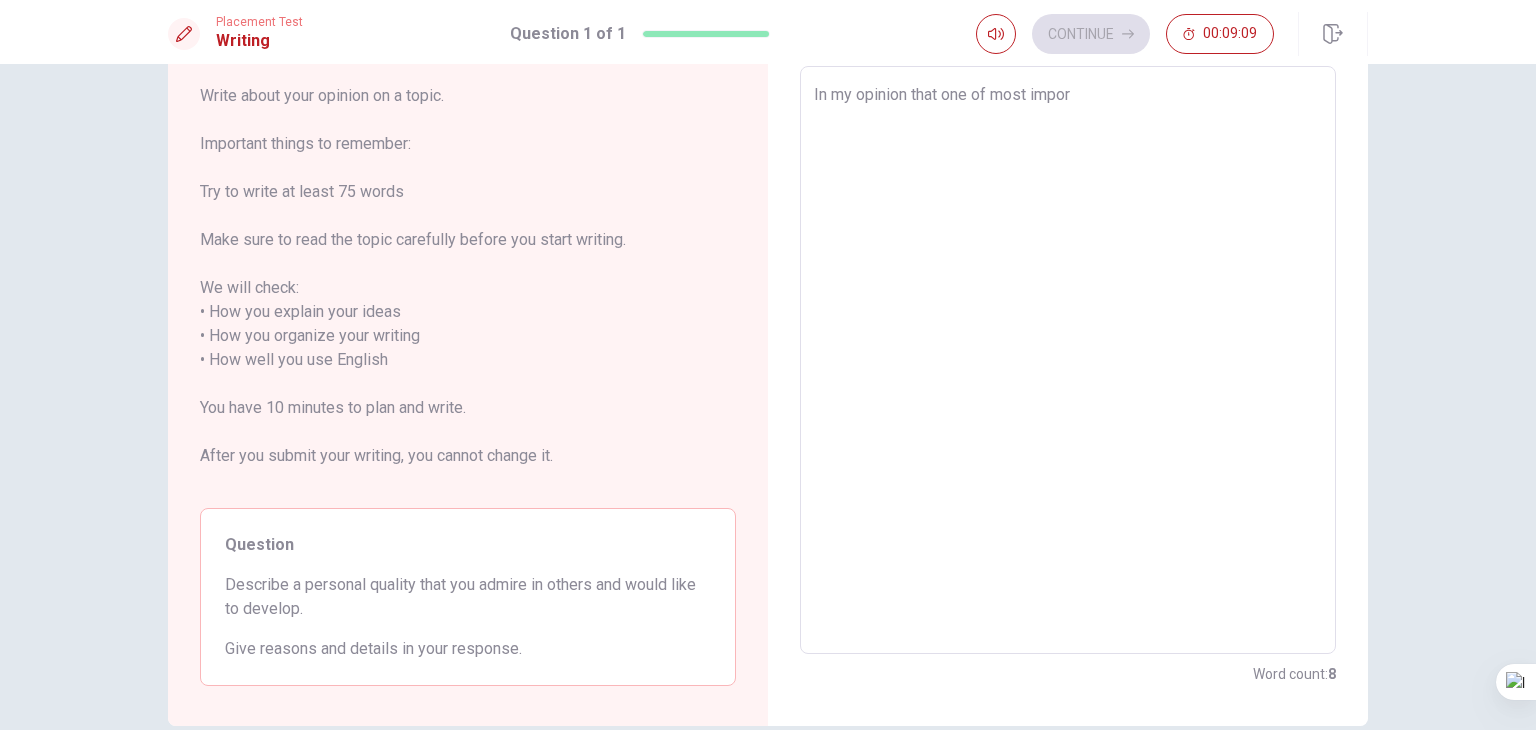 type on "In my opinion that one of most import" 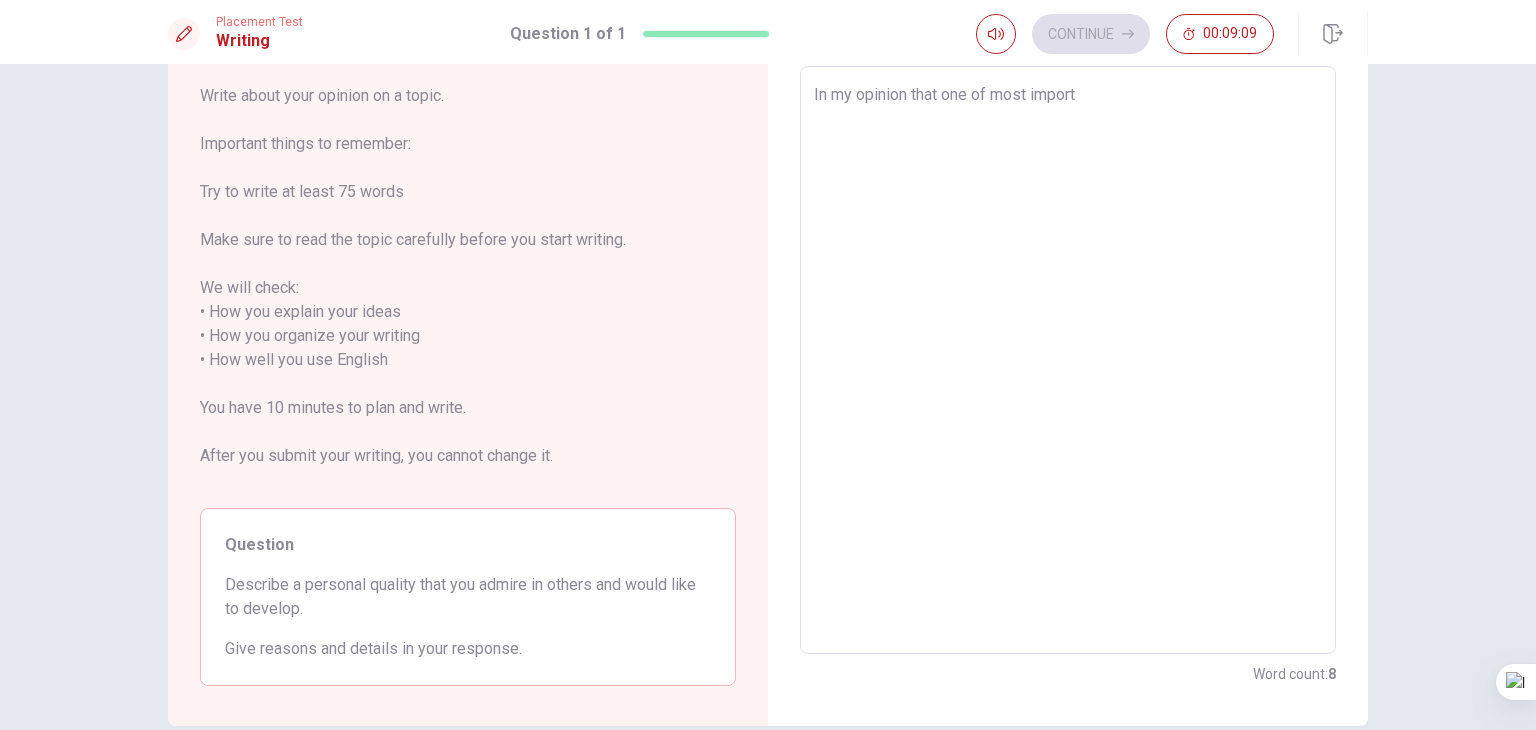 type on "In my opinion that one of most importa" 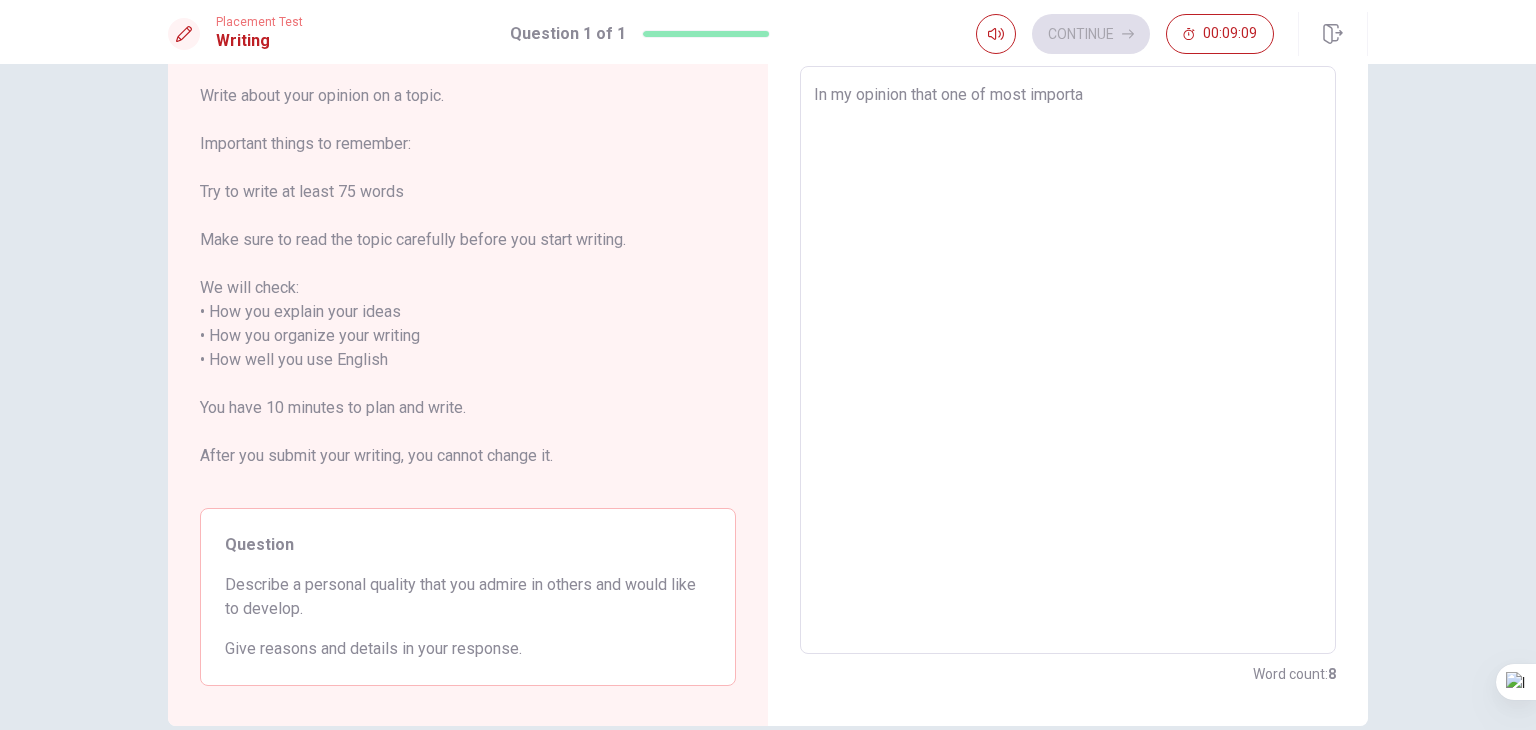 type on "x" 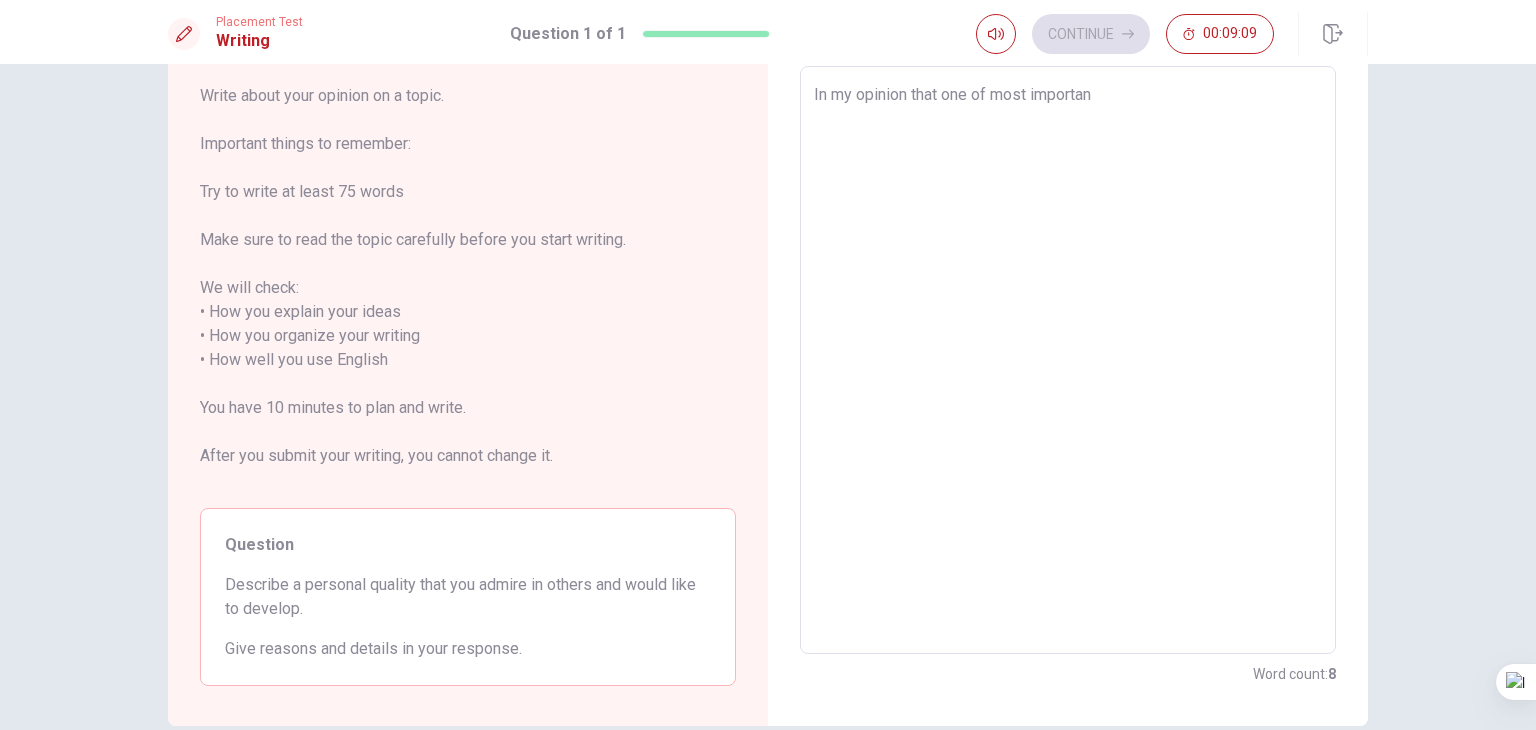 type on "In my opinion that one of most important" 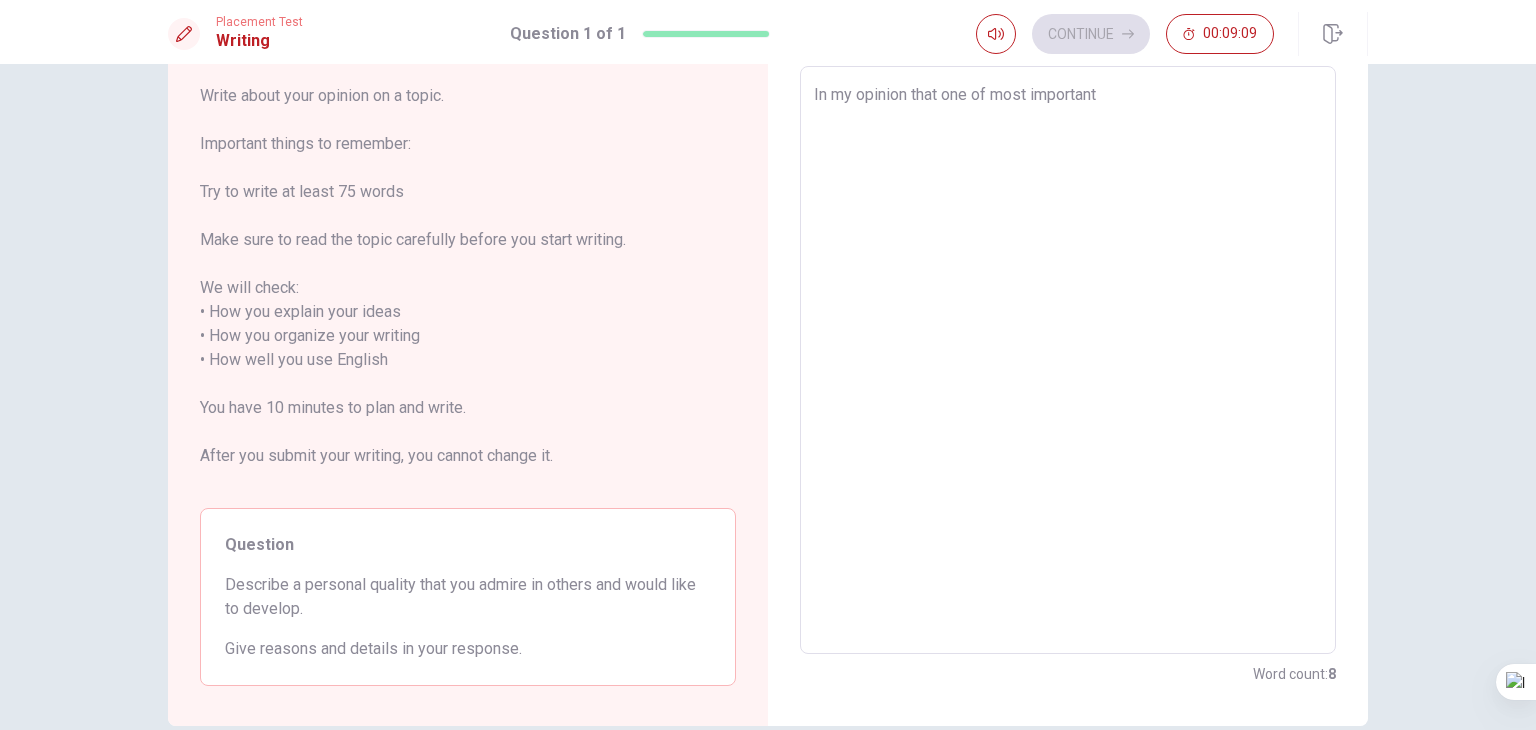 type on "In my opinion that one of most important" 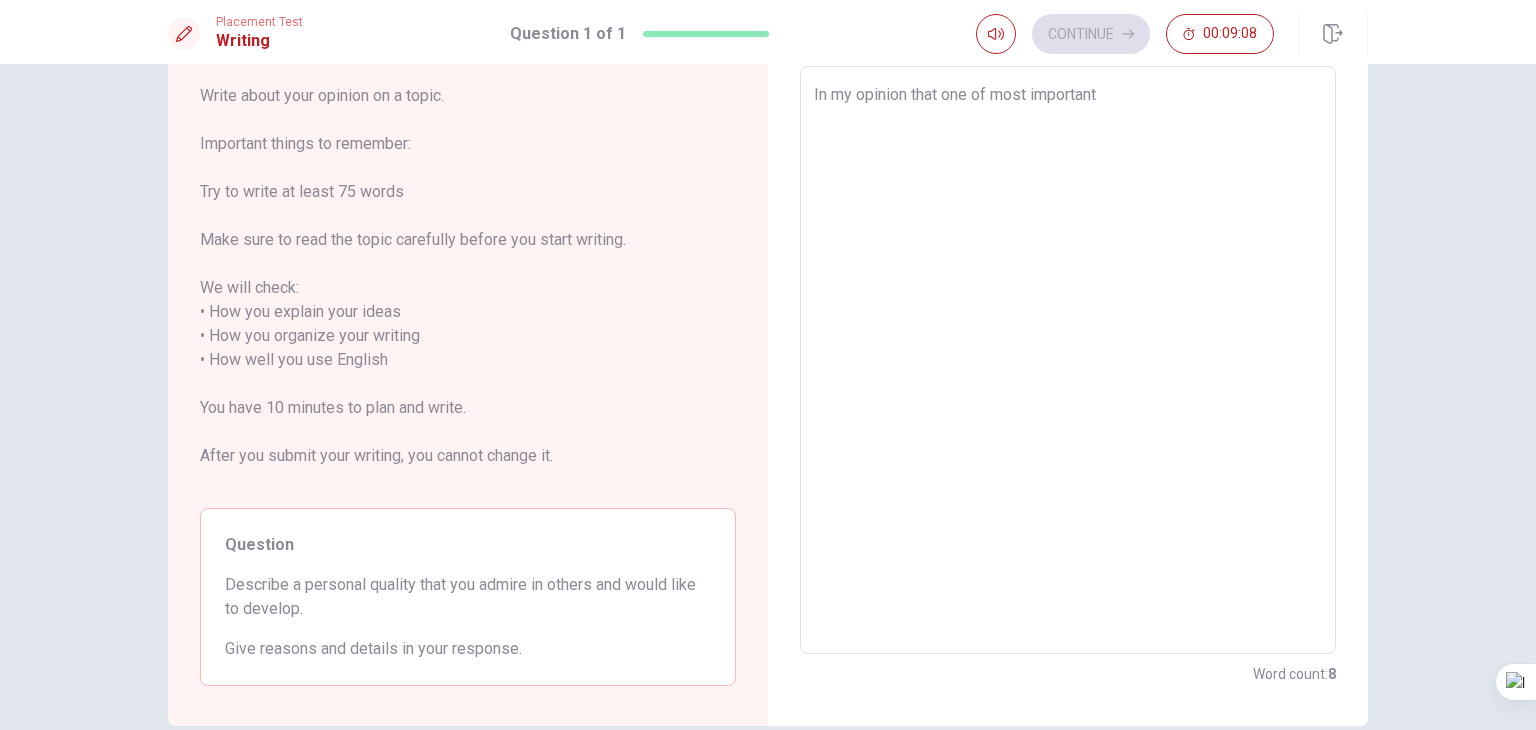 type on "x" 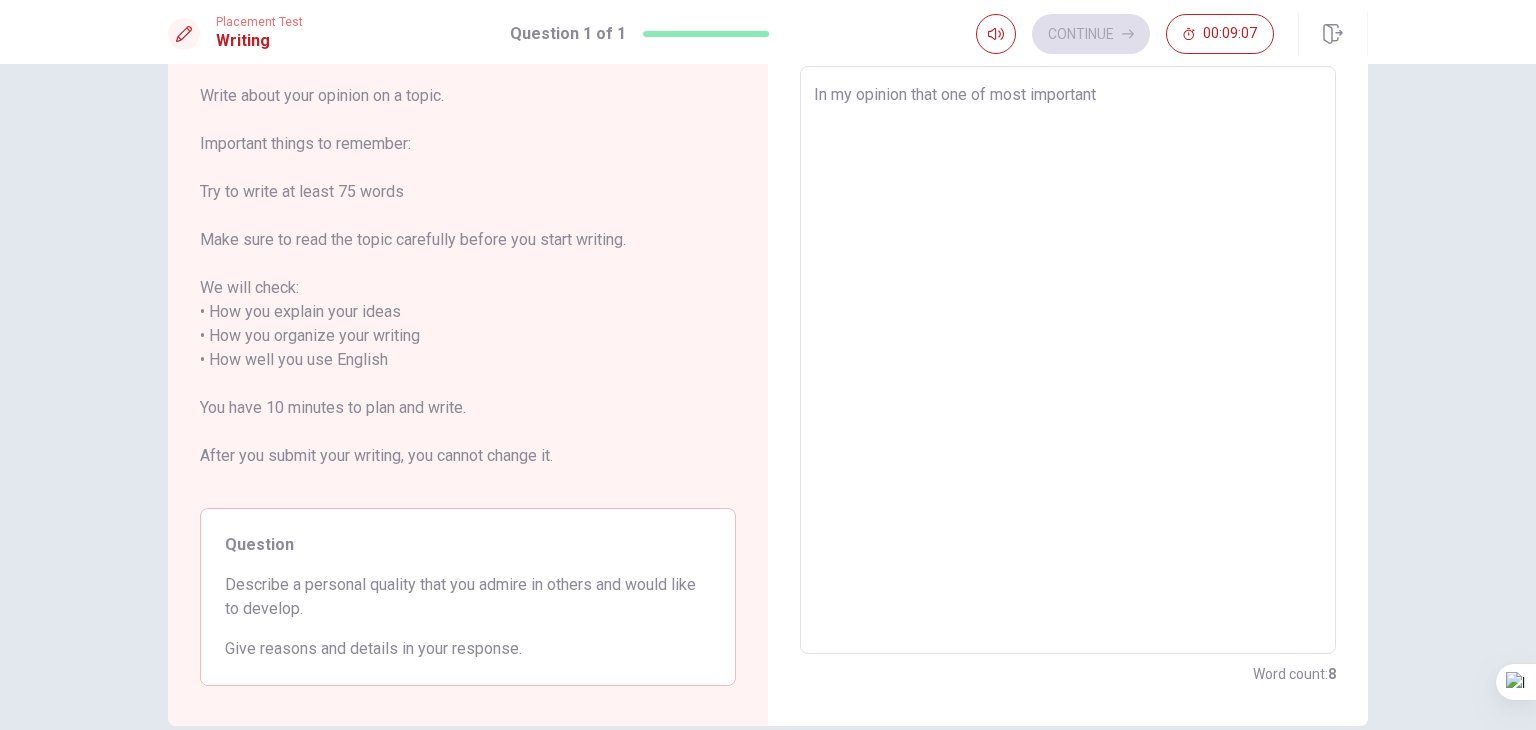 type on "In my opinion that one of most important p" 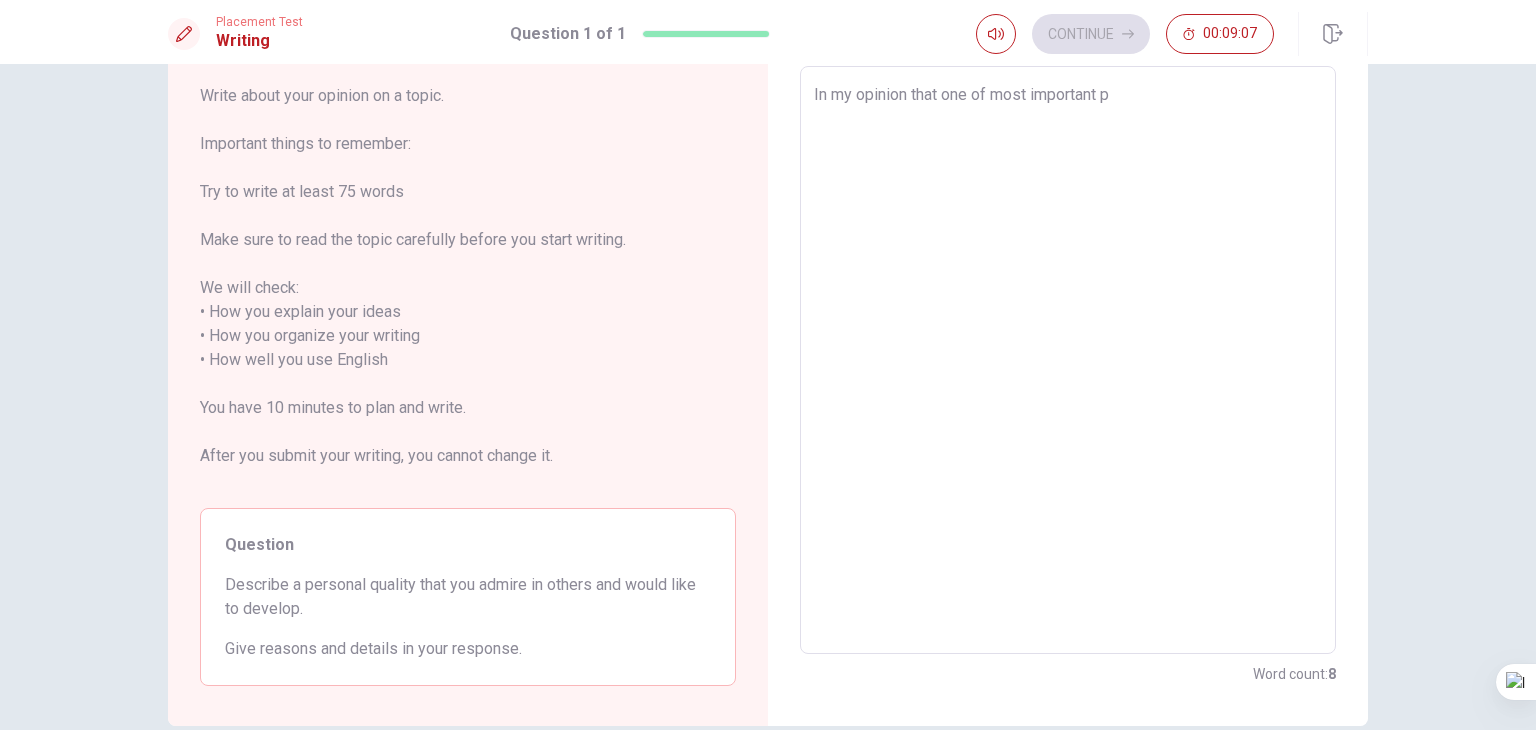 type on "x" 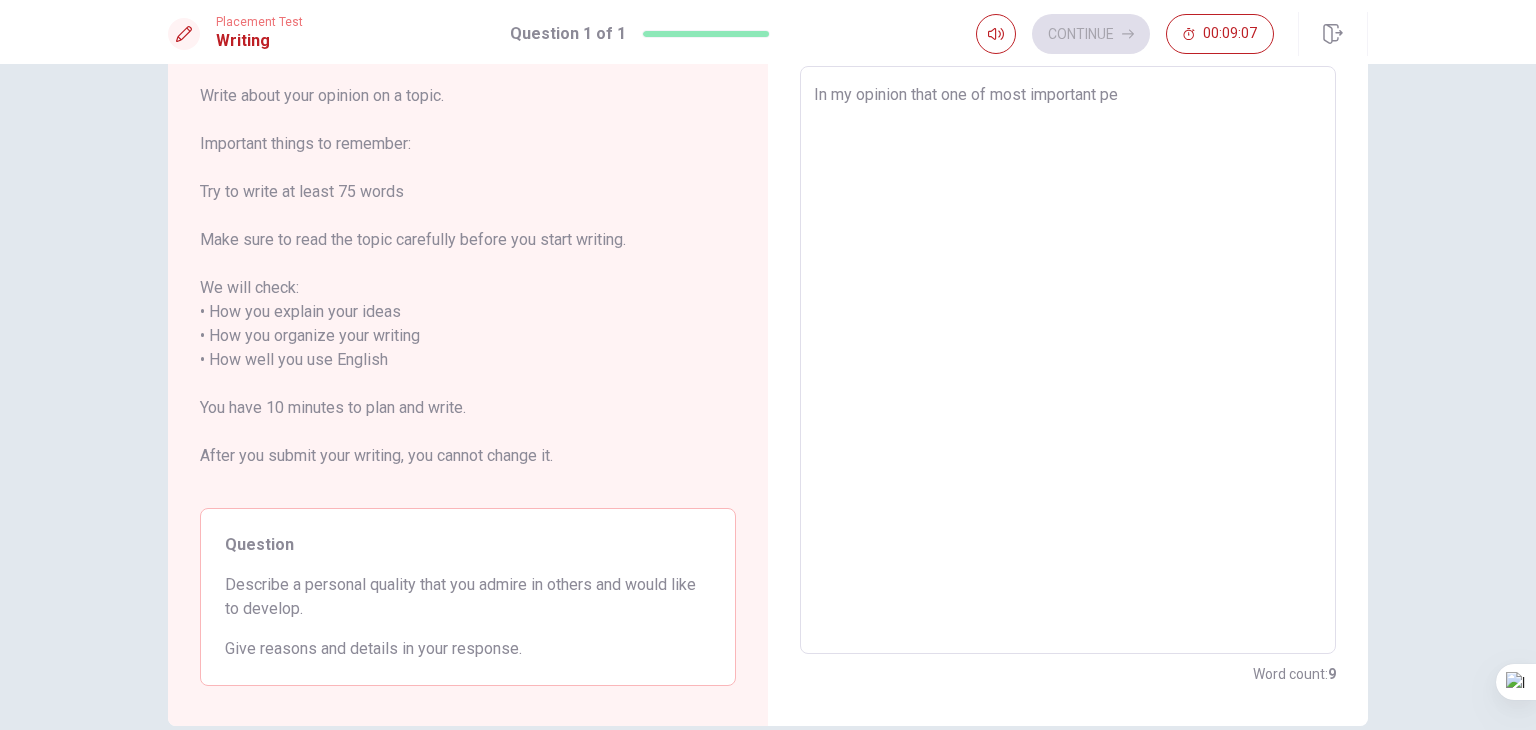 type on "In my opinion that one of most important per" 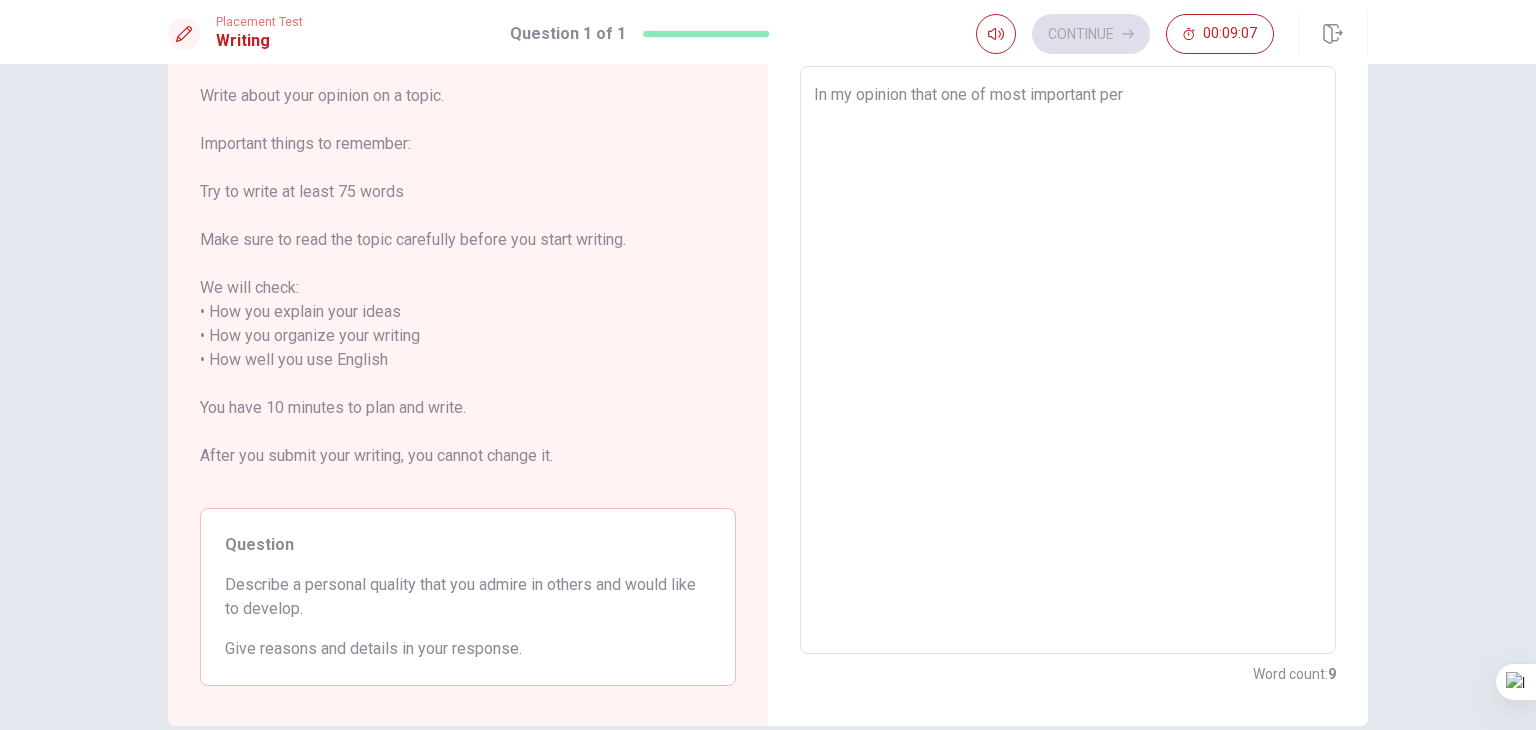 type on "x" 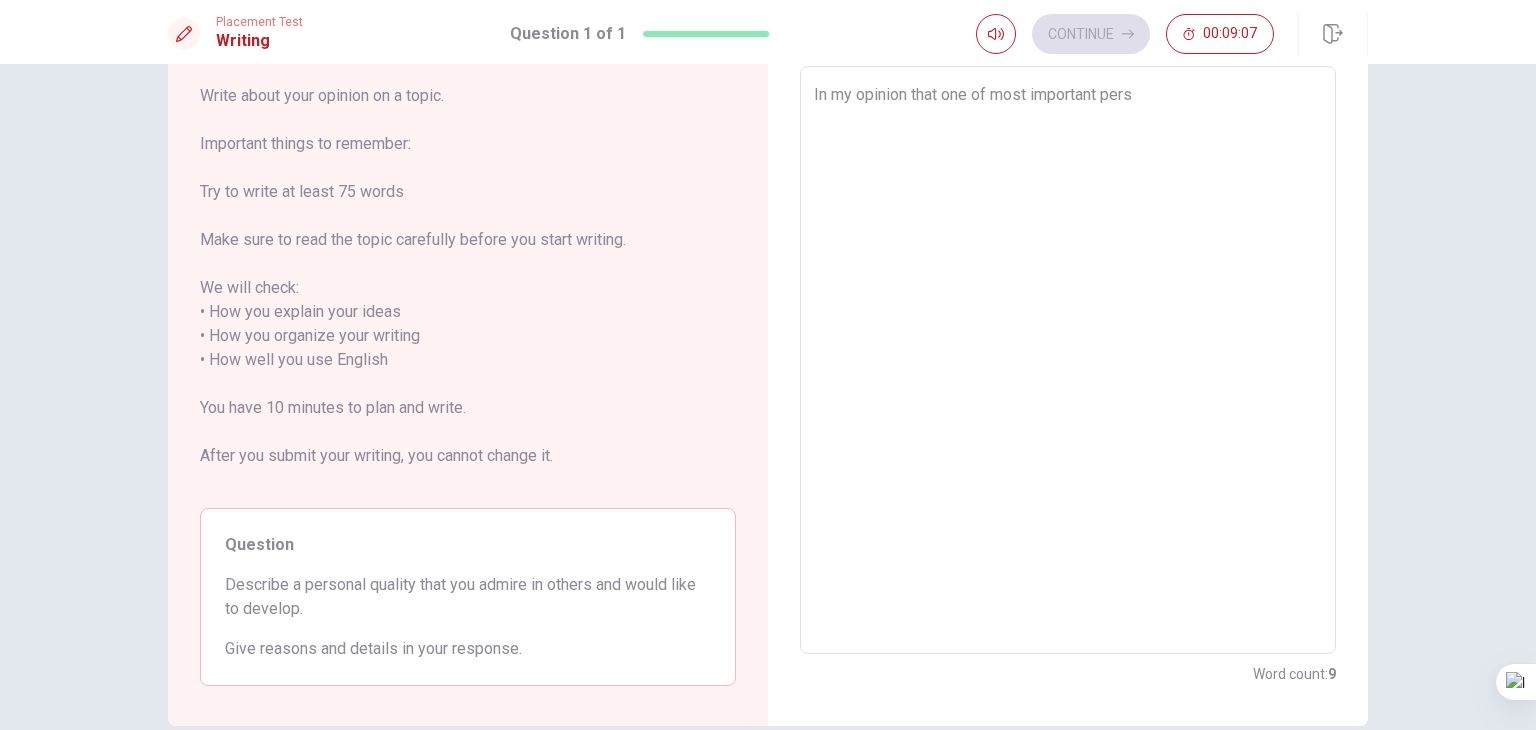 type on "x" 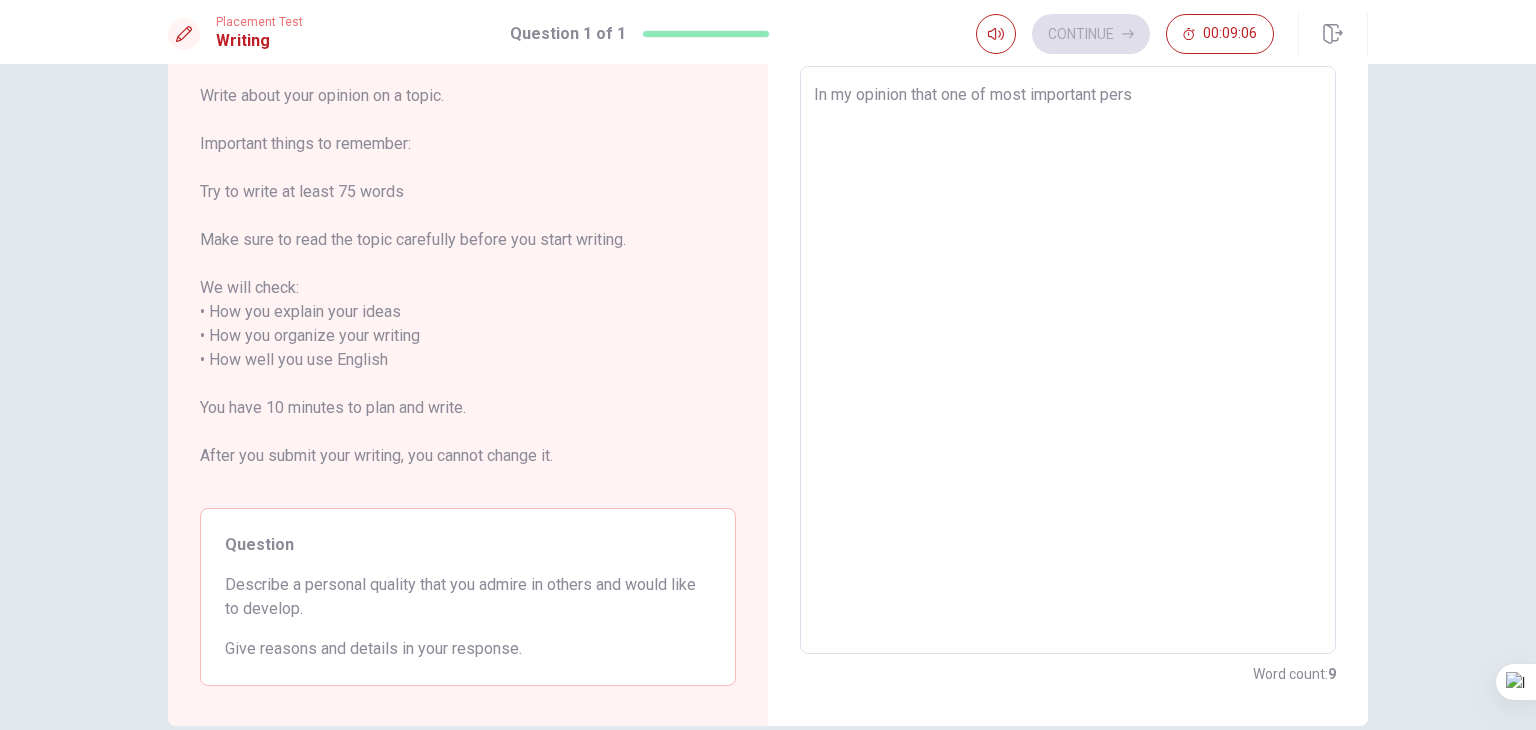 type on "In my opinion that one of most important perso" 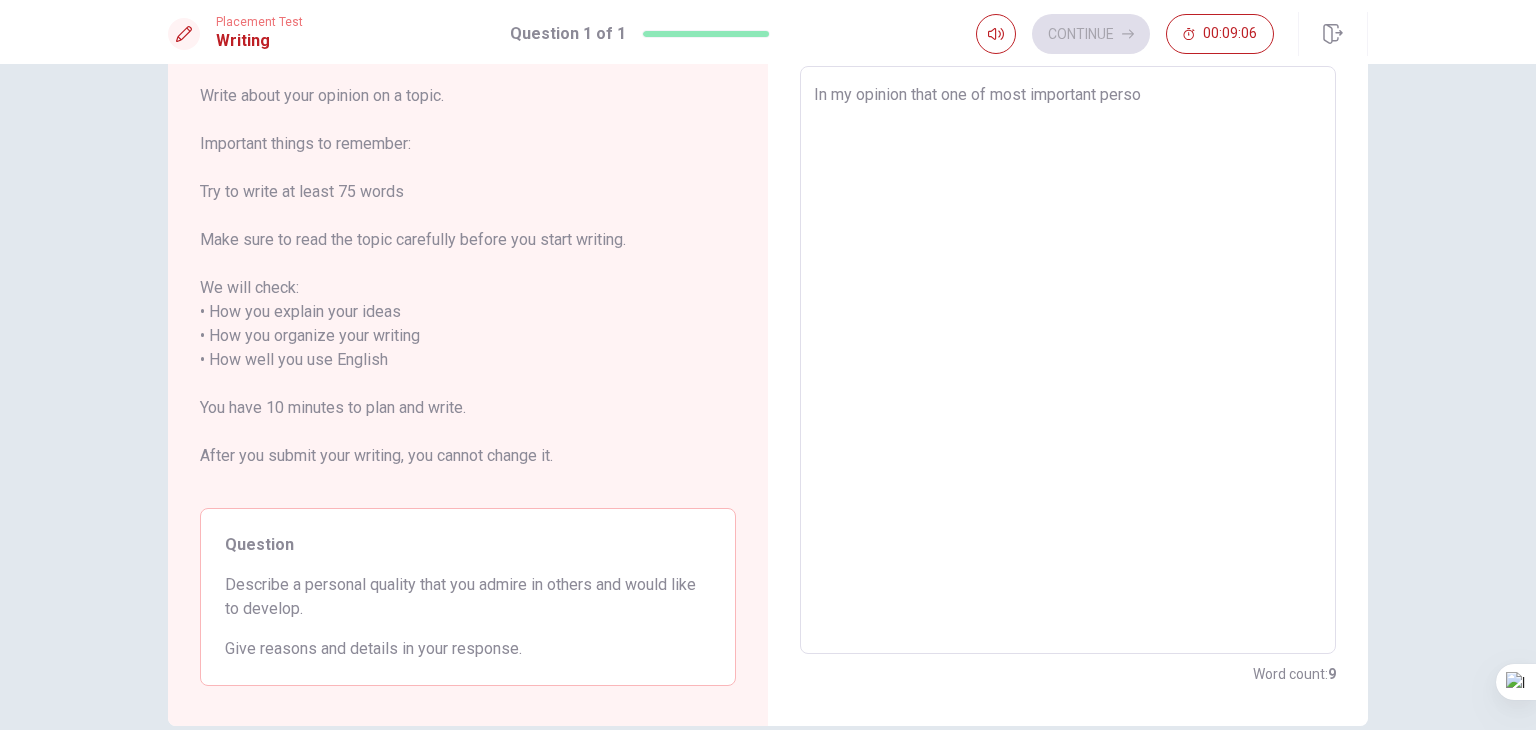 type on "x" 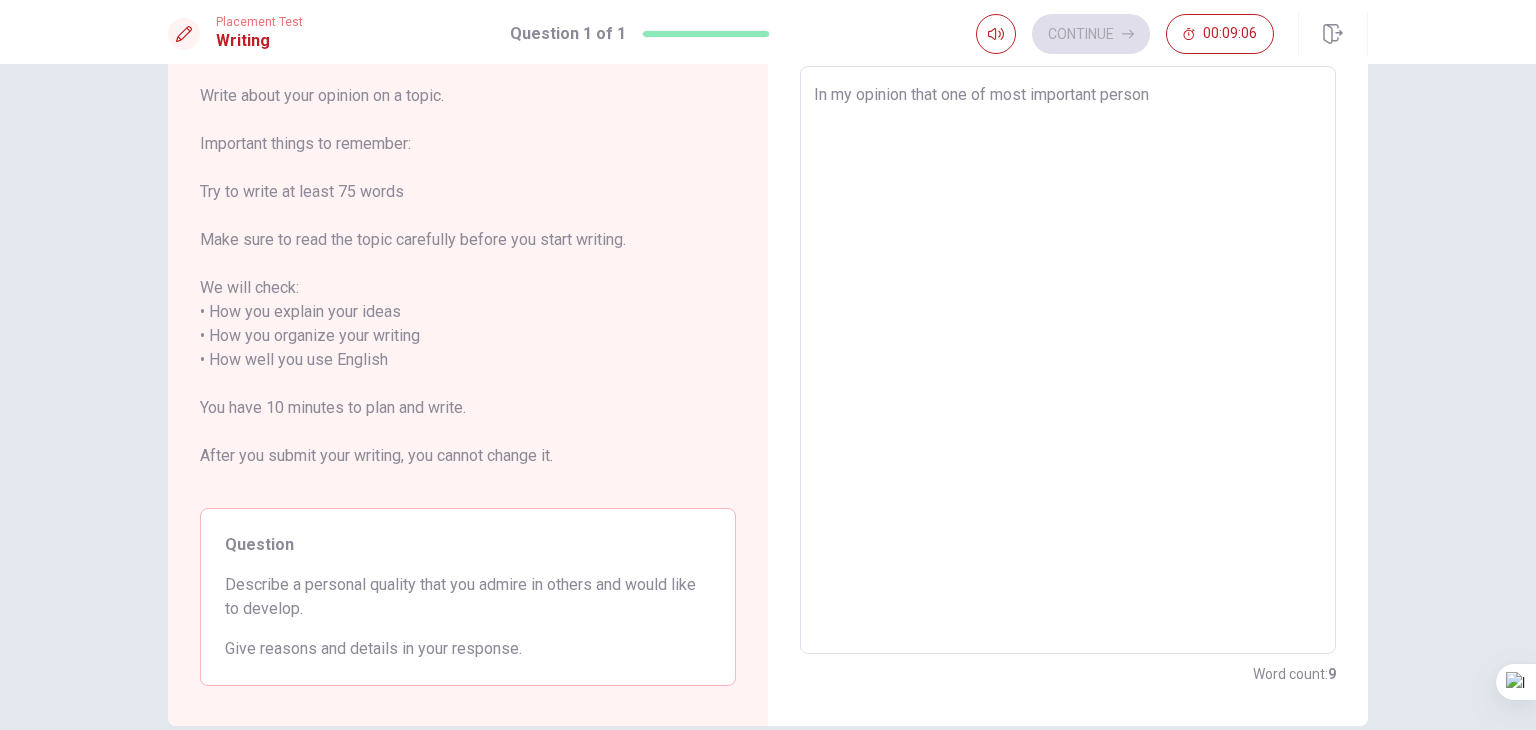 type on "x" 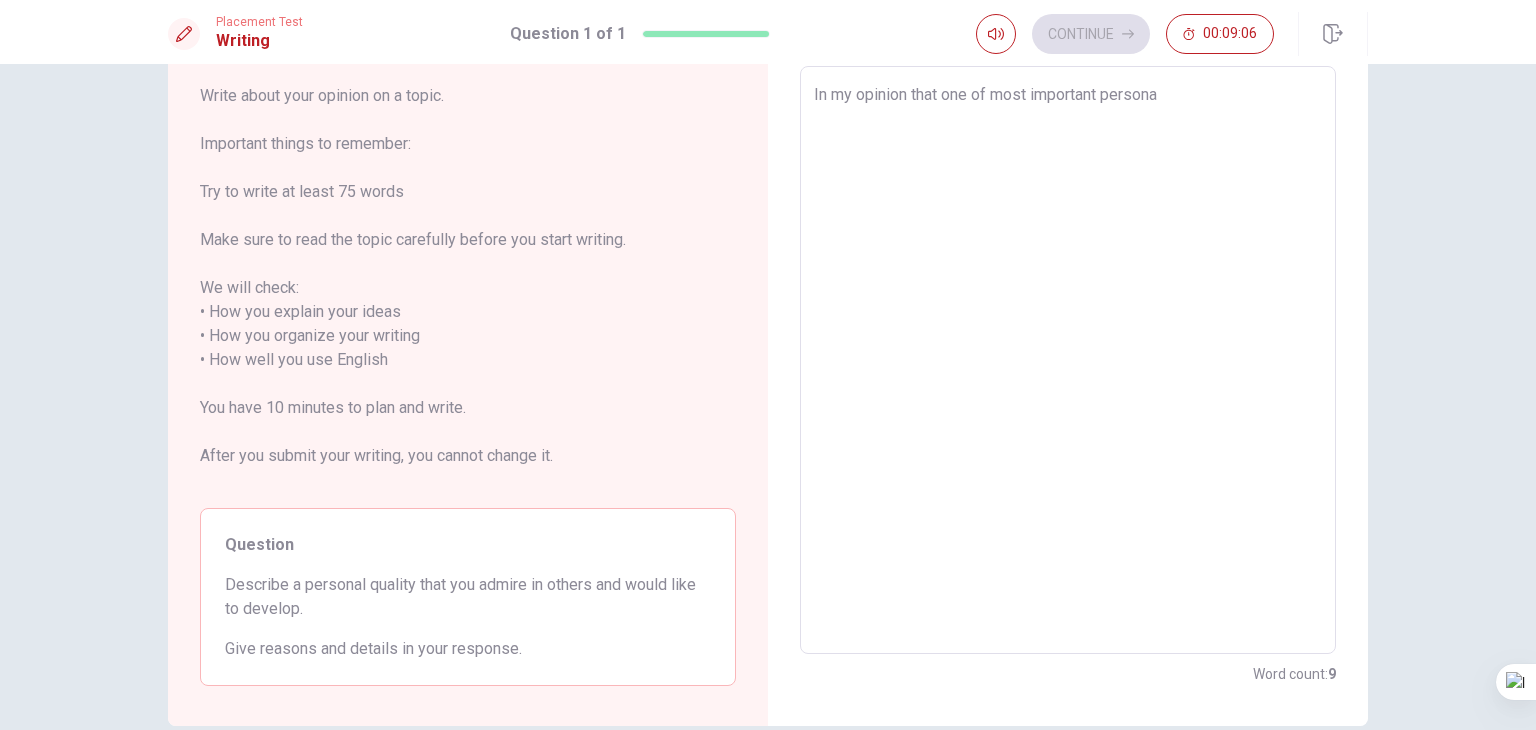type on "In my opinion that one of most important personal" 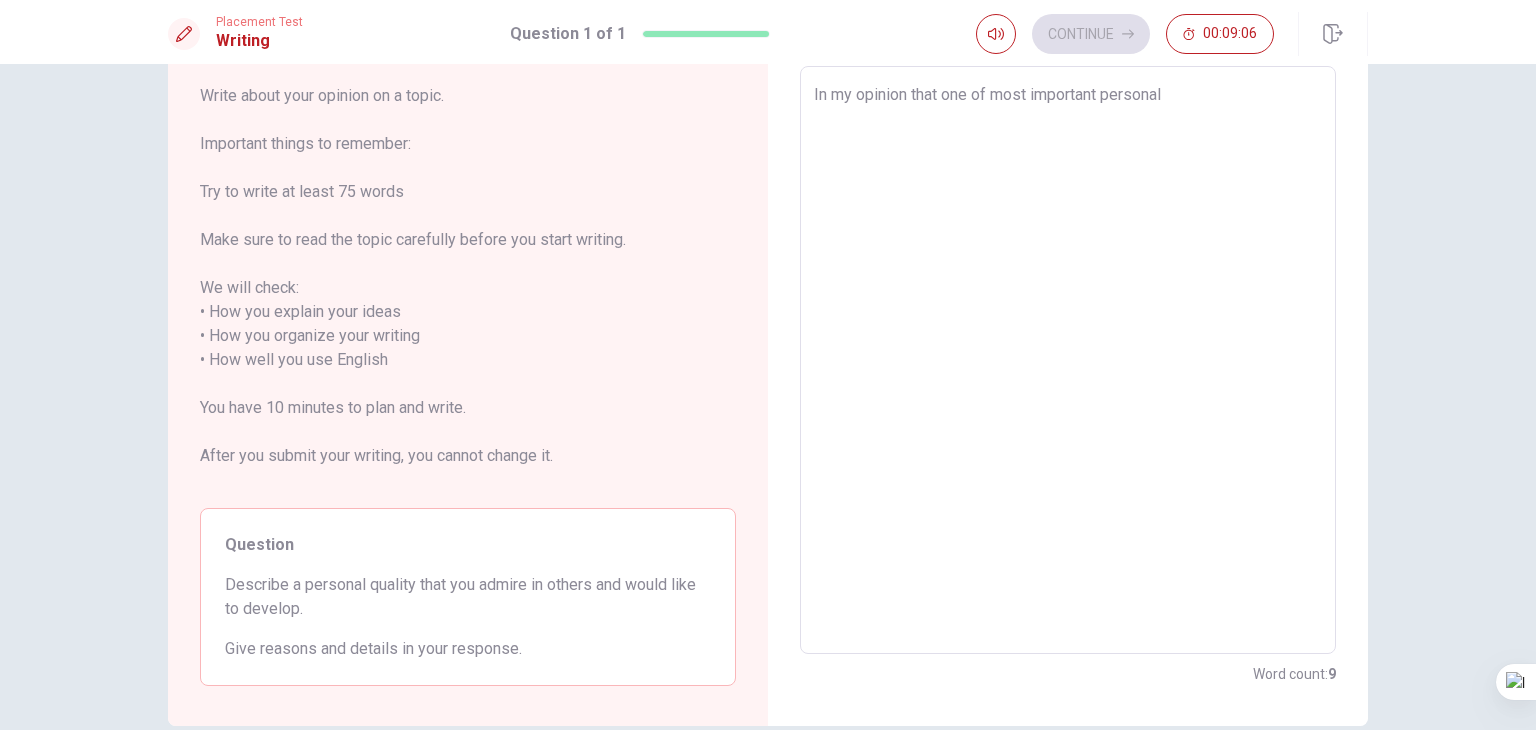 type on "x" 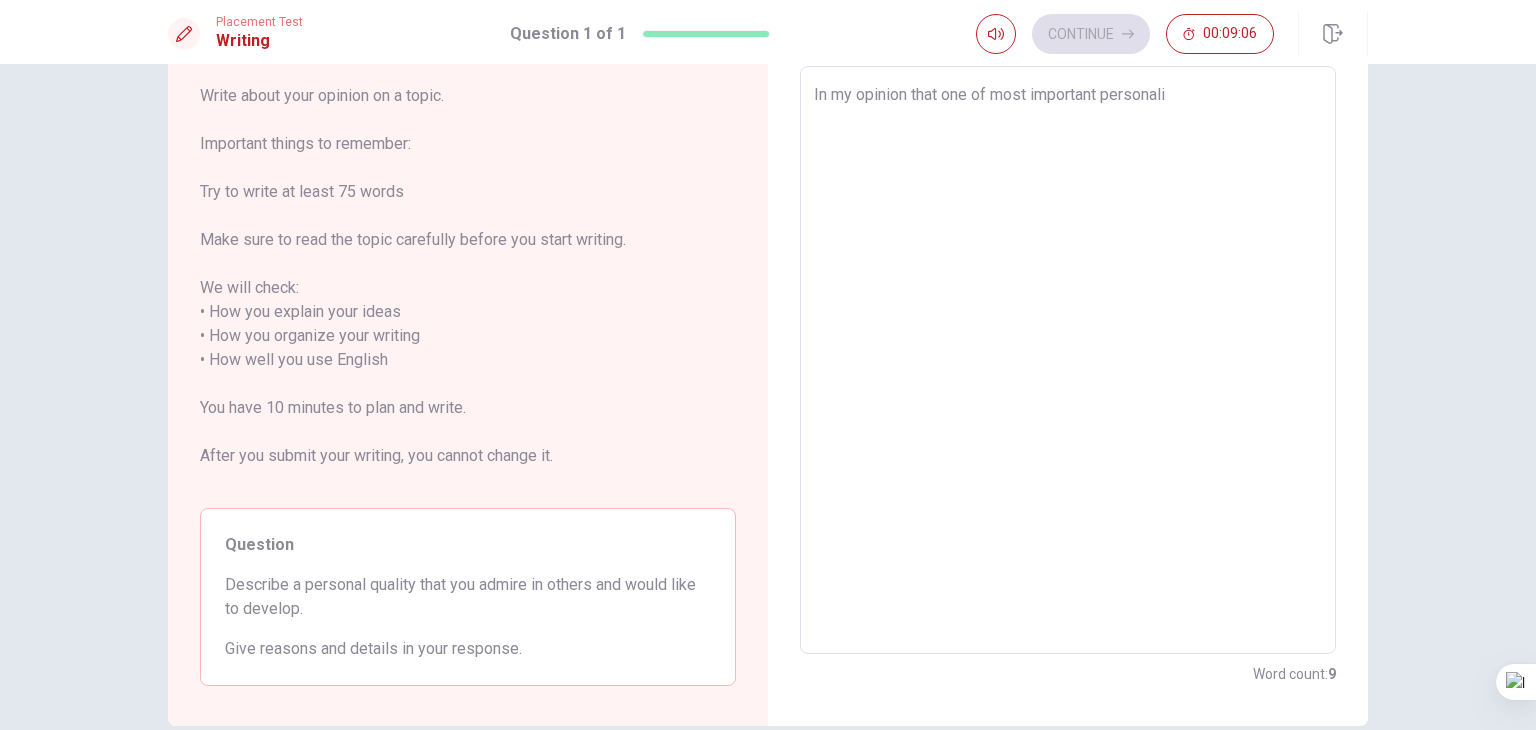 type on "x" 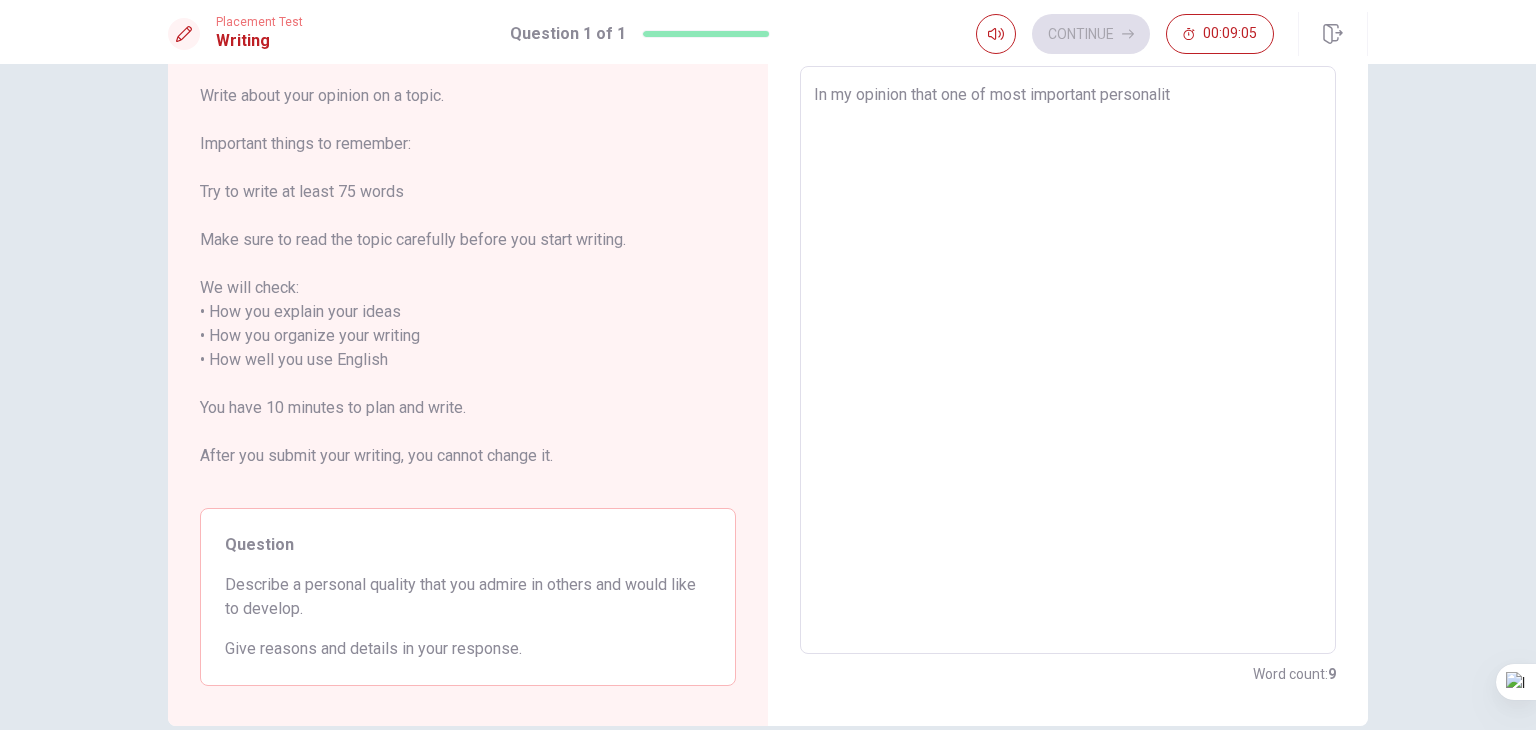 type on "x" 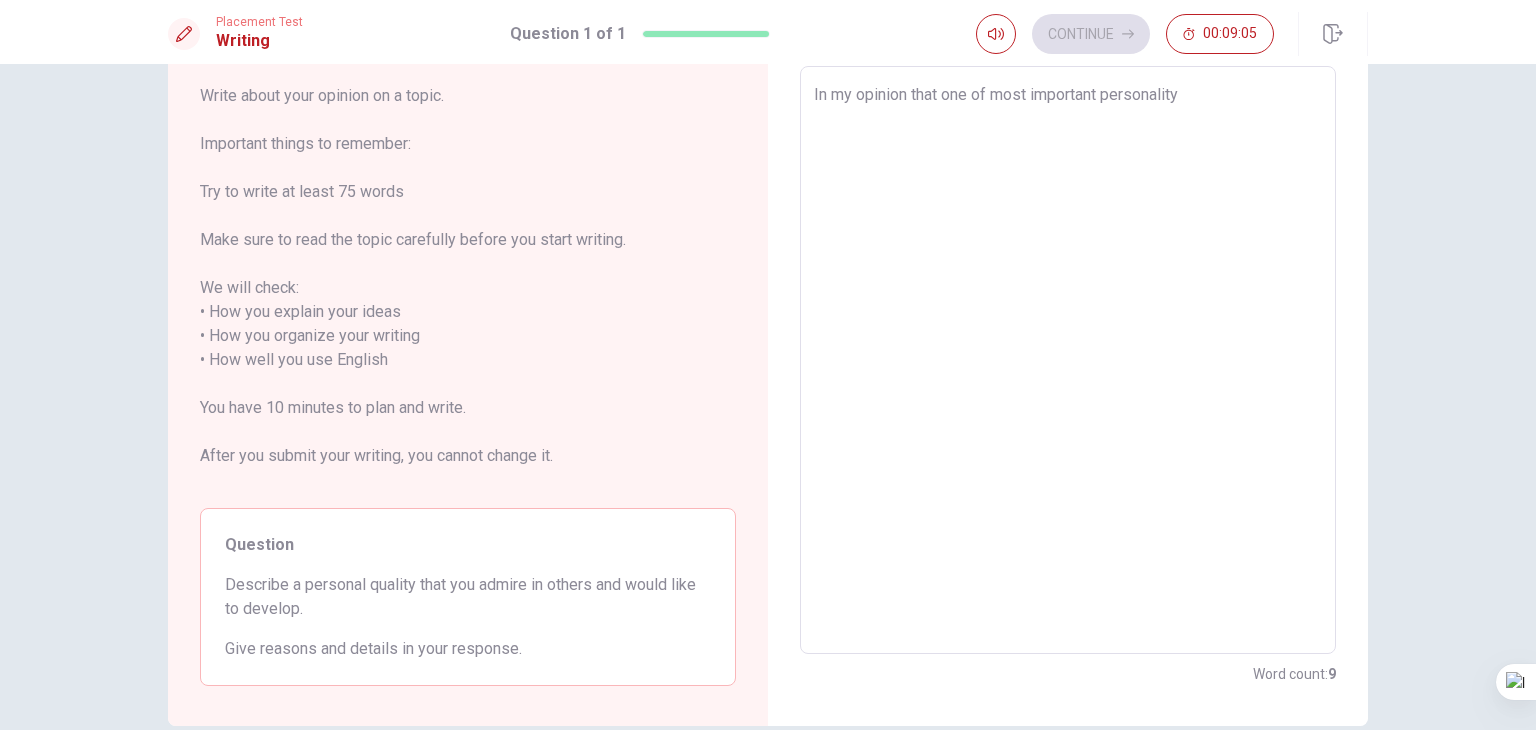 type on "x" 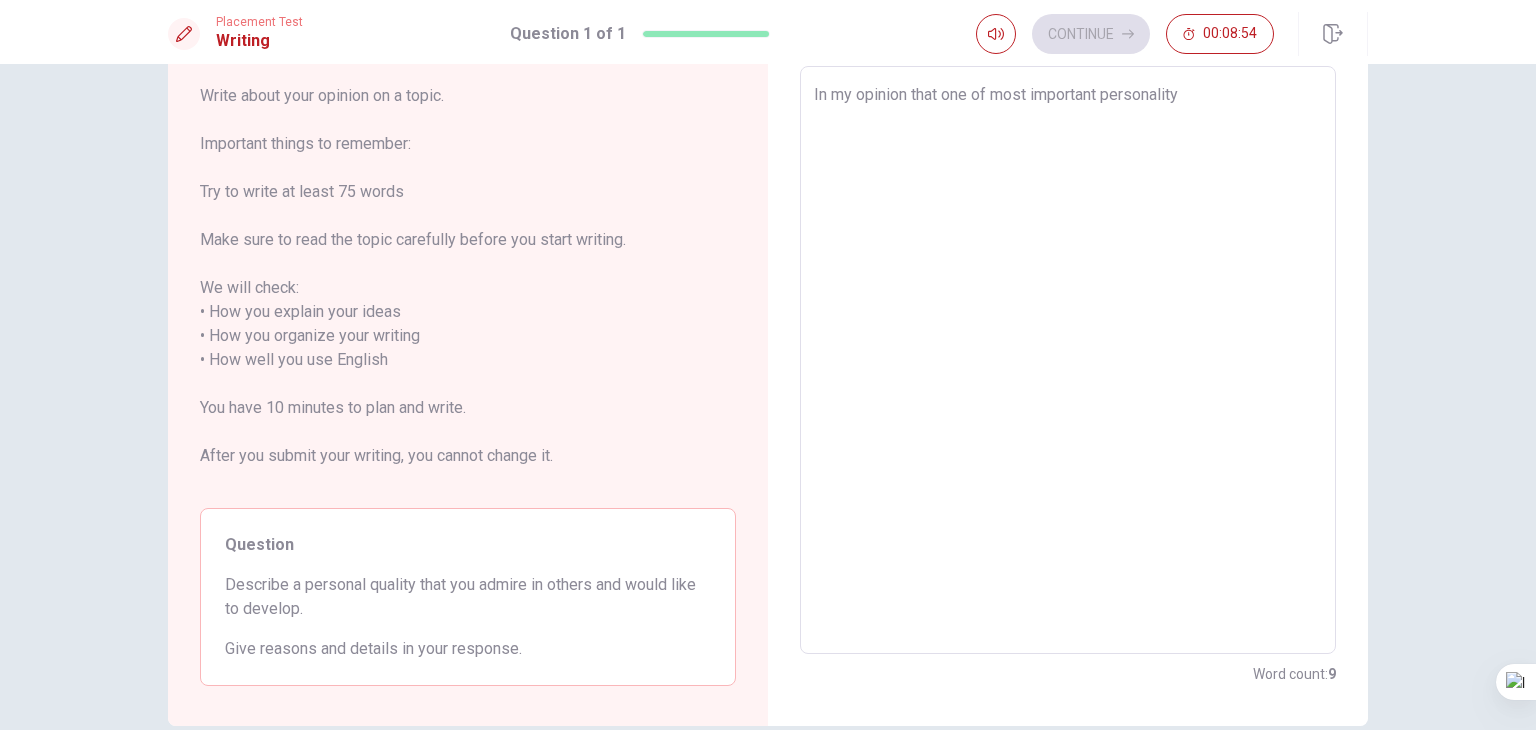 type on "x" 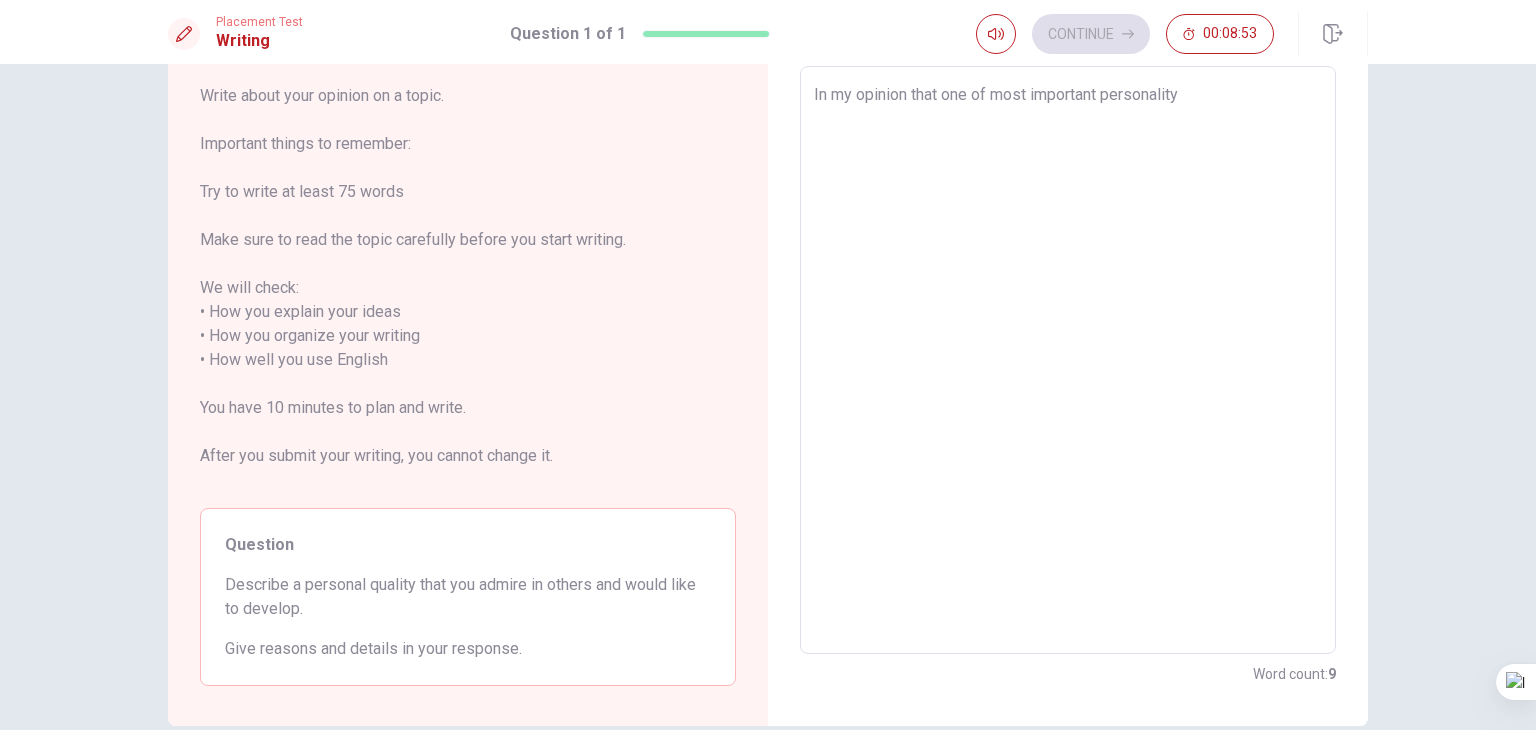 type on "In my opinion that one of most important personality q" 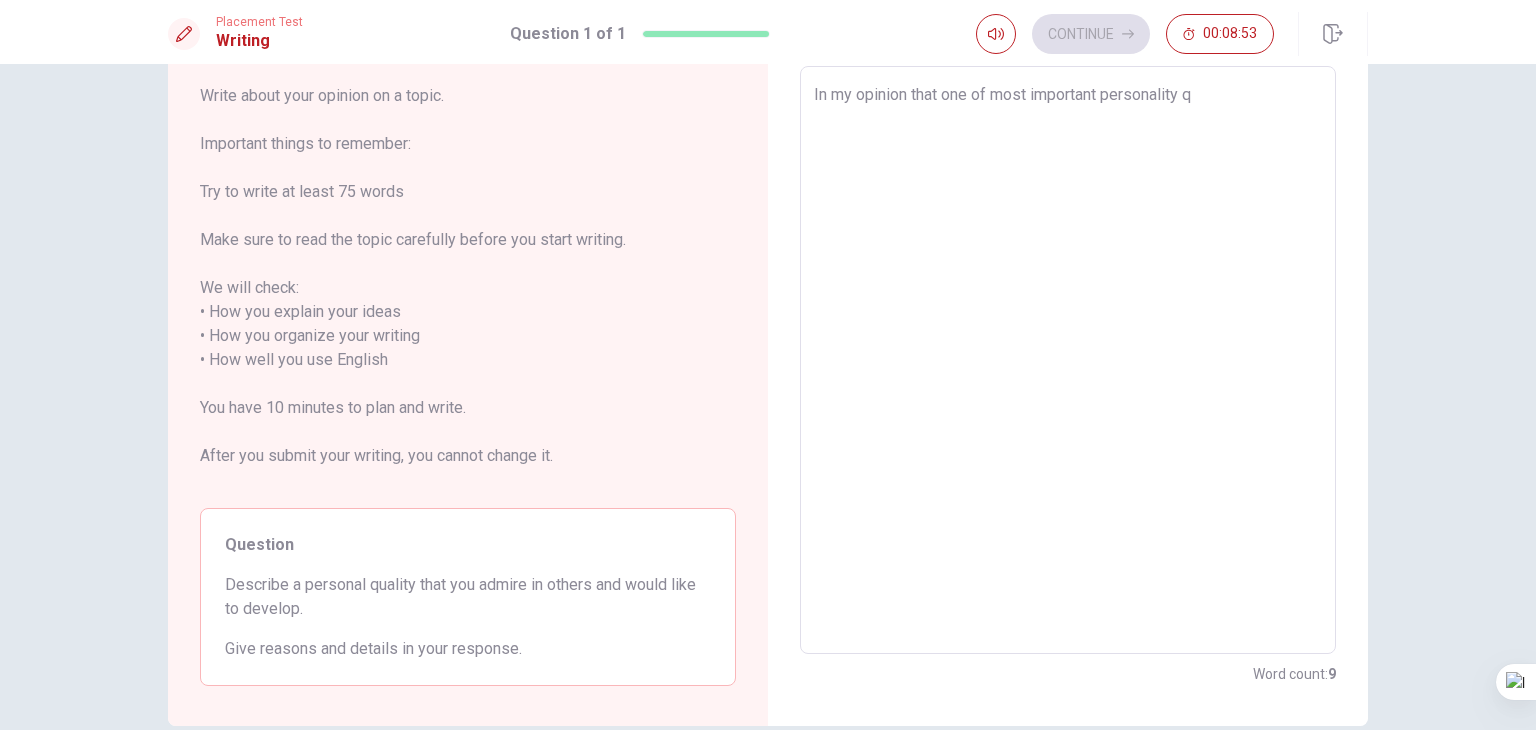type on "x" 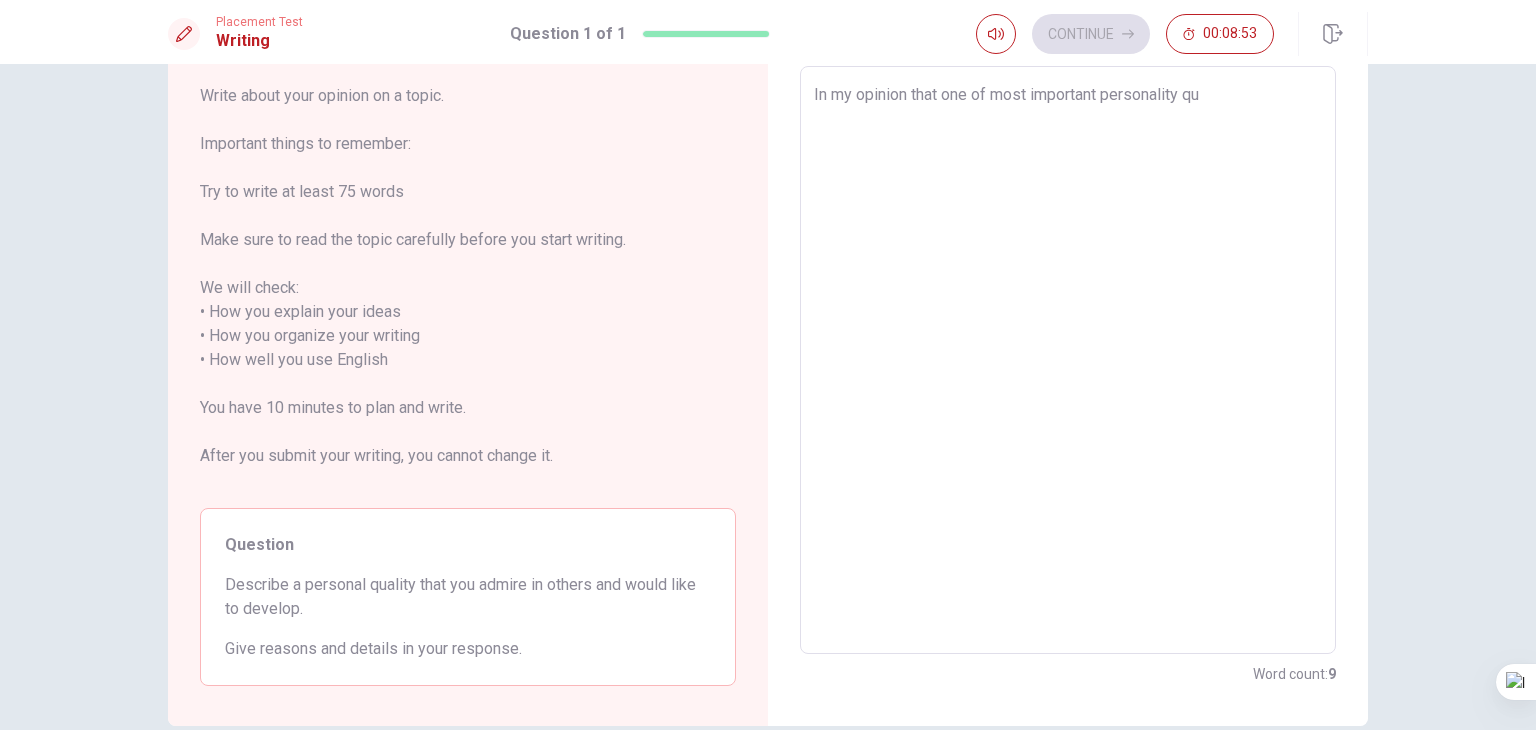 type on "x" 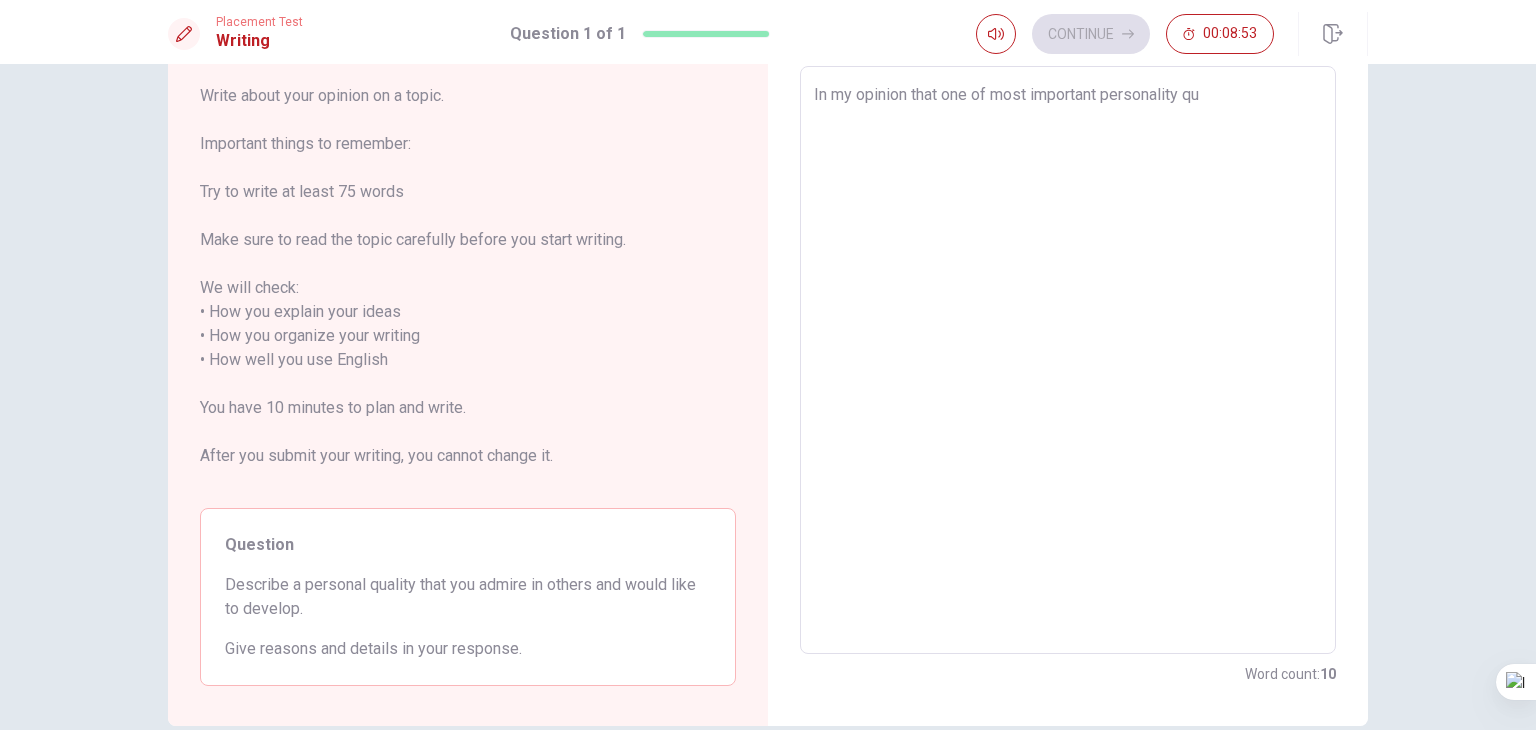 type on "In my opinion that one of most important personality qua" 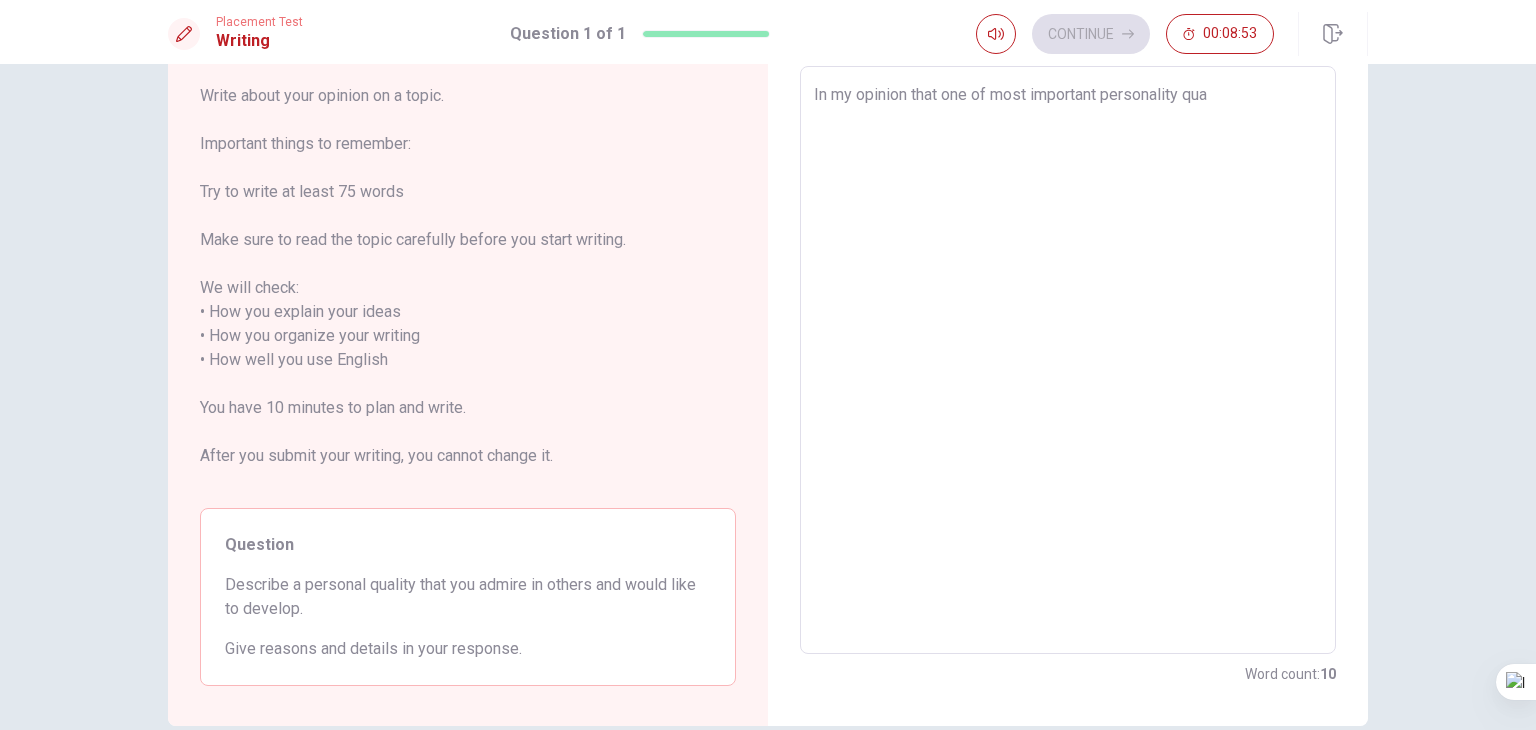 type on "x" 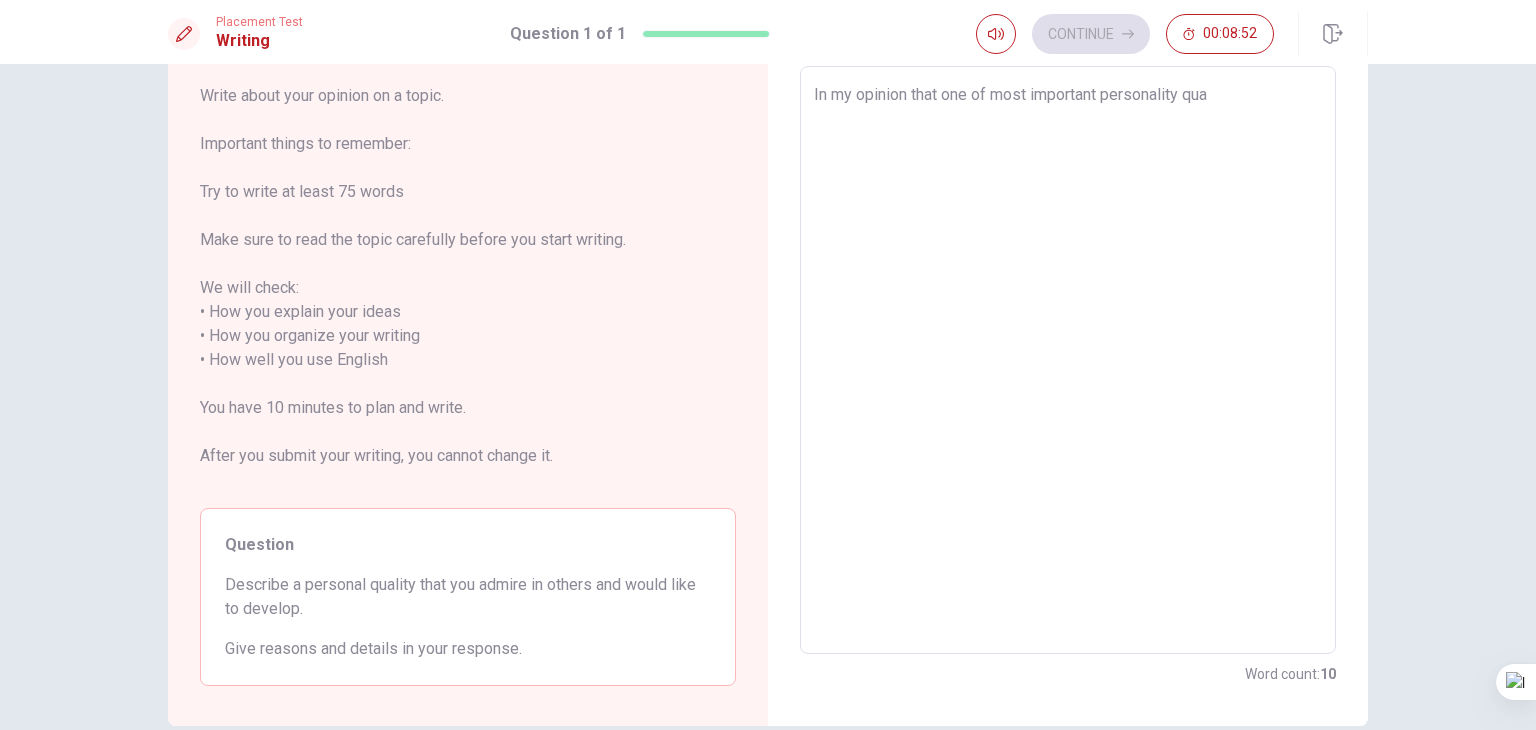 type on "In my opinion that one of most important personality qual" 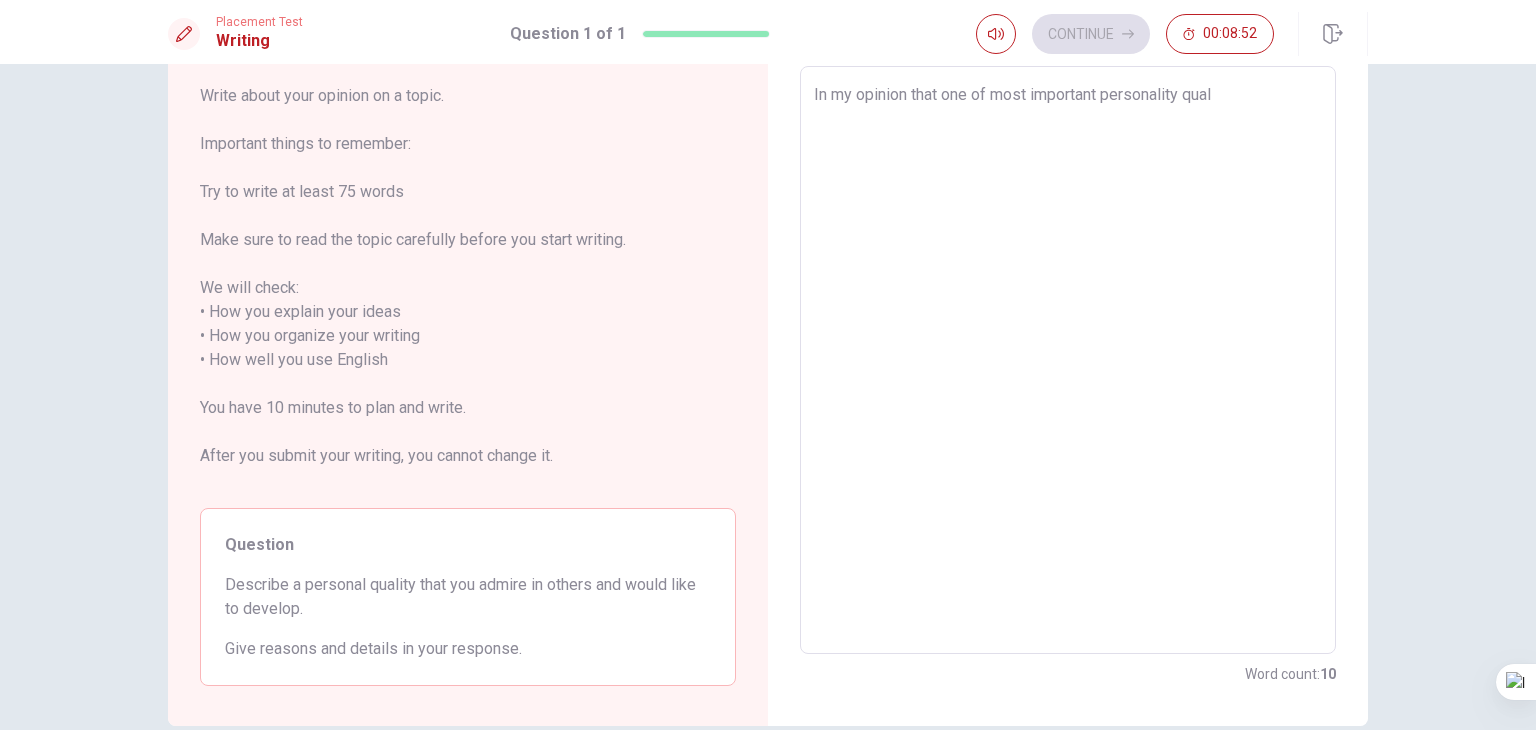 type on "x" 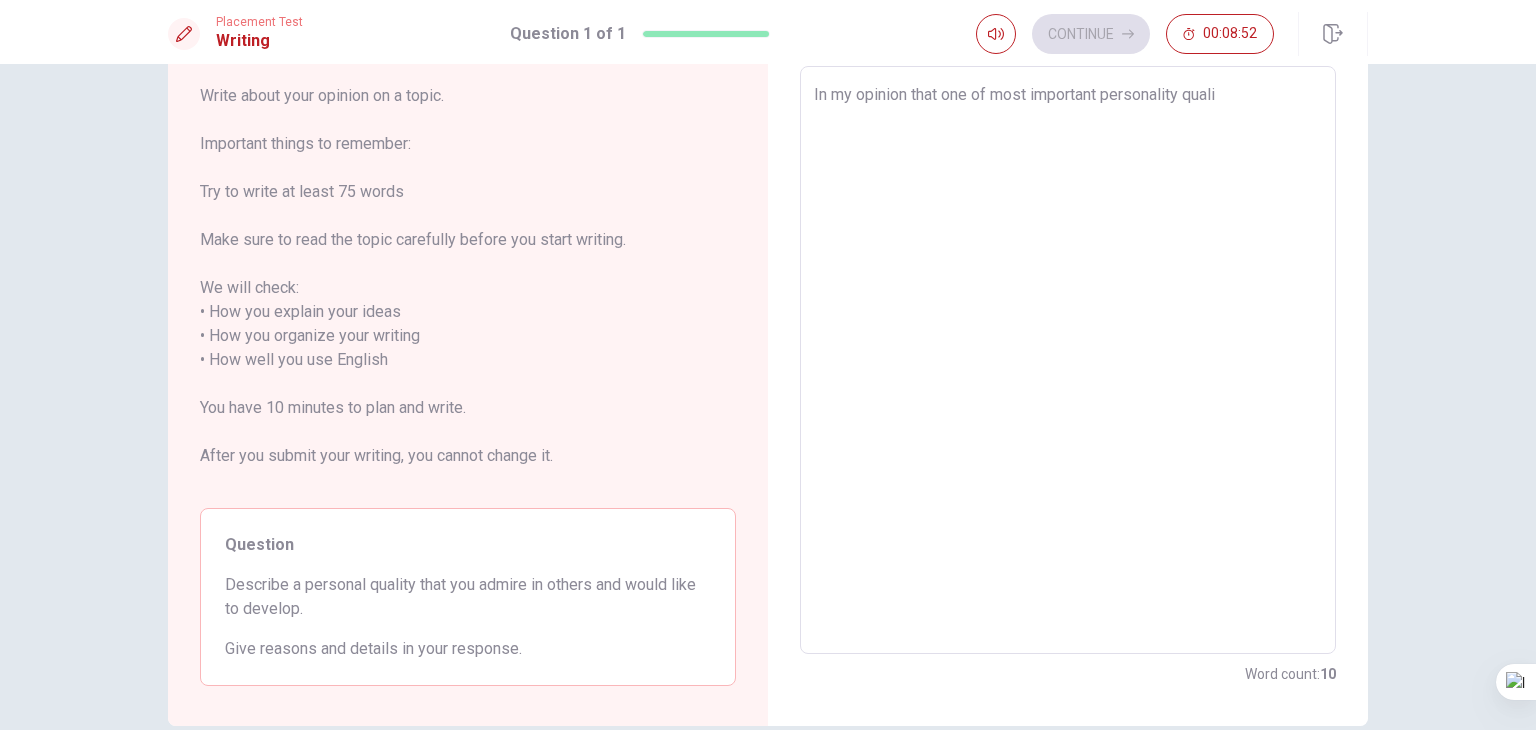 type on "x" 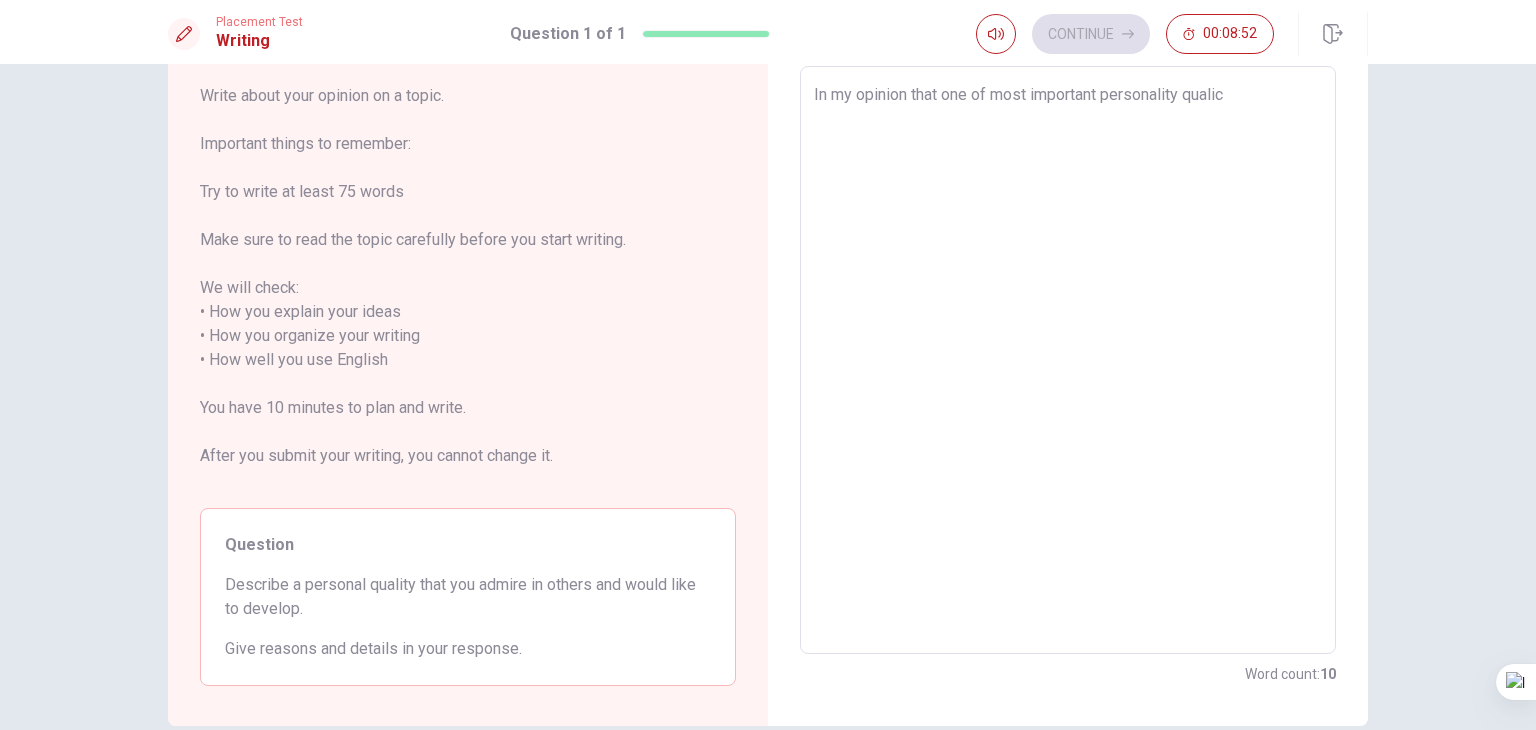 type on "x" 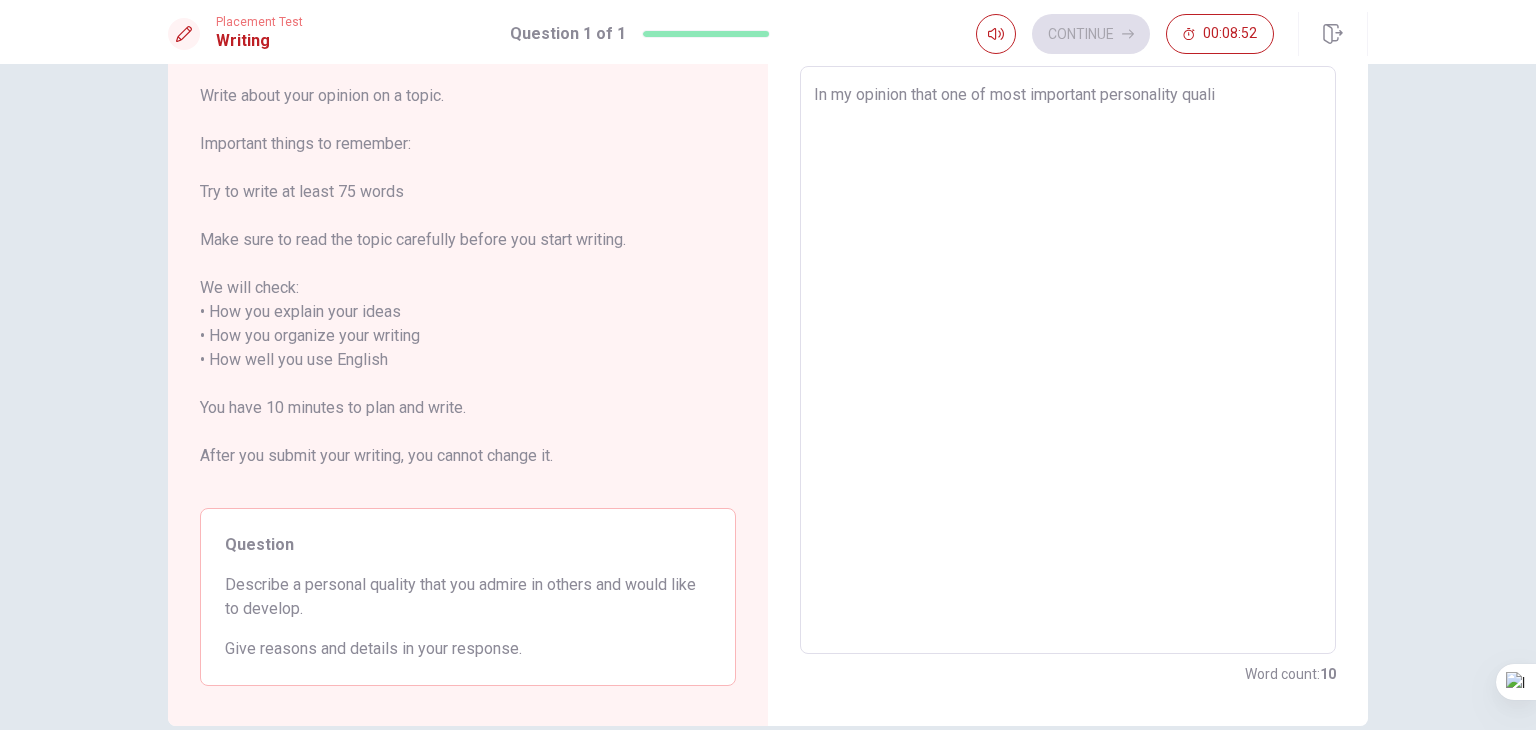 type on "x" 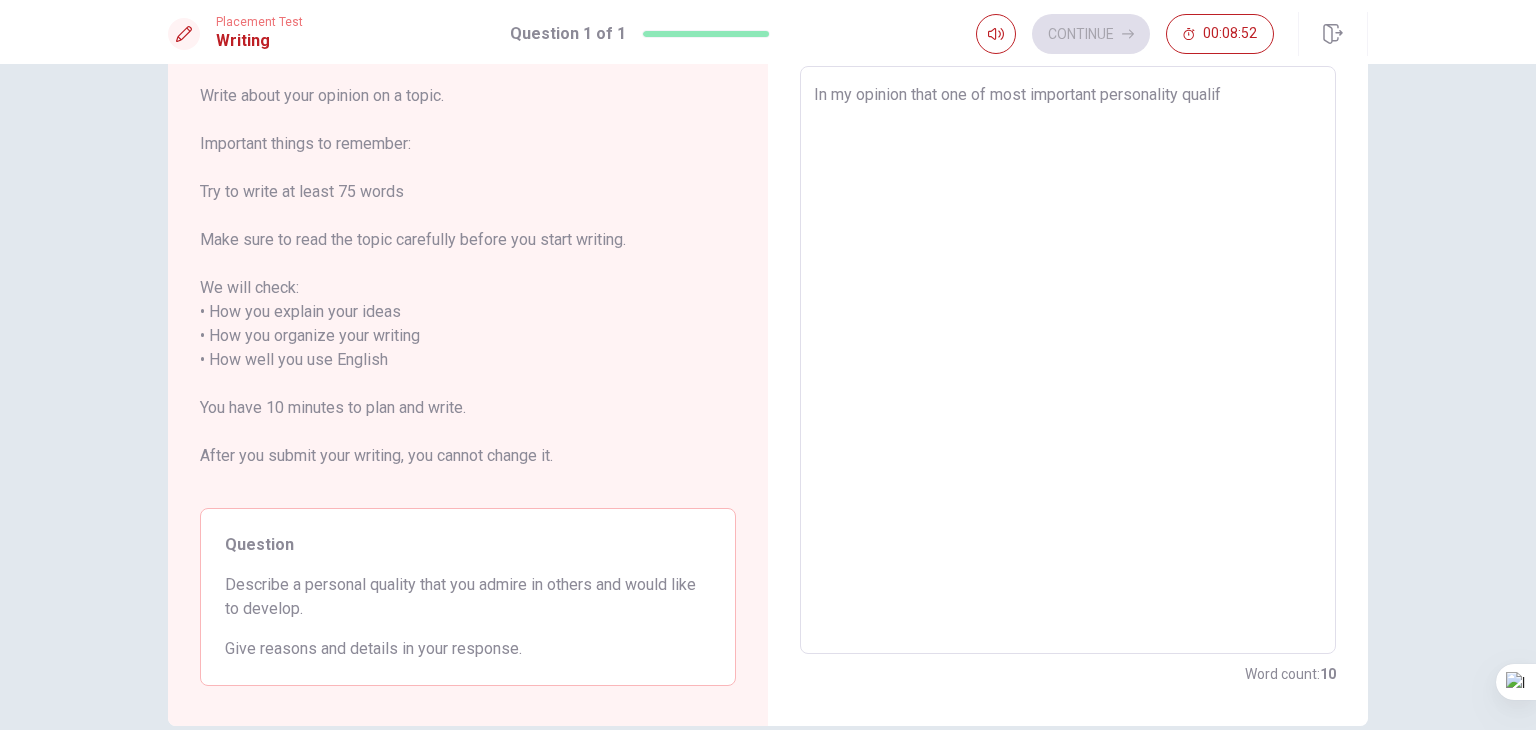 type on "x" 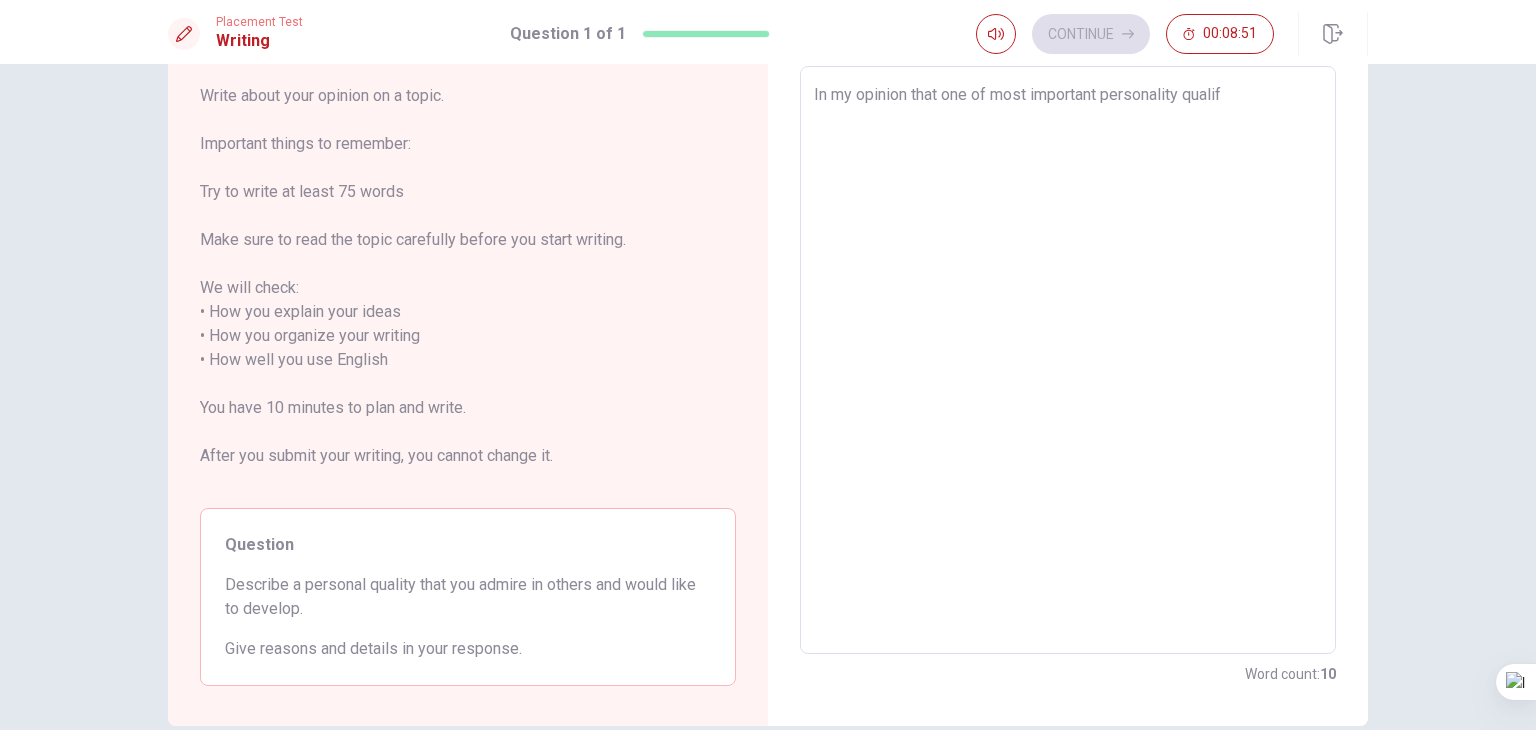 type on "In my opinion that one of most important personality qualifi" 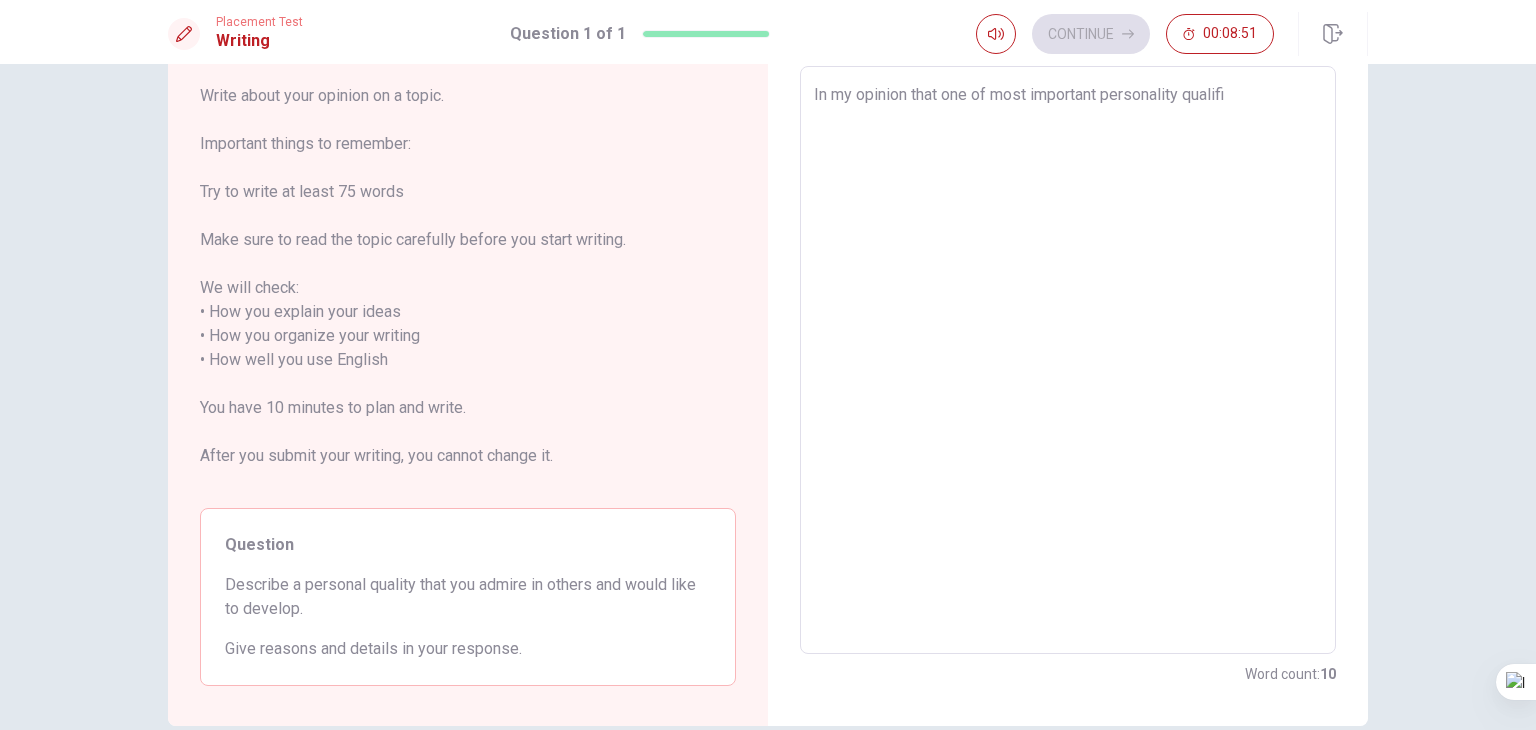 type on "In my opinion that one of most important personality qualific" 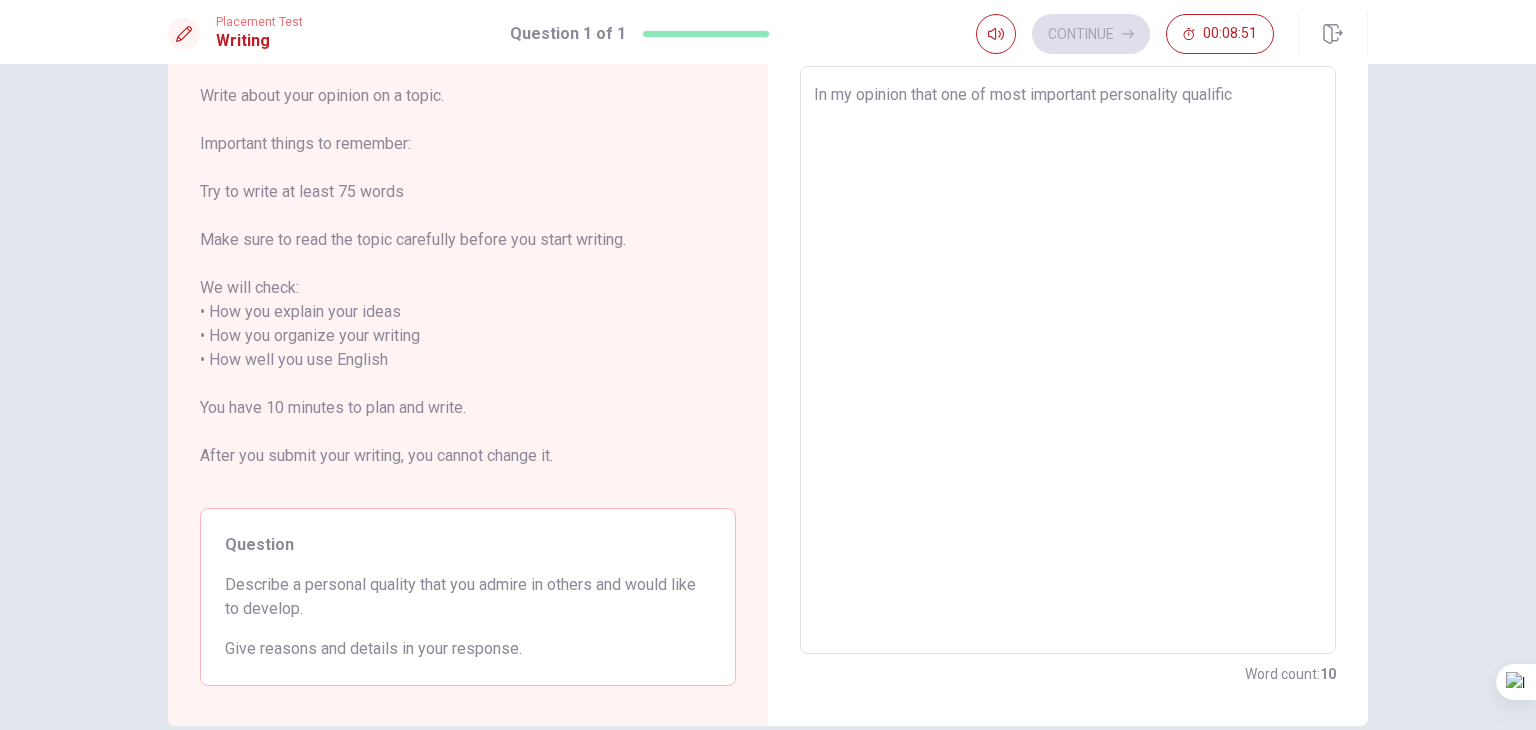 type on "x" 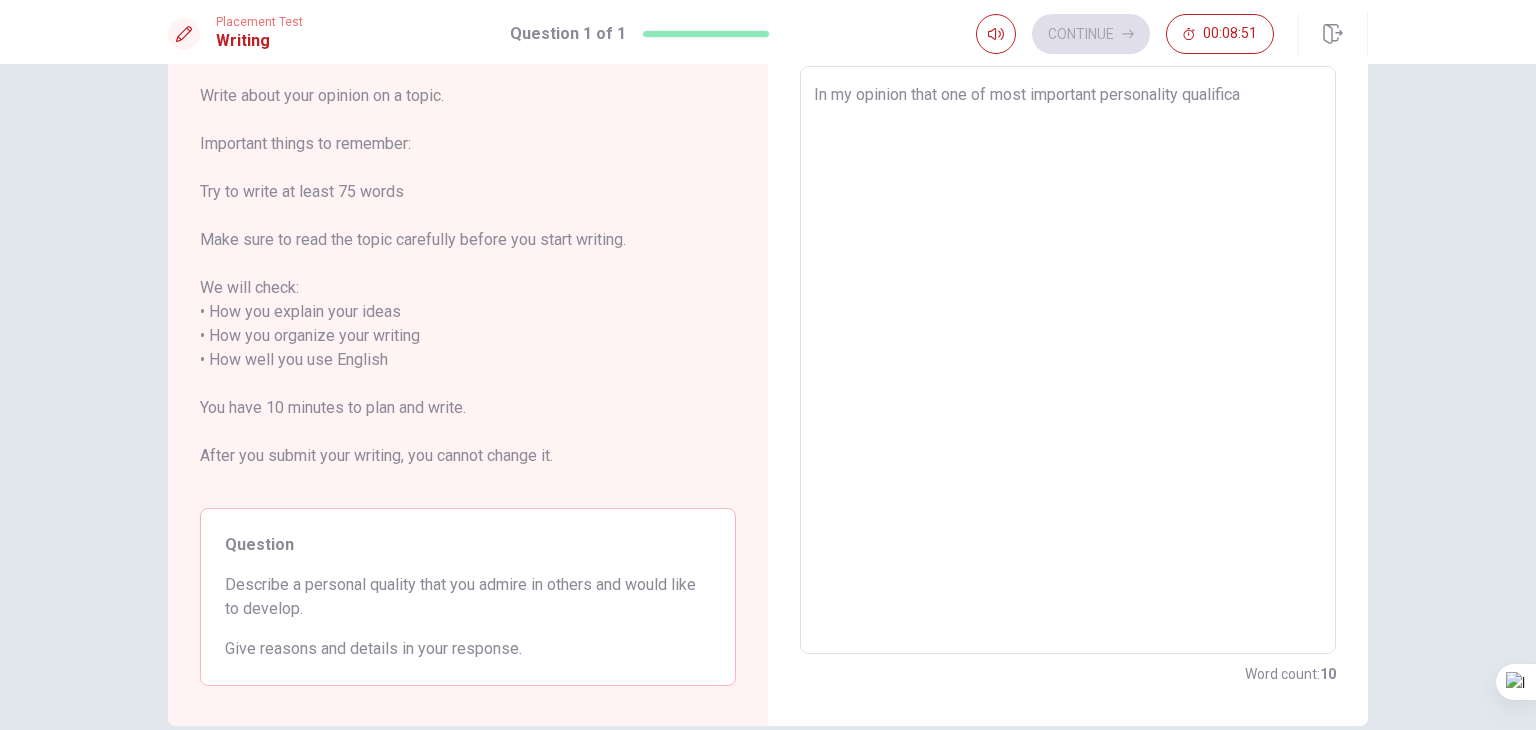 type on "x" 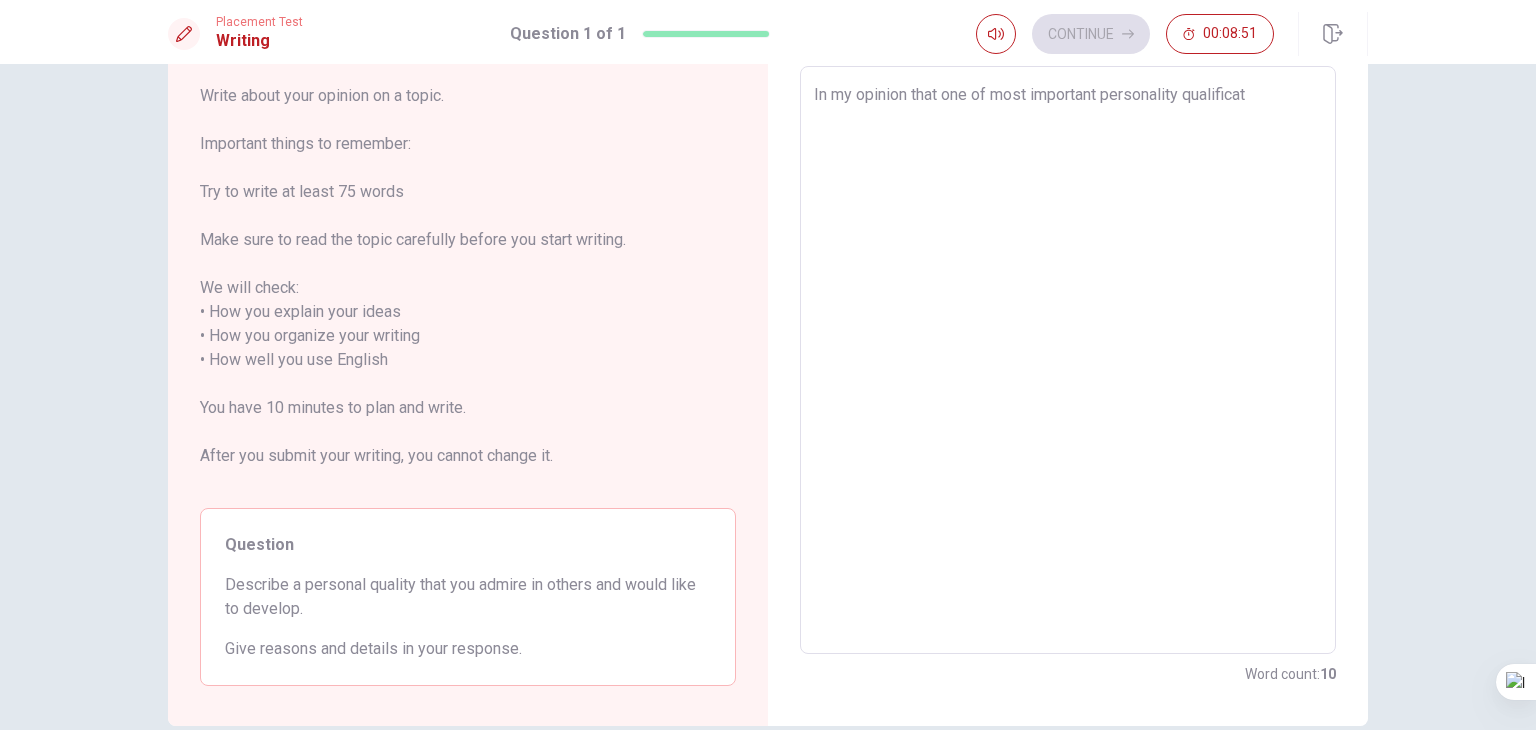 type on "In my opinion that one of most important personality qualificati" 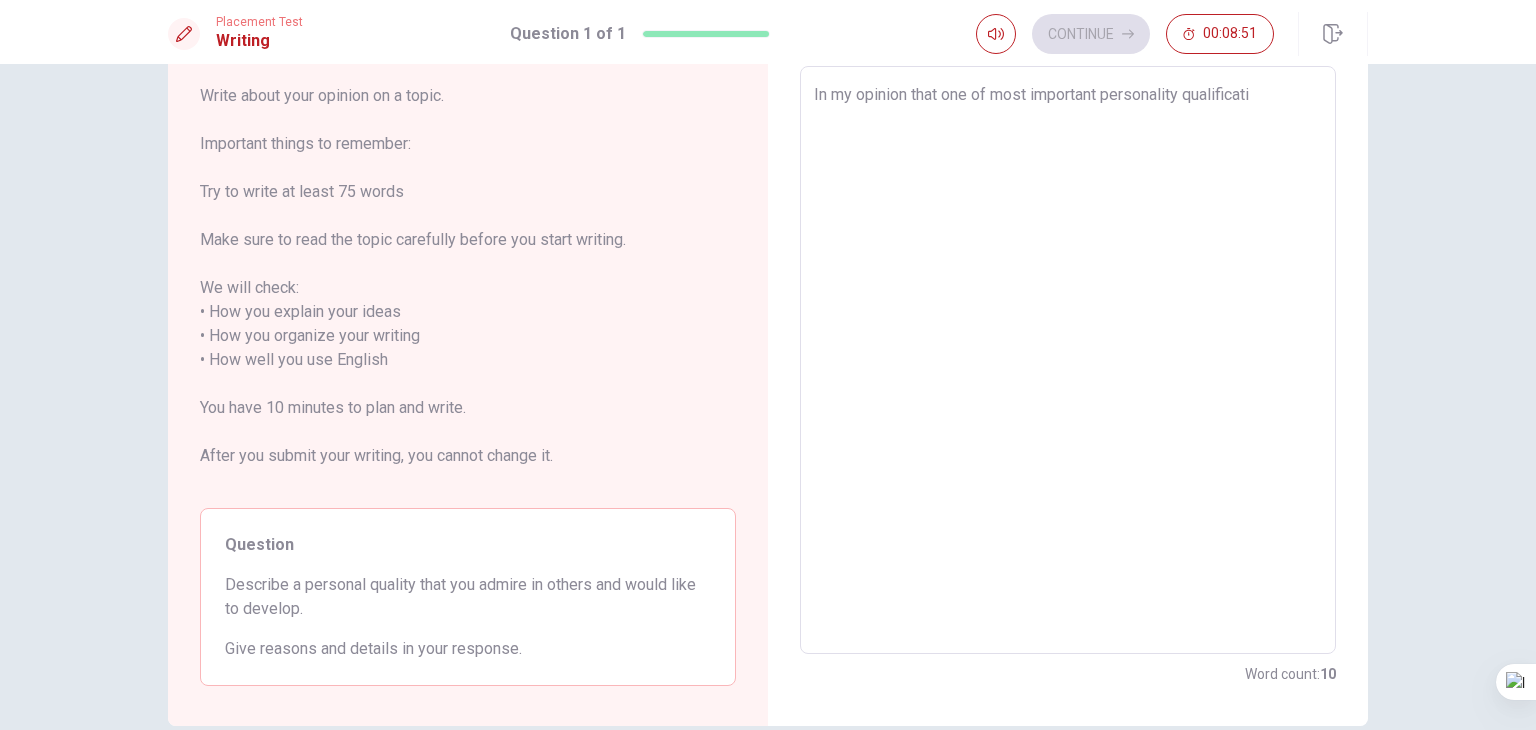 type on "In my opinion that one of most important personality qualificatio" 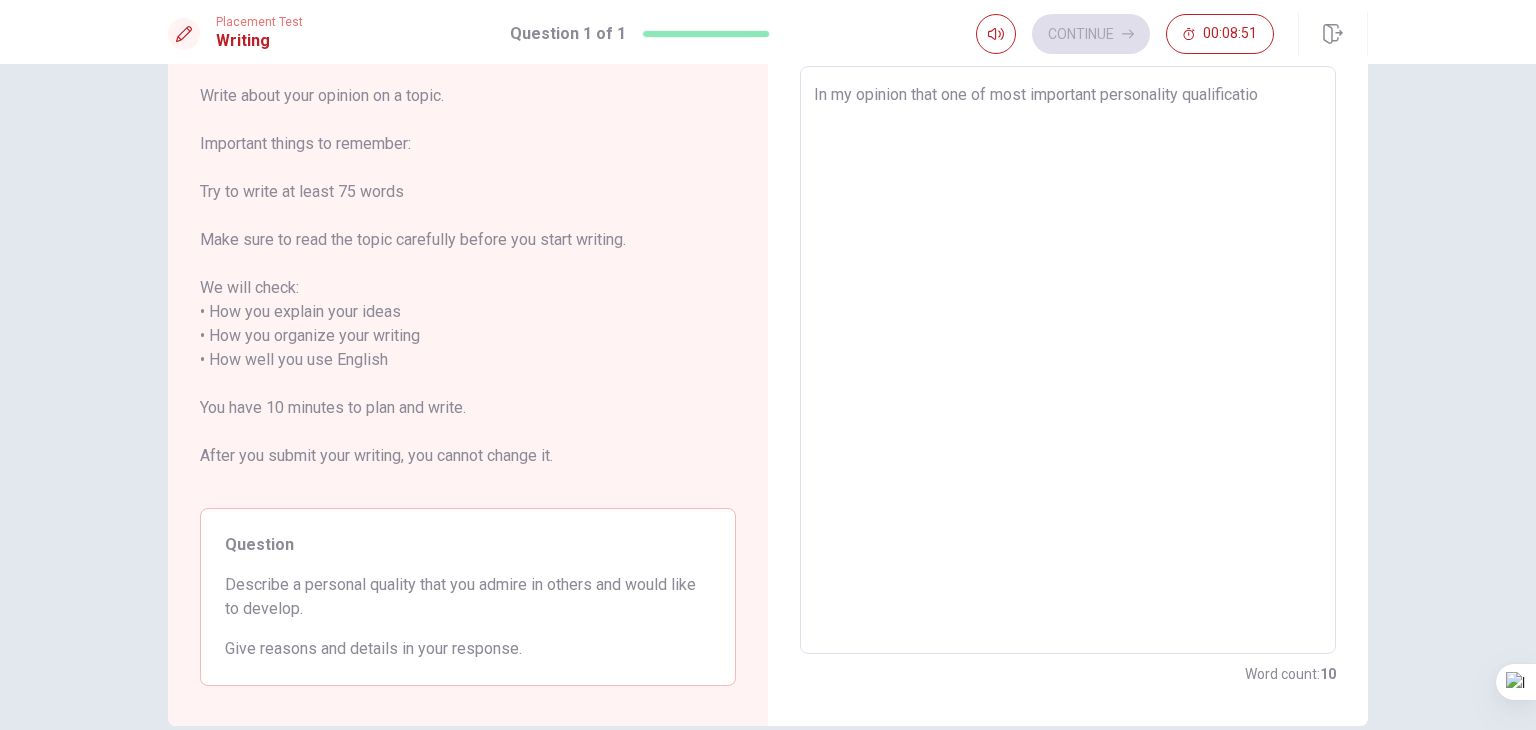 type on "In my opinion that one of most important personality qualification" 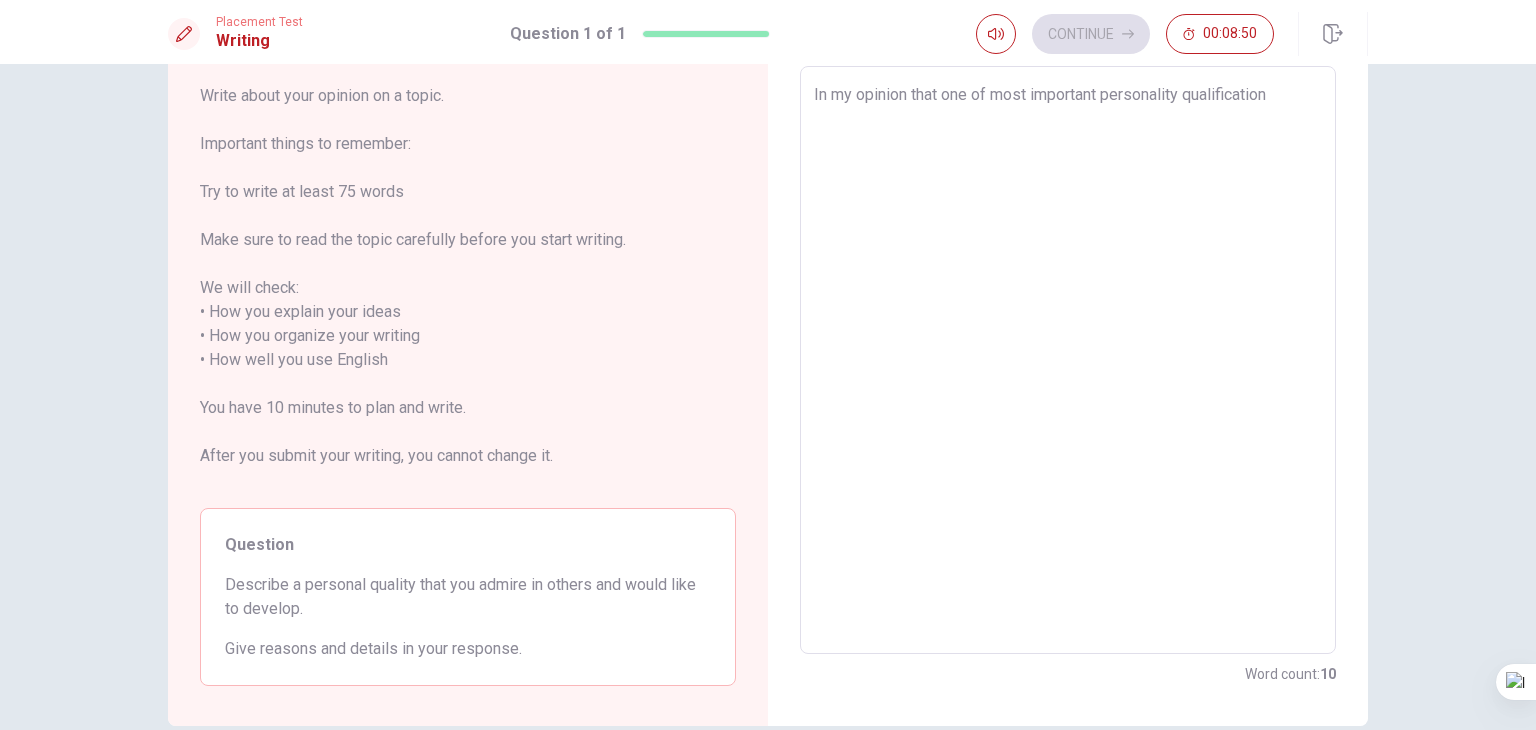 type on "x" 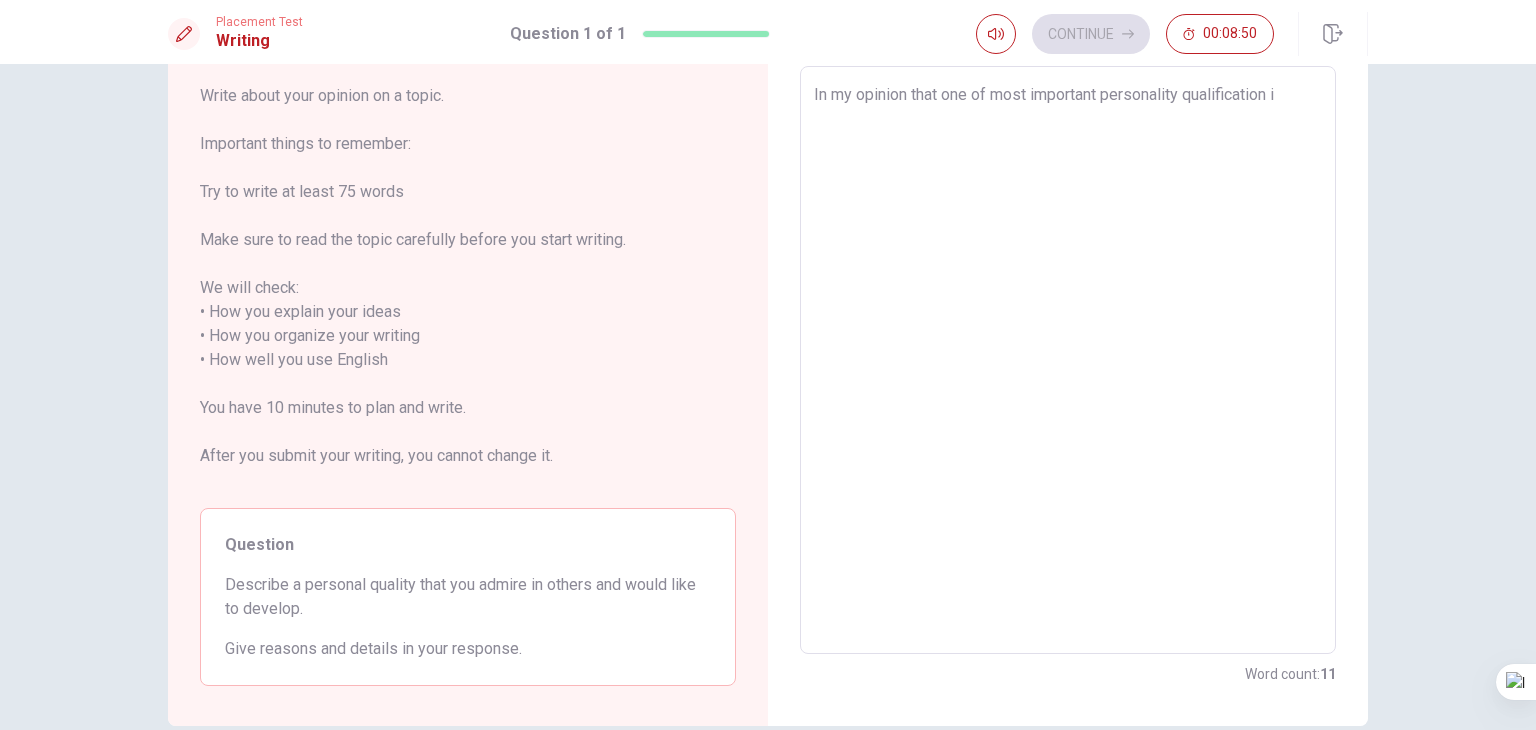 type on "x" 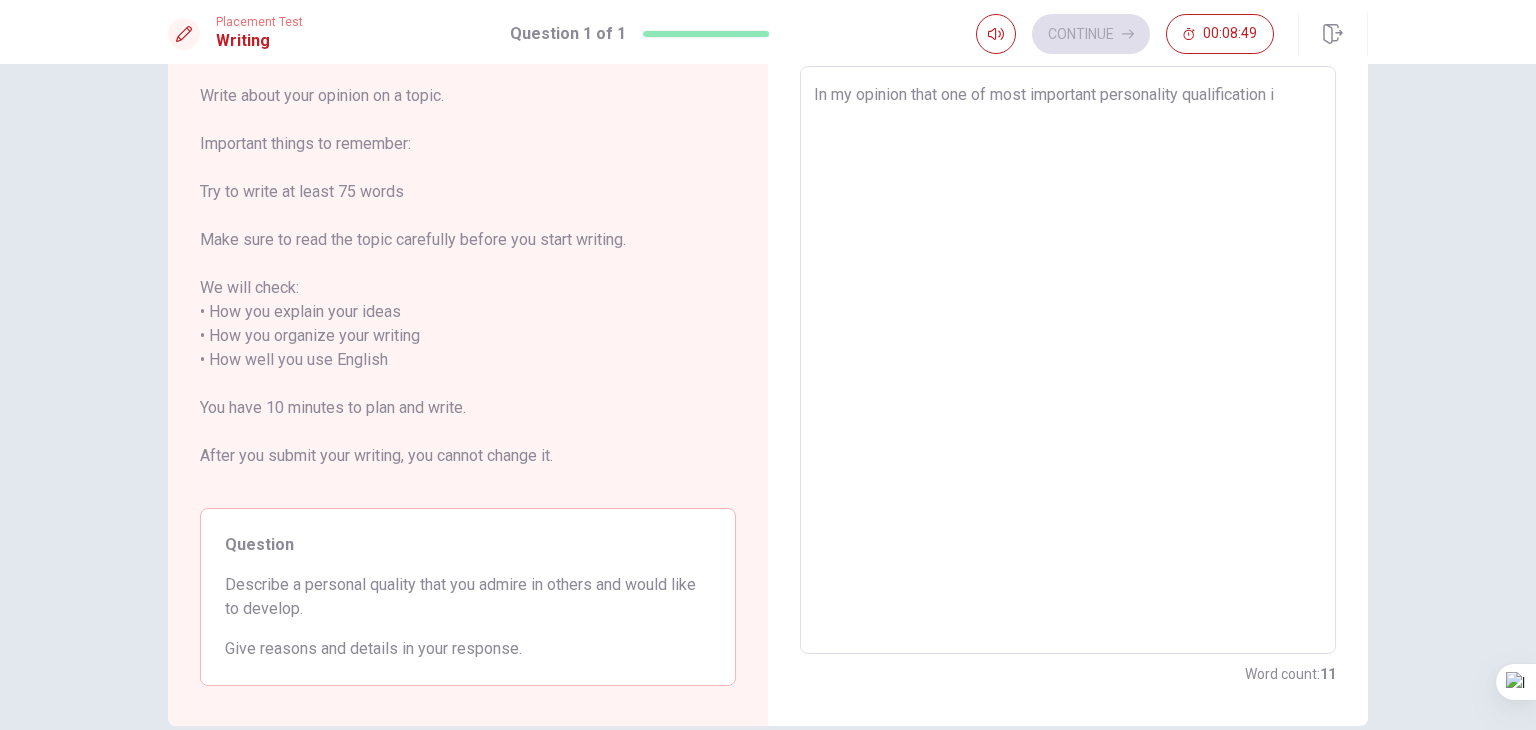 type on "In my opinion that one of most important personality qualification is" 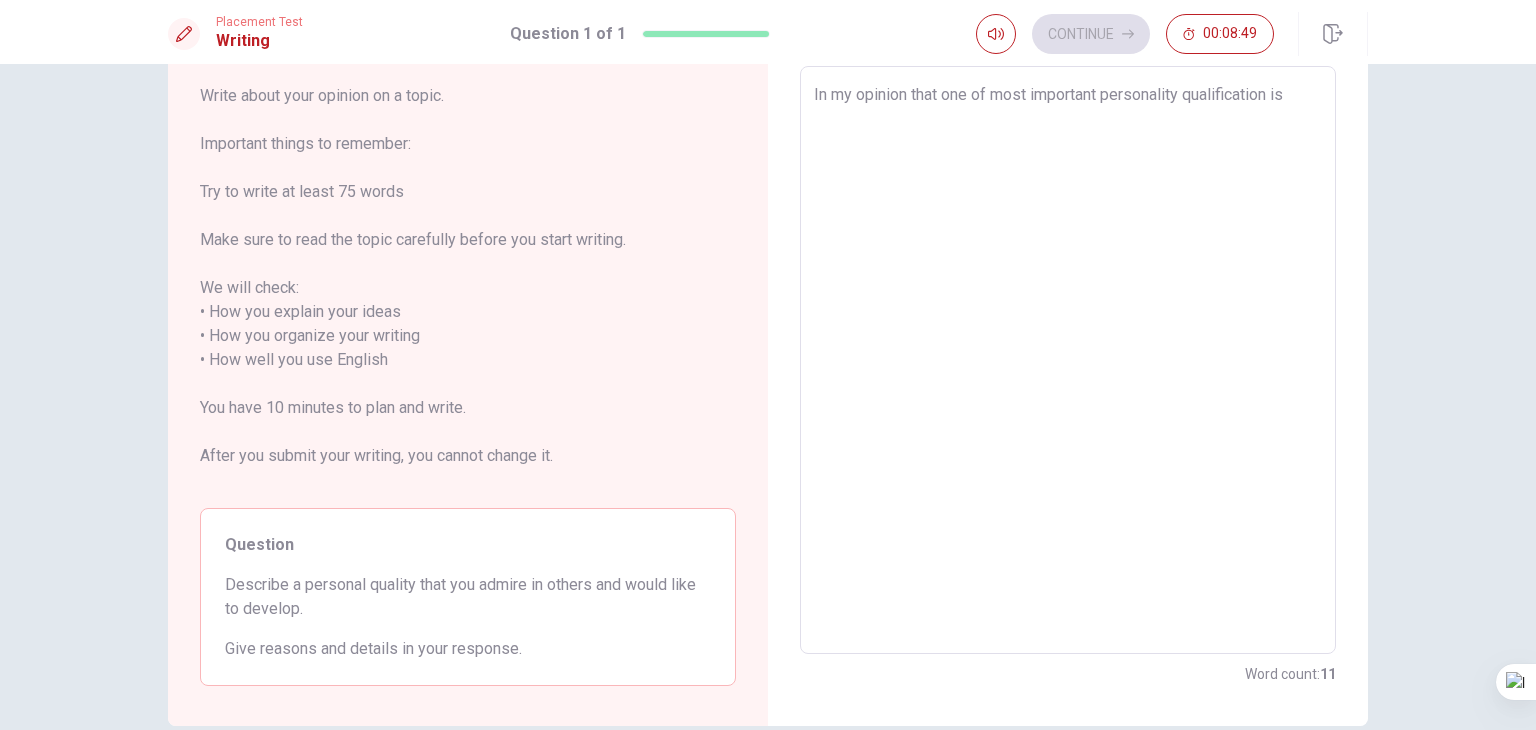 type on "x" 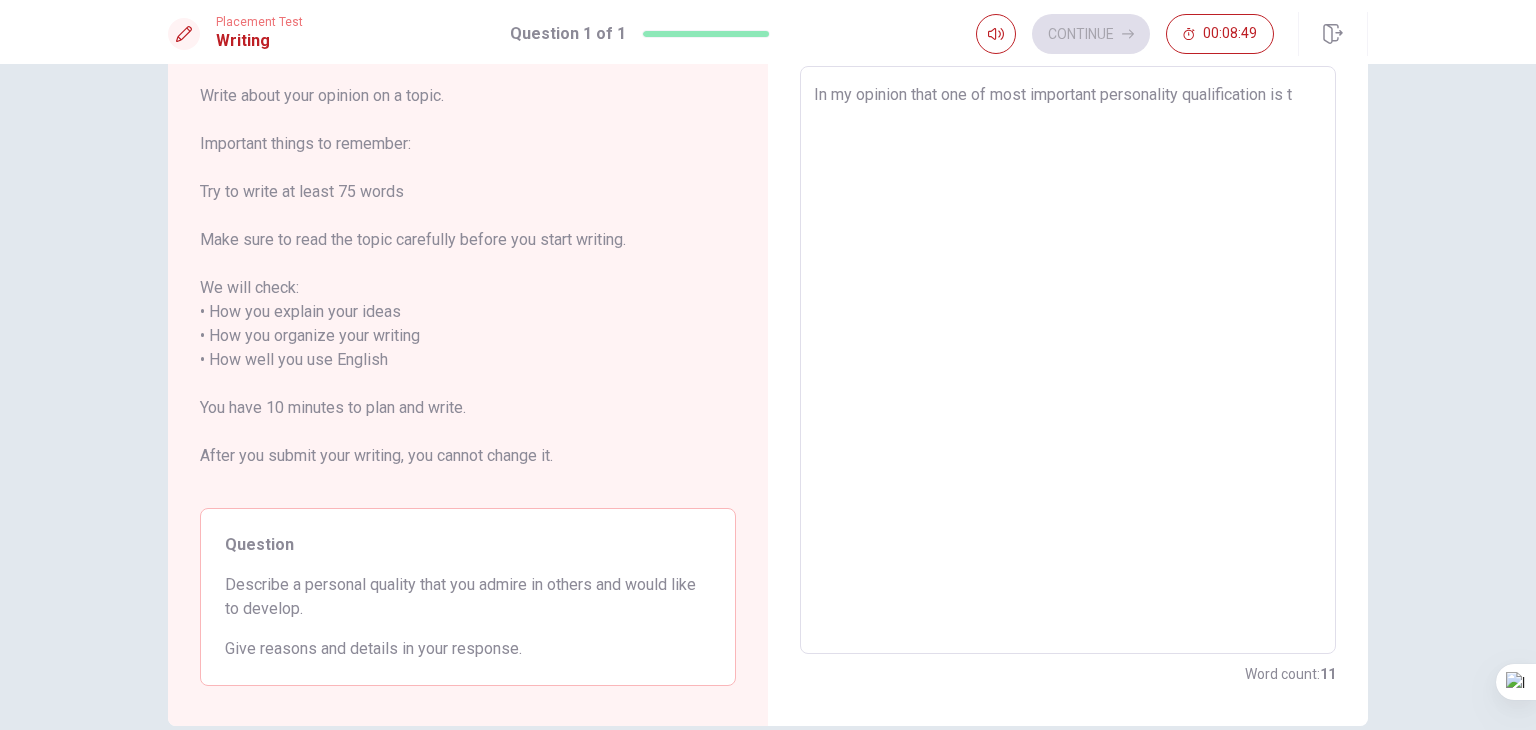 type on "x" 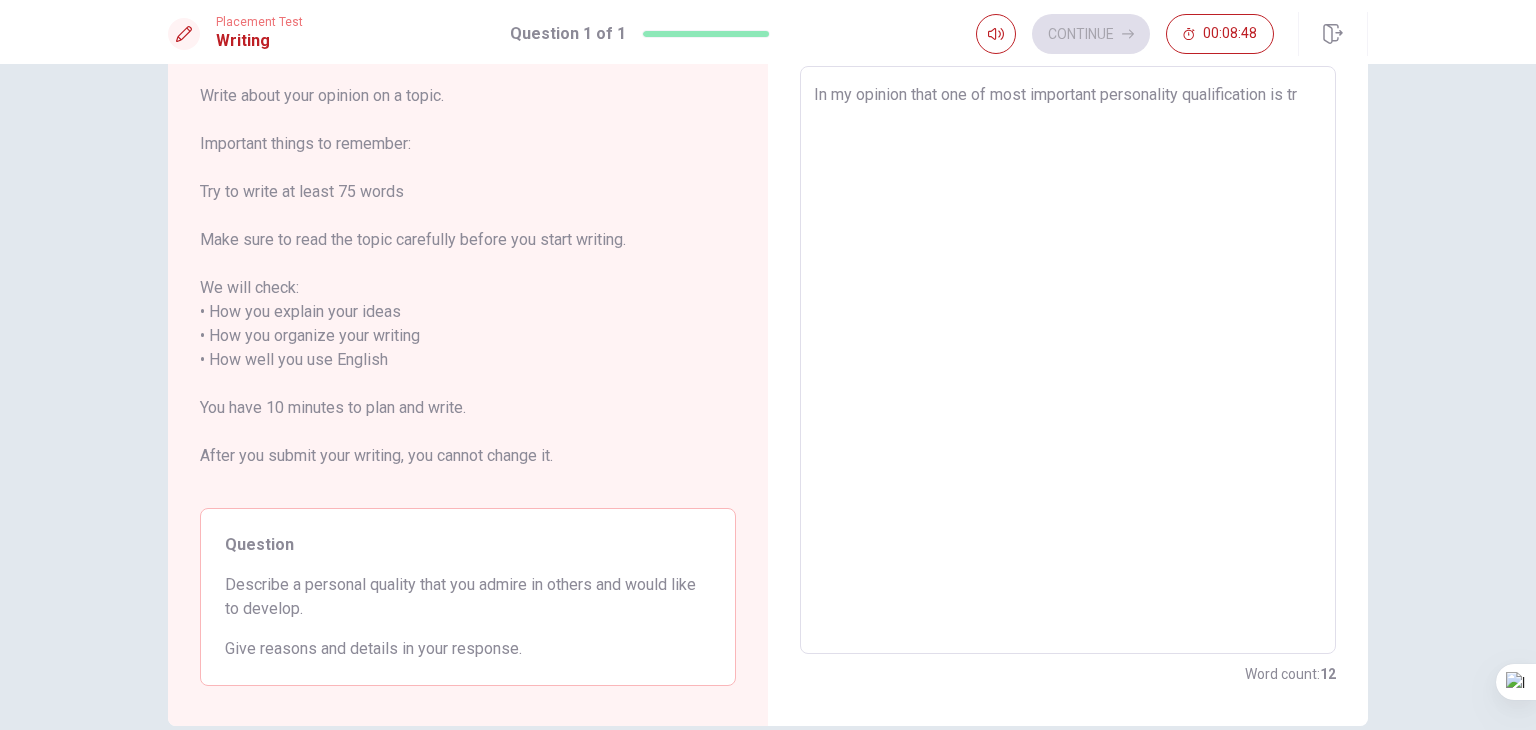 type on "In my opinion that one of most important personality qualification is tru" 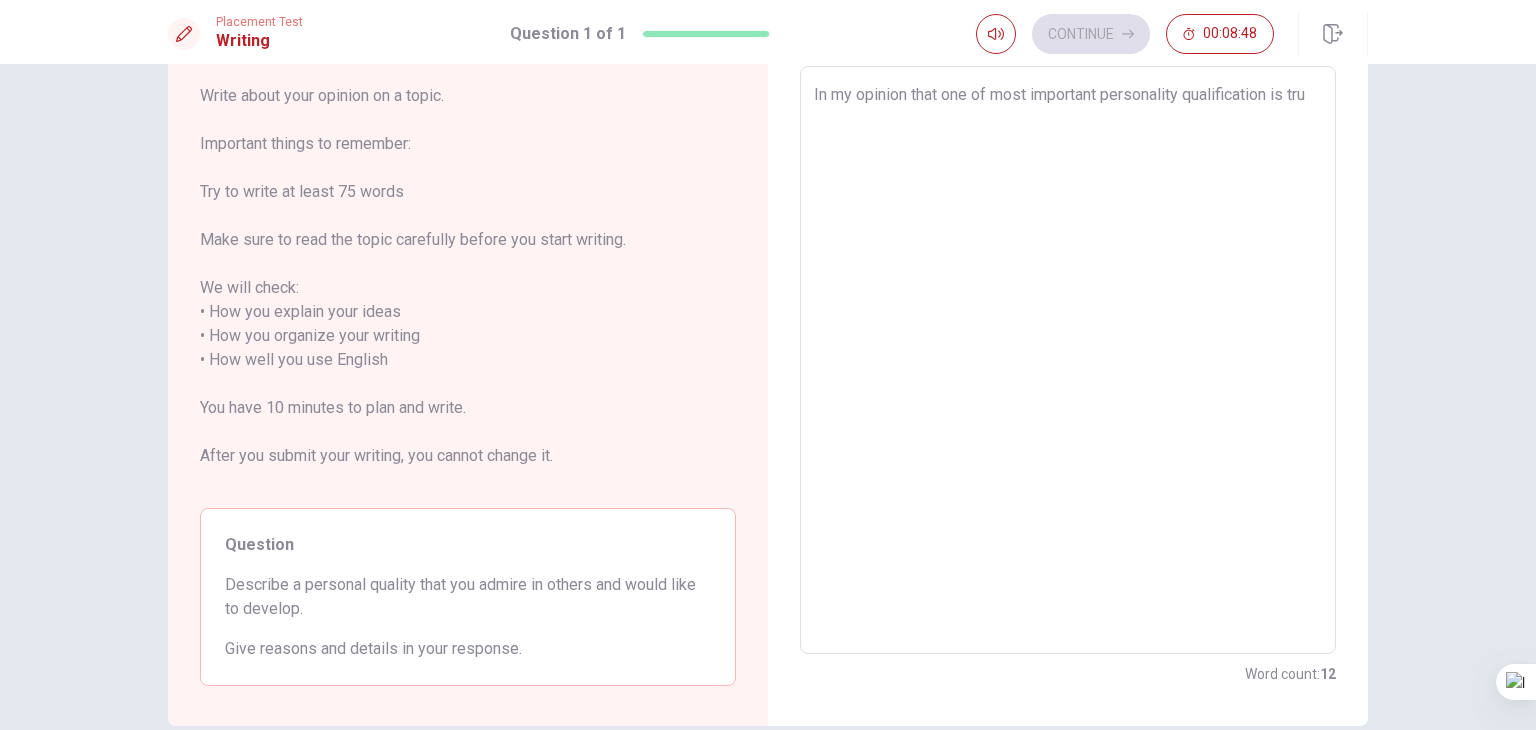 type on "x" 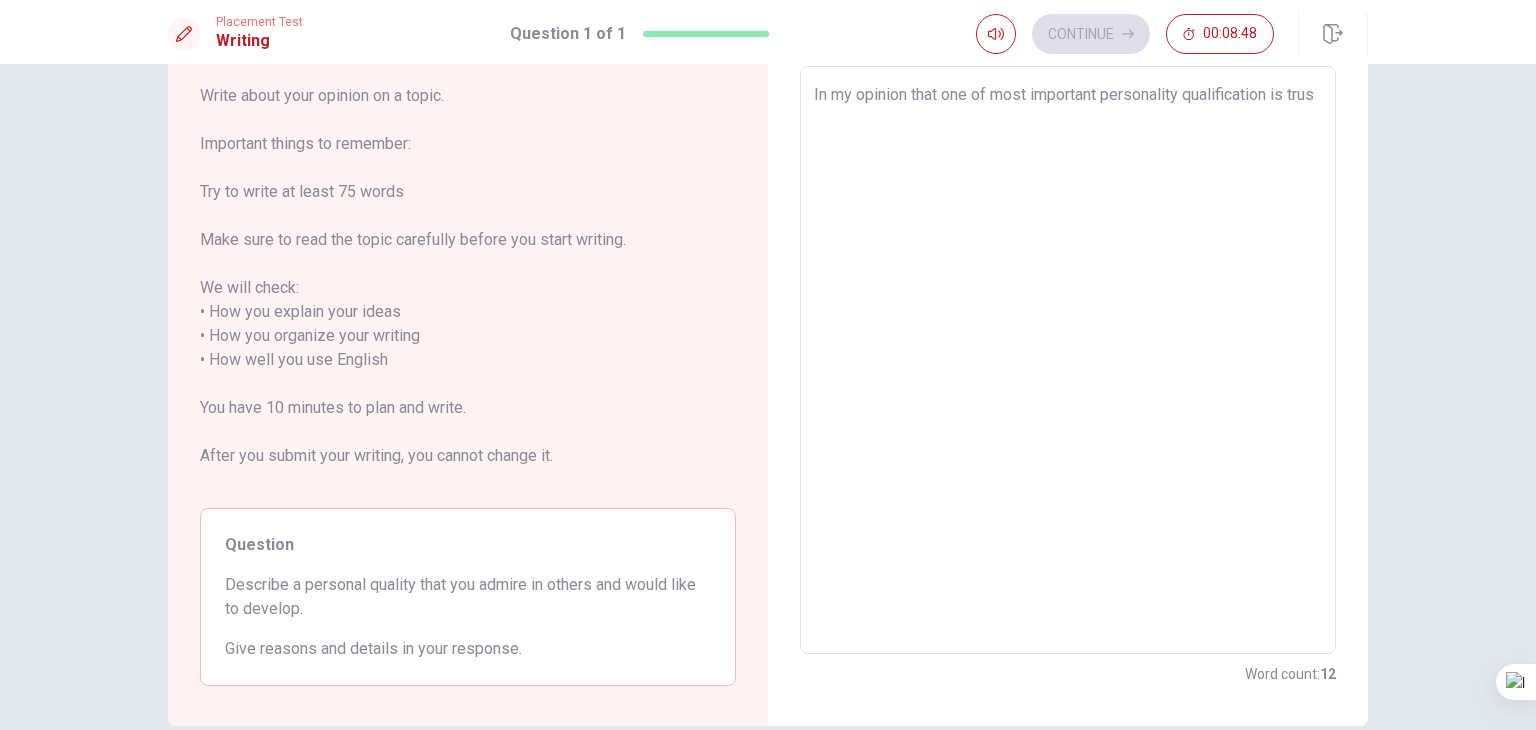type on "x" 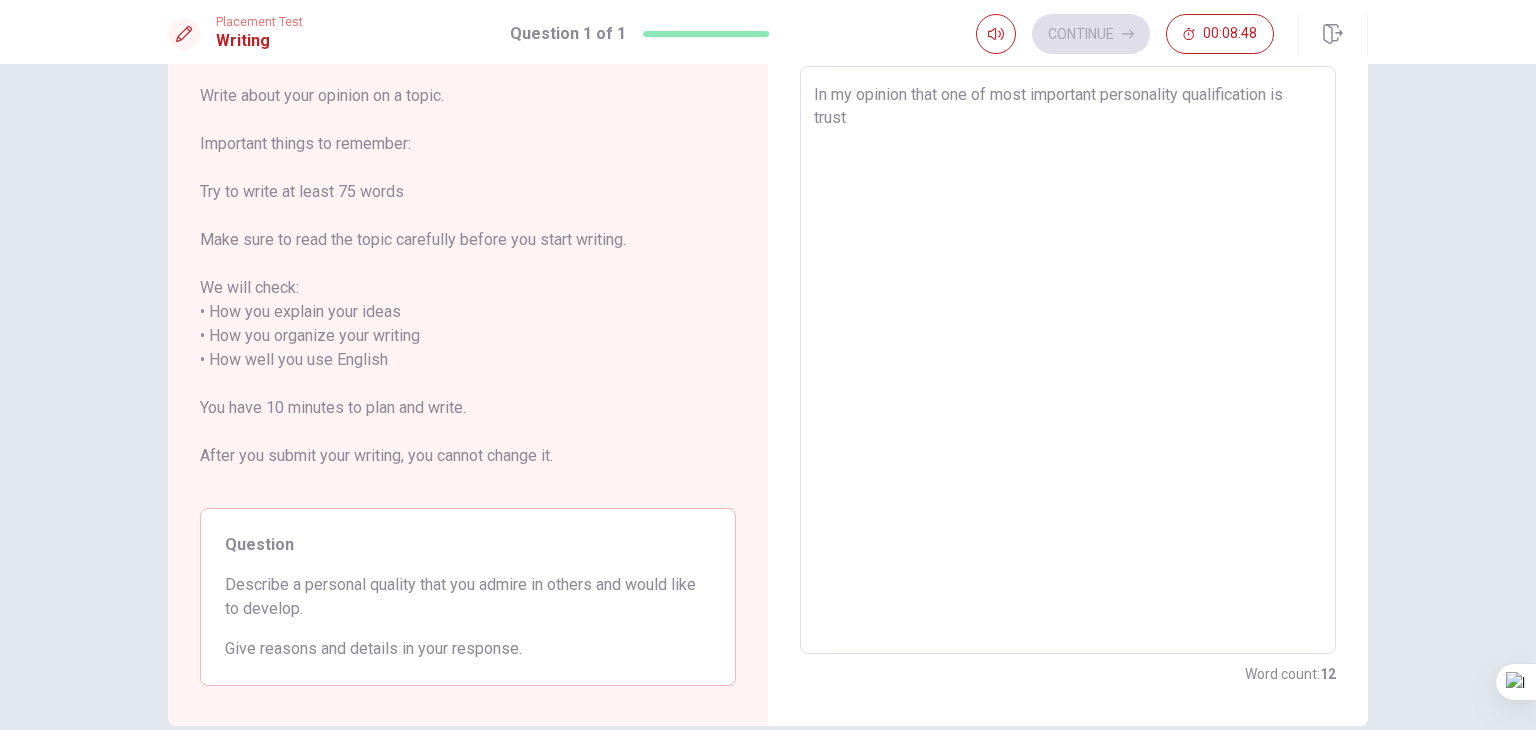type on "x" 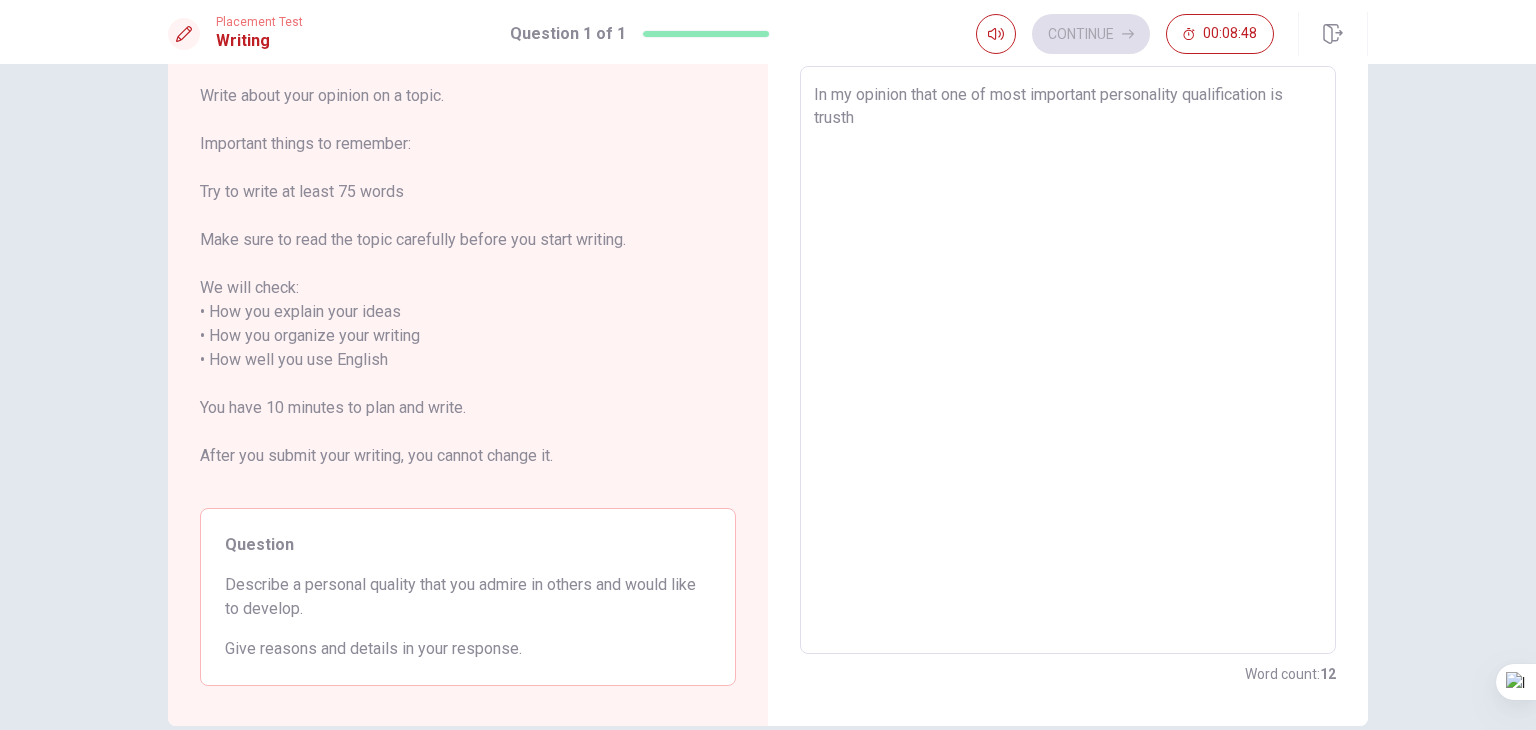 type on "x" 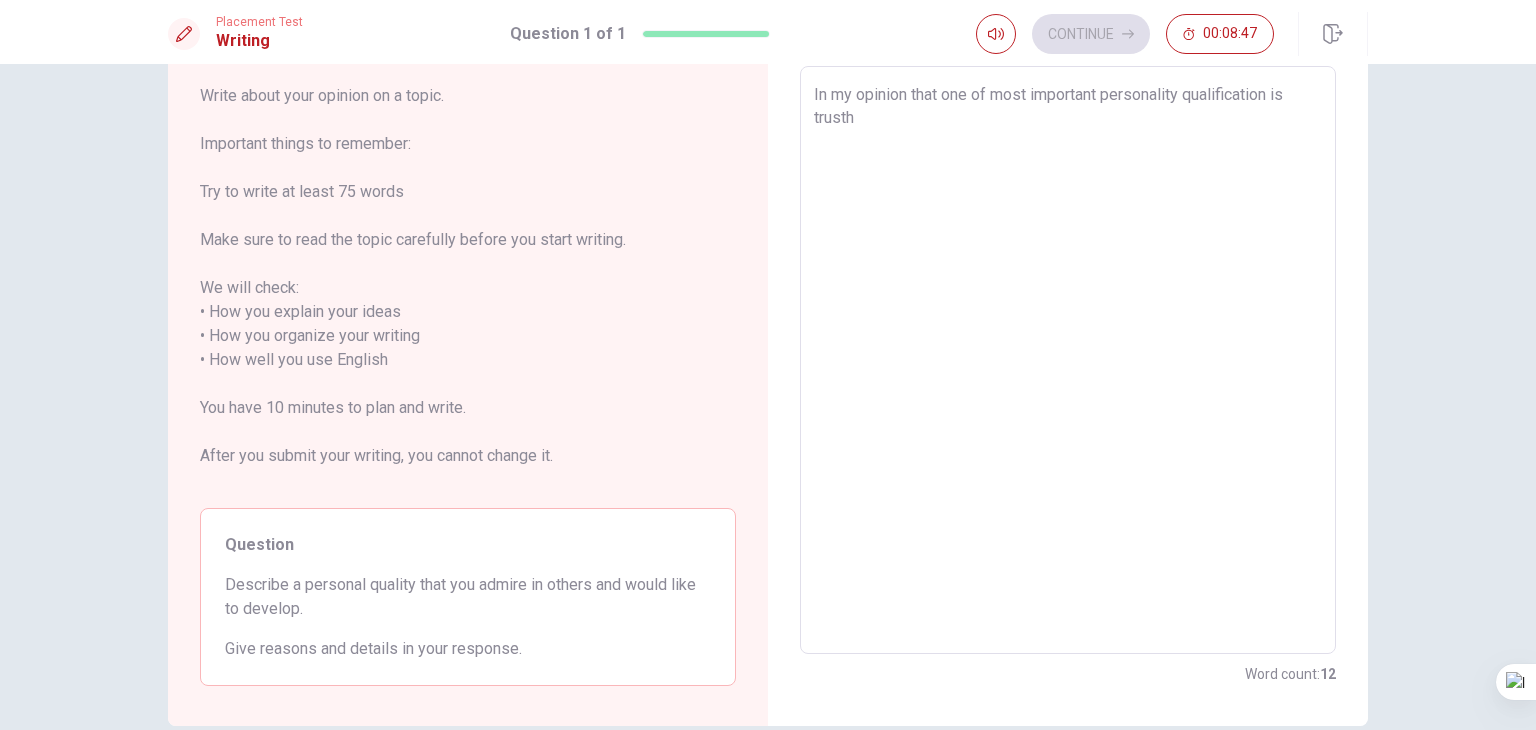 type on "In my opinion that one of most important personality qualification is trusth" 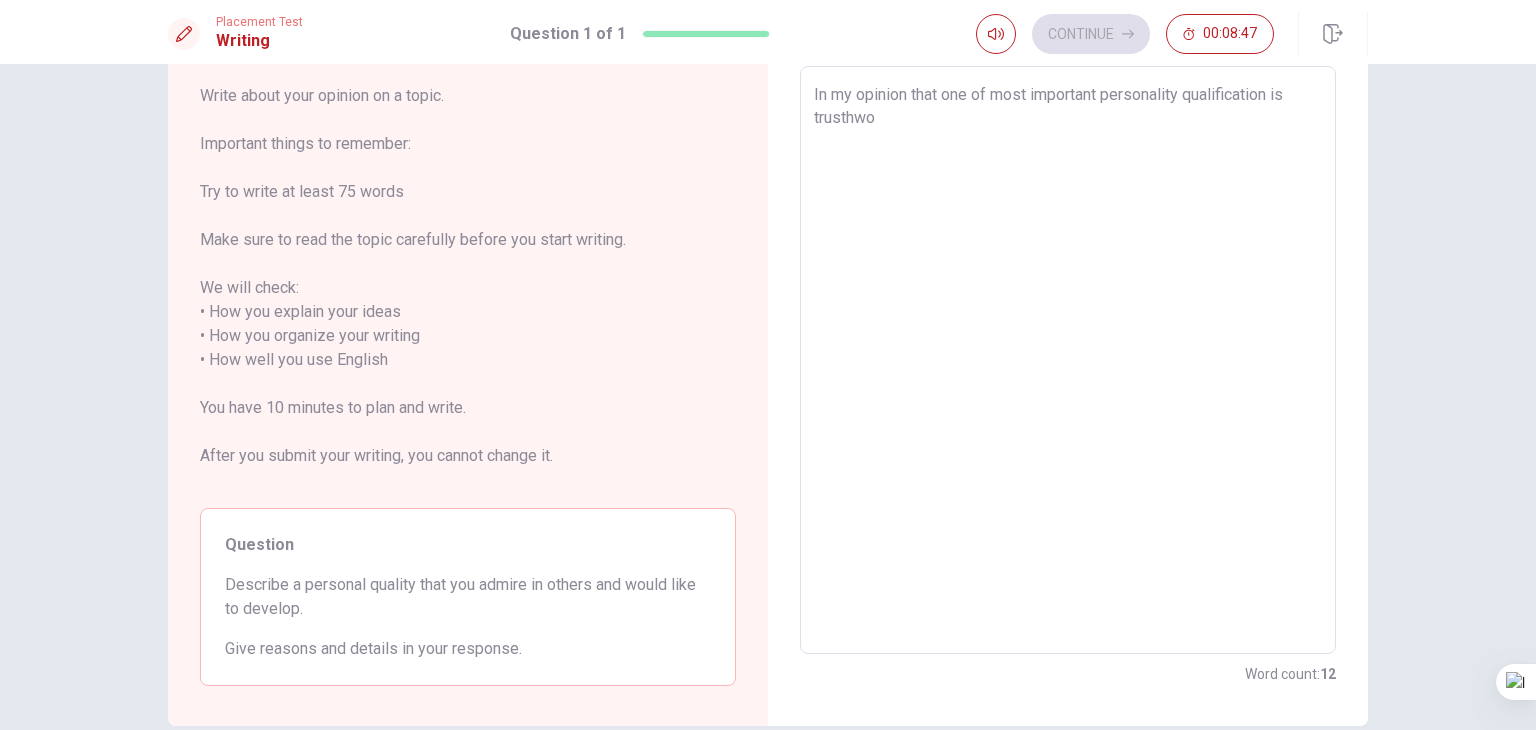 type on "x" 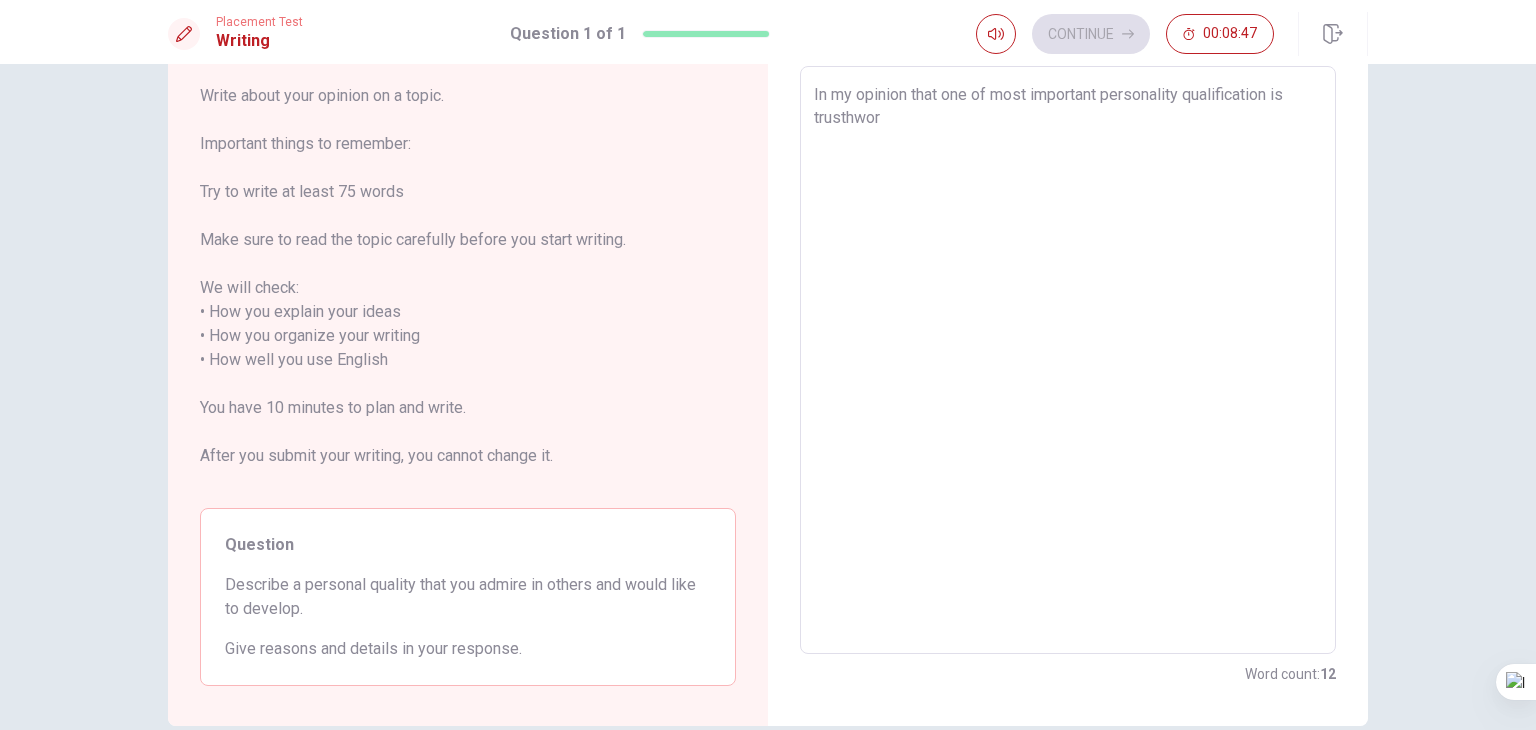type on "x" 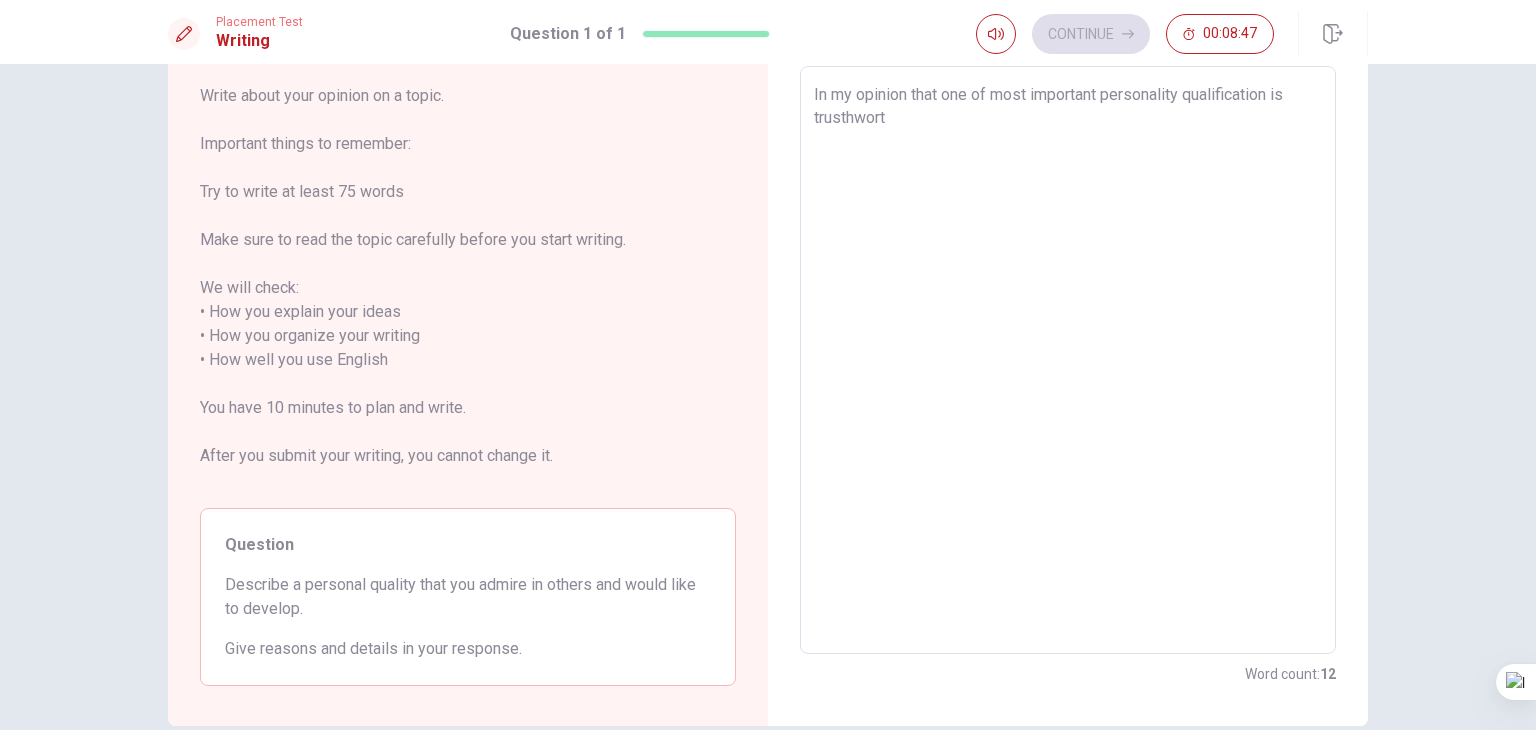 type on "x" 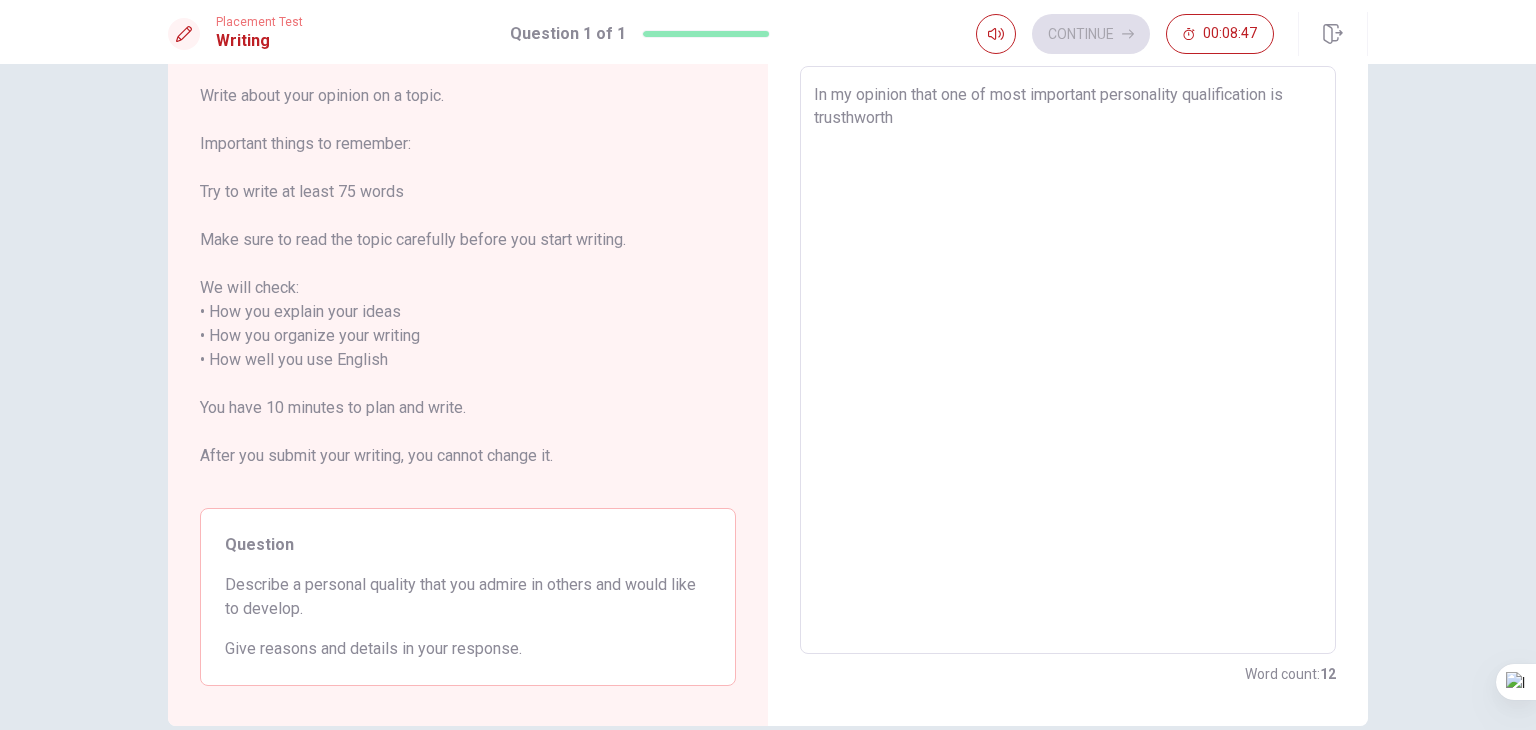 type on "x" 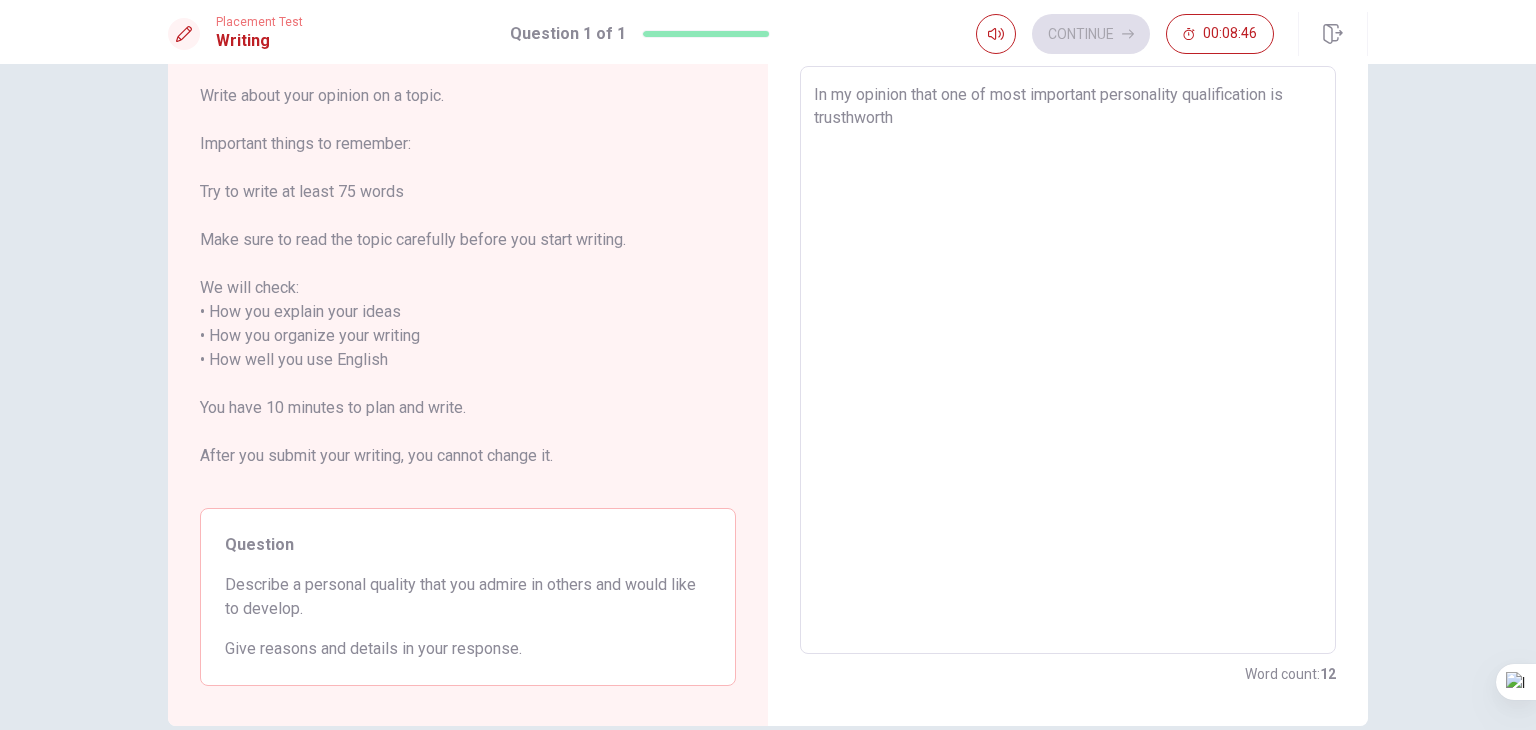 type on "In my opinion that one of most important personality qualification is trusthworthy" 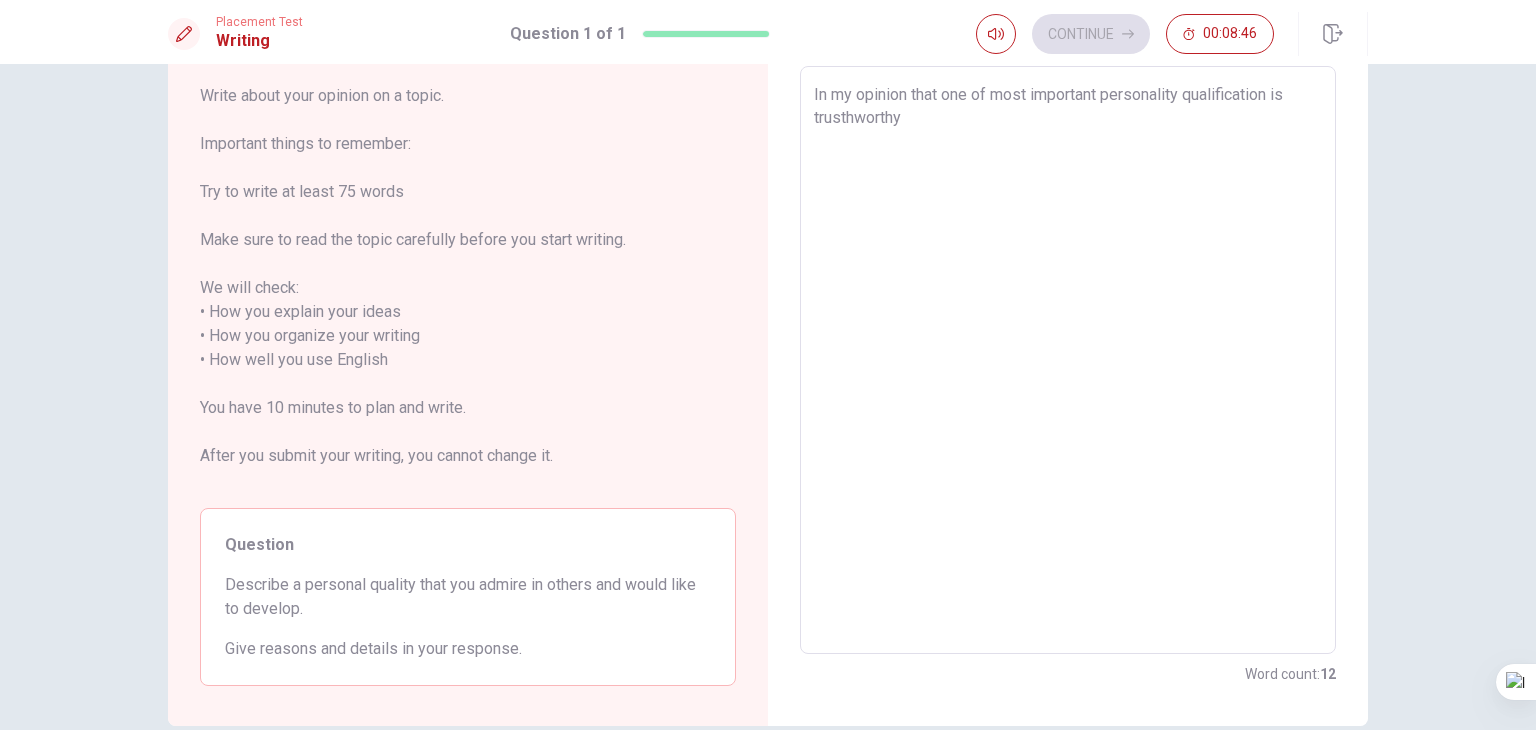 type on "x" 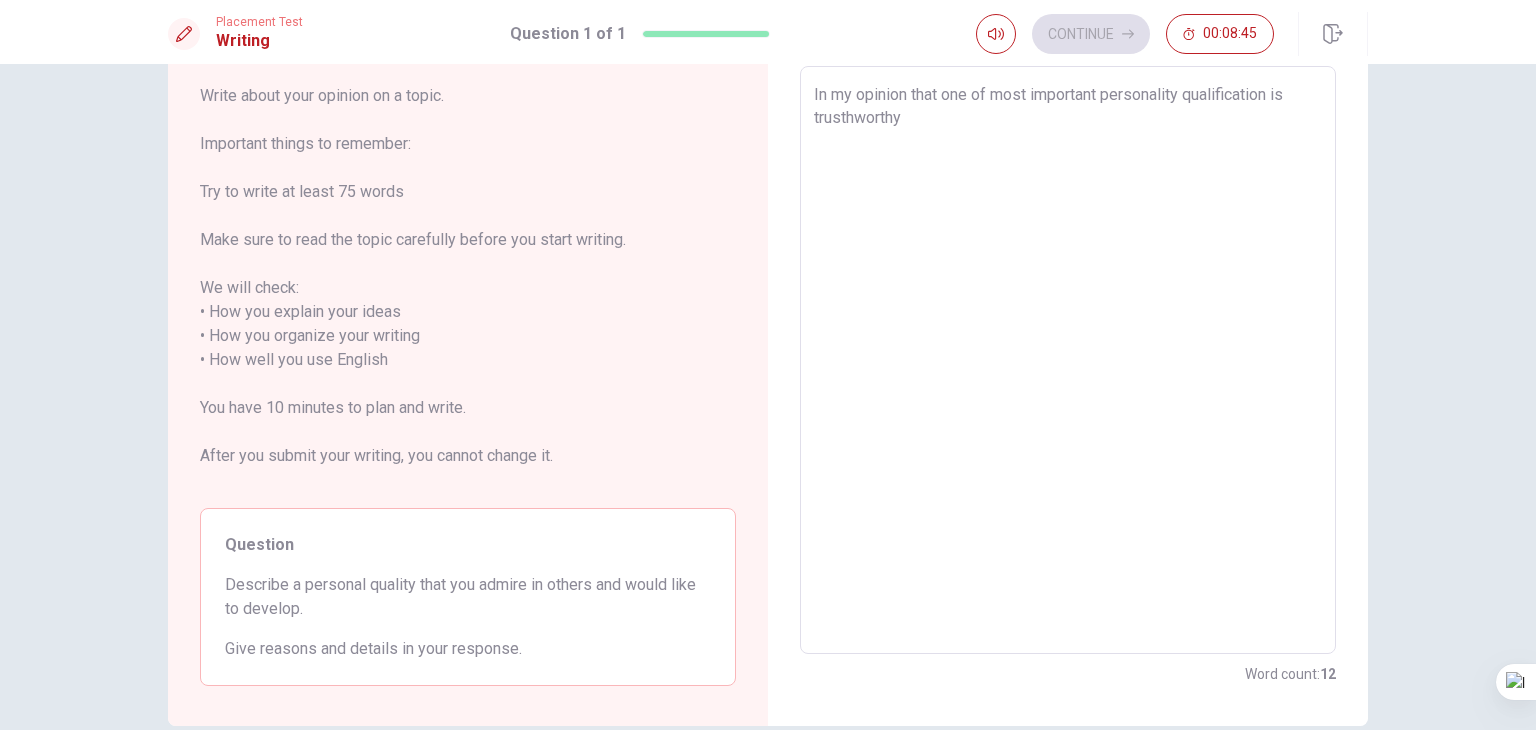 type on "In my opinion that one of most important personality qualification is trusthworthy." 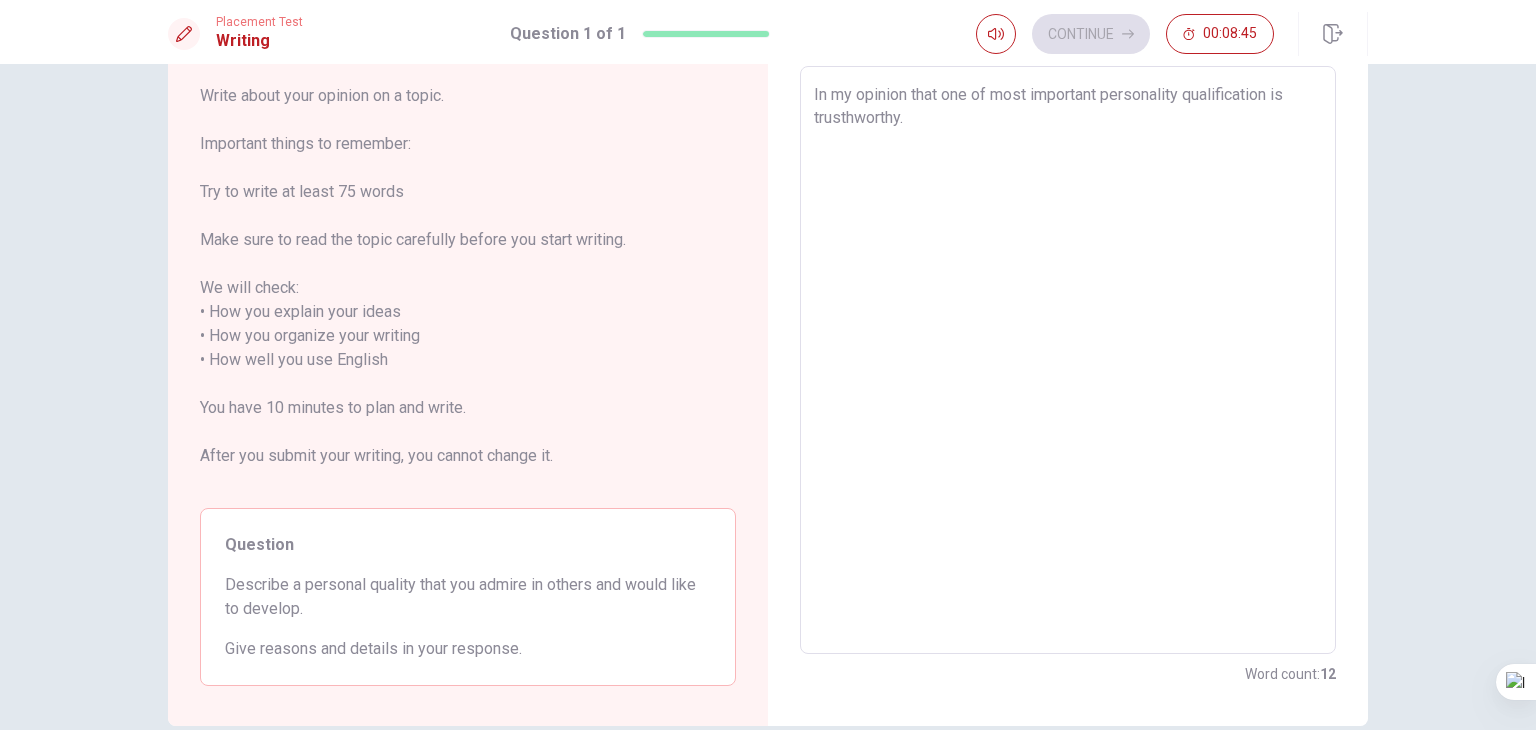 type on "x" 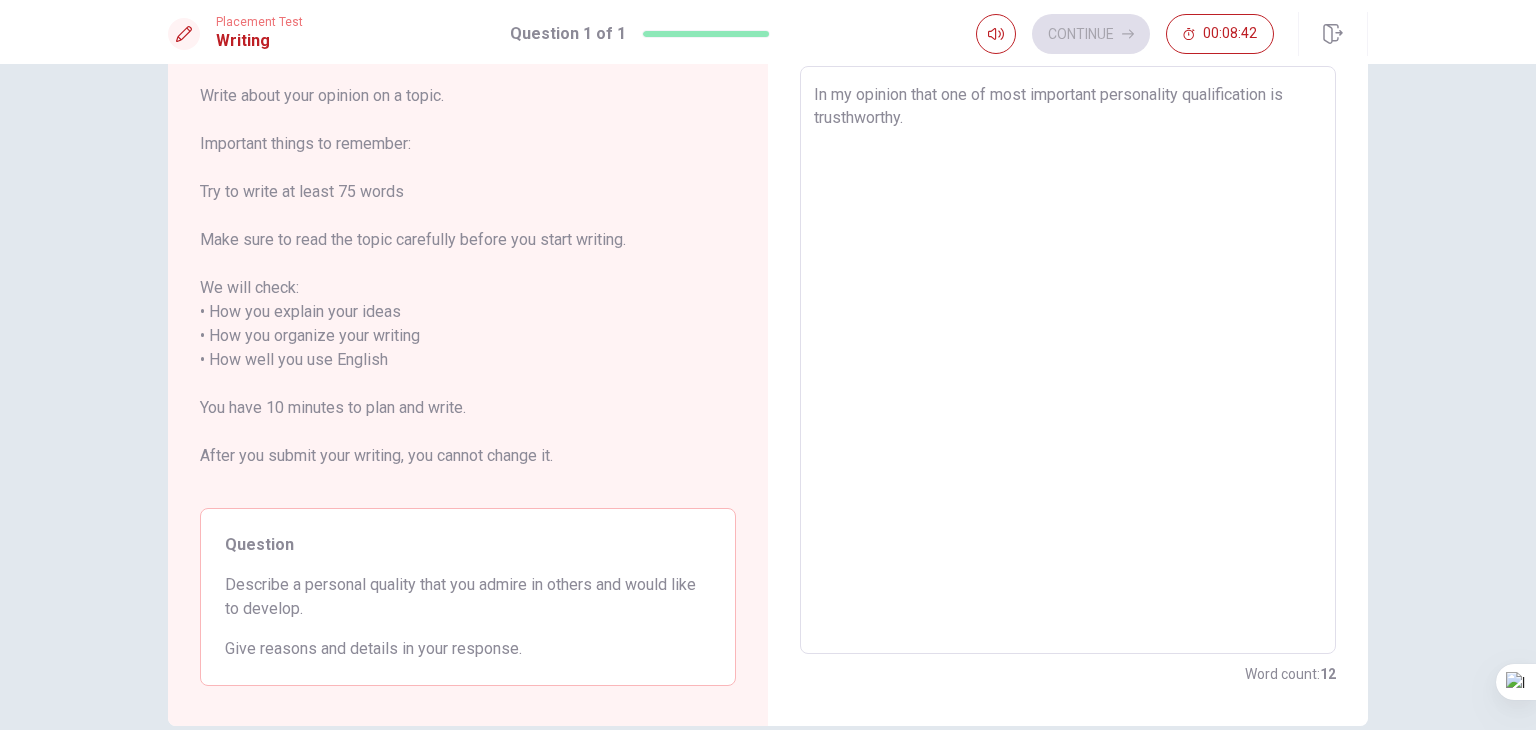 type on "x" 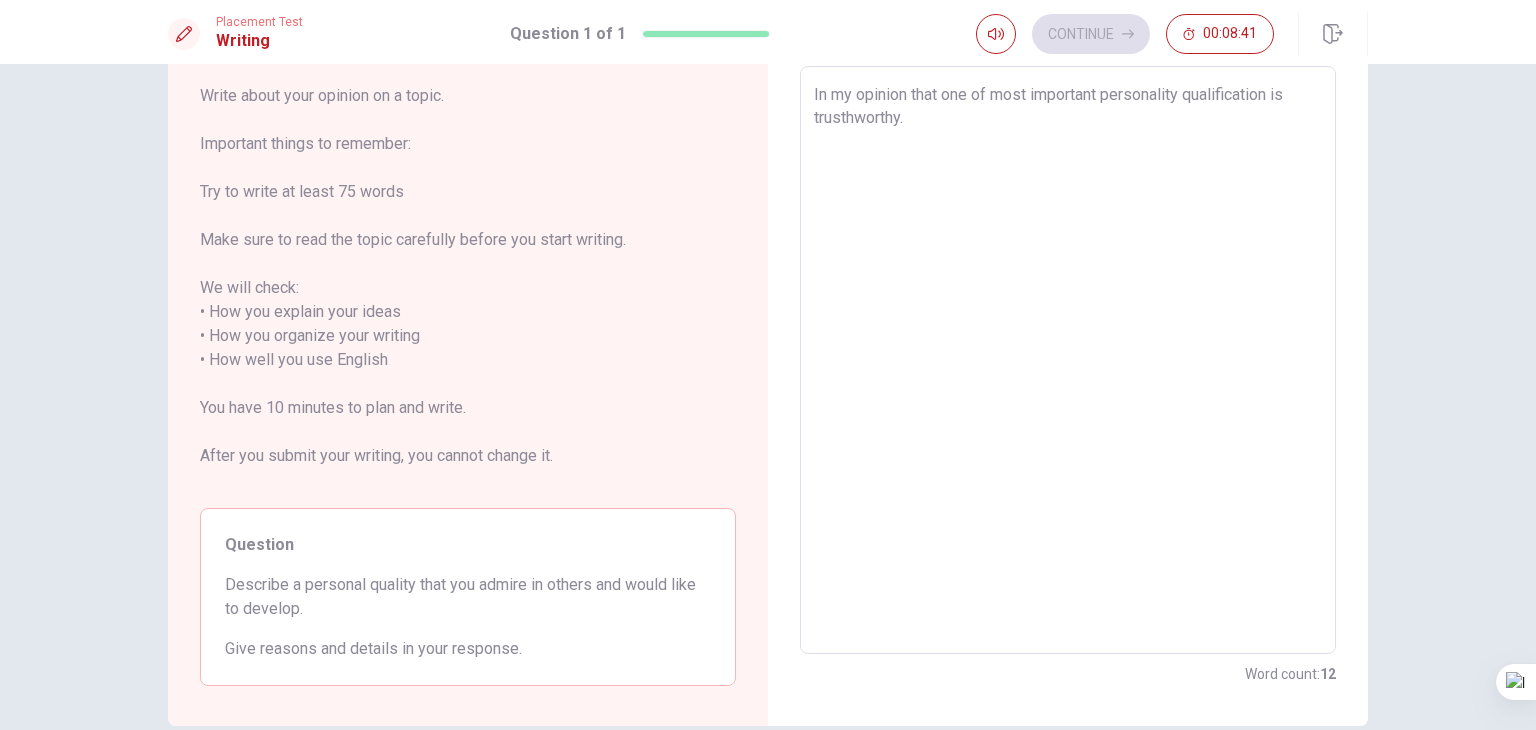 type on "In my opinion that one of most important personality qualification is trusthworthy. I" 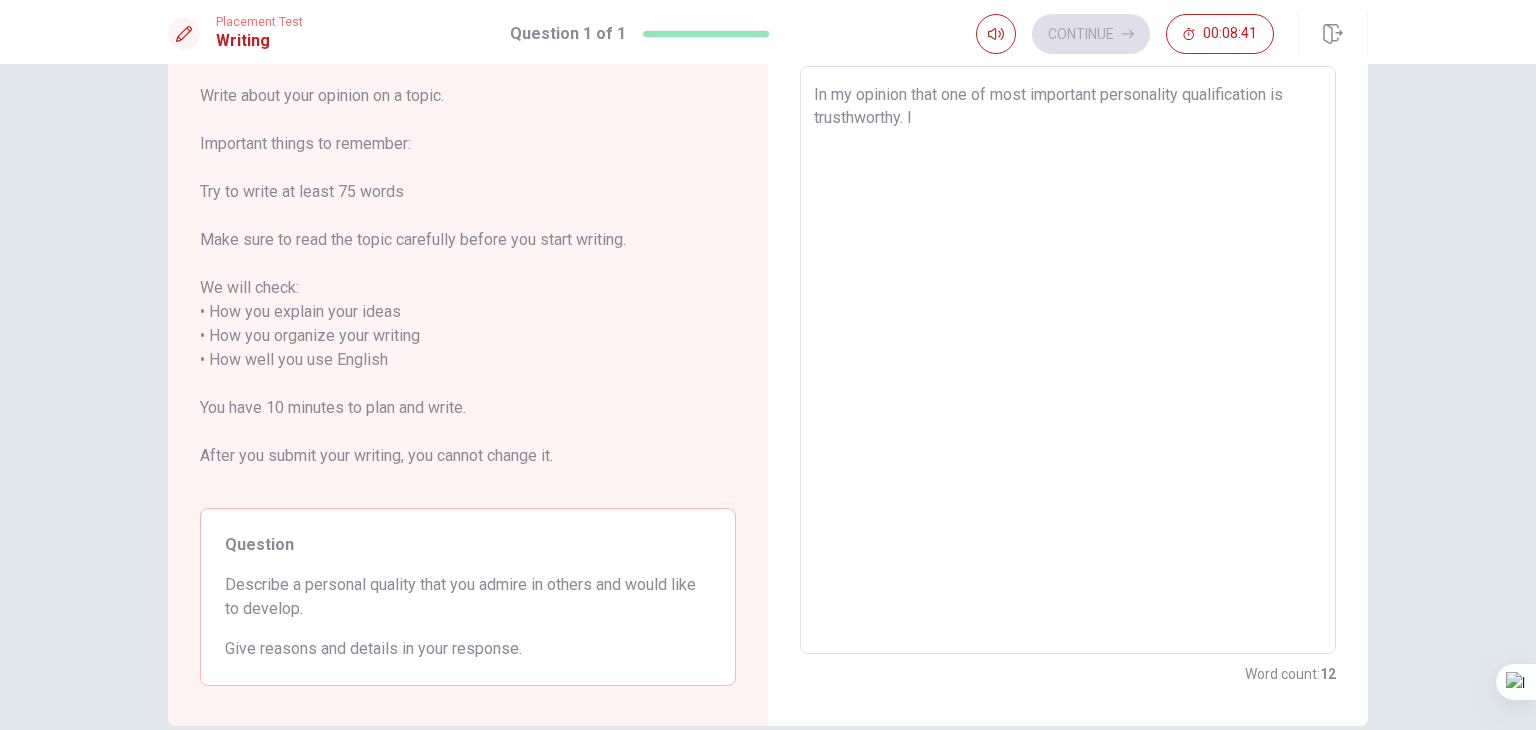 type on "x" 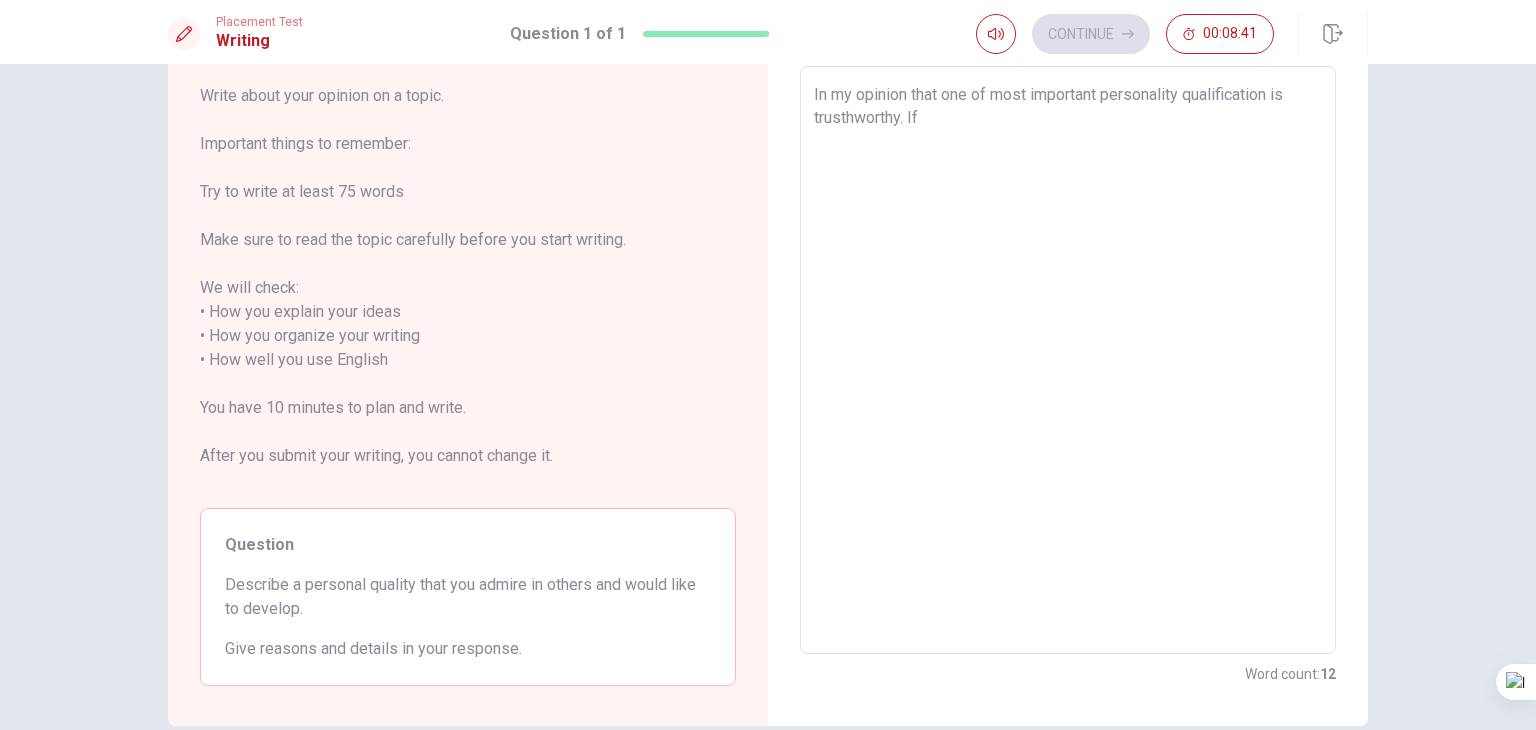 type on "x" 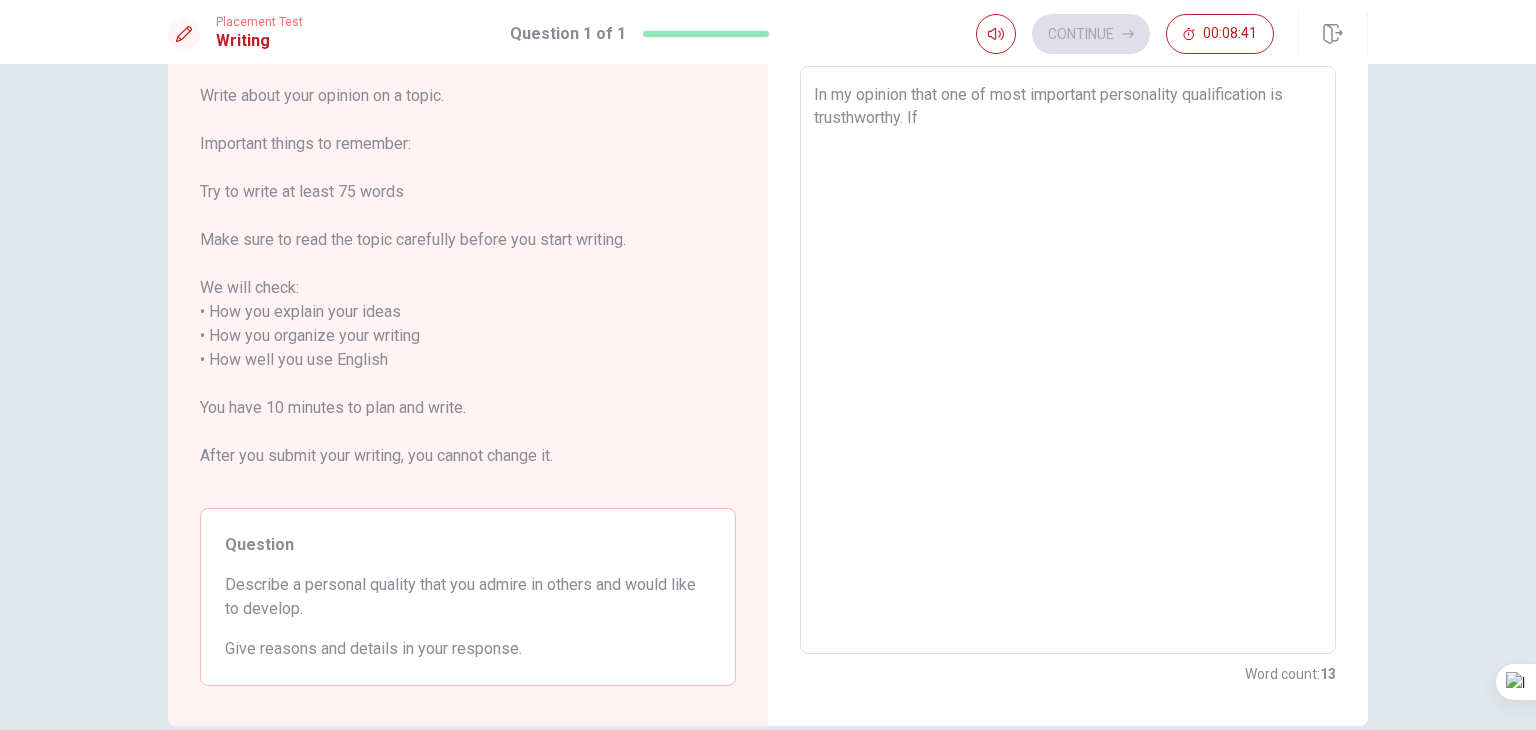 type on "In my opinion that one of most important personality qualification is trusthworthy. If" 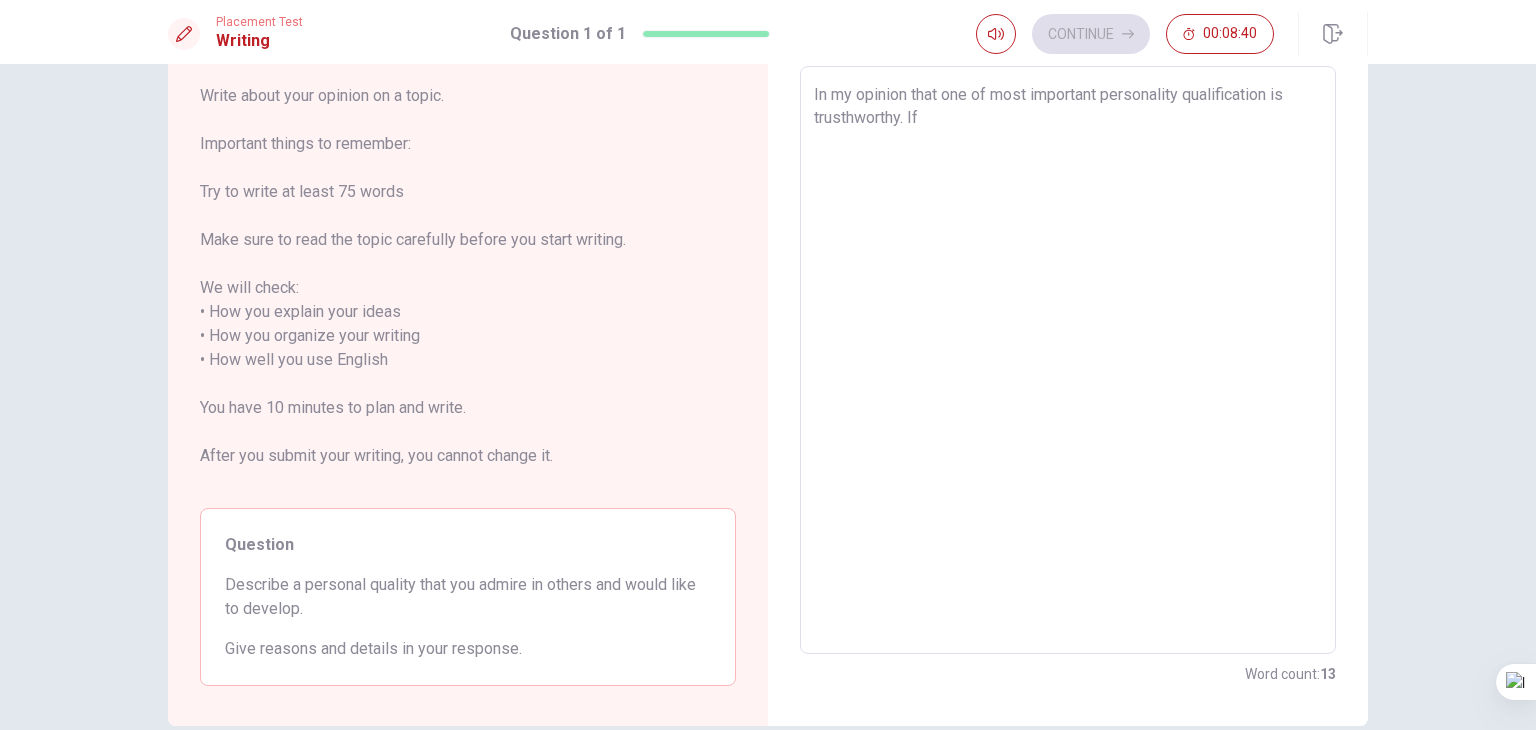 type on "In my opinion that one of most important personality qualification is trusthworthy. If I" 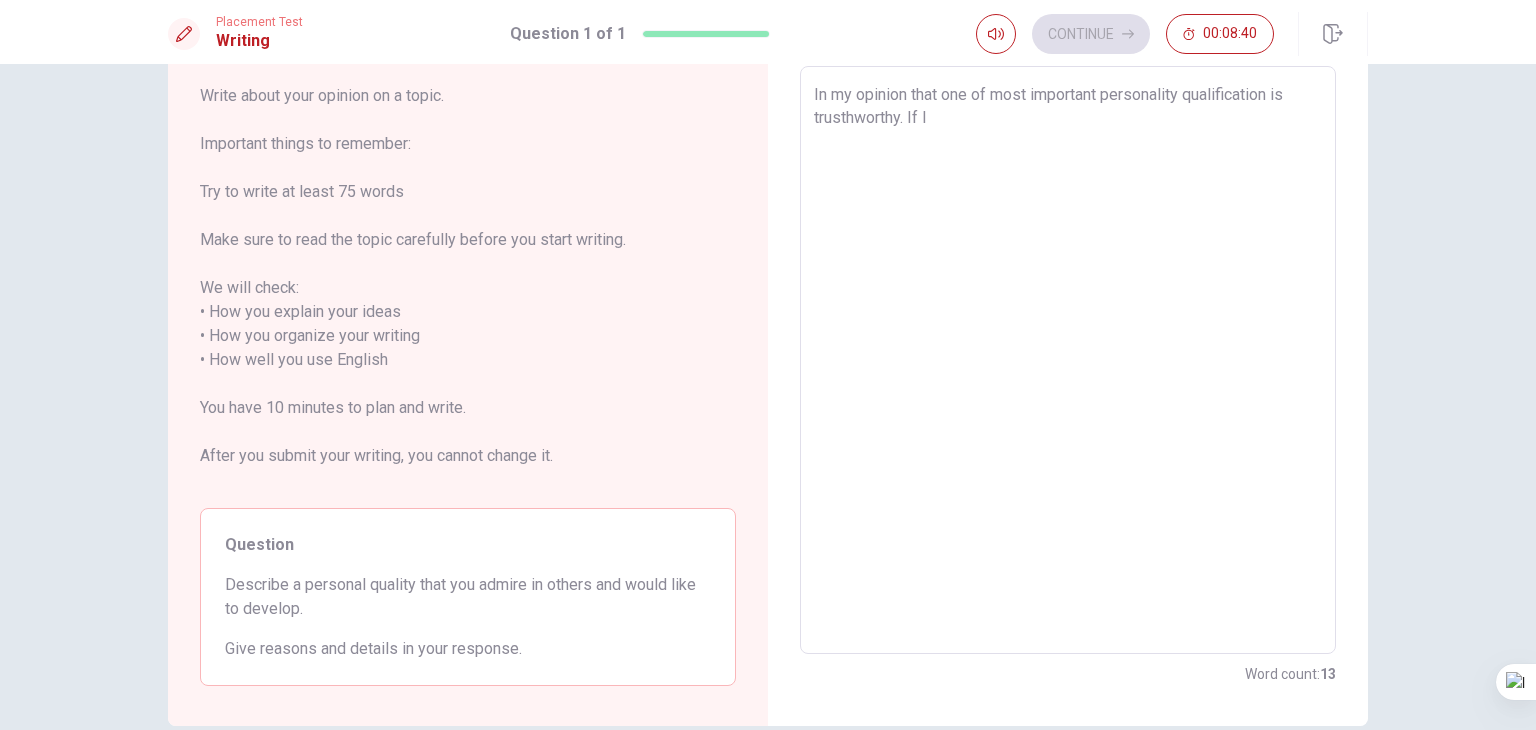 type on "x" 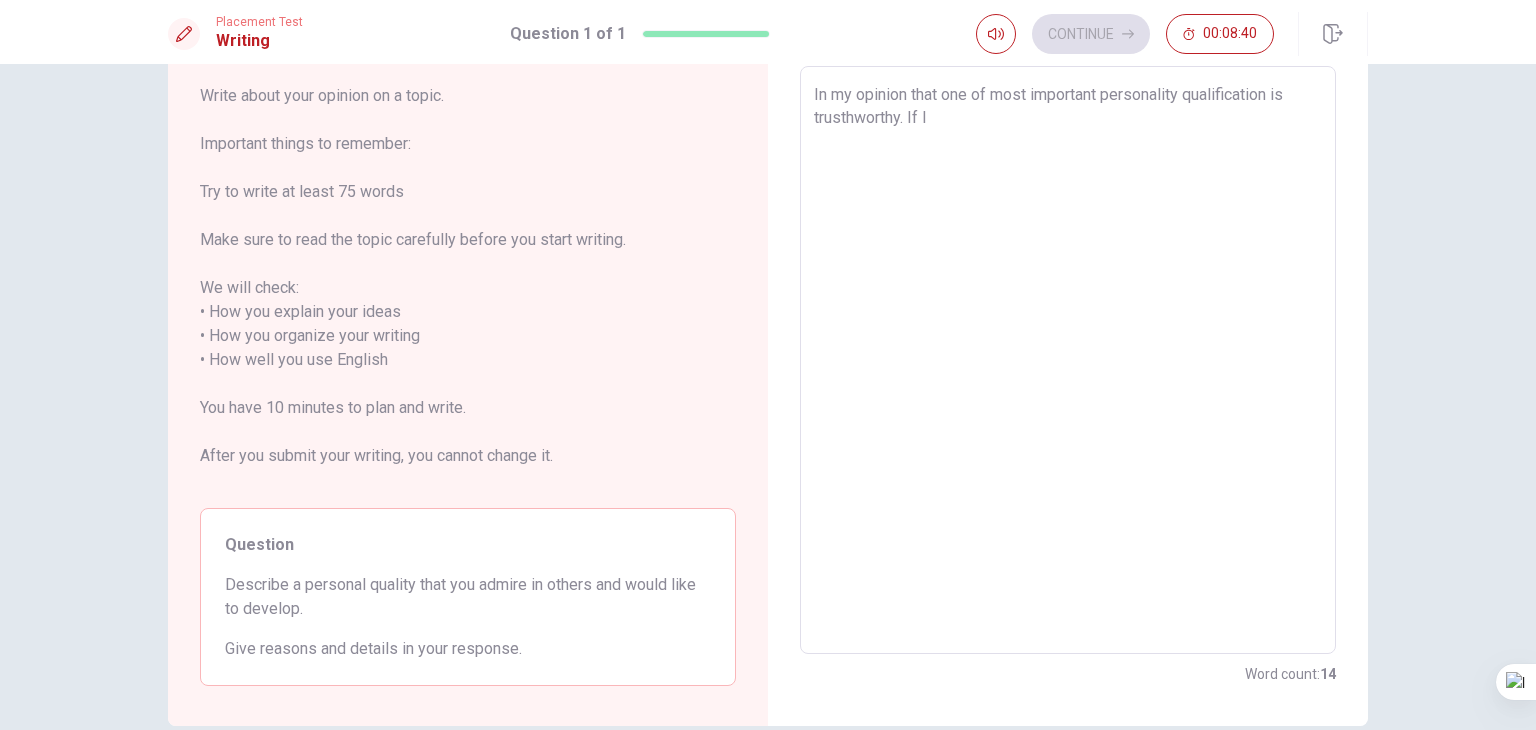 type on "In my opinion that one of most important personality qualification is trusthworthy. If I" 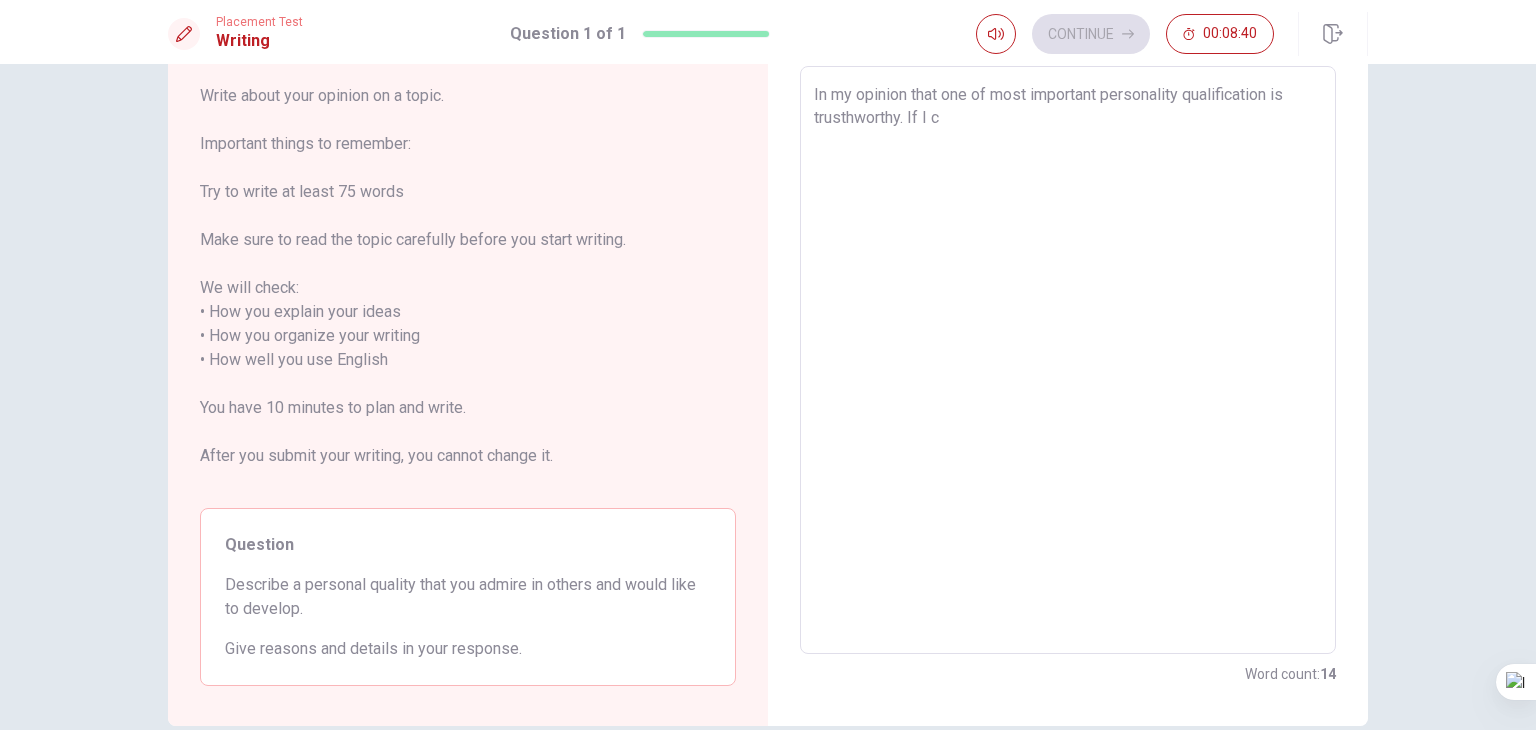type on "x" 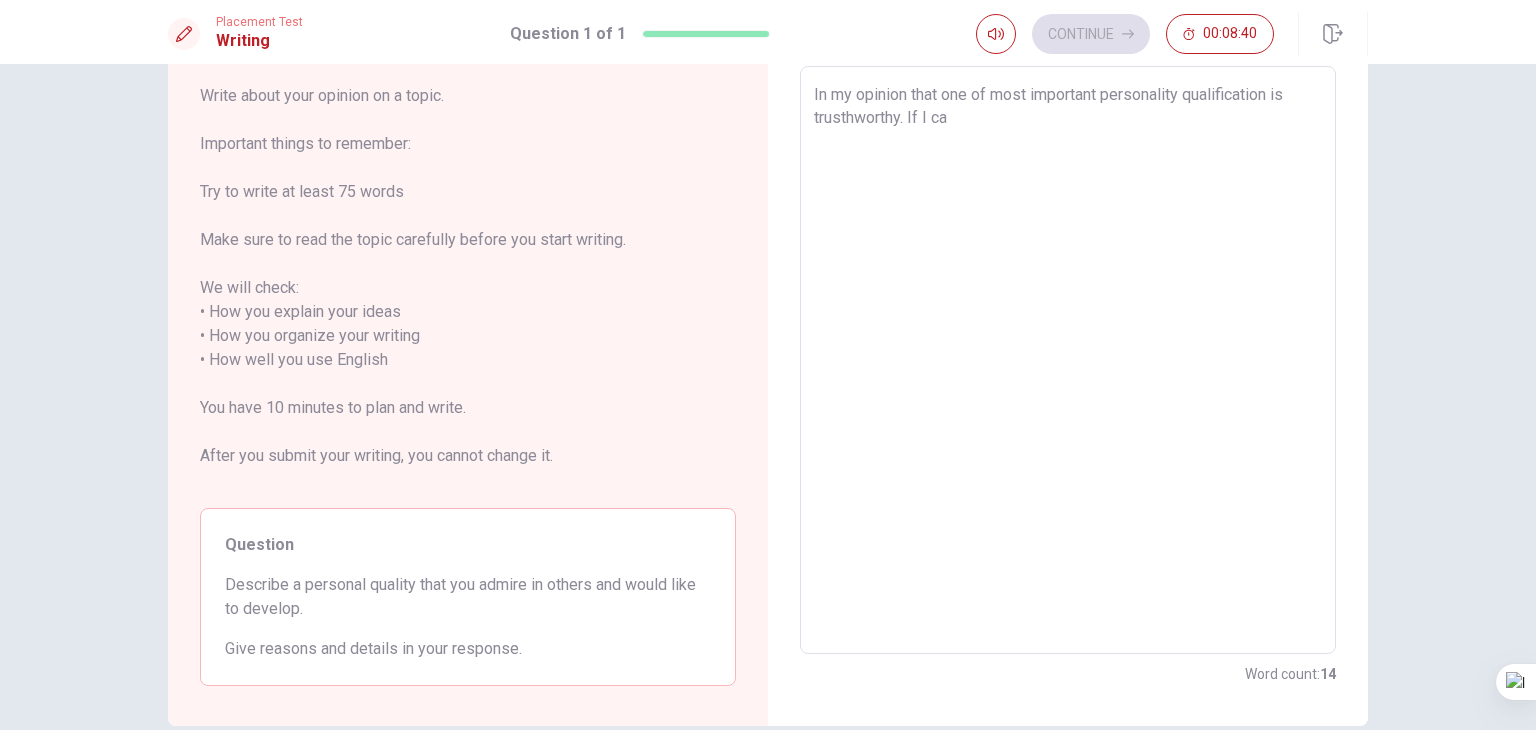 type on "x" 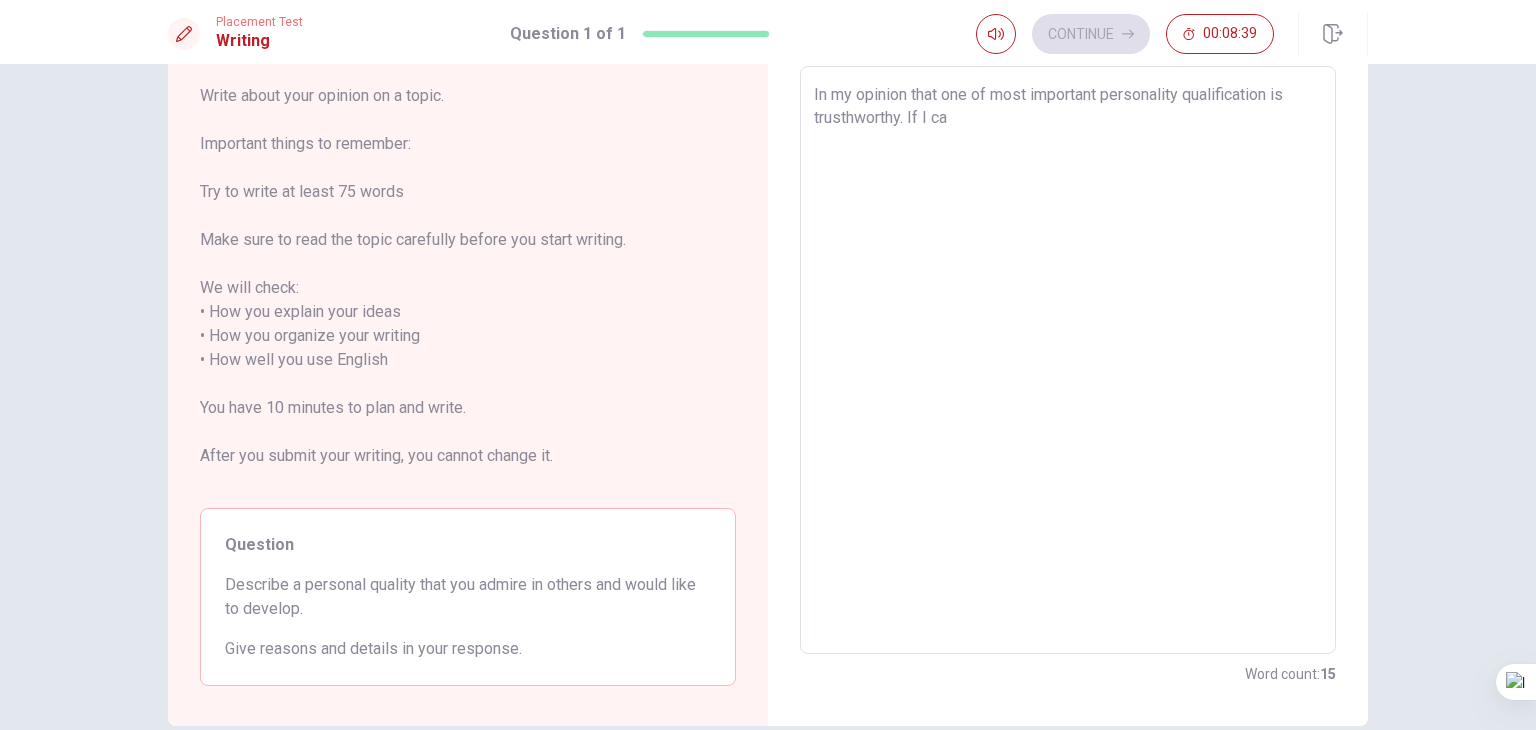 type on "In my opinion that one of most important personality qualification is trusthworthy. If I can" 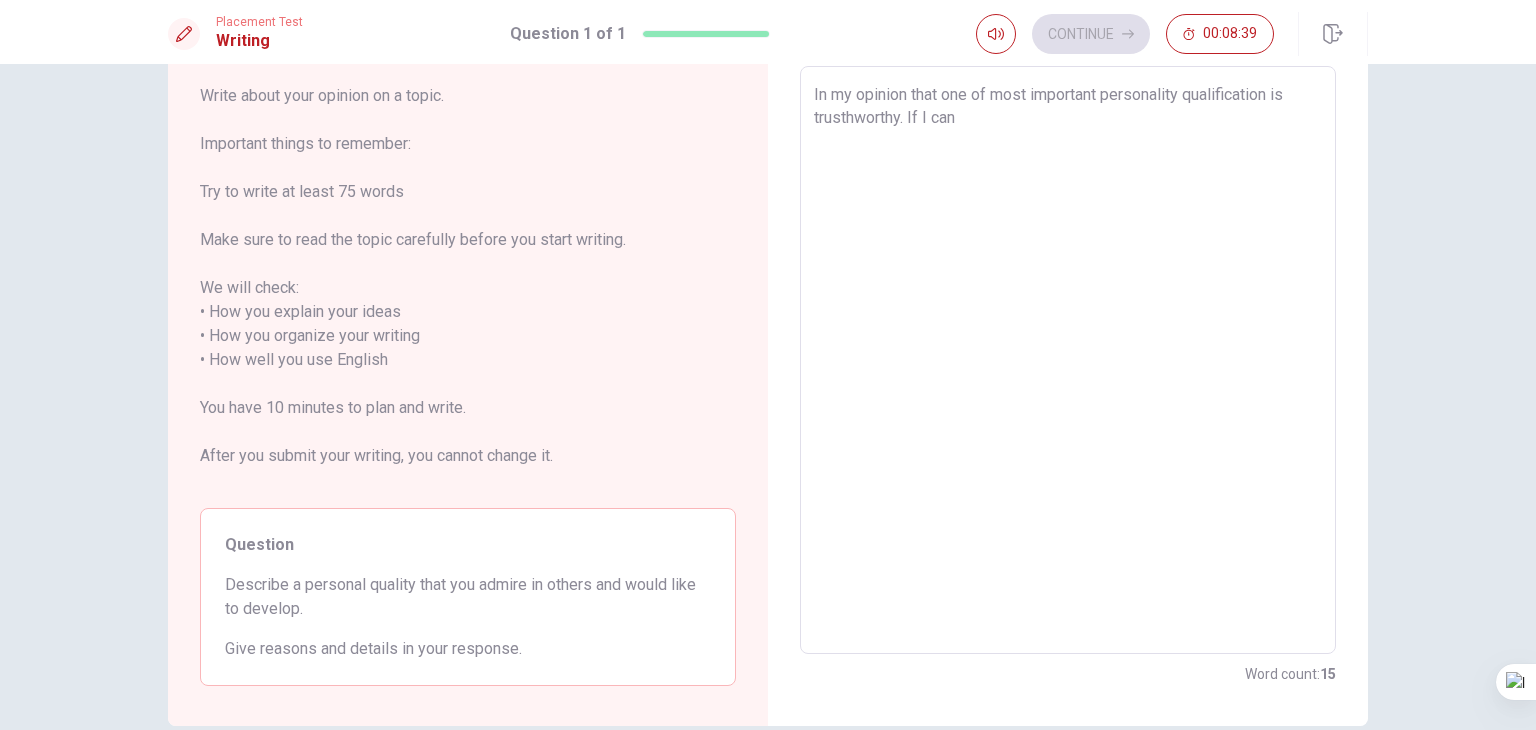 type on "x" 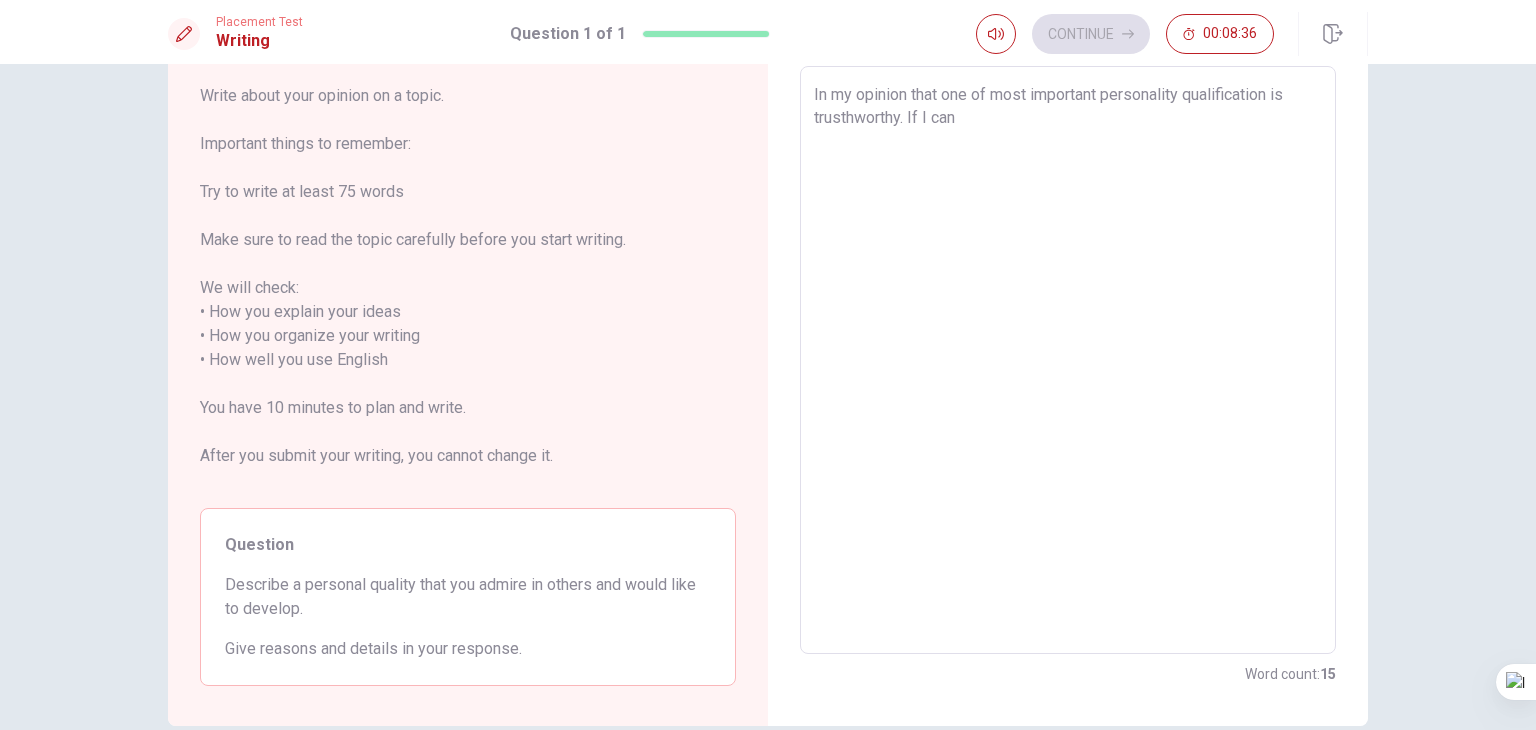 type 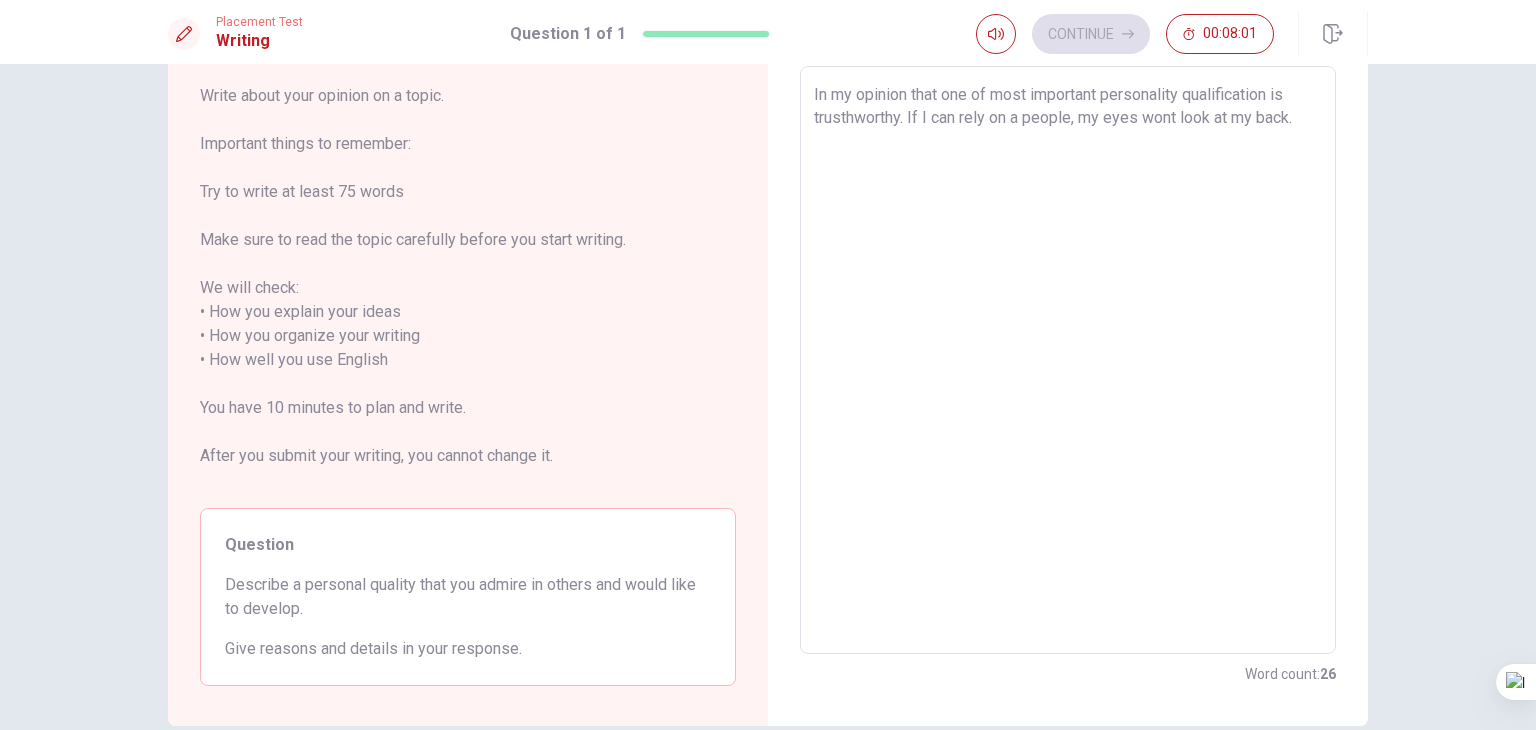 drag, startPoint x: 1171, startPoint y: 112, endPoint x: 1214, endPoint y: 106, distance: 43.416588 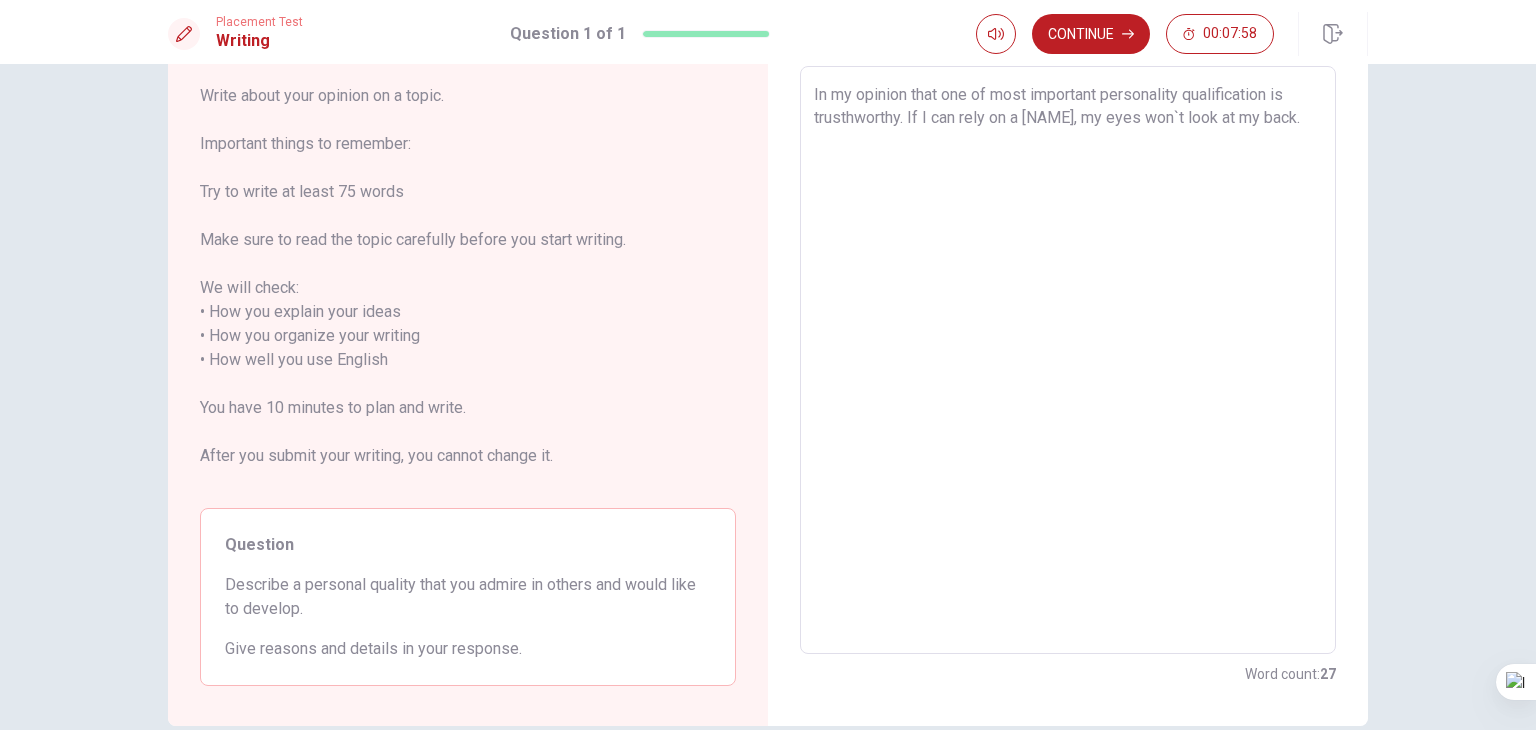 click on "In my opinion that one of most important personality qualification is trusthworthy. If I can rely on a [NAME], my eyes won`t look at my back." at bounding box center [1068, 360] 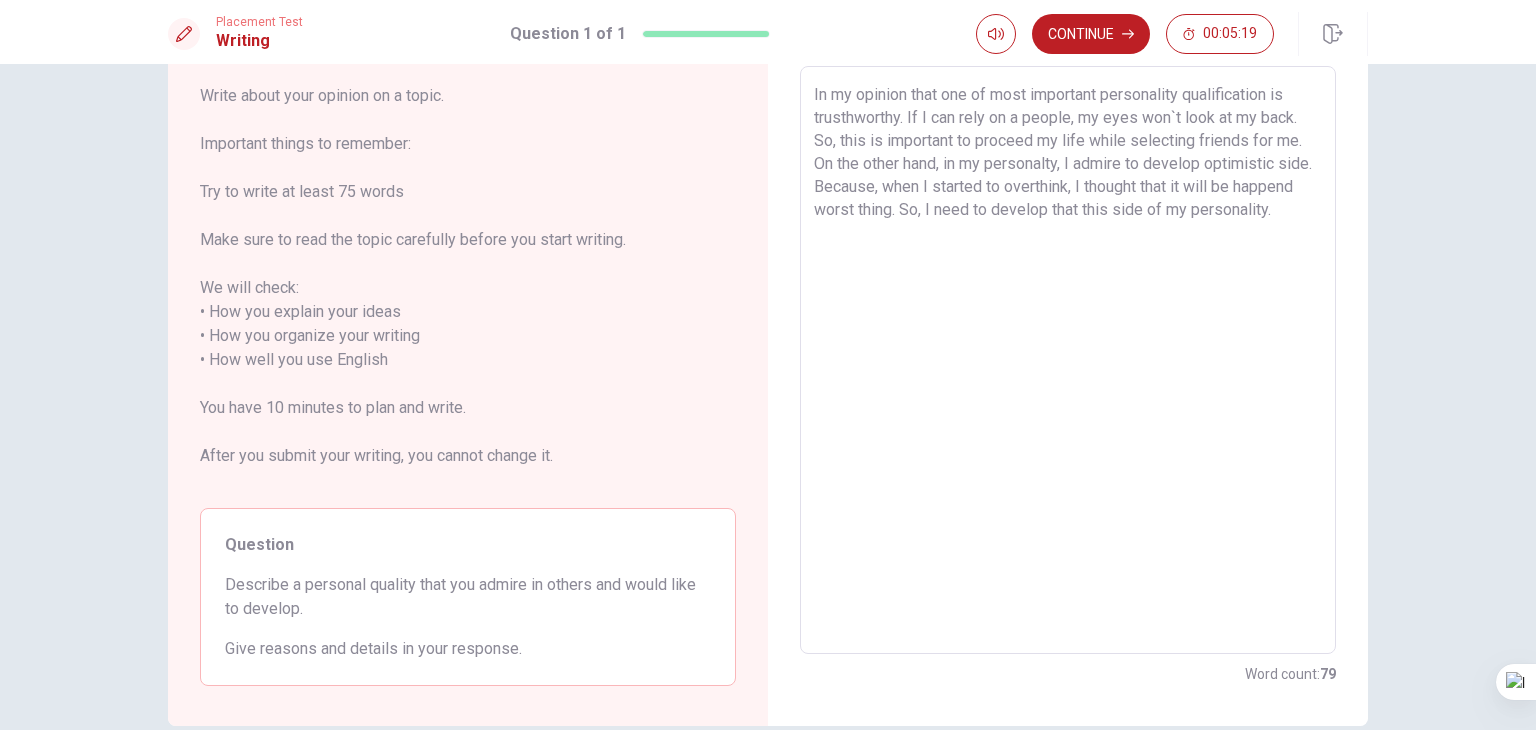 click on "In my opinion that one of most important personality qualification is trusthworthy. If I can rely on a people, my eyes won`t look at my back. So, this is important to proceed my life while selecting friends for me.
On the other hand, in my personalty, I admire to develop optimistic side. Because, when I started to overthink, I thought that it will be happend worst thing. So, I need to develop that this side of my personality." at bounding box center (1068, 360) 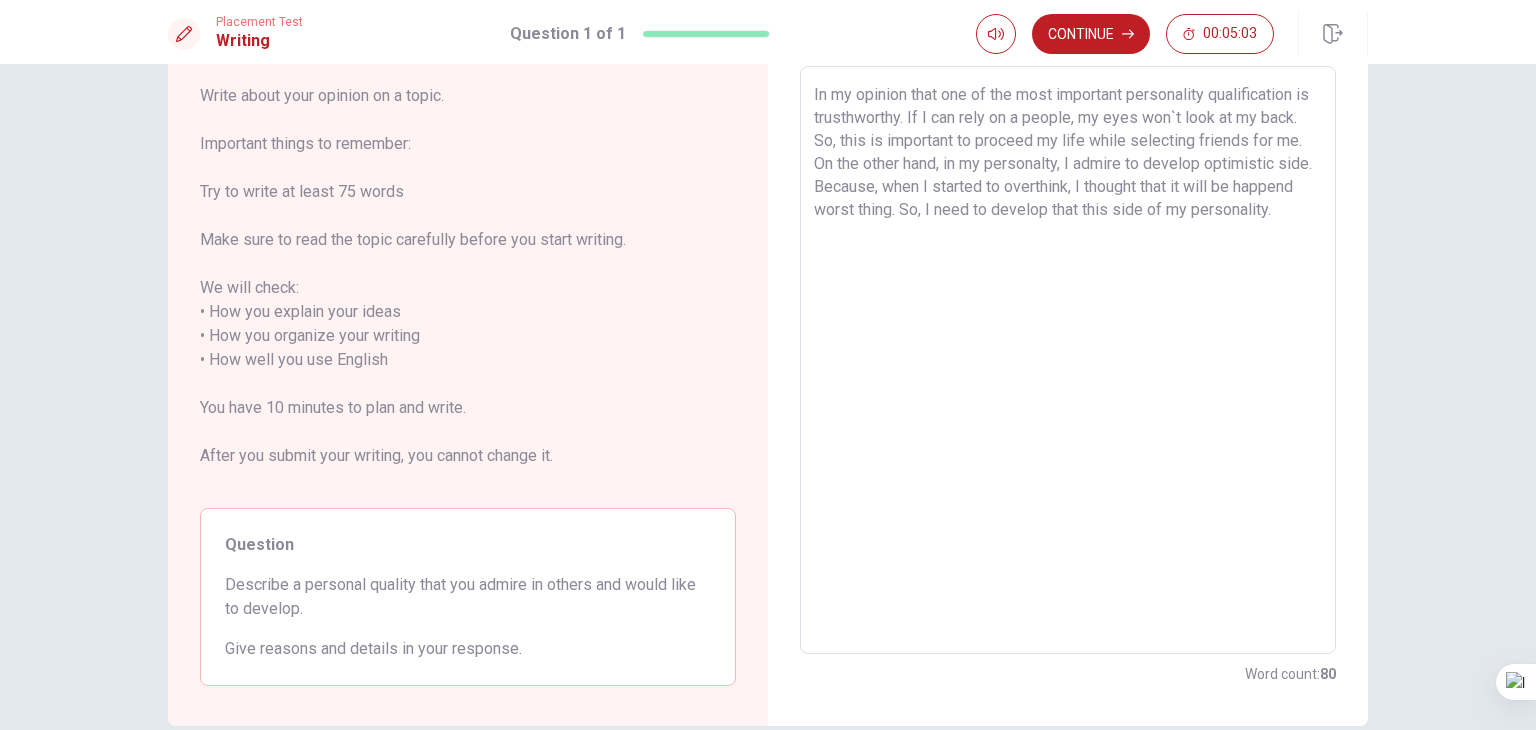 click on "In my opinion that one of the most important personality qualification is trusthworthy. If I can rely on a people, my eyes won`t look at my back. So, this is important to proceed my life while selecting friends for me.
On the other hand, in my personalty, I admire to develop optimistic side. Because, when I started to overthink, I thought that it will be happend worst thing. So, I need to develop that this side of my personality." at bounding box center (1068, 360) 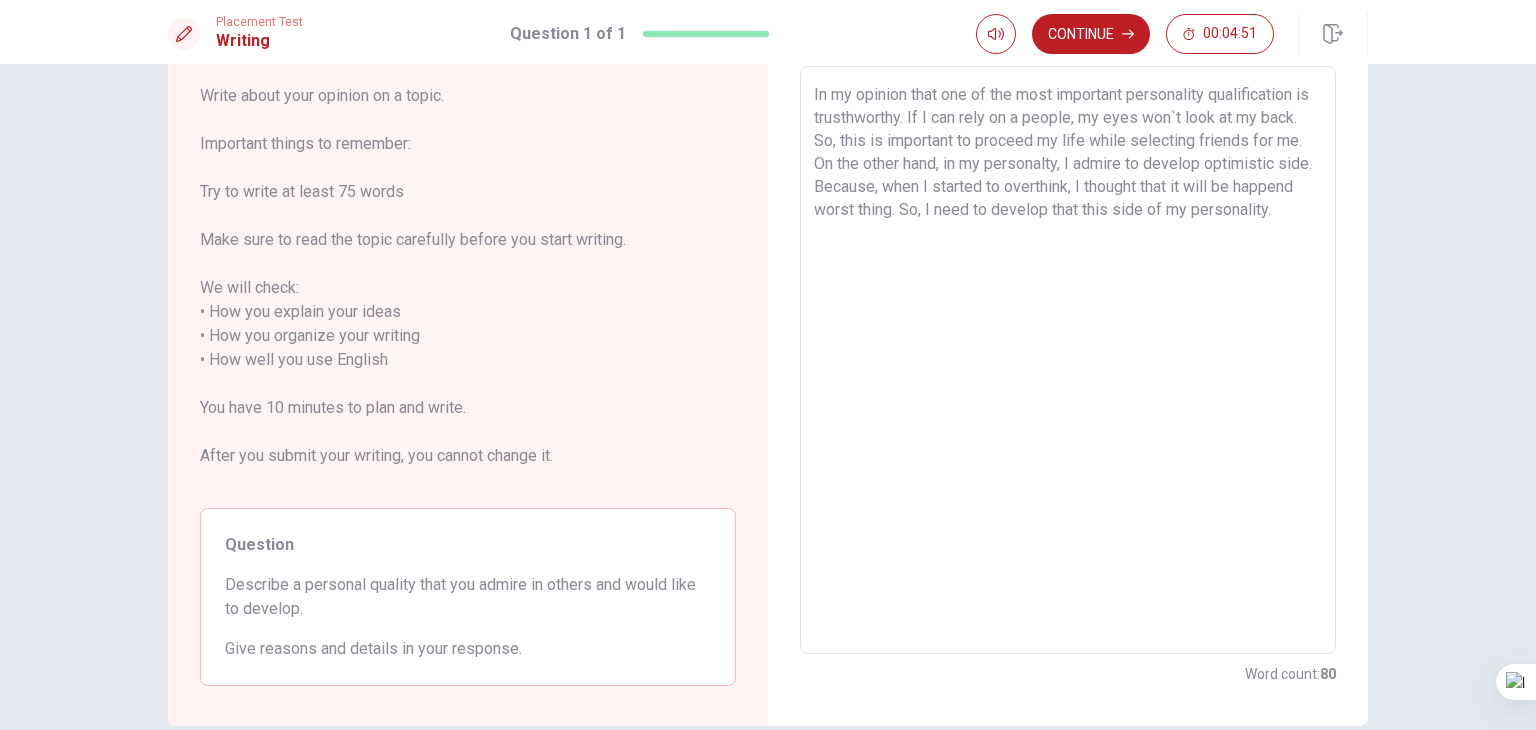 drag, startPoint x: 1047, startPoint y: 187, endPoint x: 1112, endPoint y: 223, distance: 74.30343 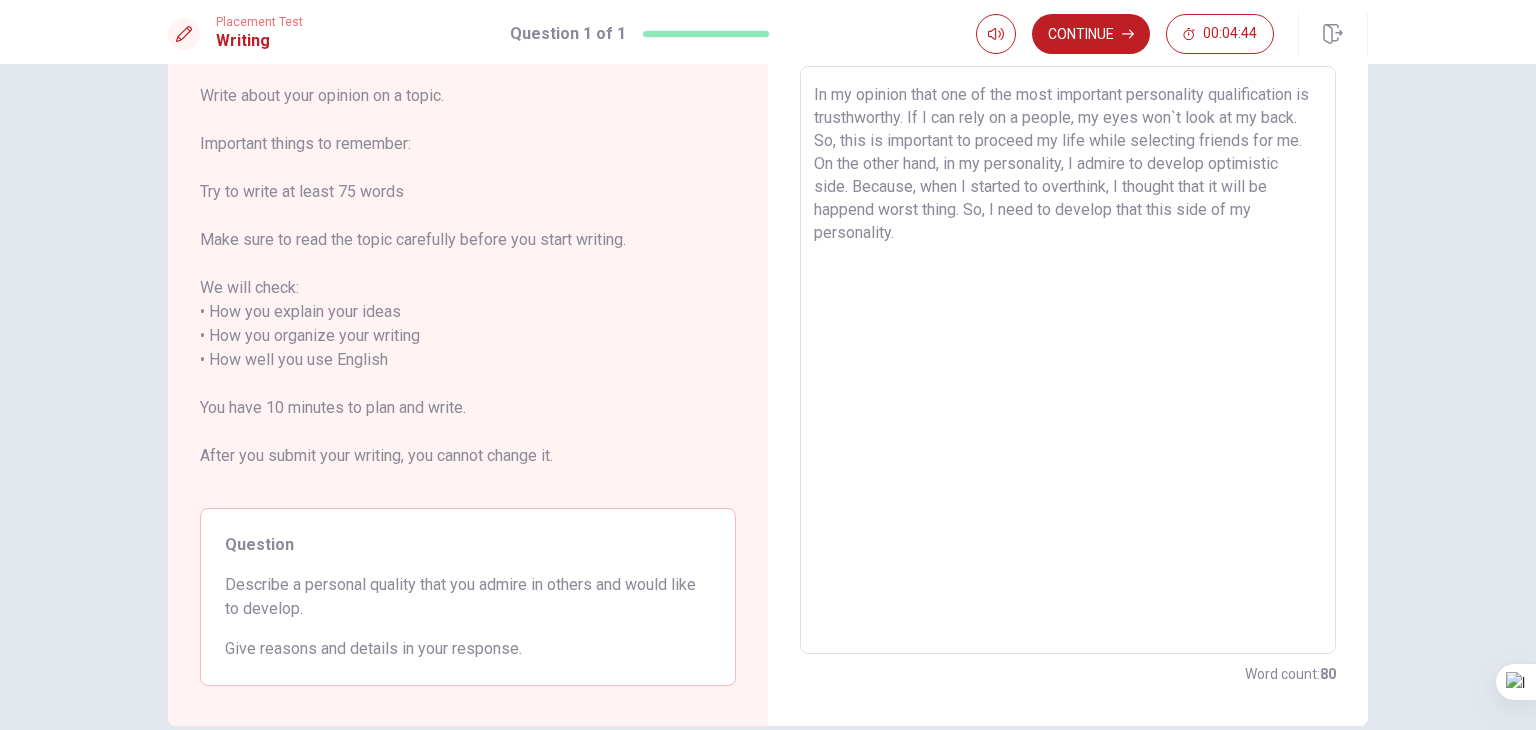 click on "In my opinion that one of the most important personality qualification is trusthworthy. If I can rely on a people, my eyes won`t look at my back. So, this is important to proceed my life while selecting friends for me.
On the other hand, in my personality, I admire to develop optimistic side. Because, when I started to overthink, I thought that it will be happend worst thing. So, I need to develop that this side of my personality." at bounding box center [1068, 360] 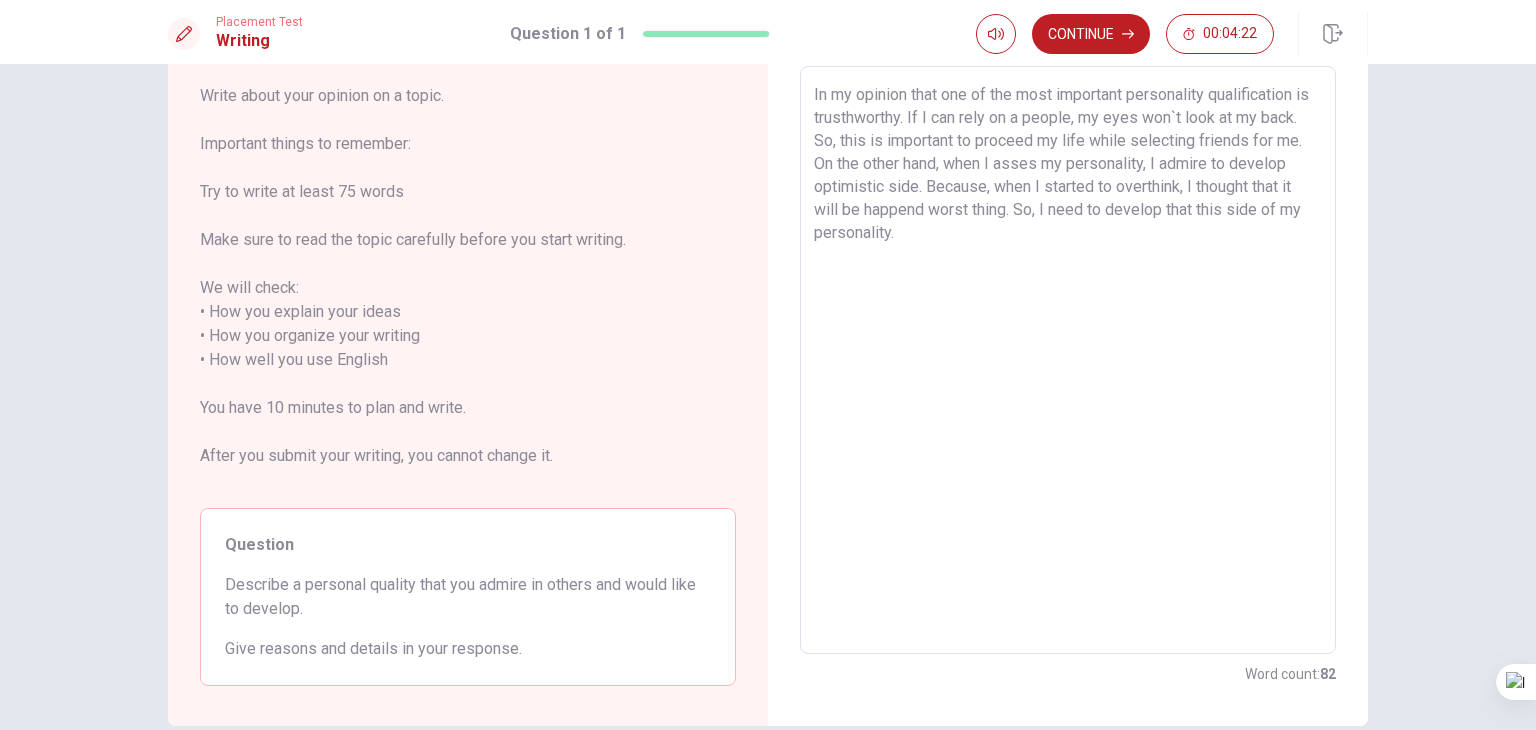 click on "In my opinion that one of the most important personality qualification is trusthworthy. If I can rely on a people, my eyes won`t look at my back. So, this is important to proceed my life while selecting friends for me.
On the other hand, when I asses my personality, I admire to develop optimistic side. Because, when I started to overthink, I thought that it will be happend worst thing. So, I need to develop that this side of my personality." at bounding box center (1068, 360) 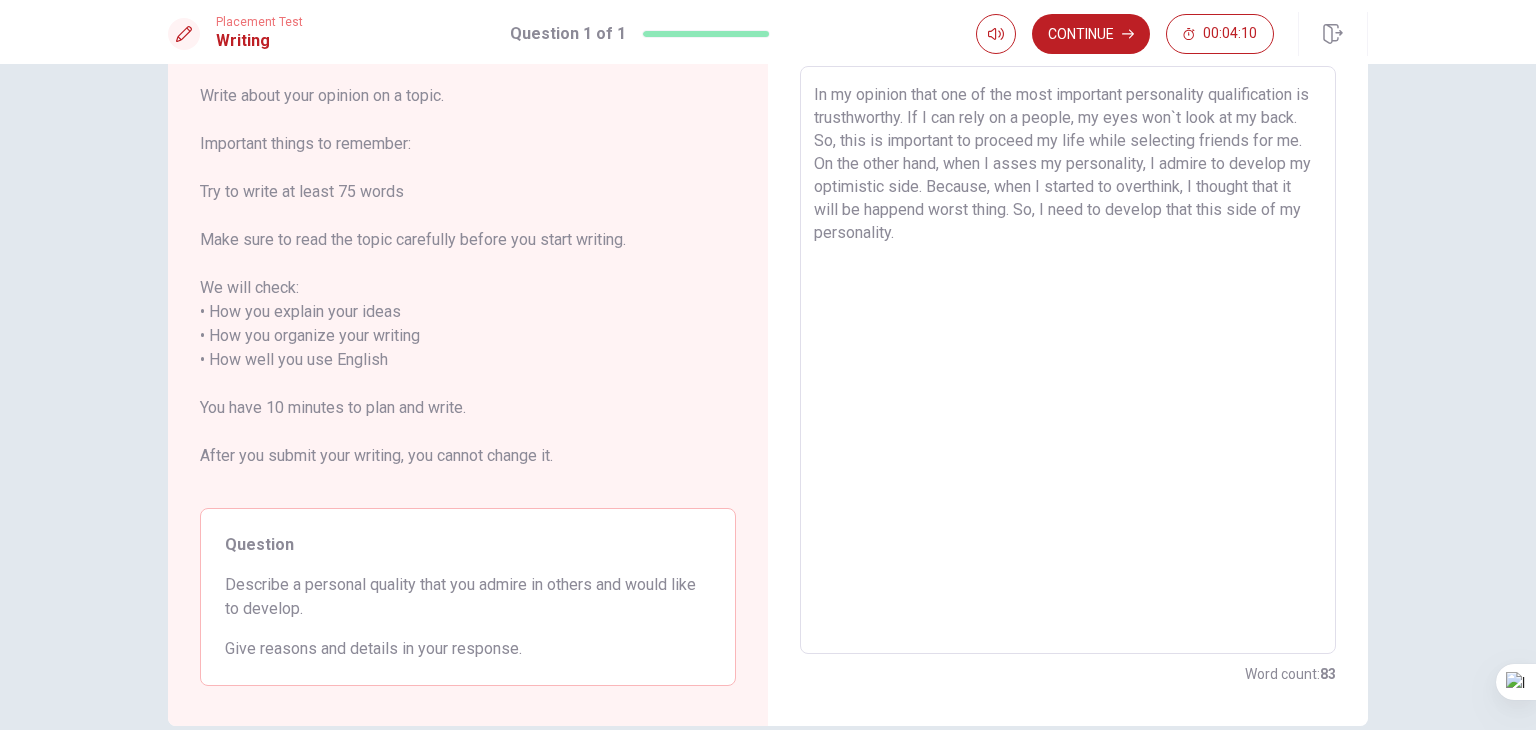 click on "In my opinion that one of the most important personality qualification is trusthworthy. If I can rely on a people, my eyes won`t look at my back. So, this is important to proceed my life while selecting friends for me.
On the other hand, when I asses my personality, I admire to develop my optimistic side. Because, when I started to overthink, I thought that it will be happend worst thing. So, I need to develop that this side of my personality." at bounding box center [1068, 360] 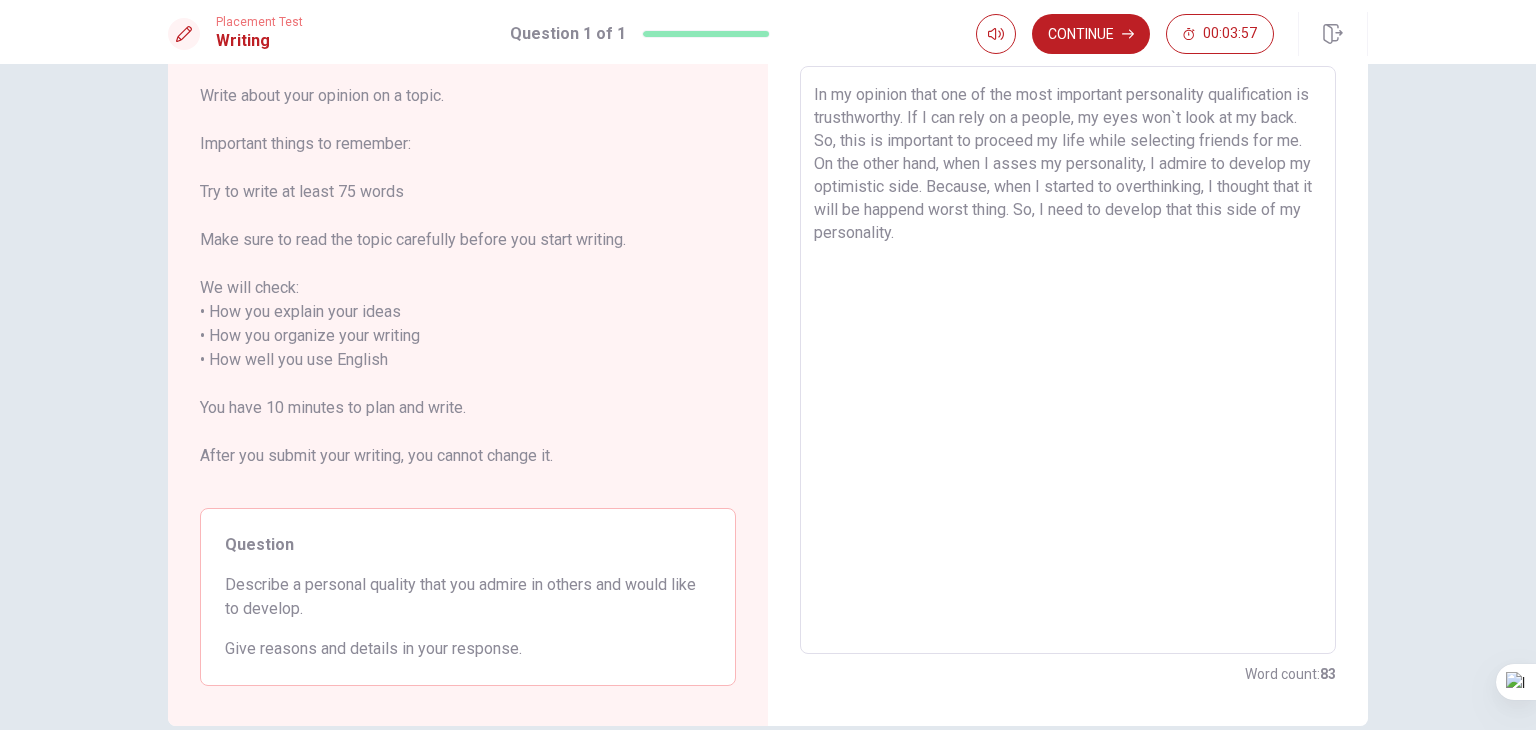 click on "In my opinion that one of the most important personality qualification is trusthworthy. If I can rely on a people, my eyes won`t look at my back. So, this is important to proceed my life while selecting friends for me.
On the other hand, when I asses my personality, I admire to develop my optimistic side. Because, when I started to overthinking, I thought that it will be happend worst thing. So, I need to develop that this side of my personality." at bounding box center [1068, 360] 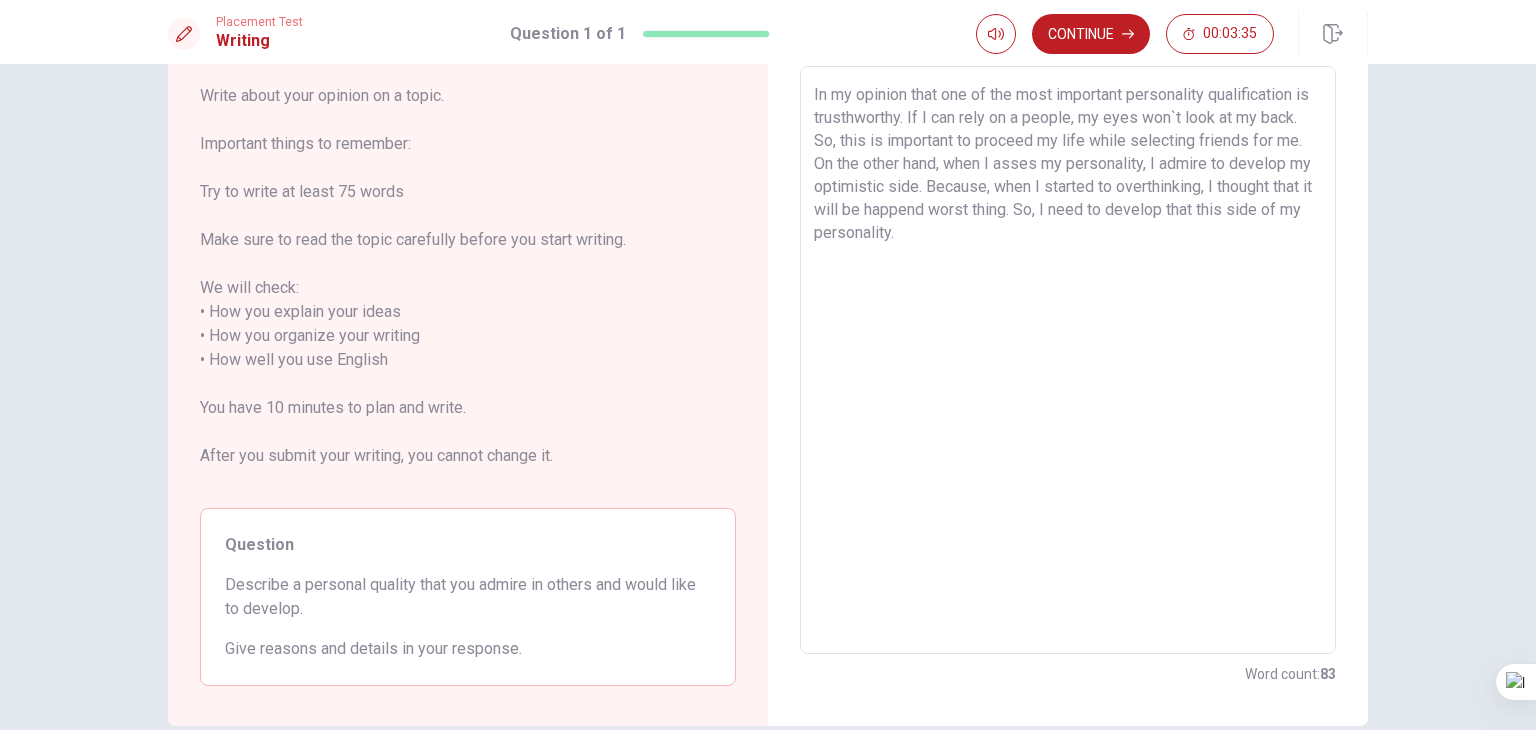 drag, startPoint x: 1232, startPoint y: 230, endPoint x: 1209, endPoint y: 233, distance: 23.194826 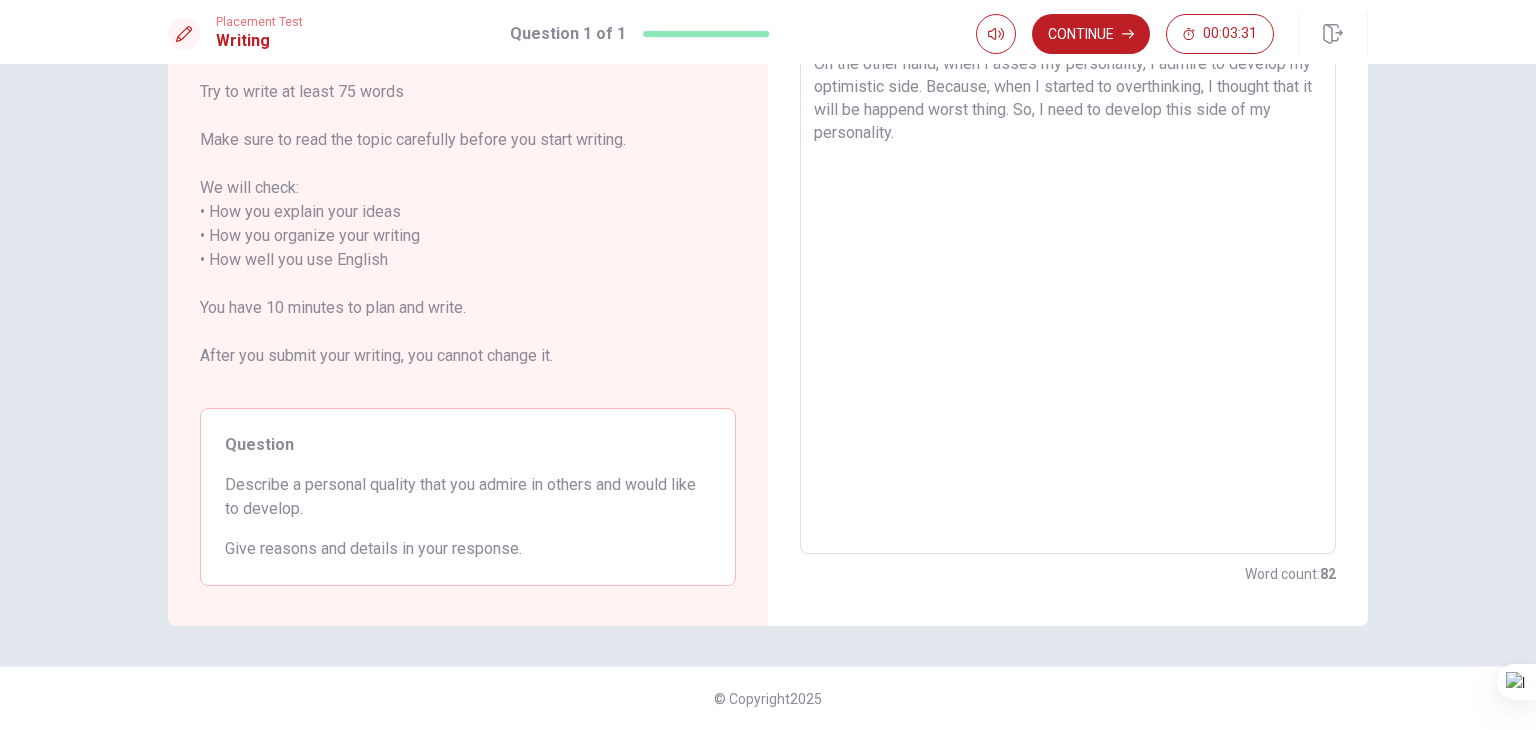 scroll, scrollTop: 100, scrollLeft: 0, axis: vertical 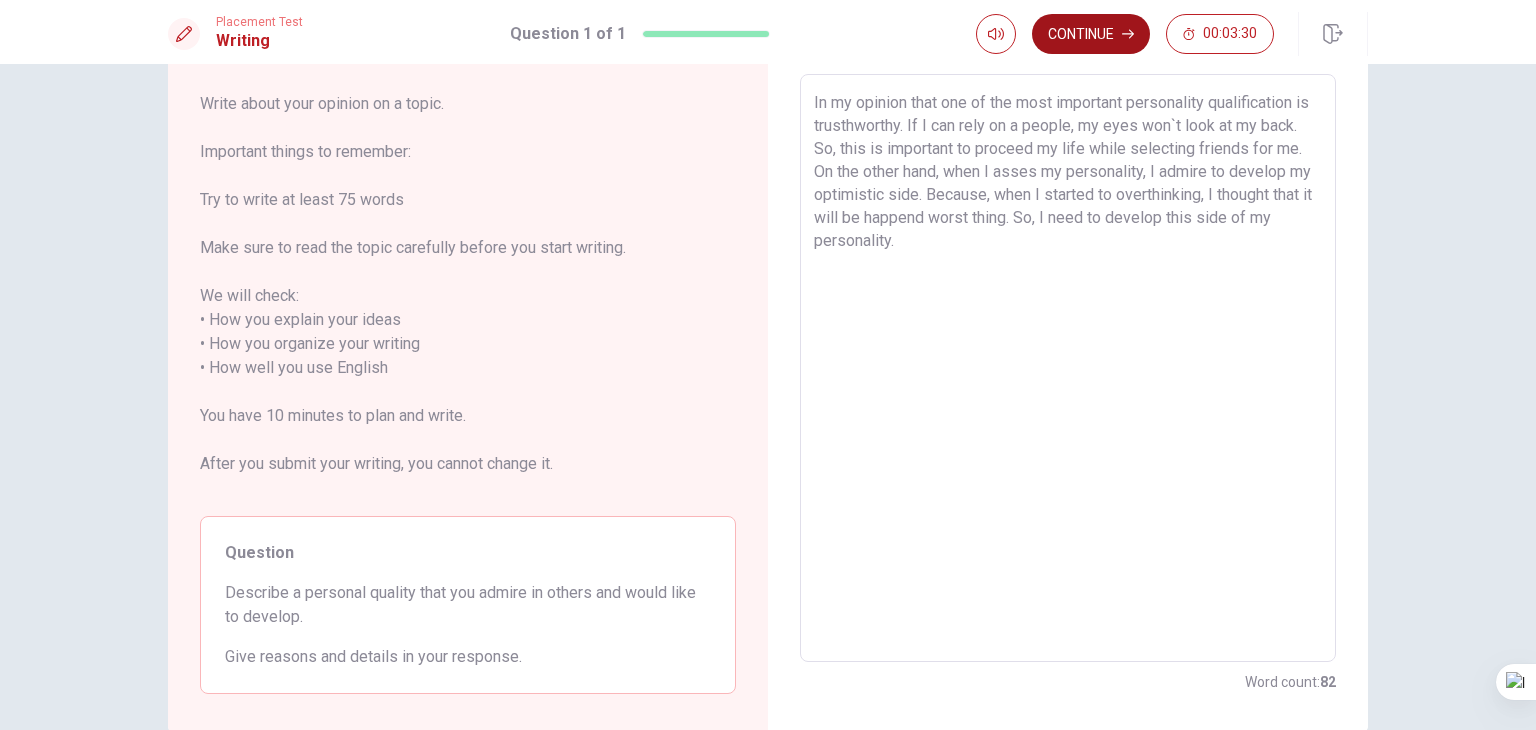 click on "Continue" at bounding box center [1091, 34] 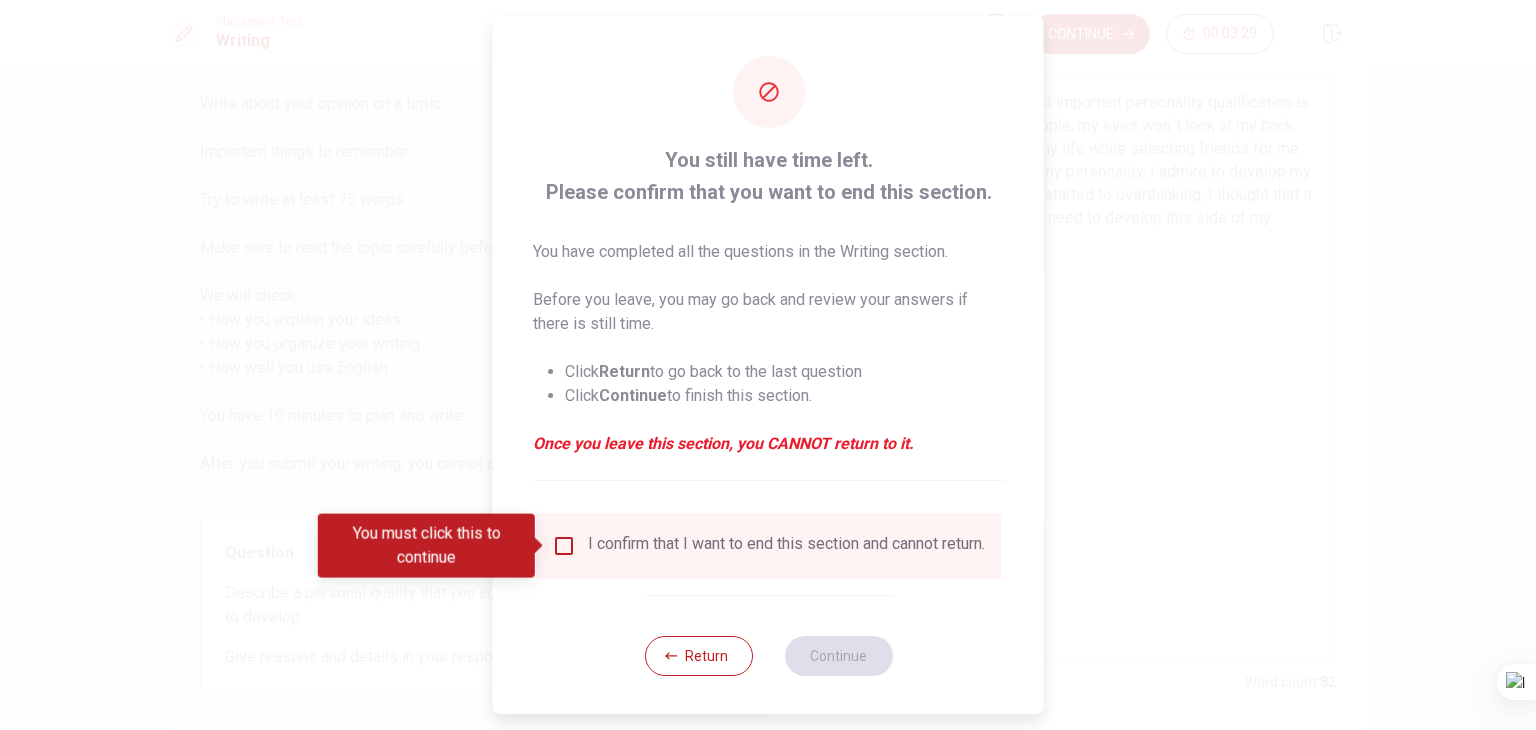 click at bounding box center [564, 546] 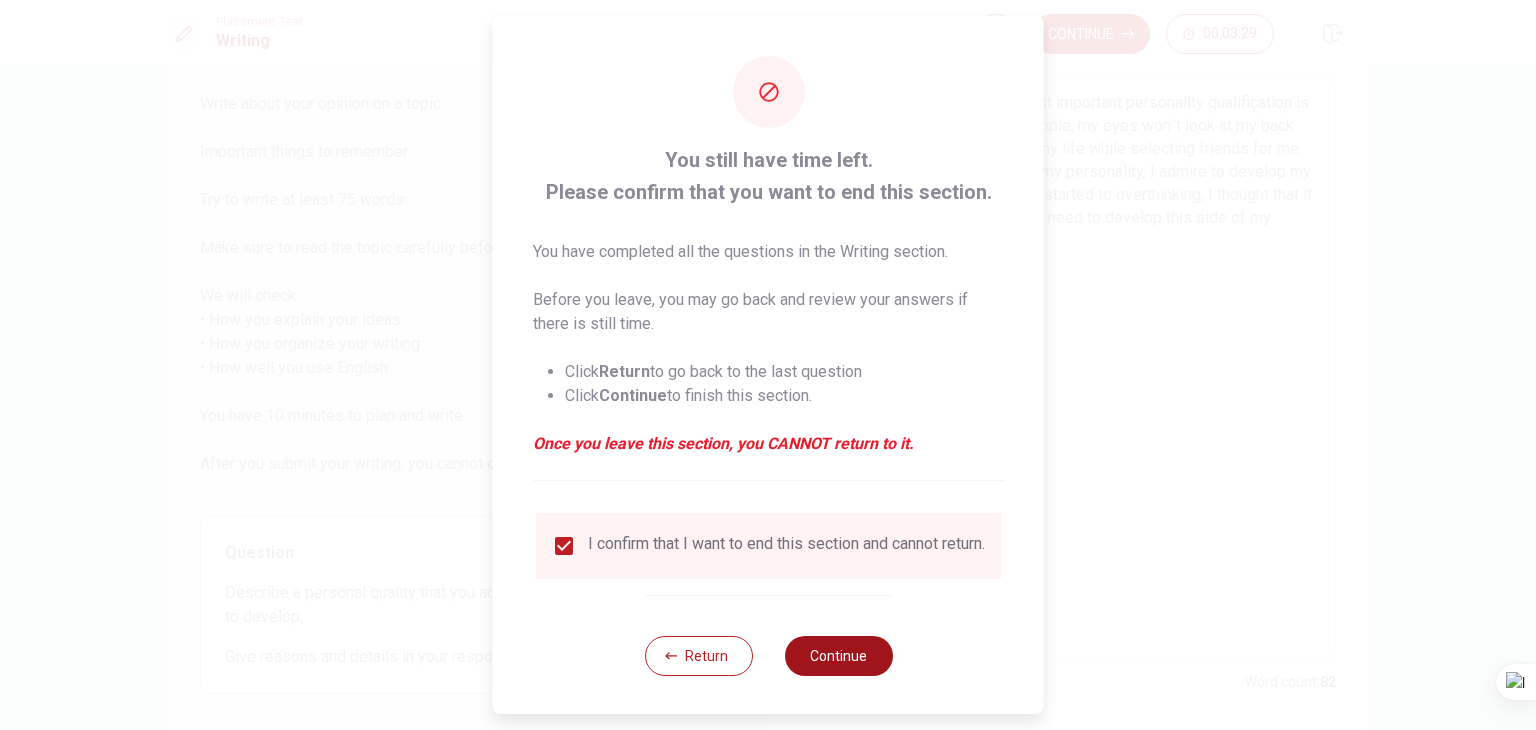 click on "Continue" at bounding box center [838, 656] 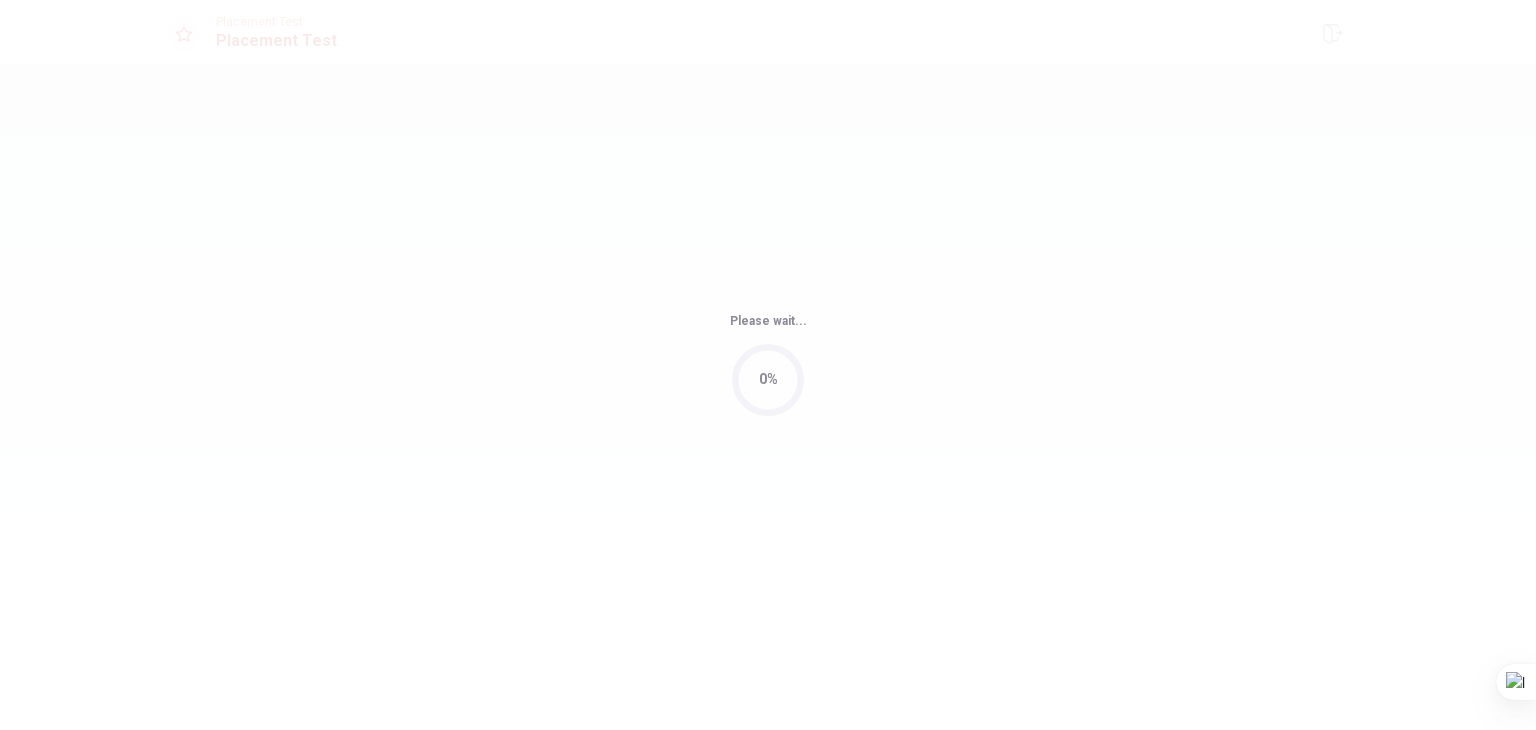 scroll, scrollTop: 0, scrollLeft: 0, axis: both 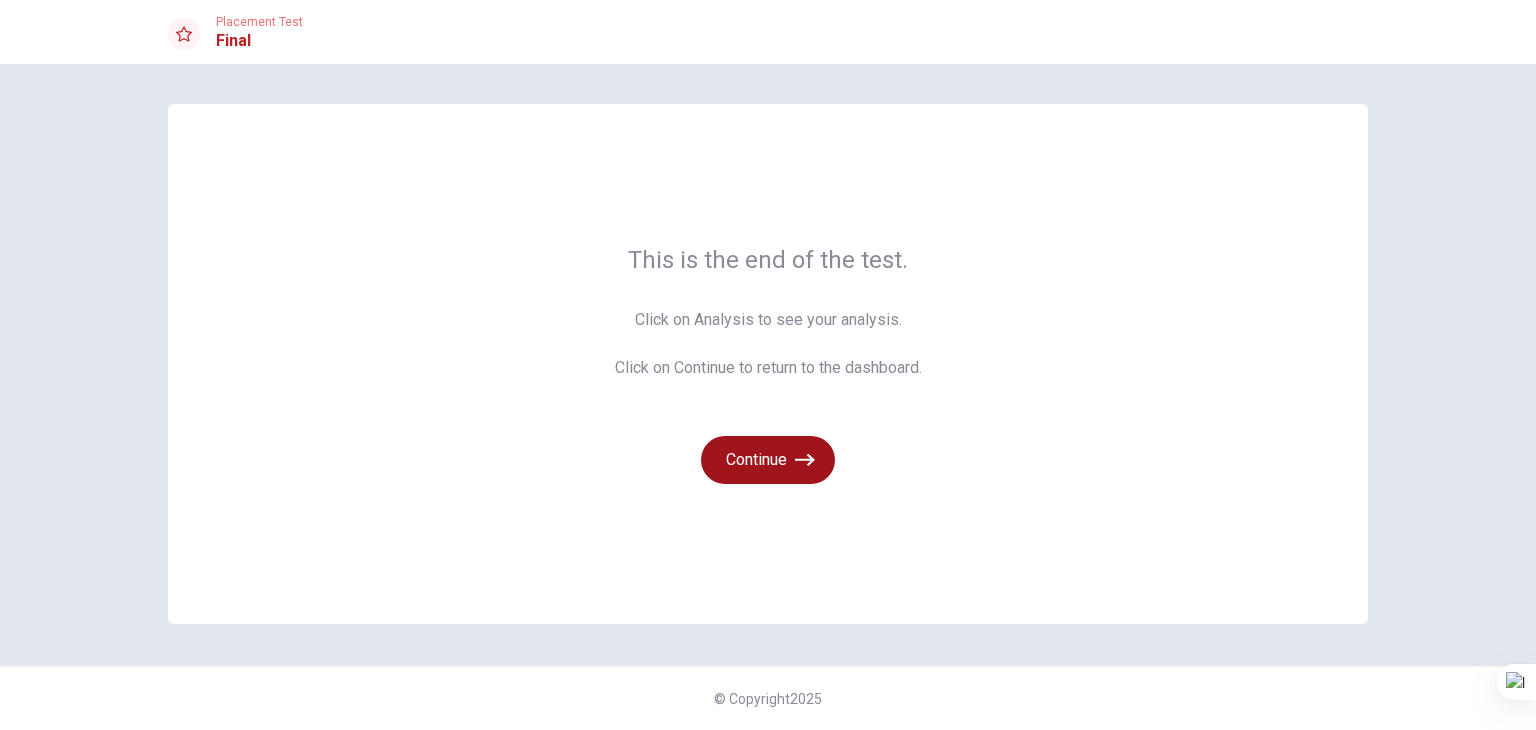 click on "Continue" at bounding box center (768, 460) 